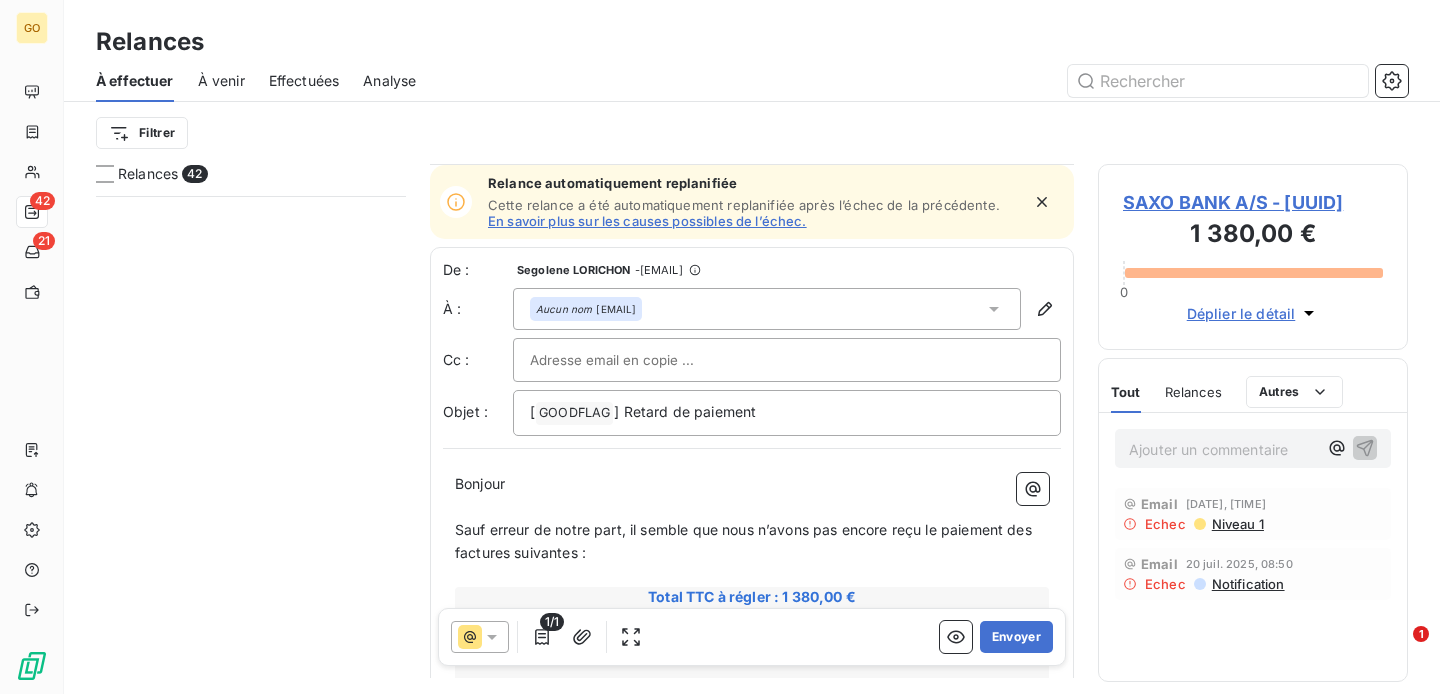 scroll, scrollTop: 0, scrollLeft: 0, axis: both 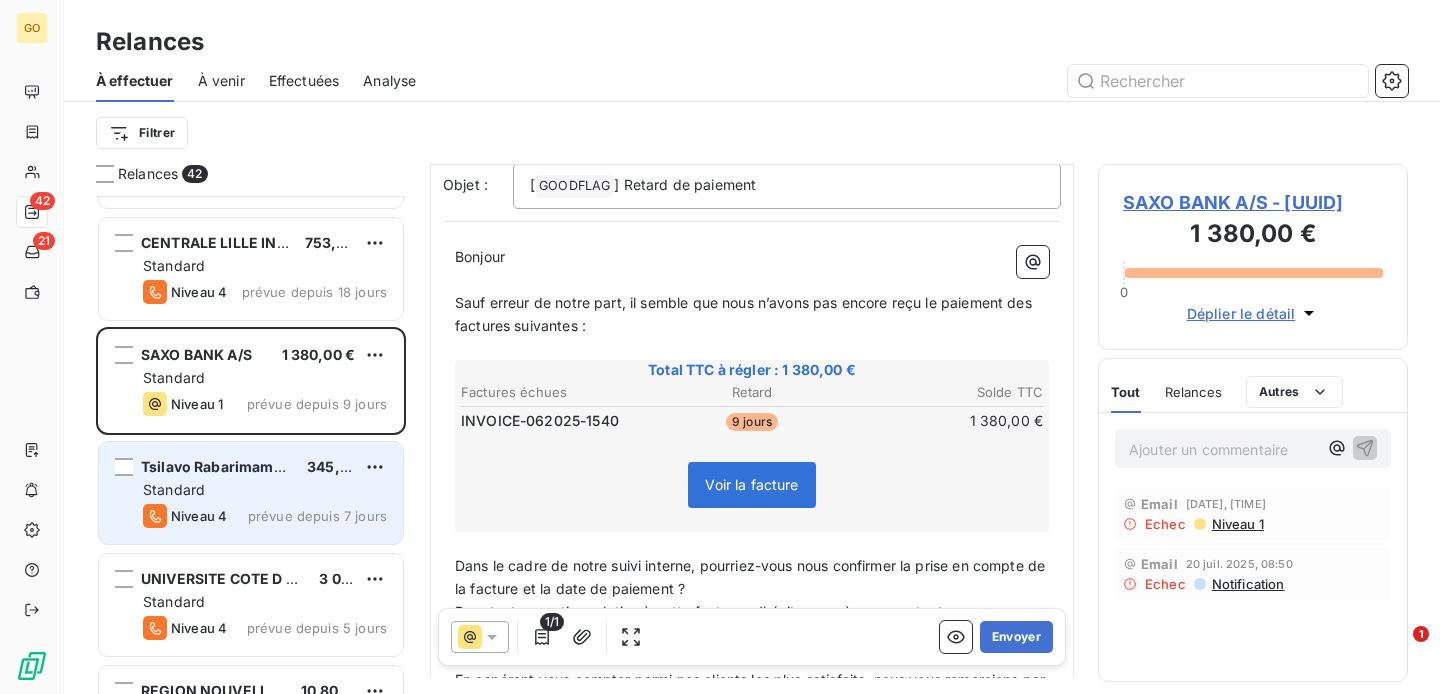 click on "Tsilavo Rabarimampianina EI" at bounding box center (241, 466) 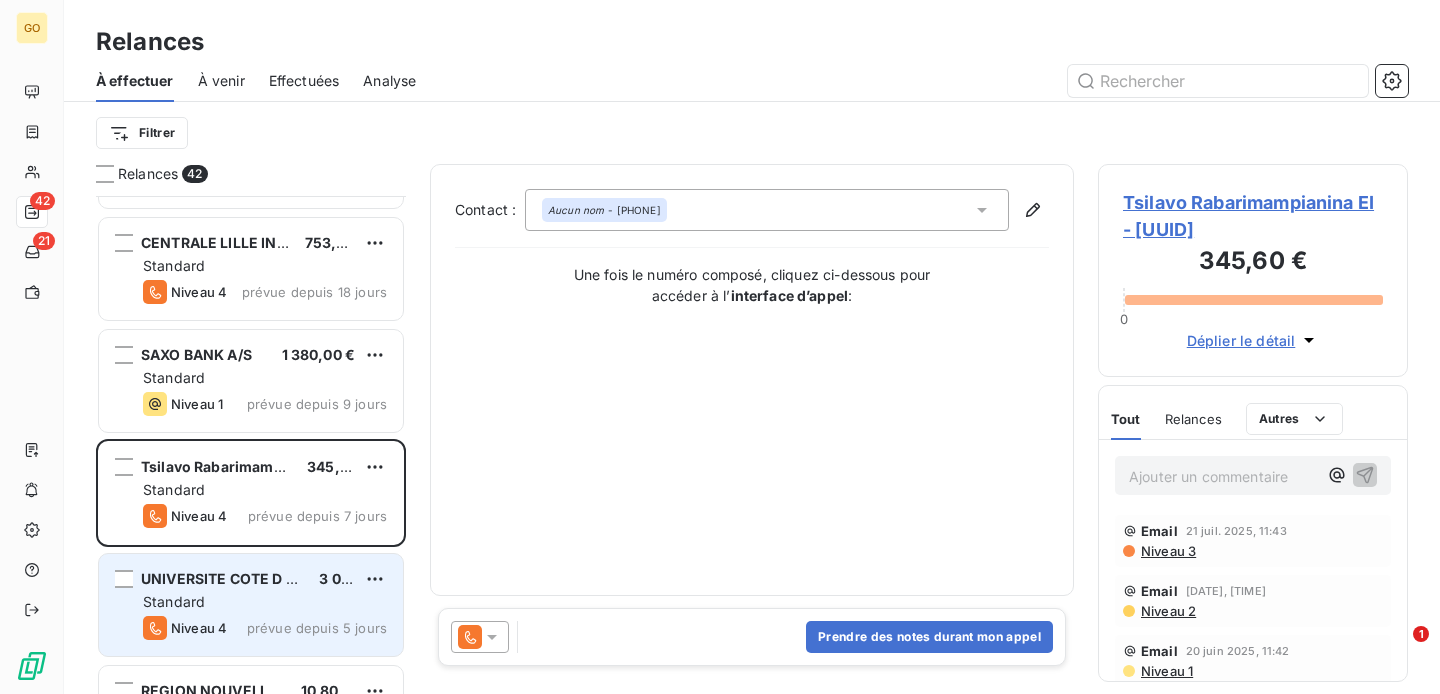 click on "UNIVERSITE COTE D AZUR - AGENCE COMPTABLE" at bounding box center [222, 579] 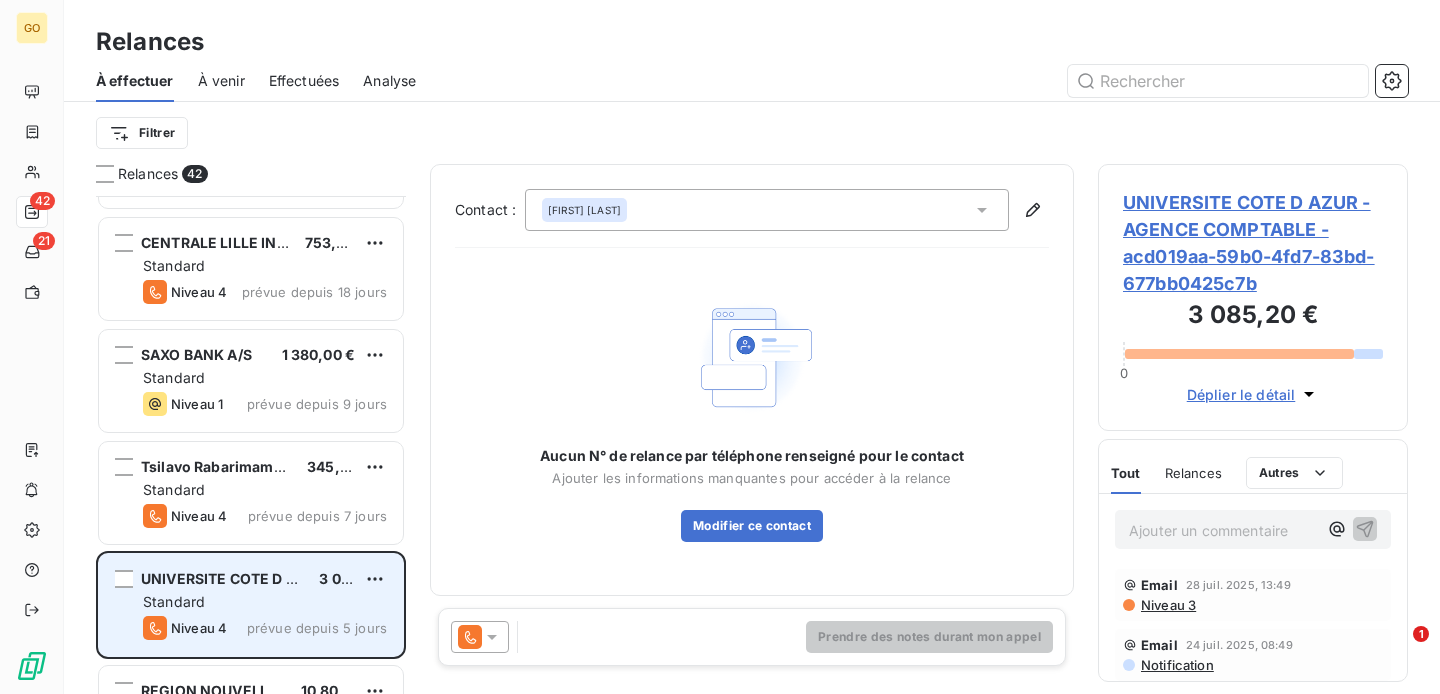 scroll, scrollTop: 2005, scrollLeft: 0, axis: vertical 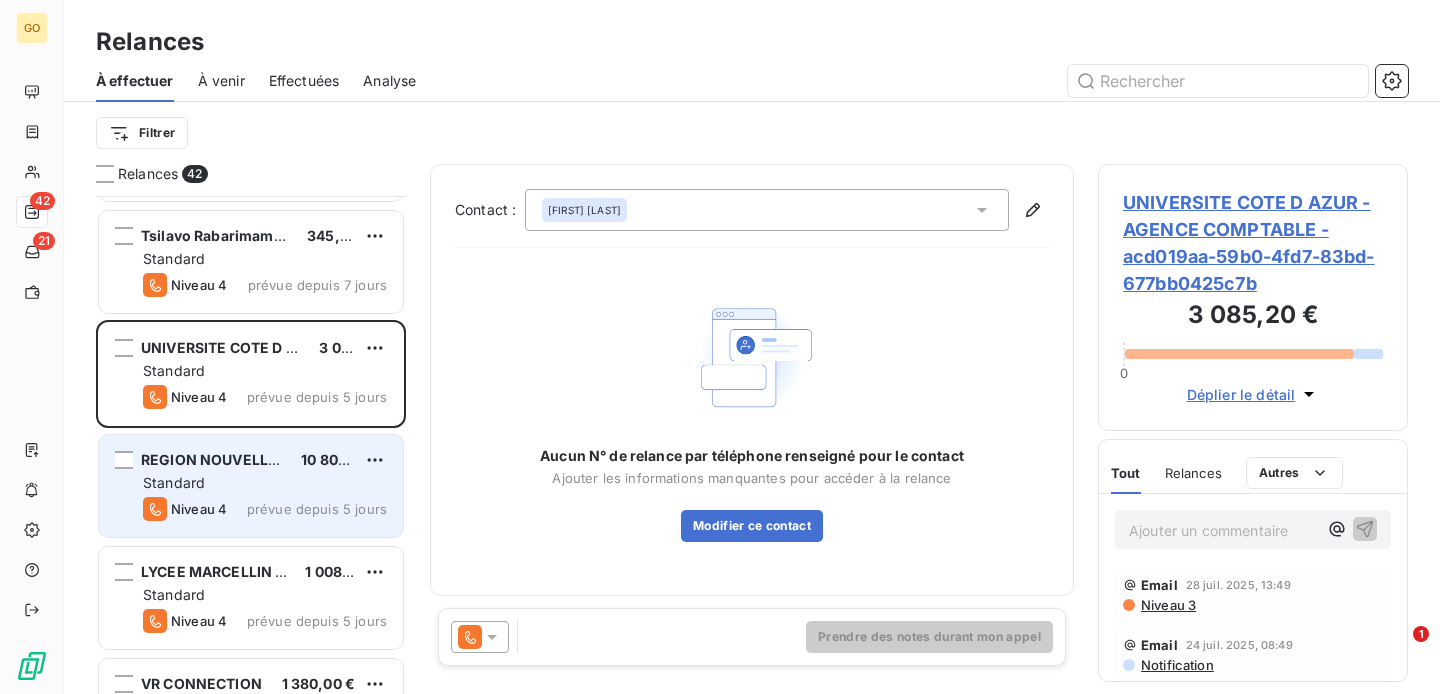 click on "Niveau 4 prévue depuis 5 jours" at bounding box center (265, 509) 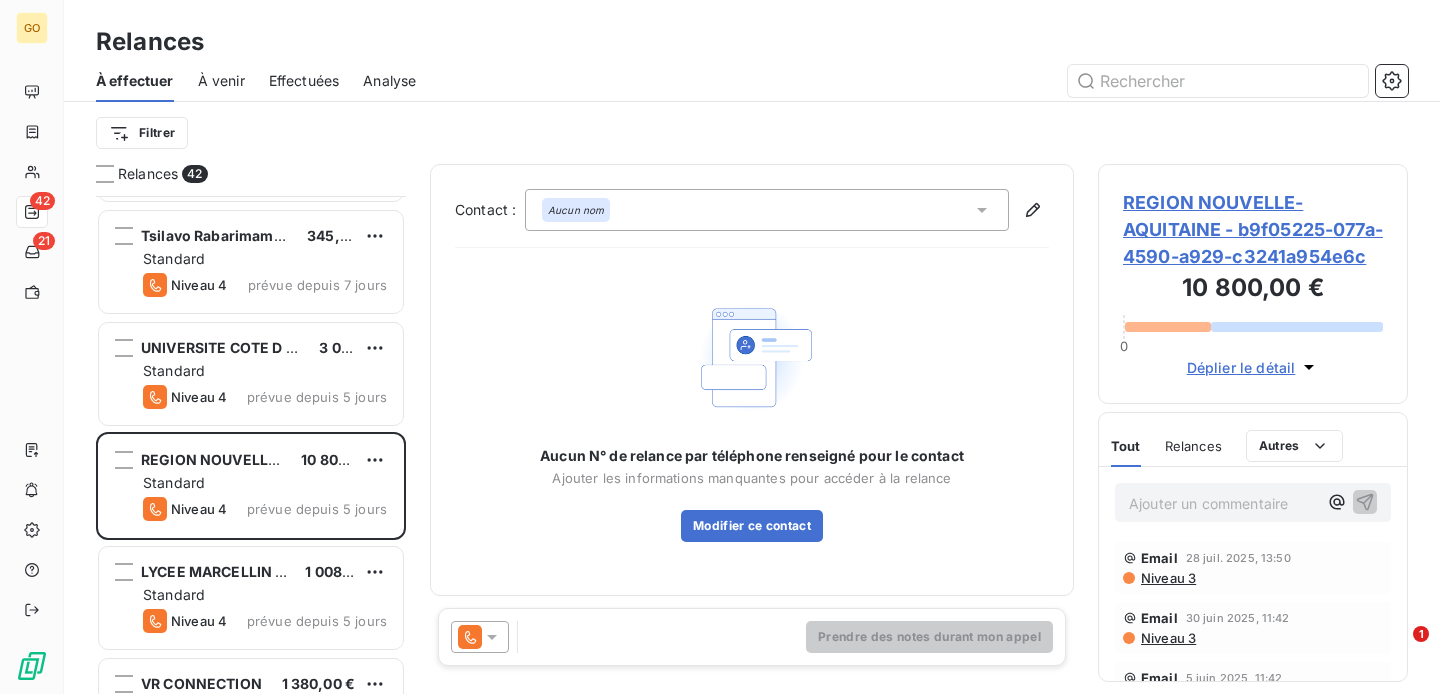click 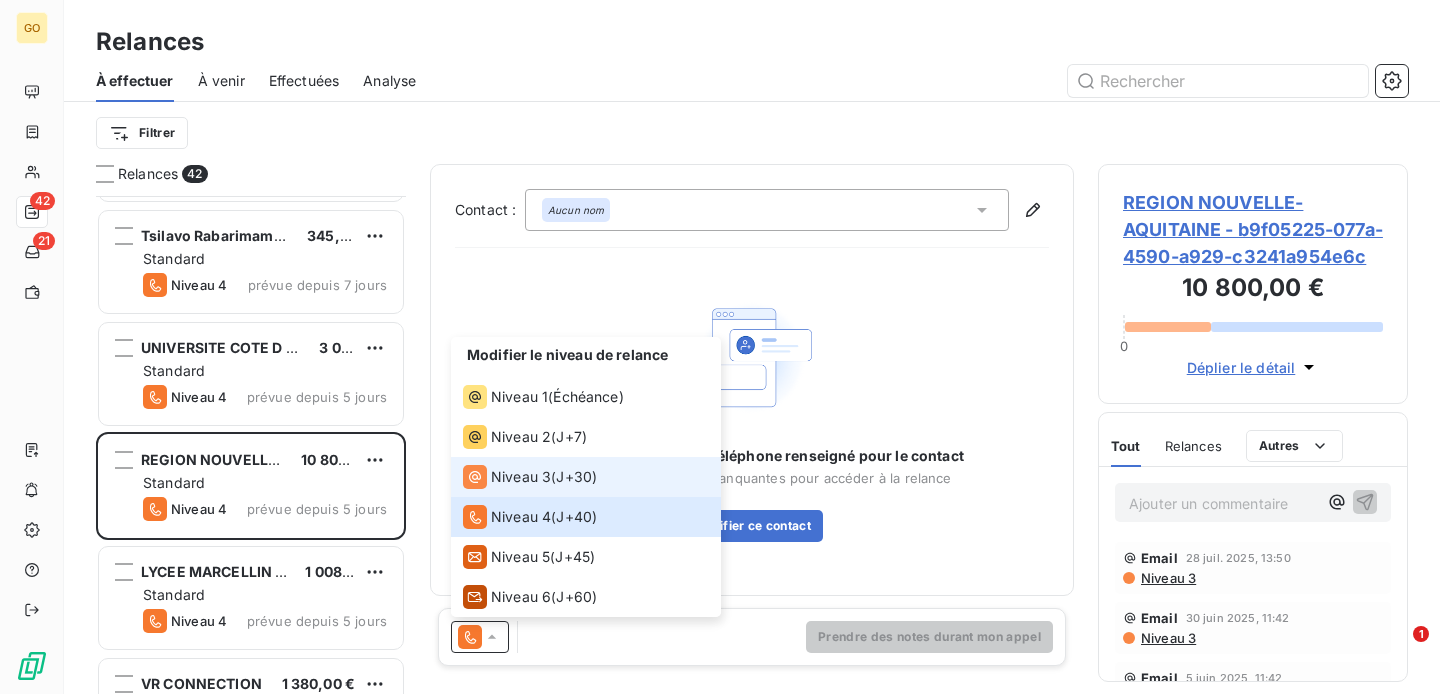 click on "Niveau 3" at bounding box center (521, 477) 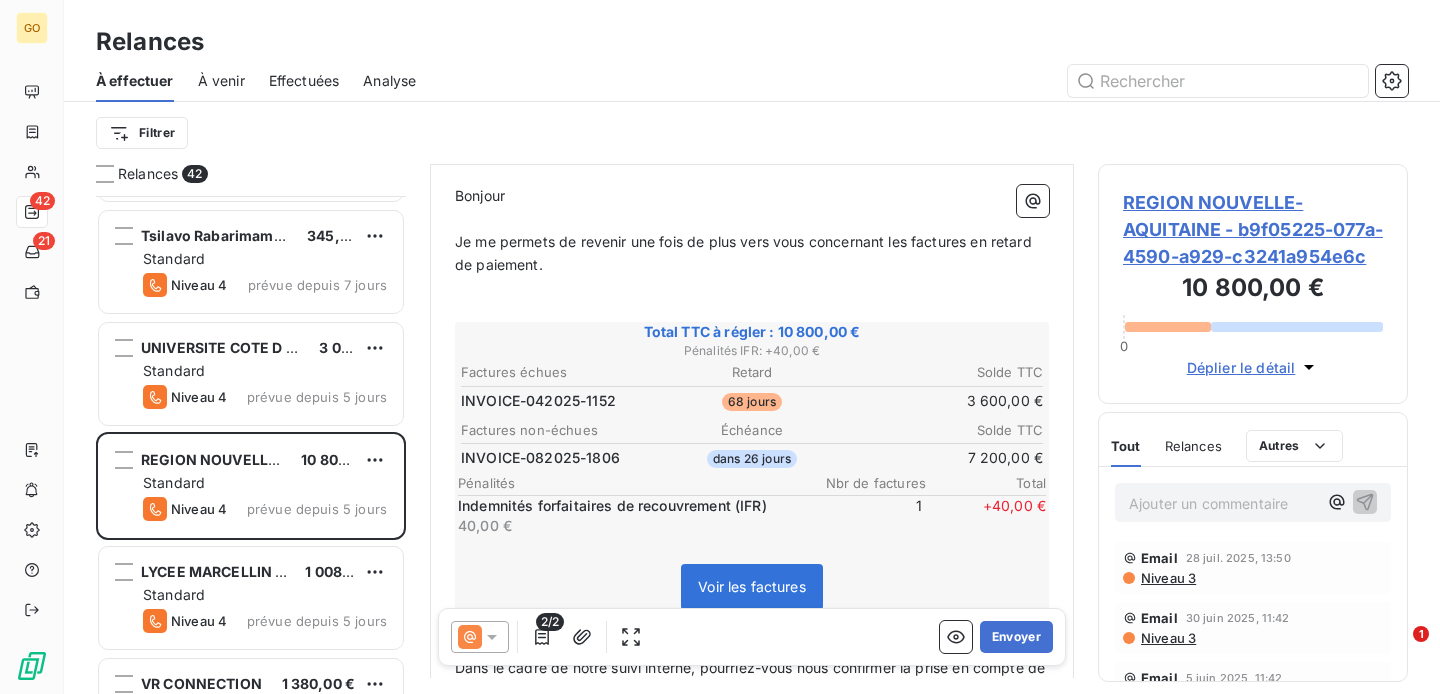 scroll, scrollTop: 211, scrollLeft: 0, axis: vertical 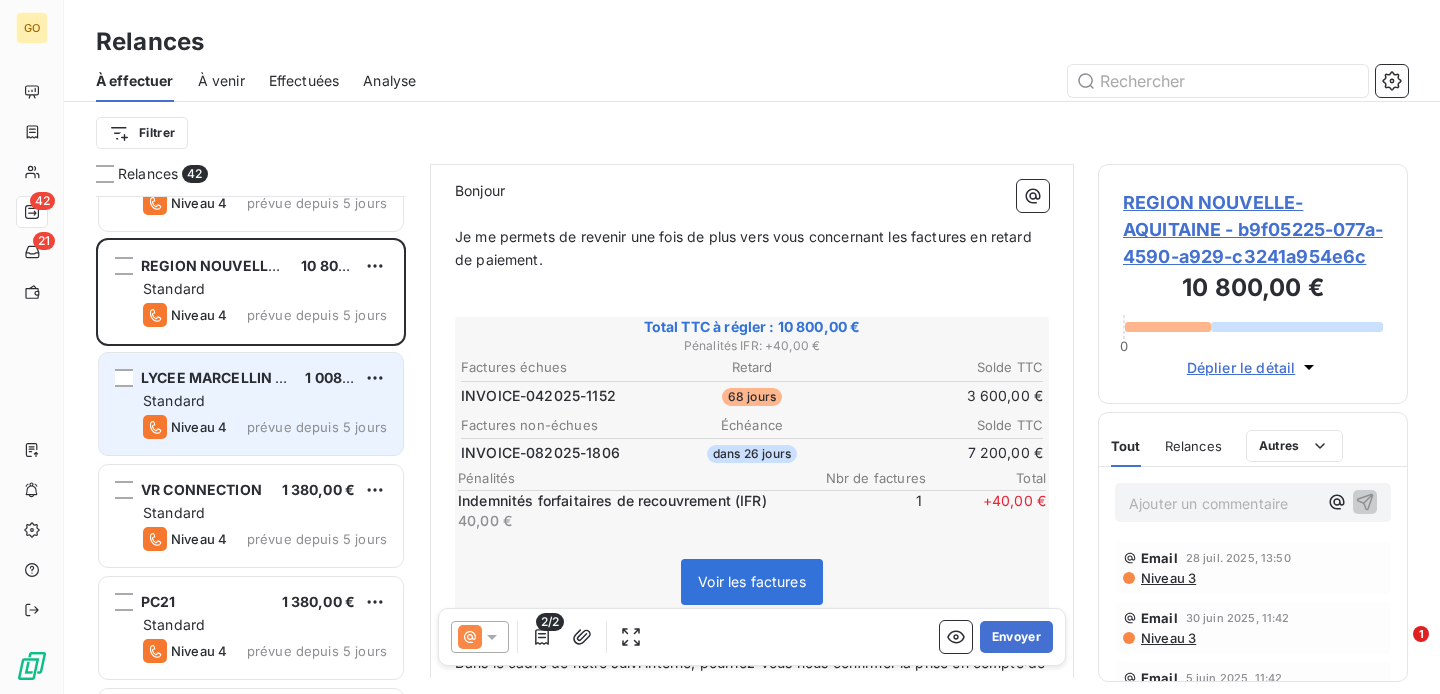 click on "LYCEE MARCELLIN BERTHELOT" at bounding box center (250, 377) 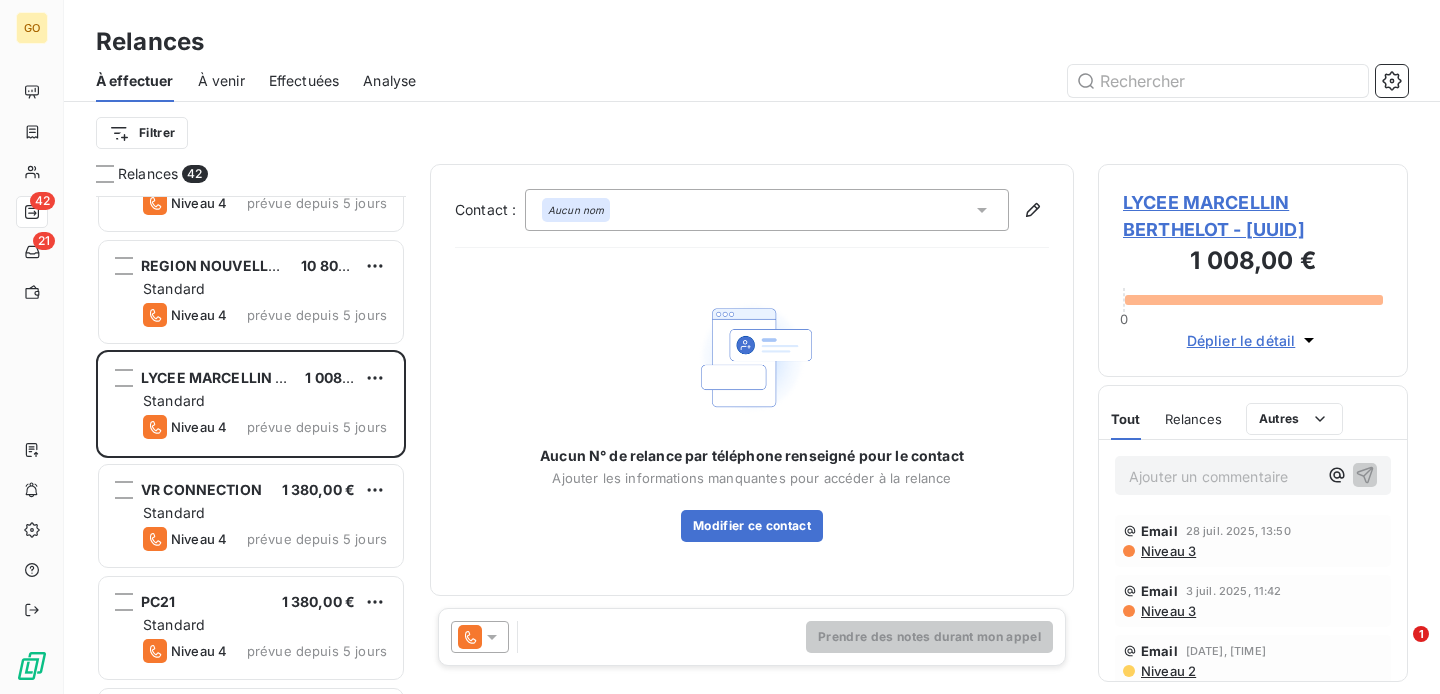 click at bounding box center (480, 637) 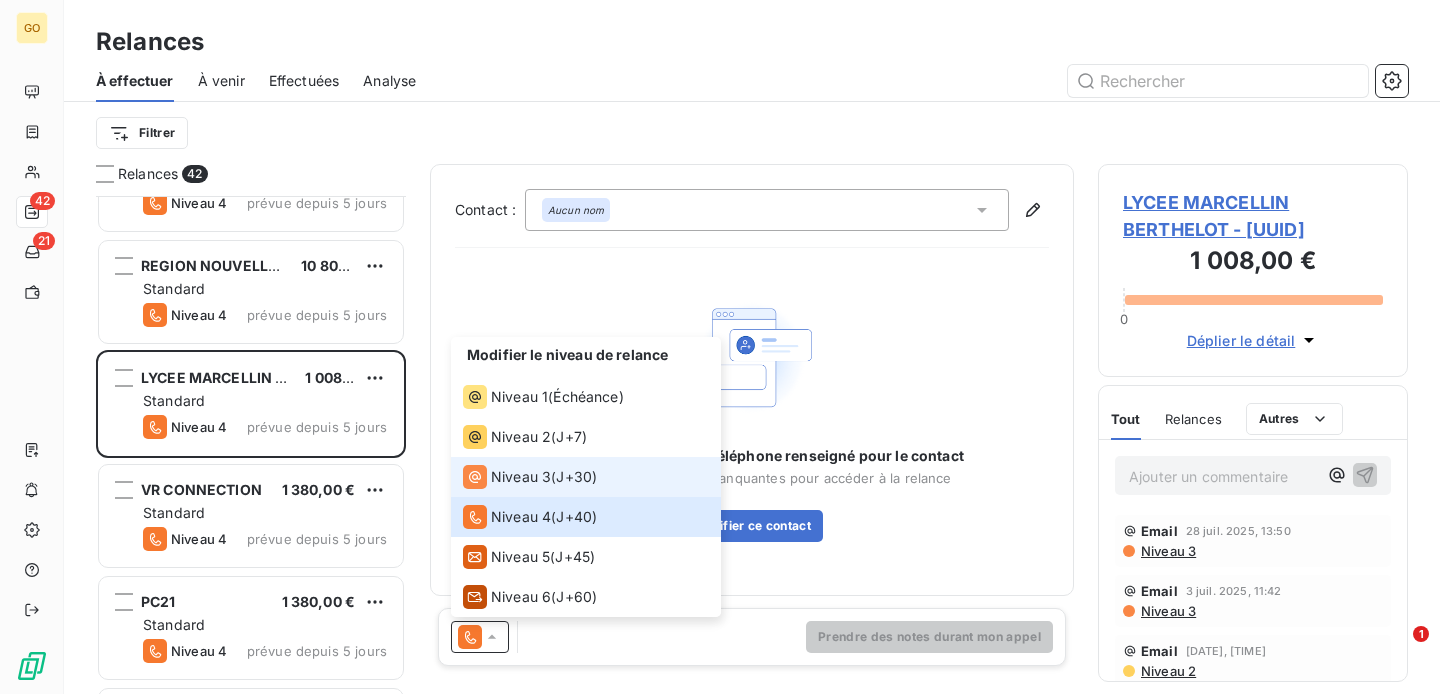 click on "Niveau 3" at bounding box center [521, 477] 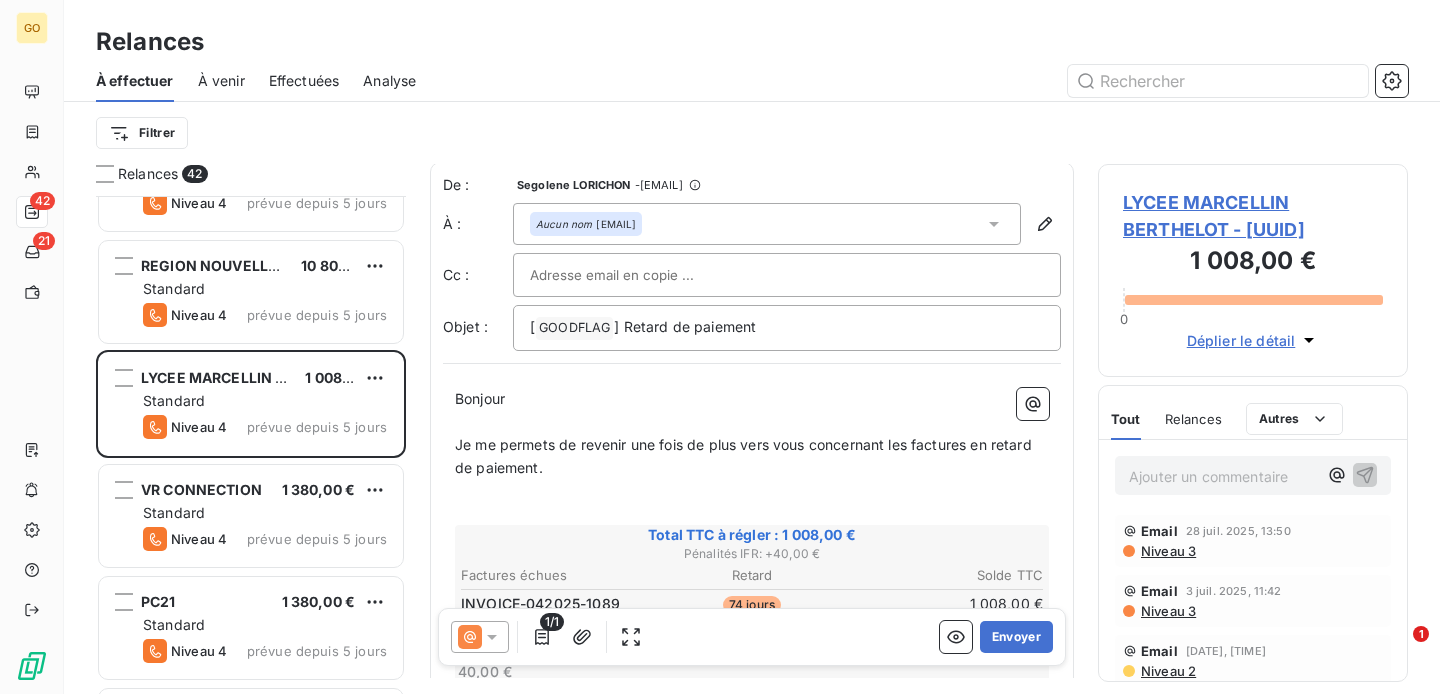 scroll, scrollTop: 0, scrollLeft: 0, axis: both 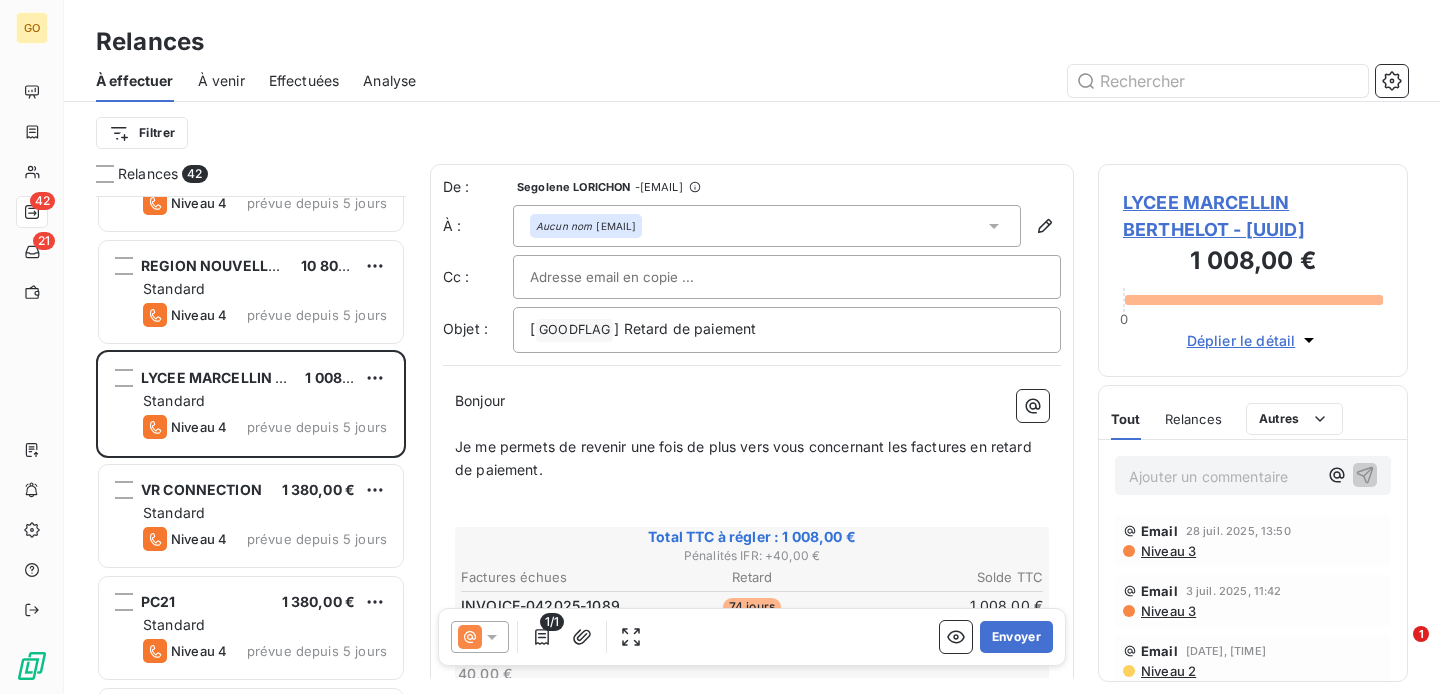 click on "1/1" at bounding box center (552, 622) 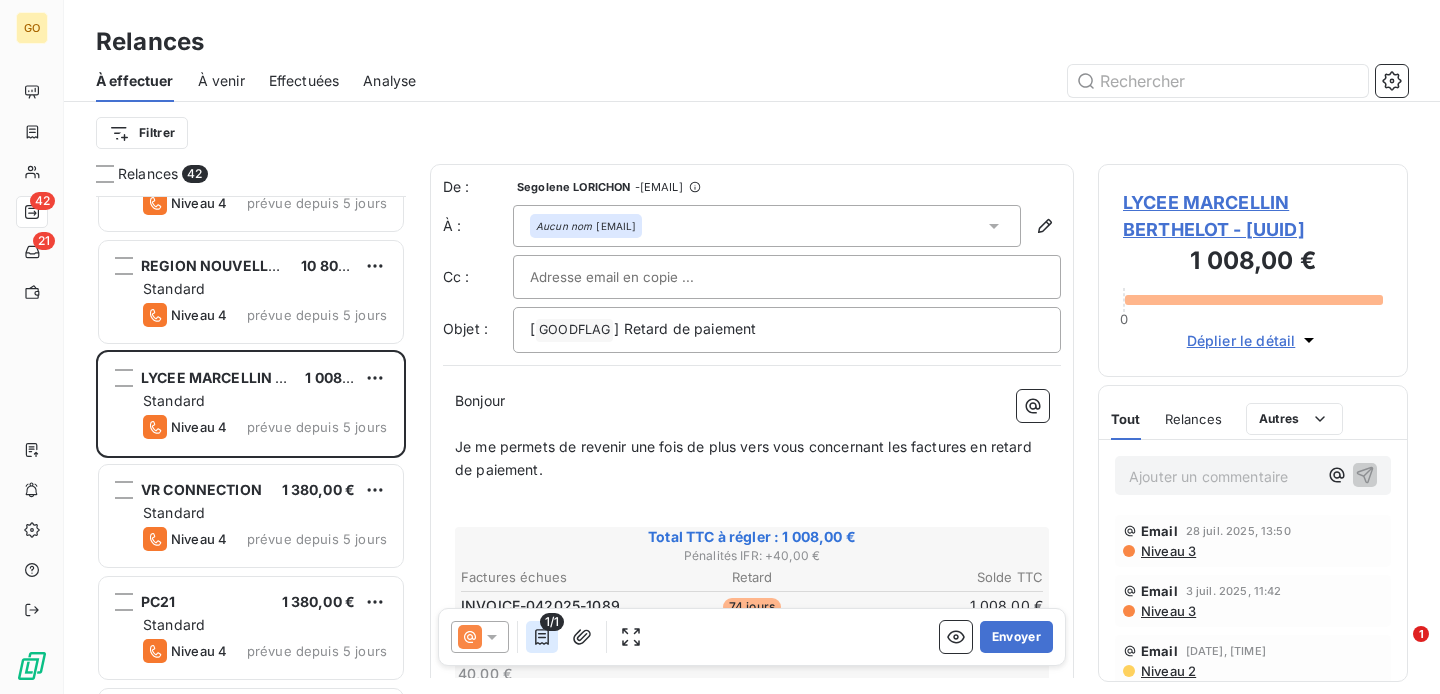 click 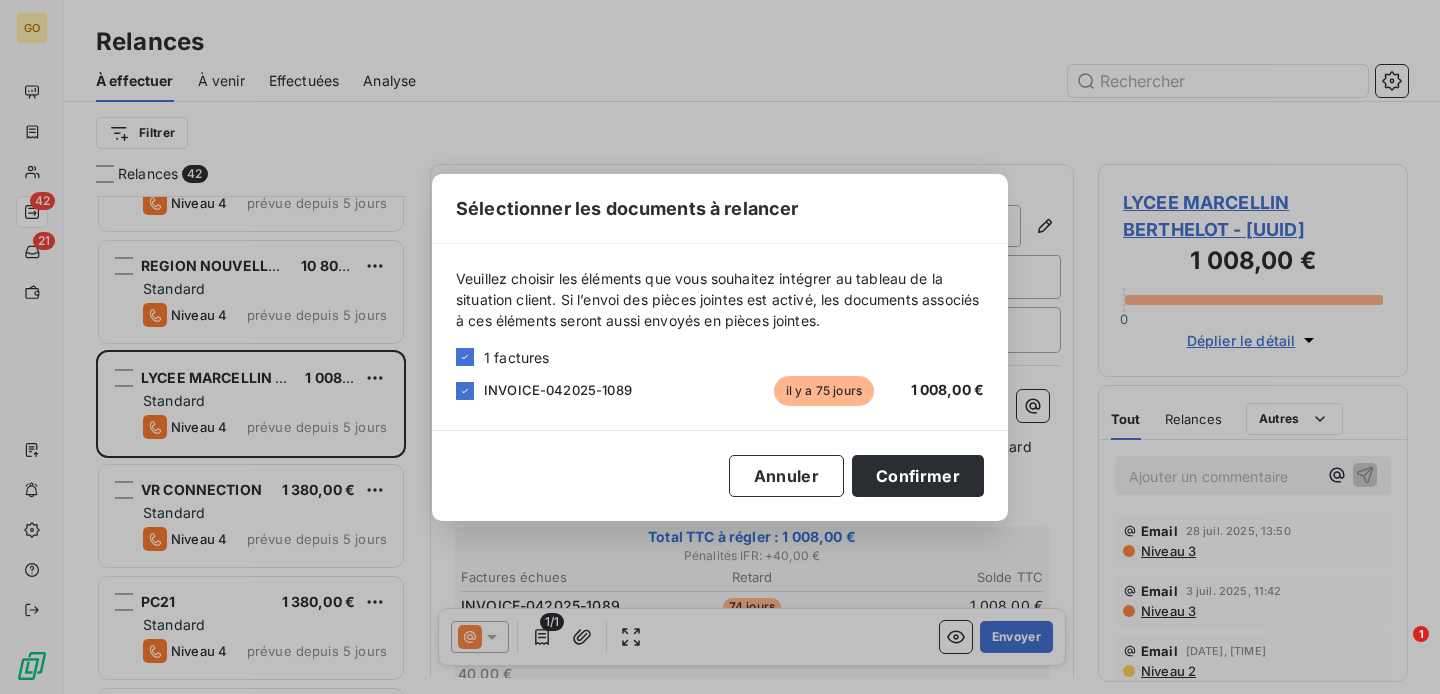 click on "INVOICE-042025-1089" at bounding box center (558, 390) 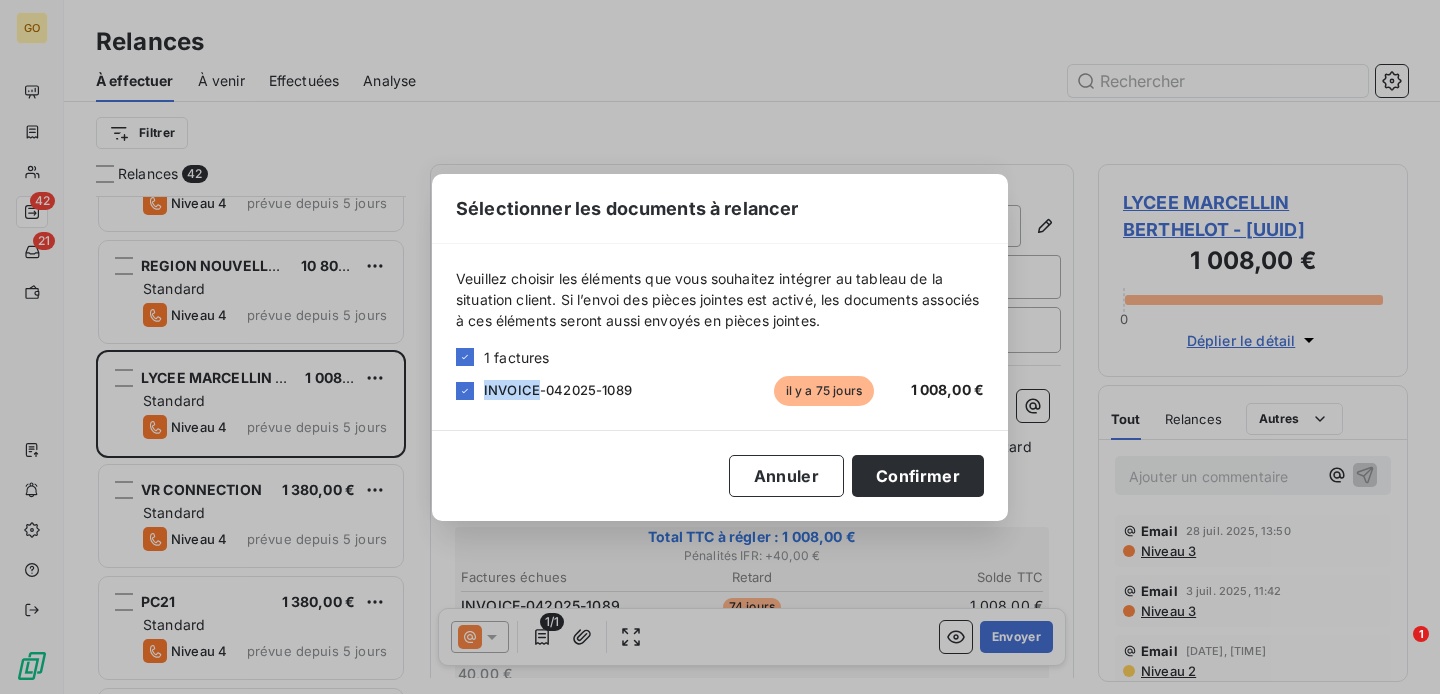 click on "INVOICE-042025-1089" at bounding box center [558, 390] 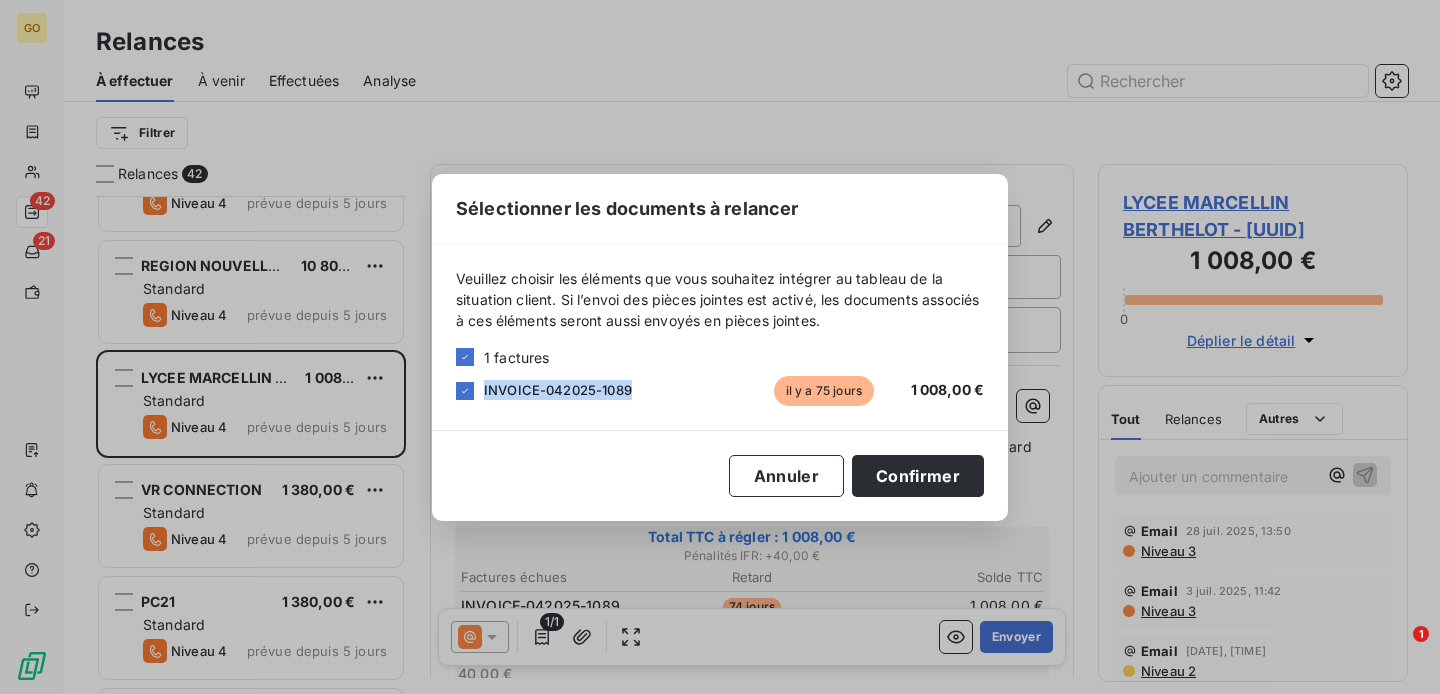 click on "INVOICE-042025-1089" at bounding box center [558, 390] 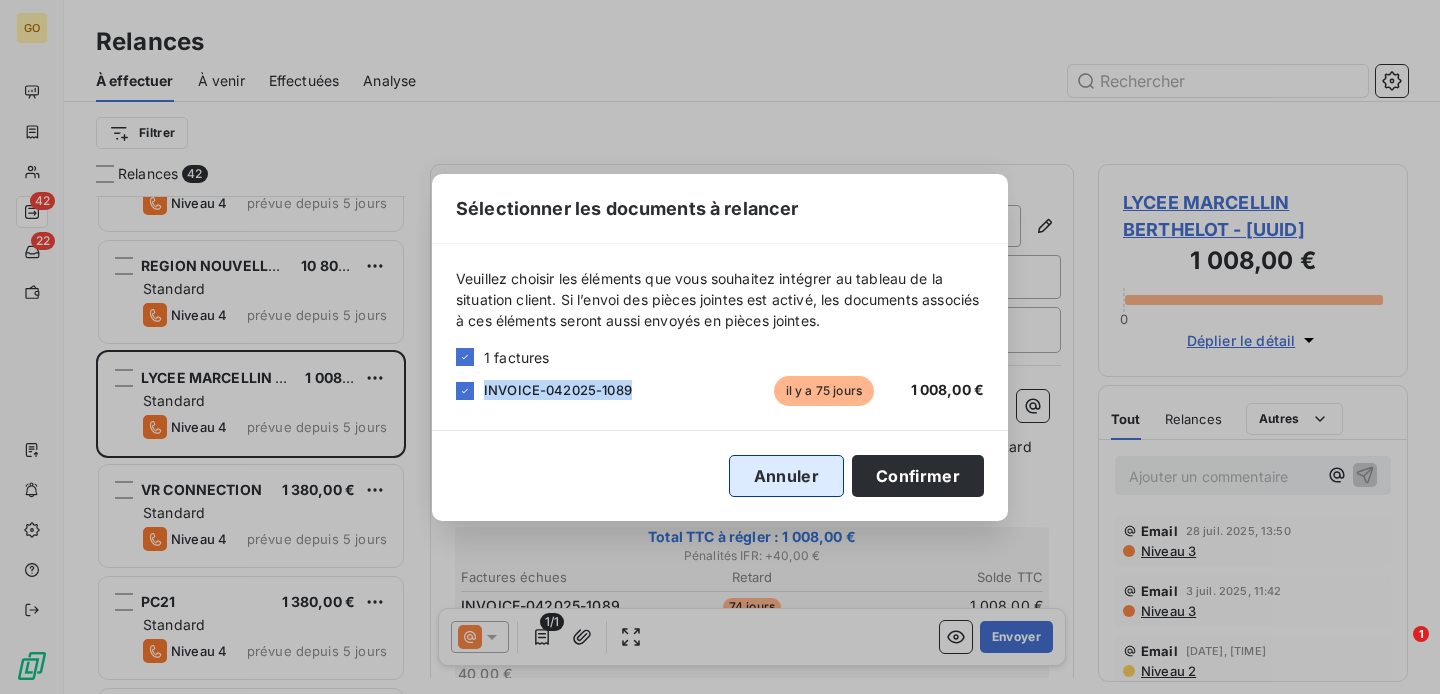 click on "Annuler" at bounding box center (786, 476) 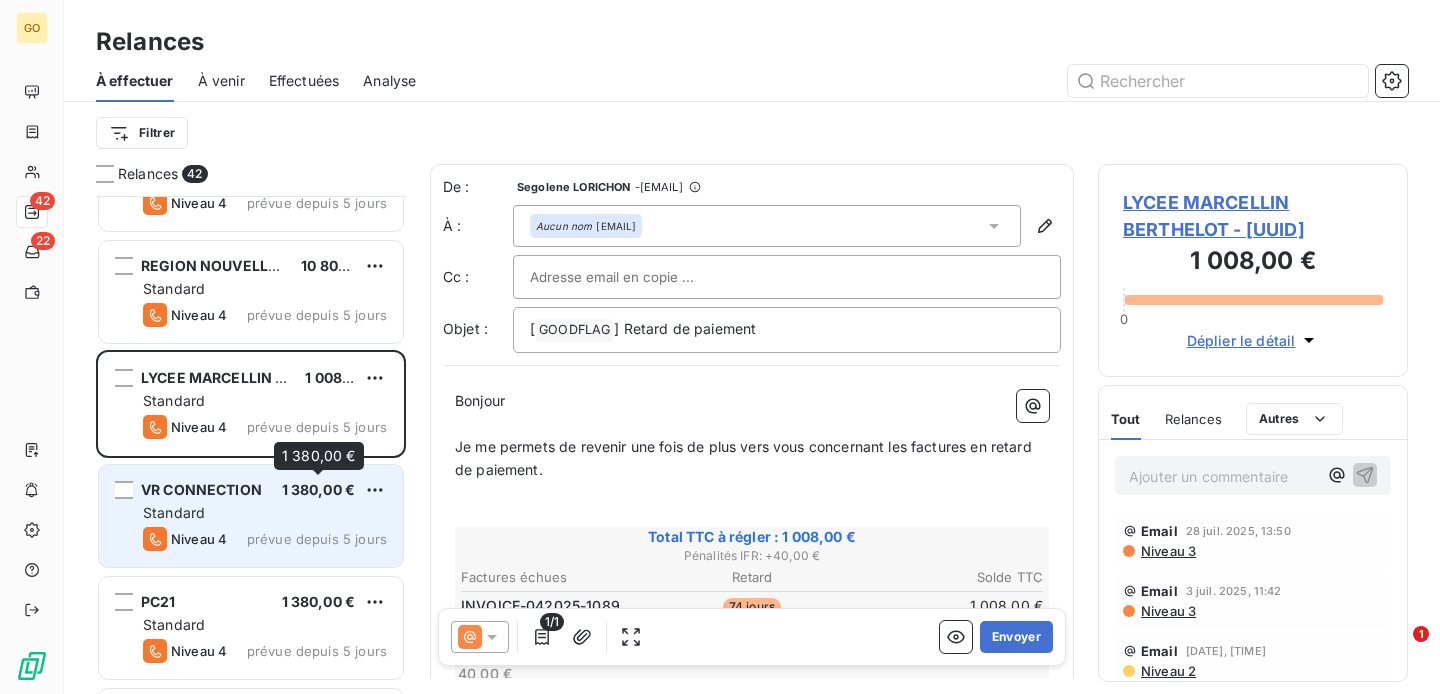 click on "1 380,00 €" at bounding box center (319, 489) 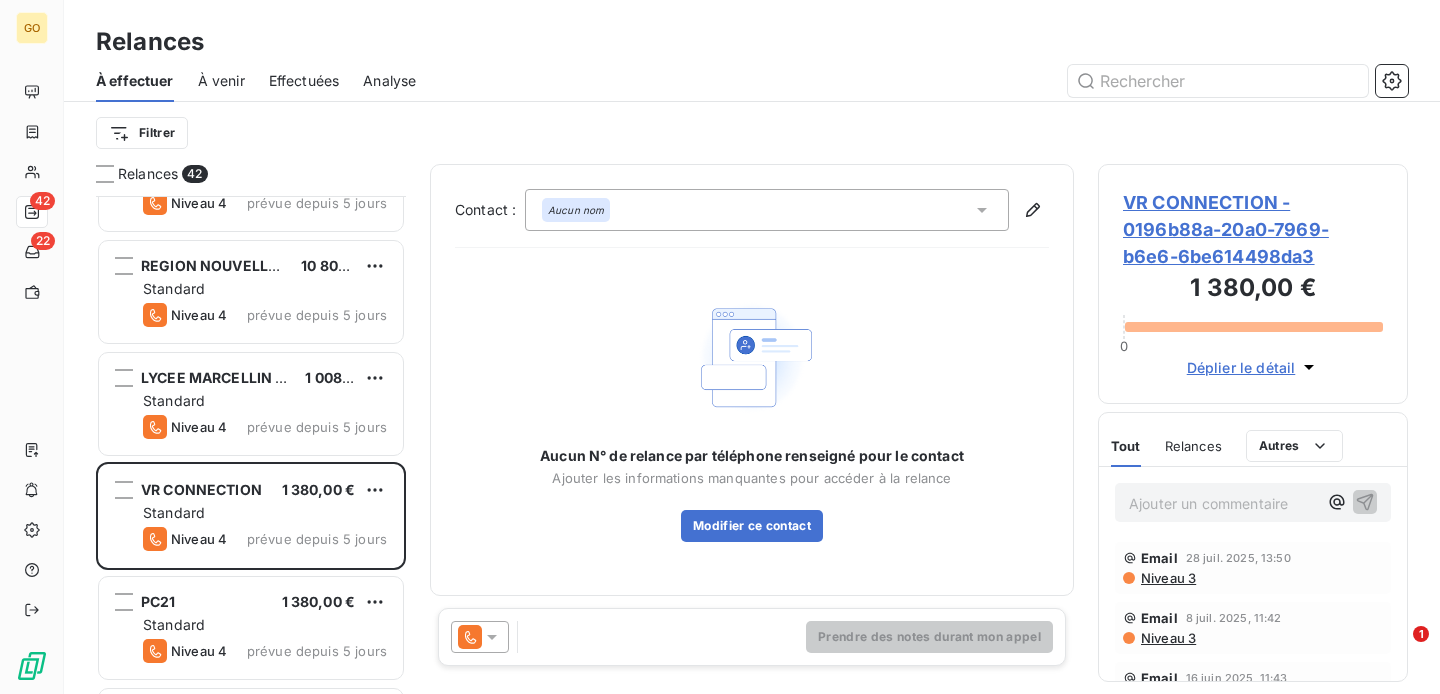 click 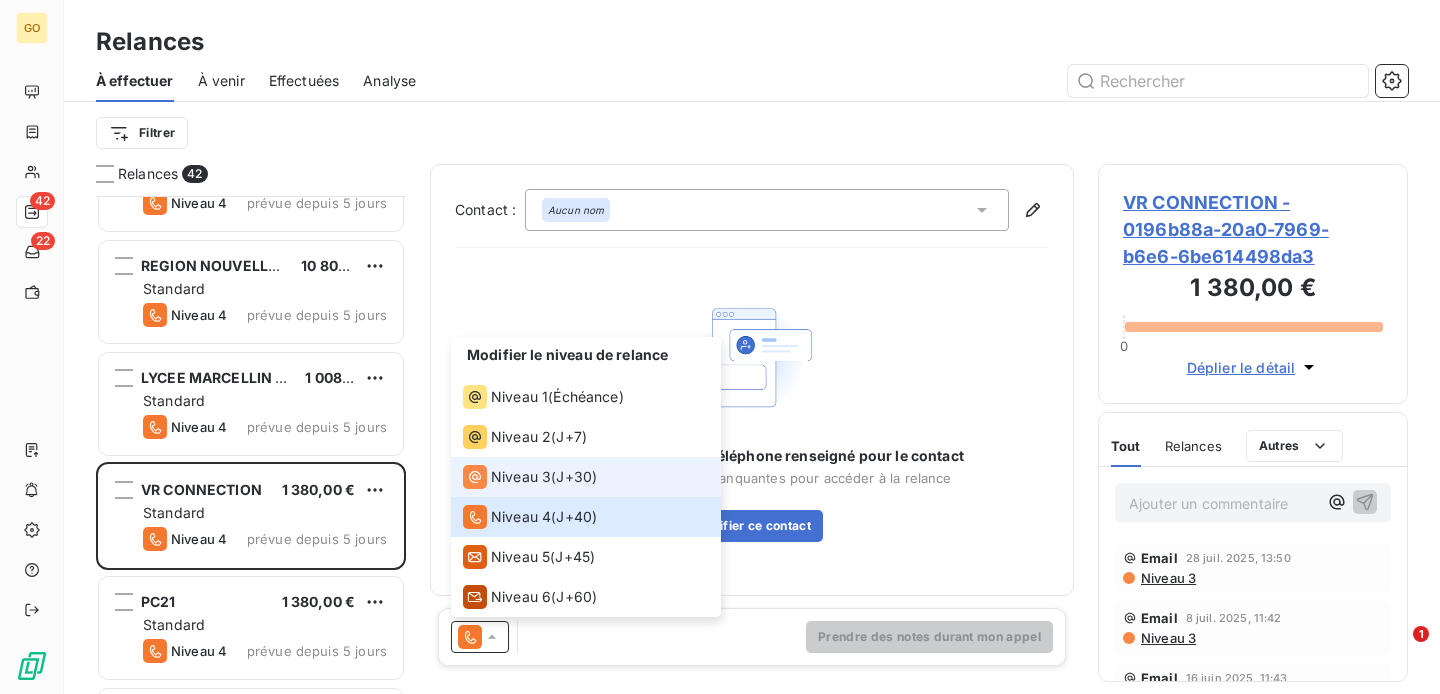 click on "Niveau 3  ( J+30 )" at bounding box center (586, 477) 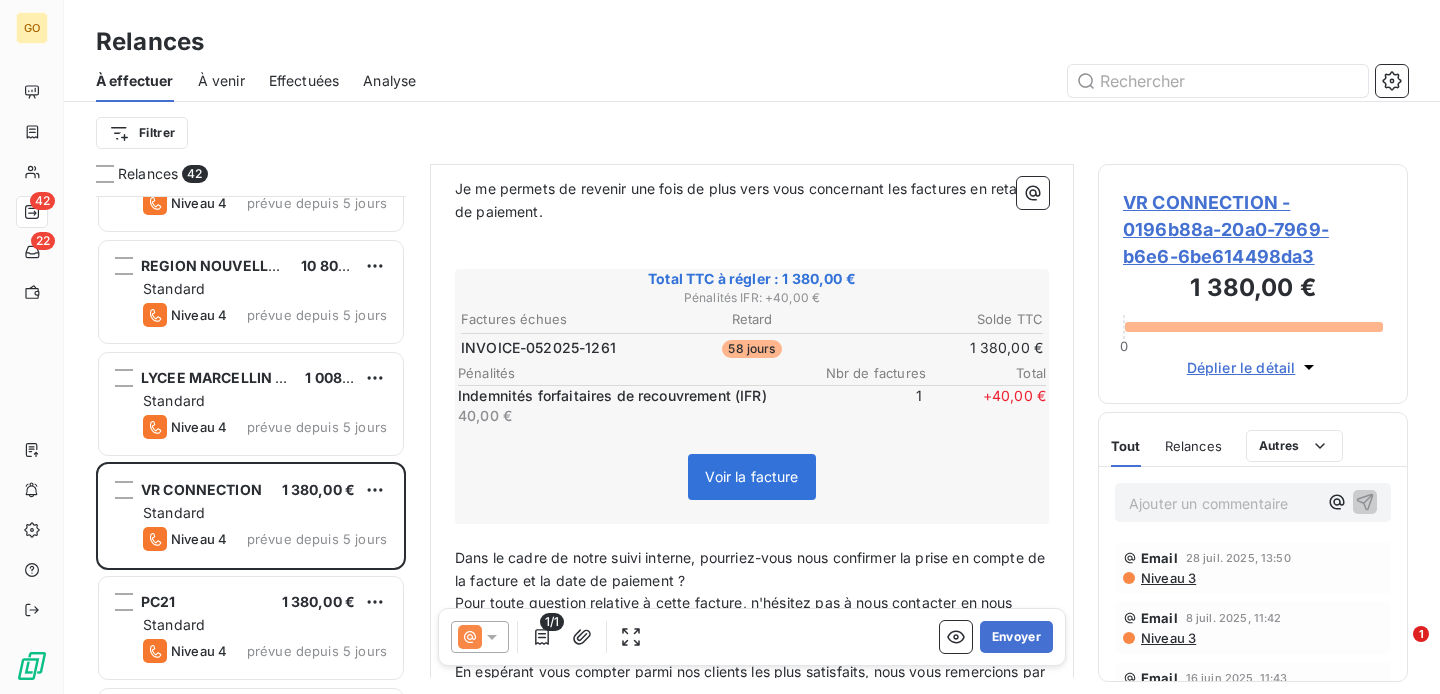 scroll, scrollTop: 266, scrollLeft: 0, axis: vertical 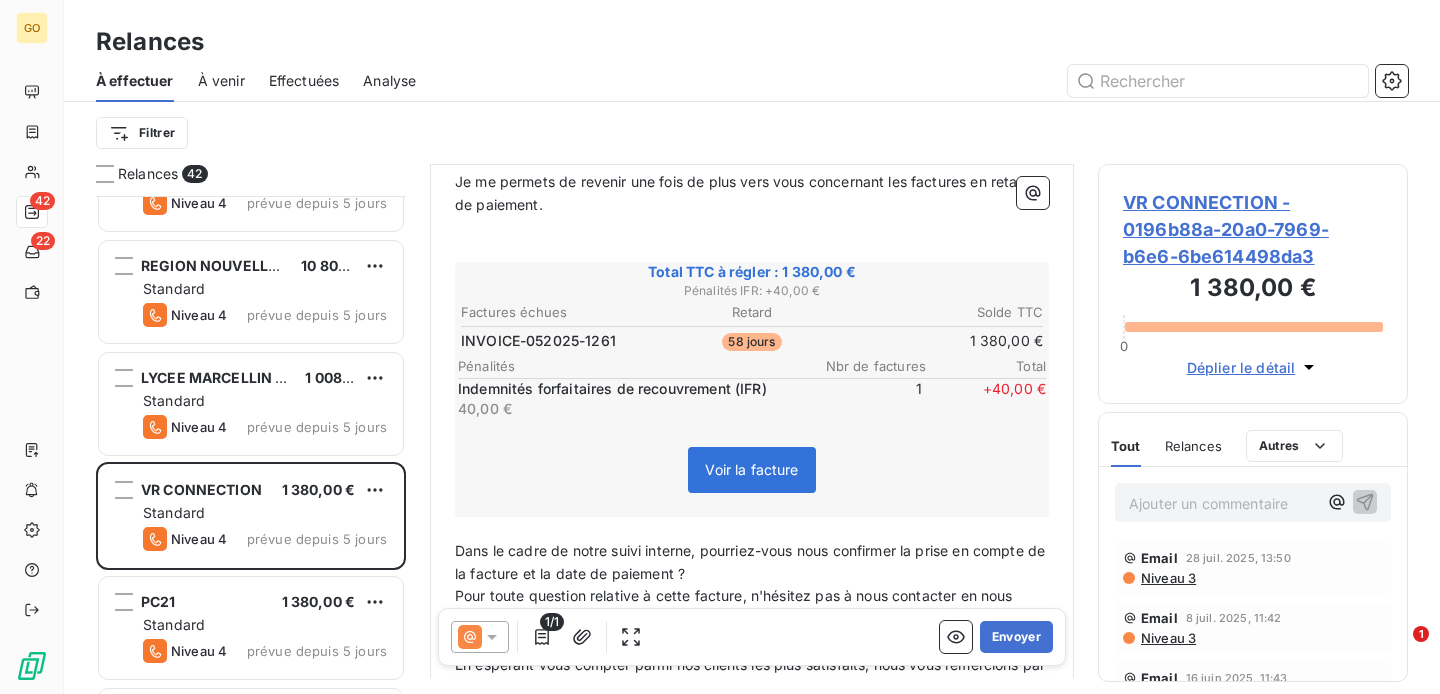 click on "INVOICE-052025-1261" at bounding box center (538, 341) 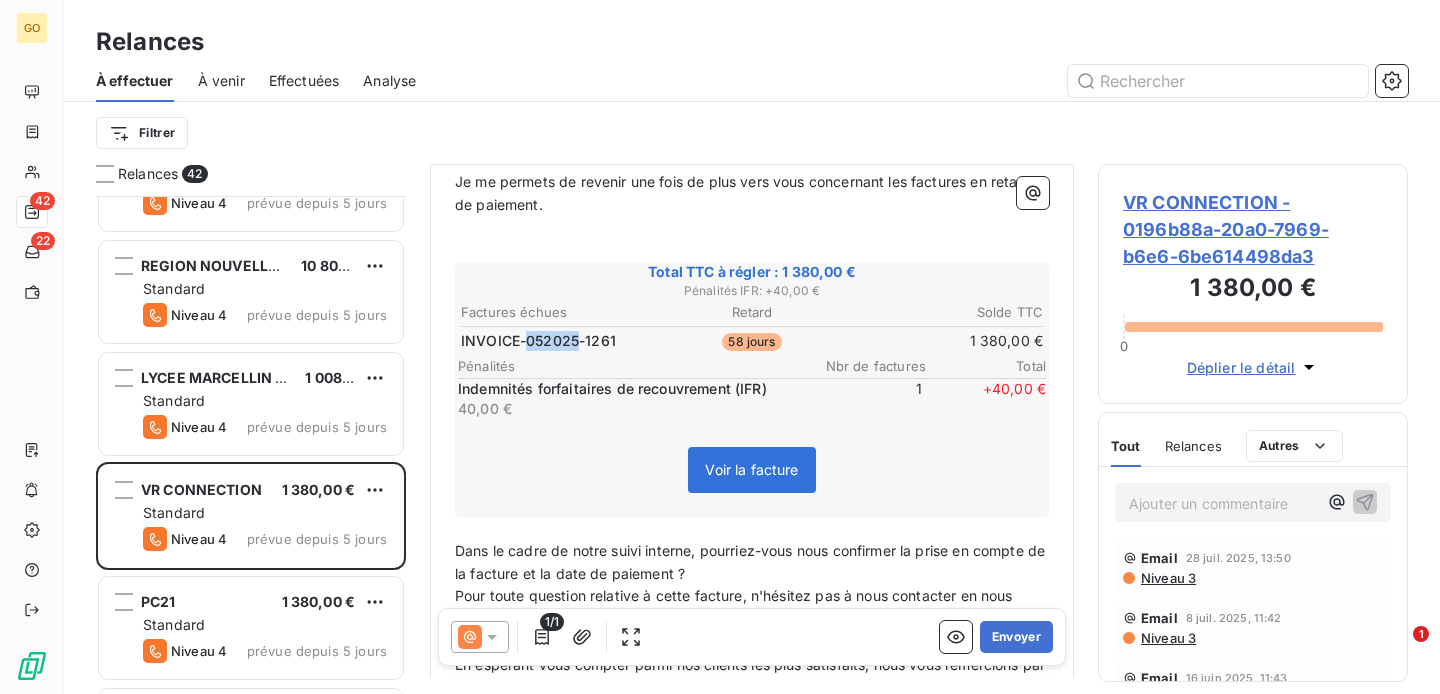 click on "INVOICE-052025-1261" at bounding box center [538, 341] 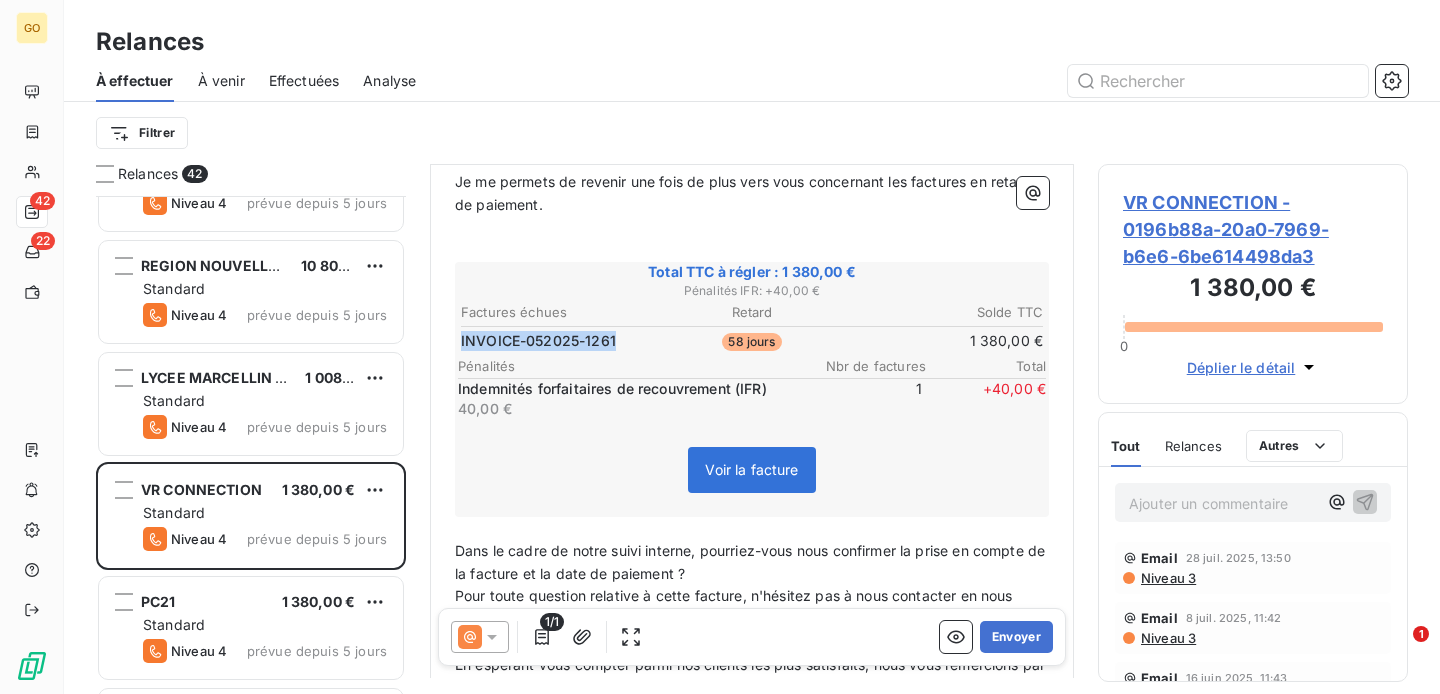 click on "INVOICE-052025-1261" at bounding box center (538, 341) 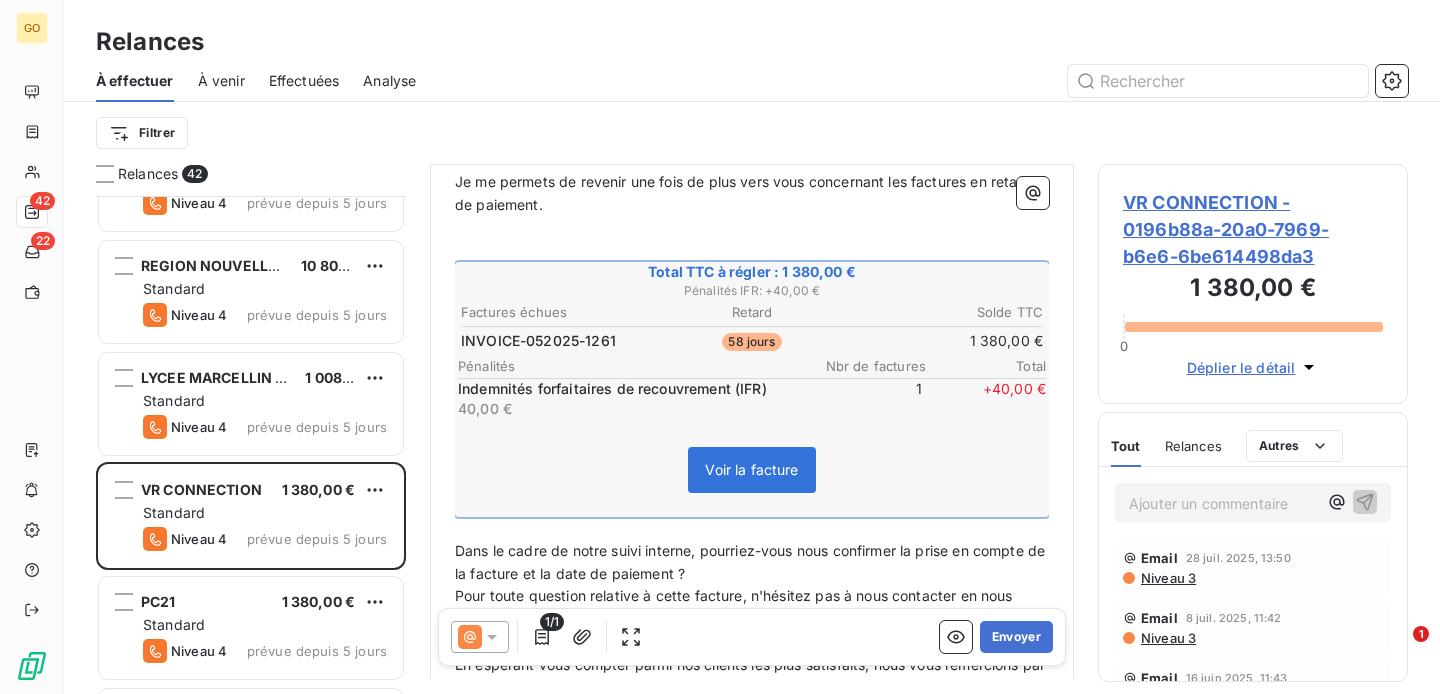 click on "INVOICE-052025-1261" at bounding box center (538, 341) 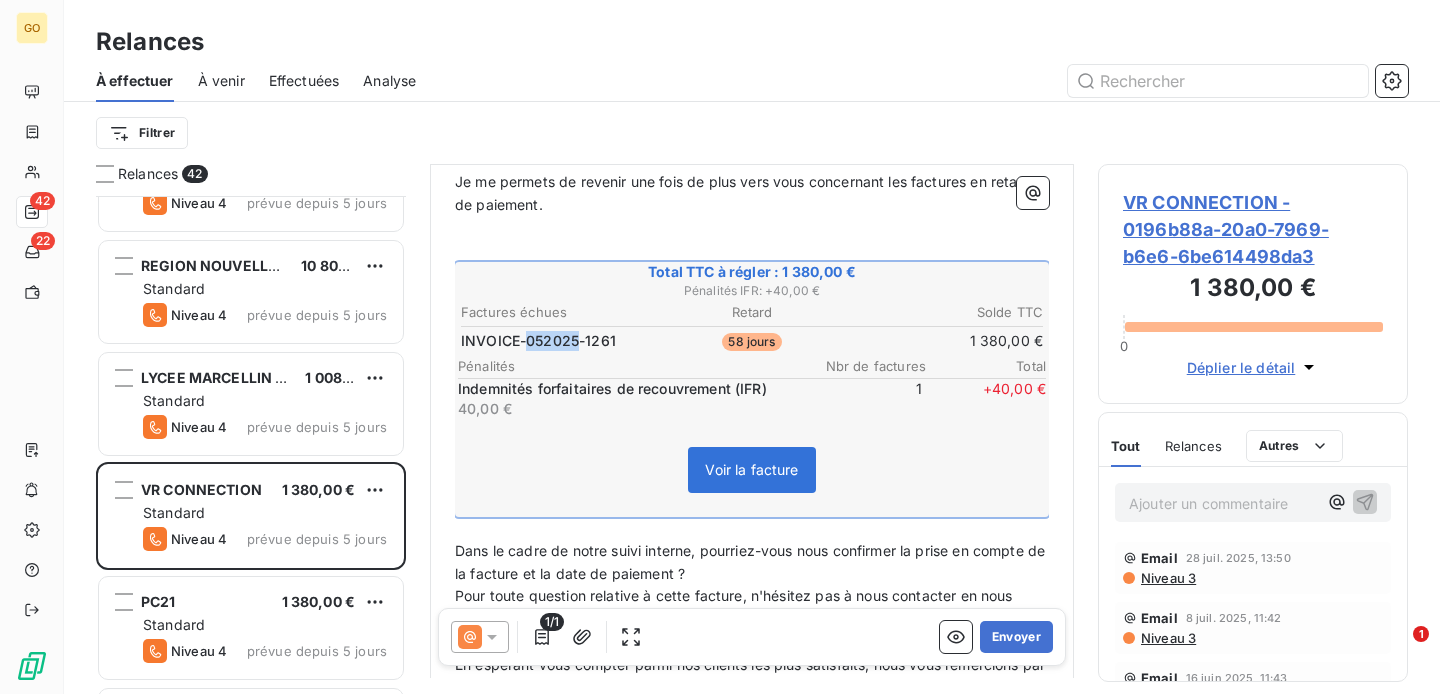 click on "INVOICE-052025-1261" at bounding box center [538, 341] 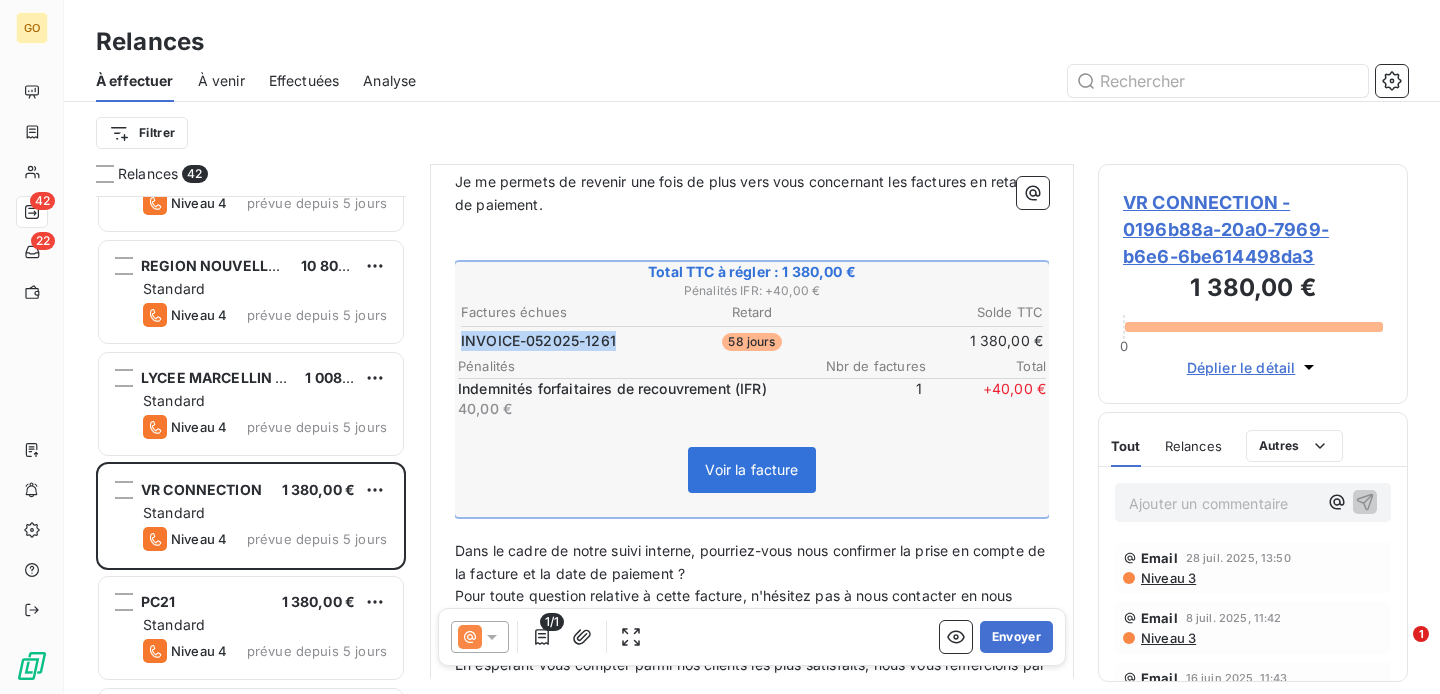 click on "INVOICE-052025-1261" at bounding box center [538, 341] 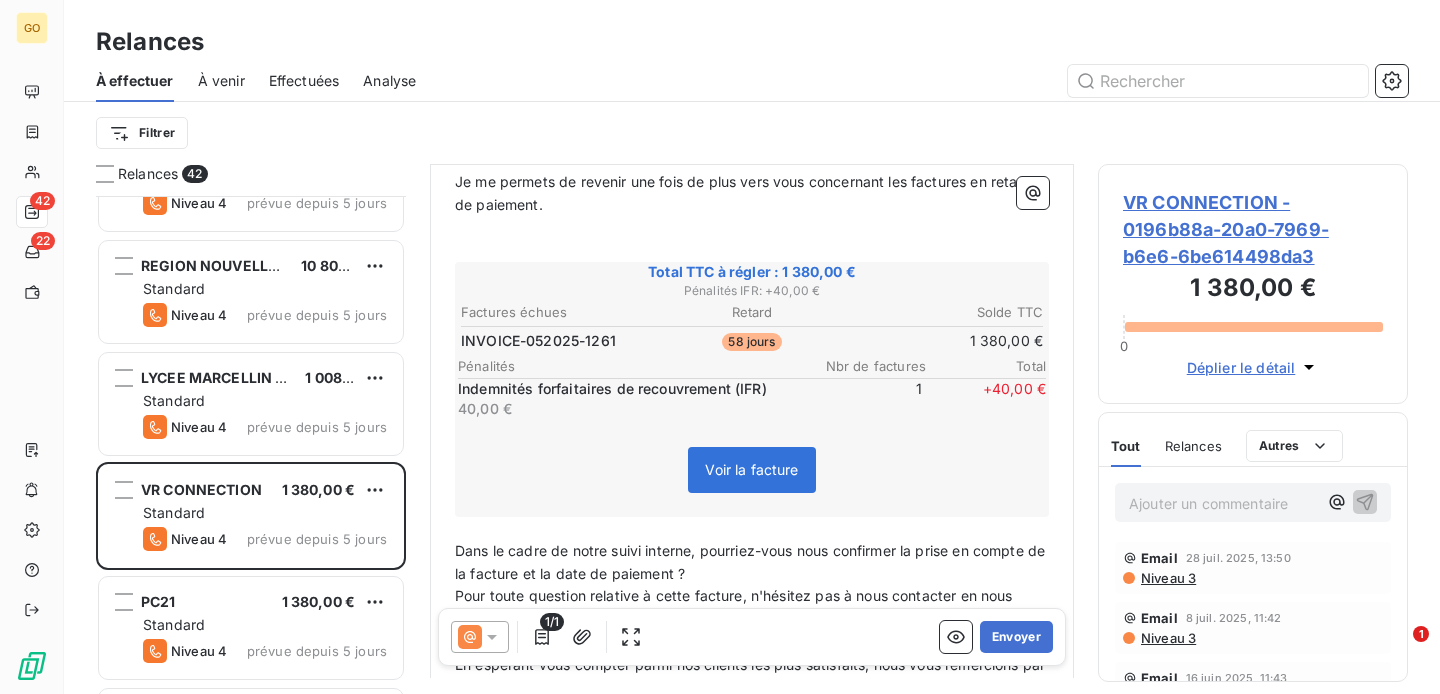 click on "1/1 Envoyer" at bounding box center (752, 637) 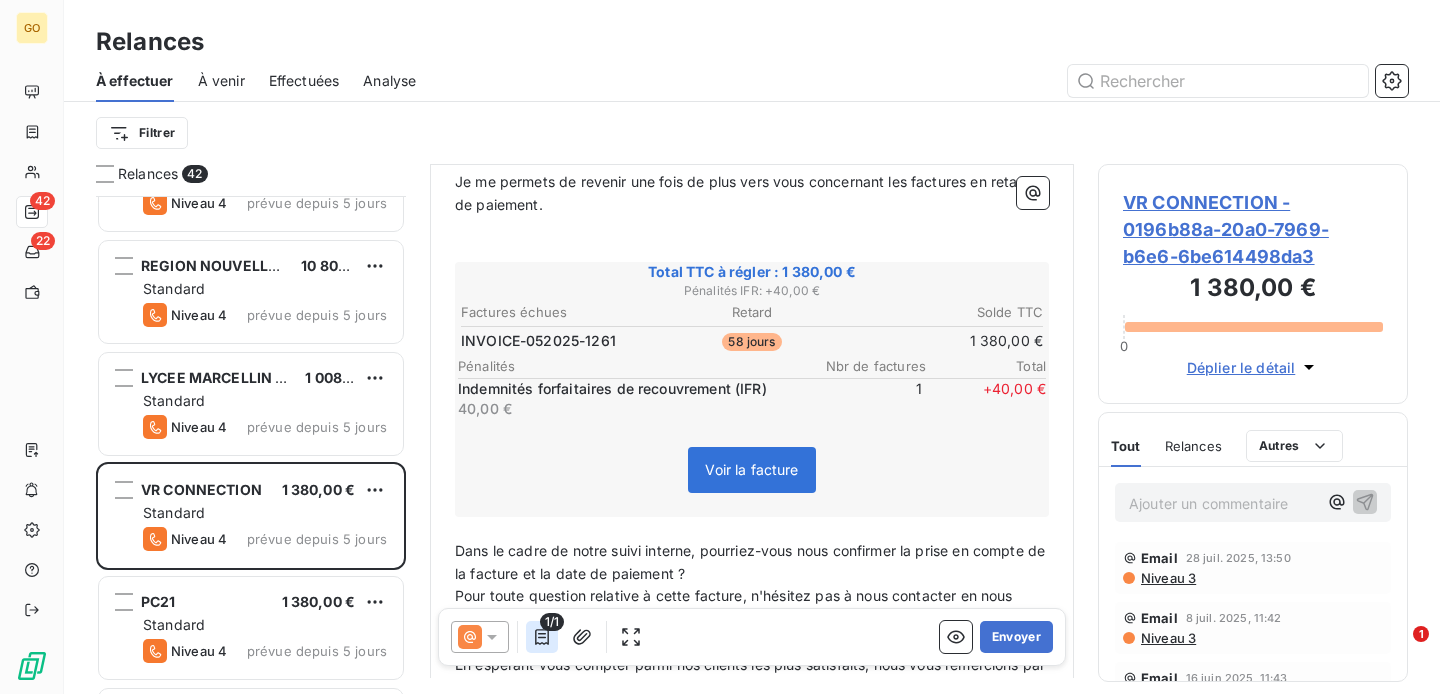 click 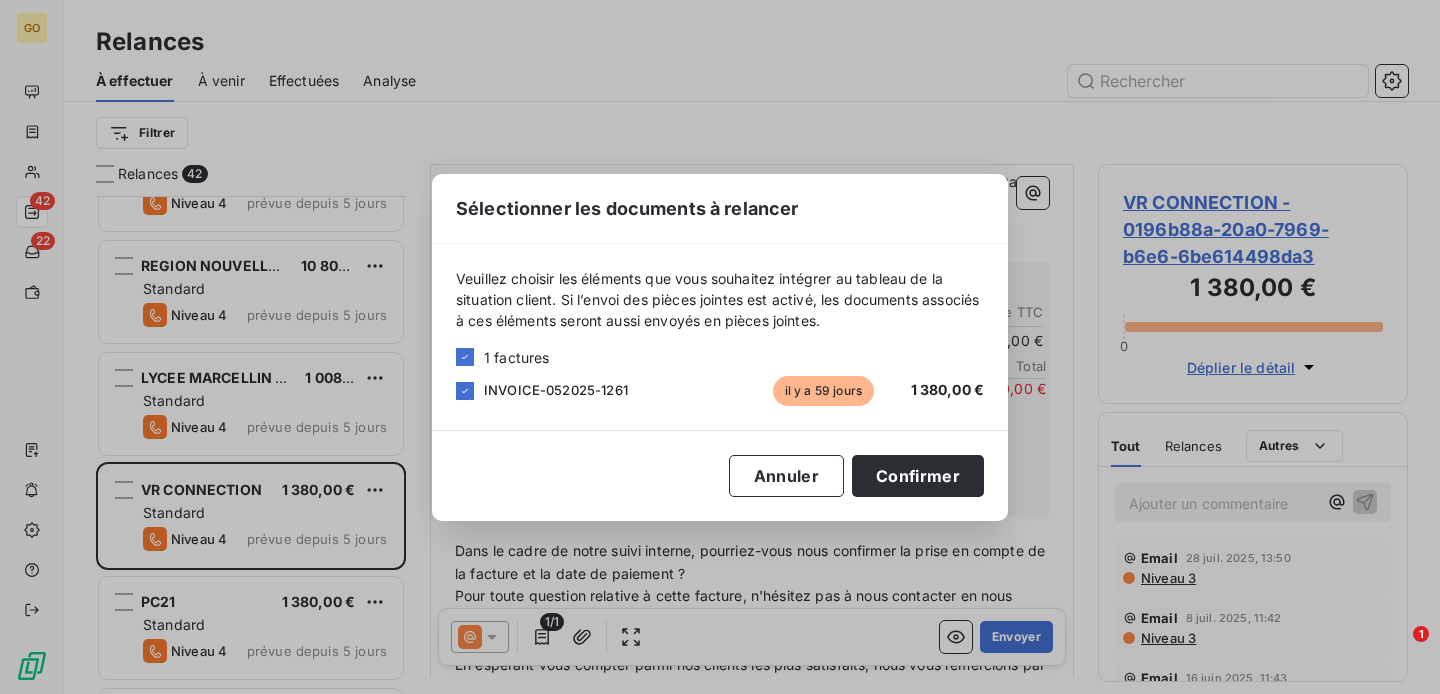 click on "INVOICE-052025-1261" at bounding box center [556, 390] 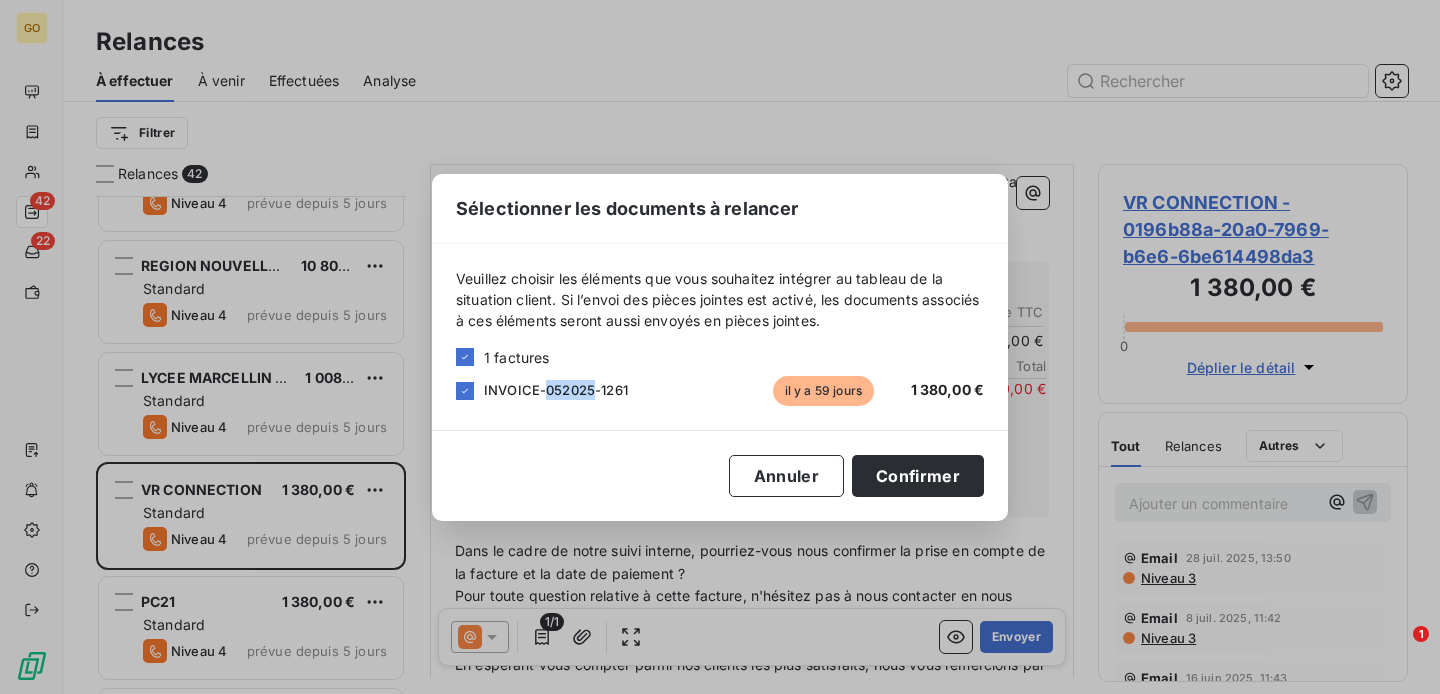 click on "INVOICE-052025-1261" at bounding box center [556, 390] 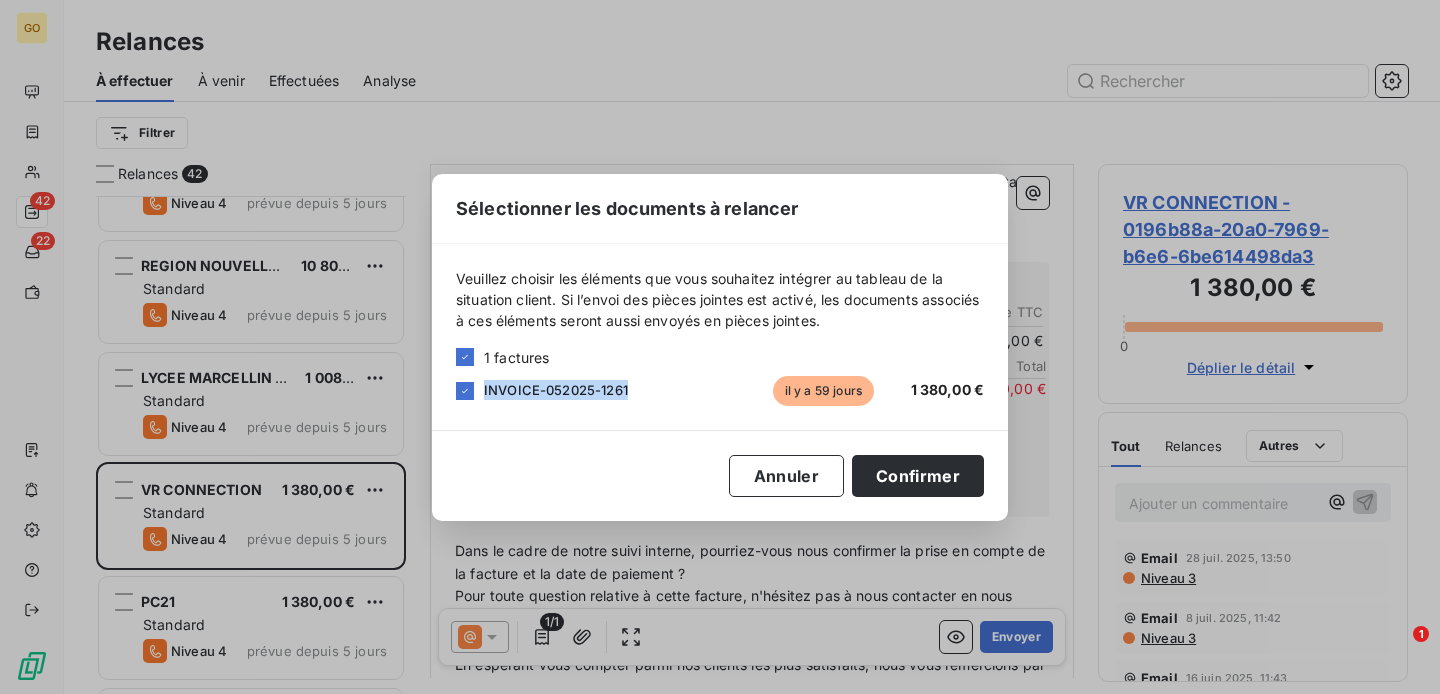 click on "INVOICE-052025-1261" at bounding box center (556, 390) 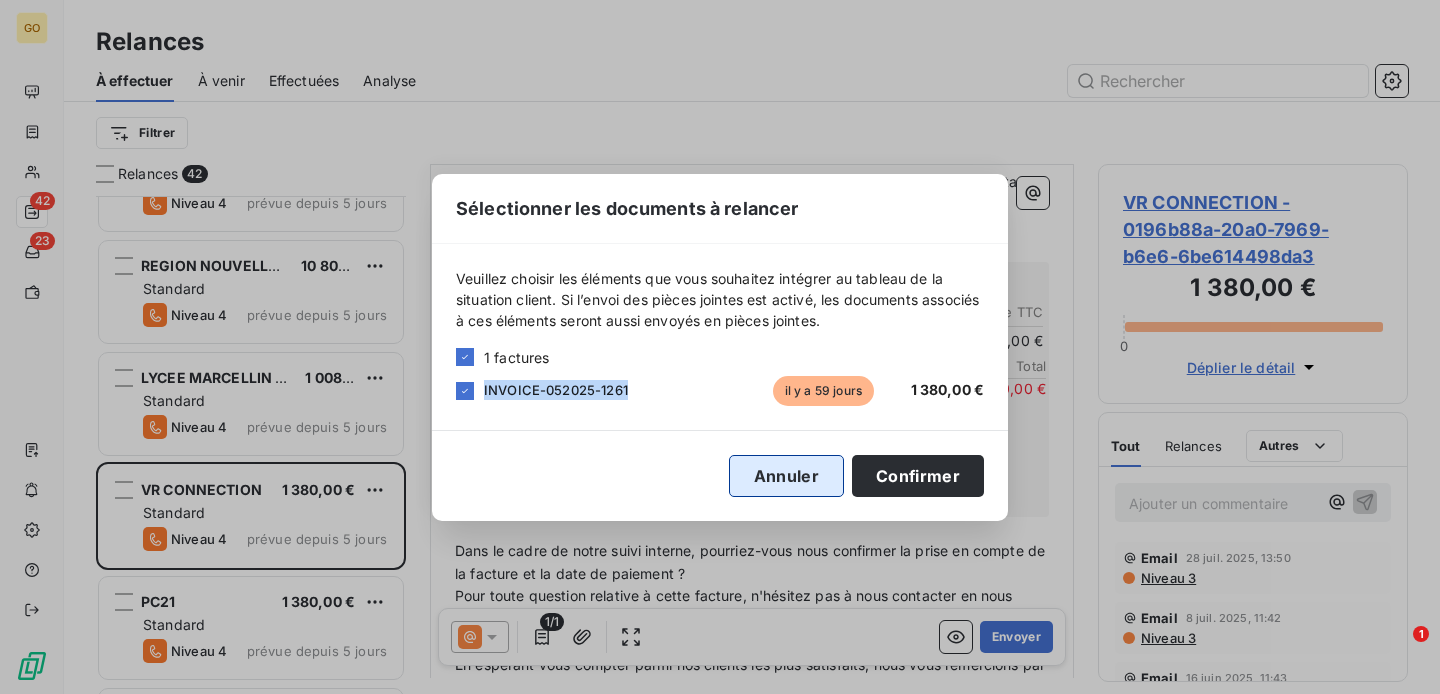 click on "Annuler" at bounding box center (786, 476) 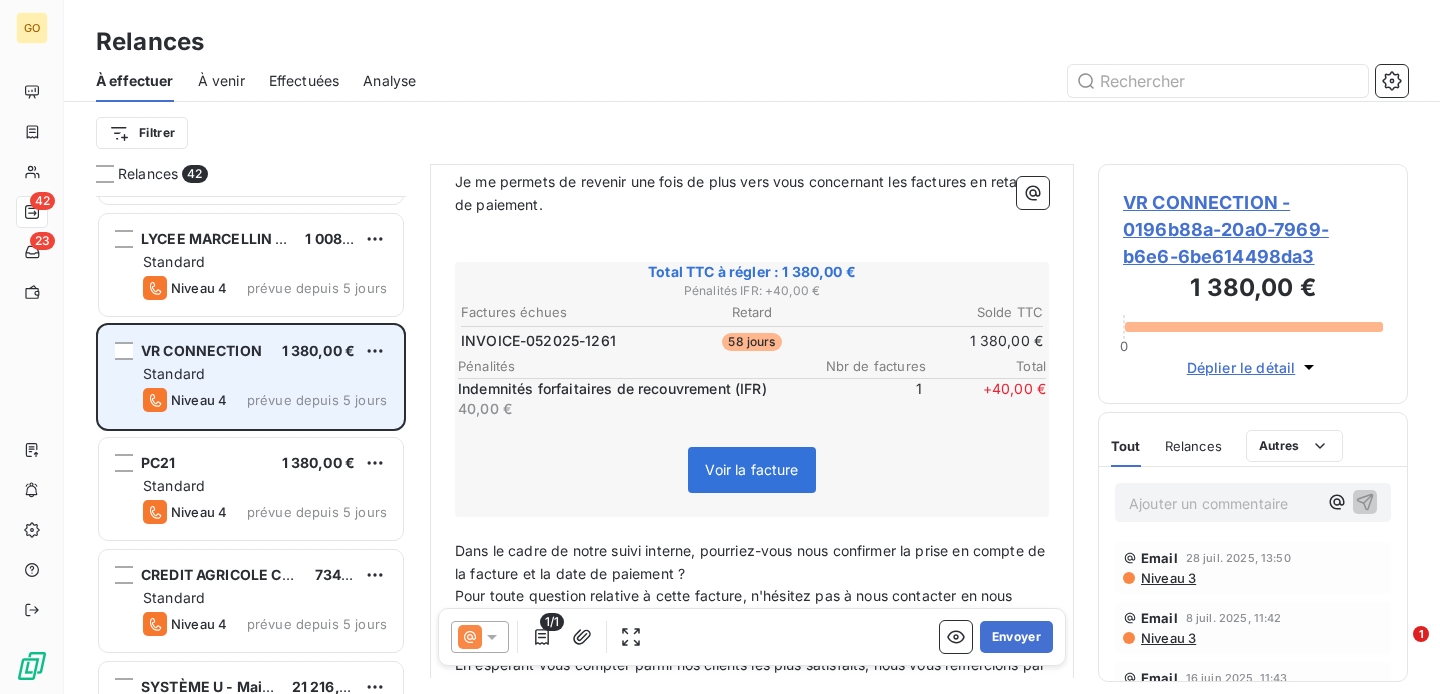 scroll, scrollTop: 2342, scrollLeft: 0, axis: vertical 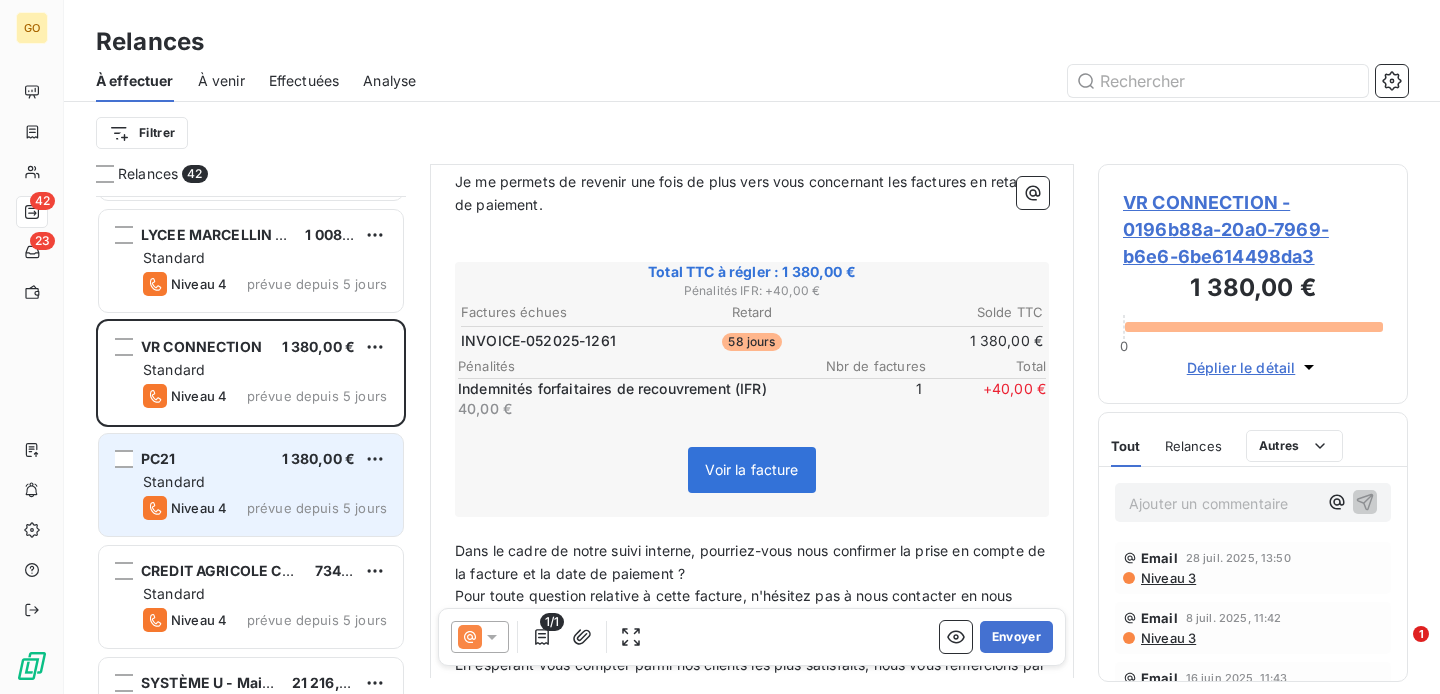 click on "Standard" at bounding box center [265, 482] 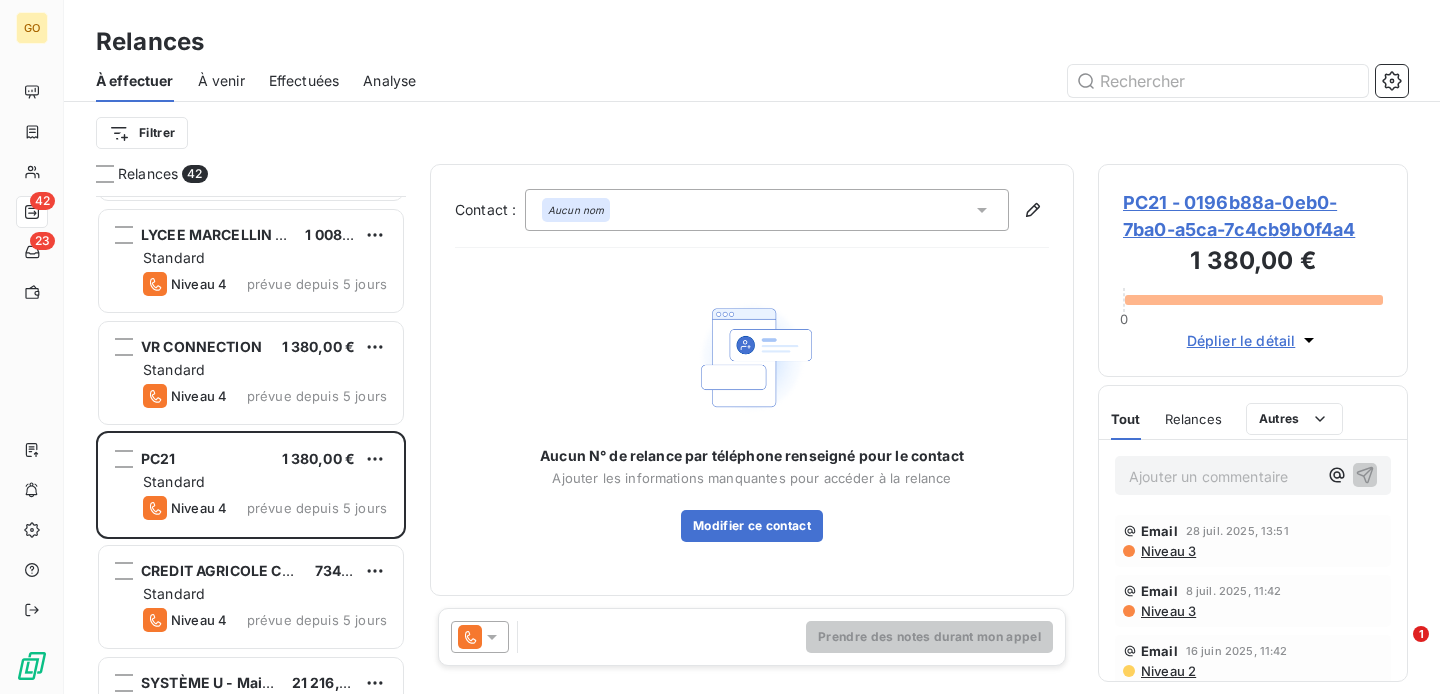 click 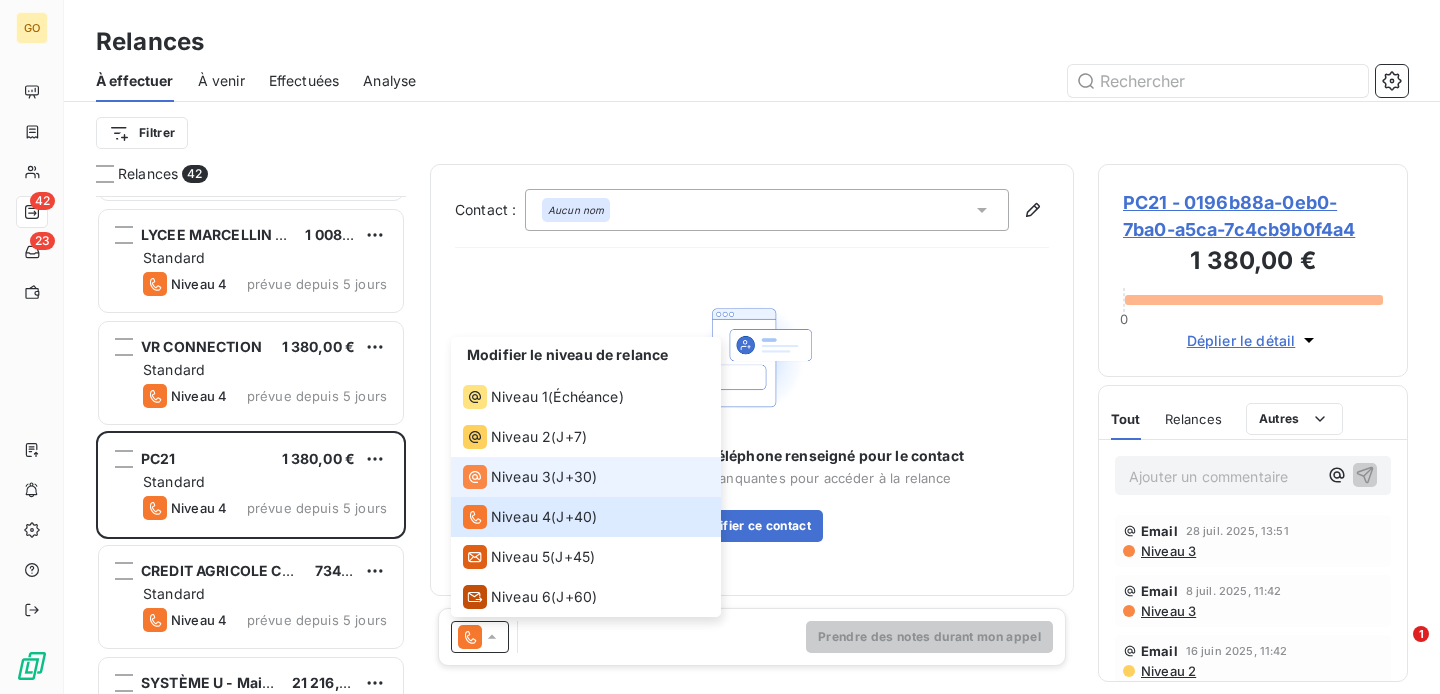 click on "Niveau 3" at bounding box center (521, 477) 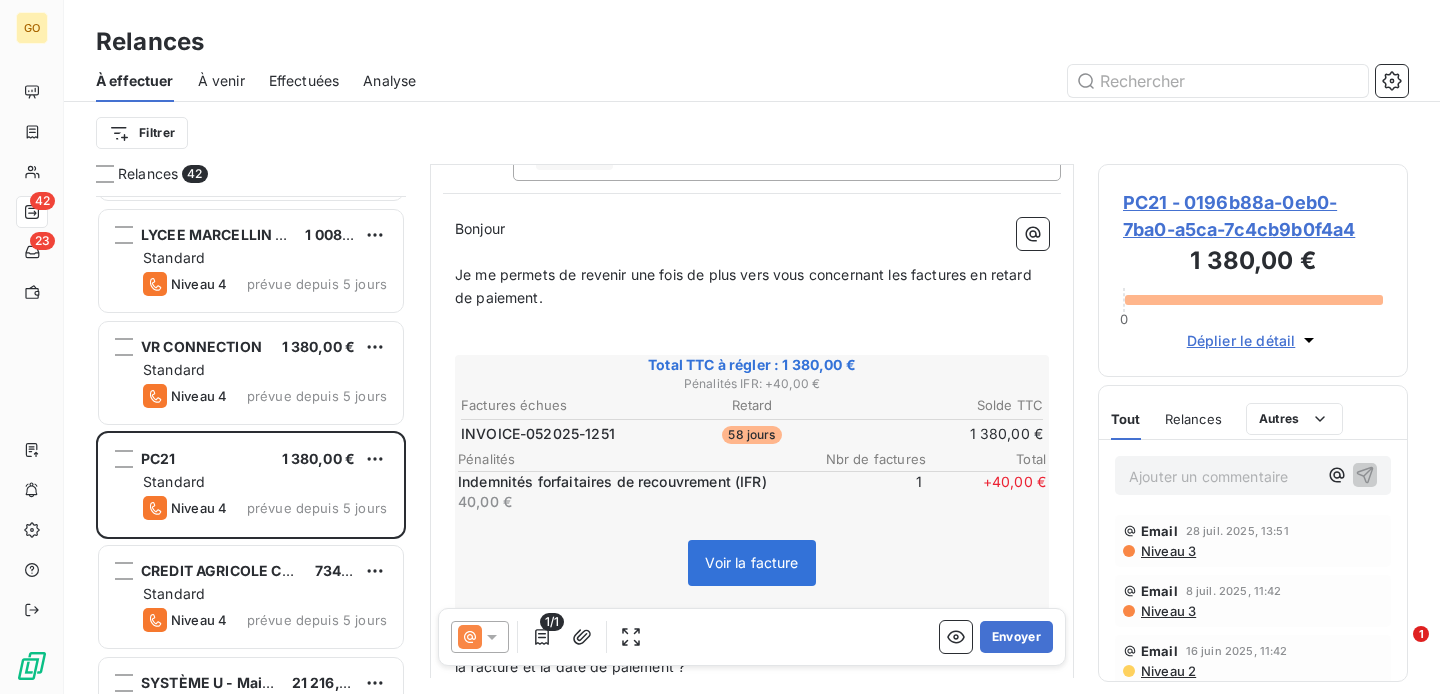 scroll, scrollTop: 200, scrollLeft: 0, axis: vertical 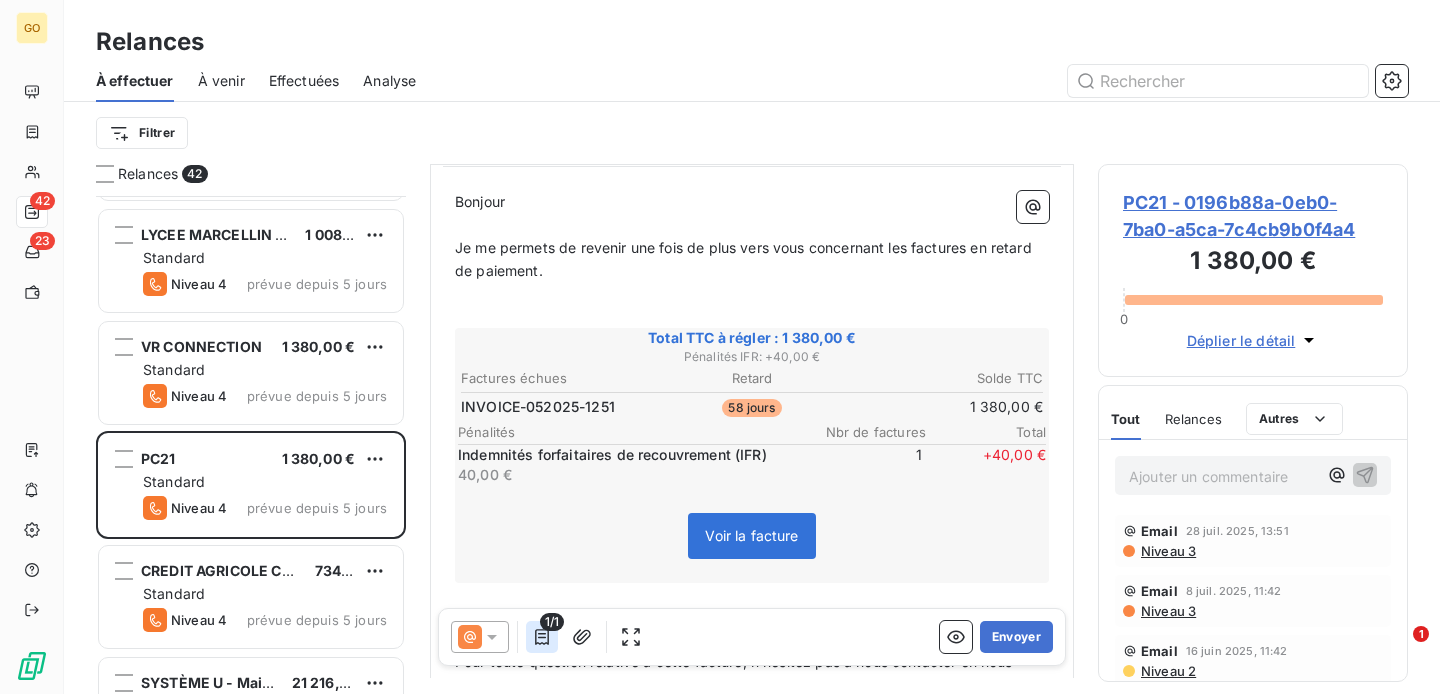 click 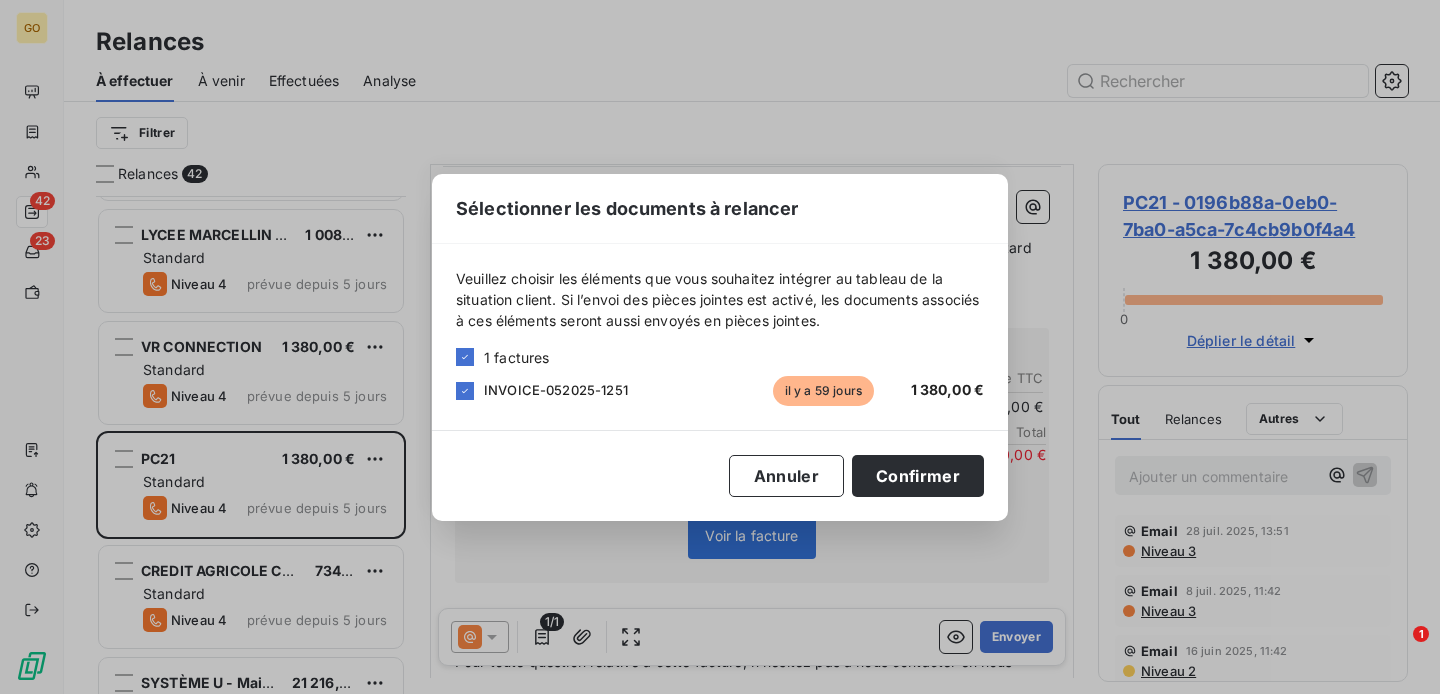 click on "INVOICE-052025-1251" at bounding box center (556, 390) 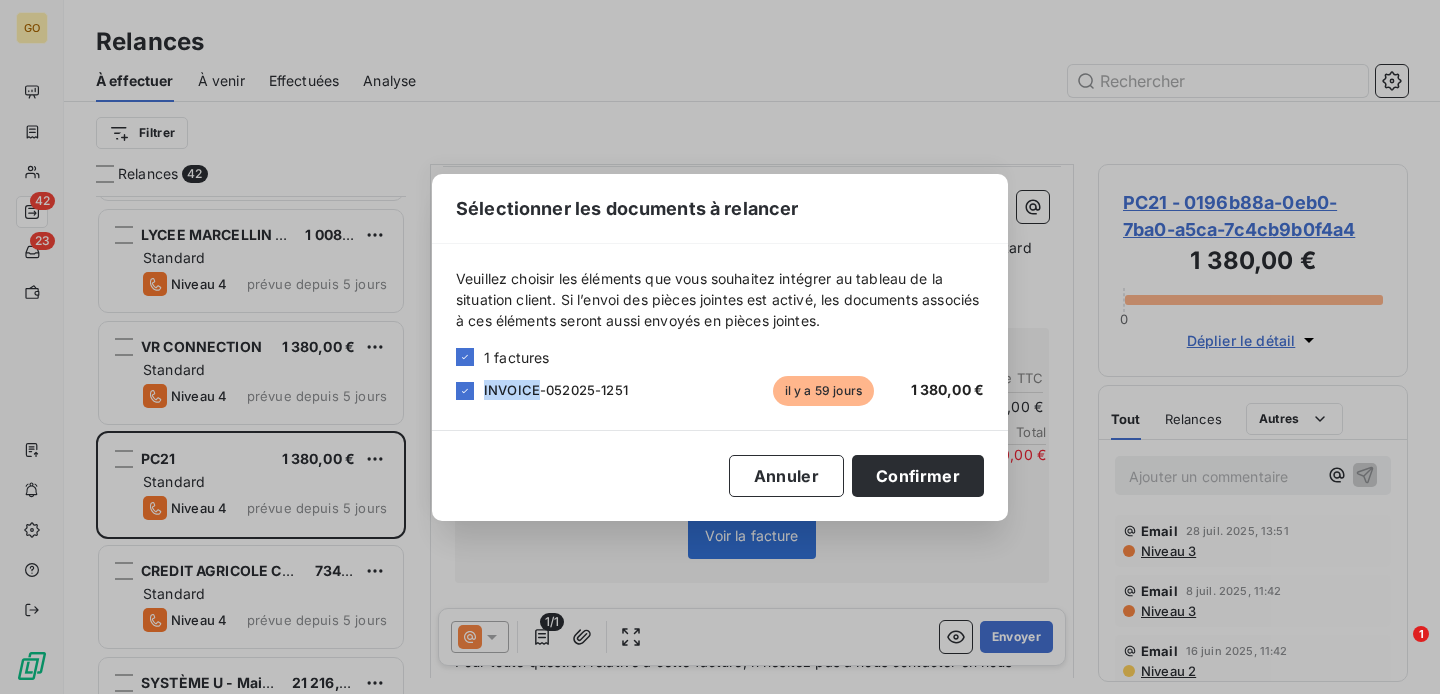 click on "INVOICE-052025-1251" at bounding box center [556, 390] 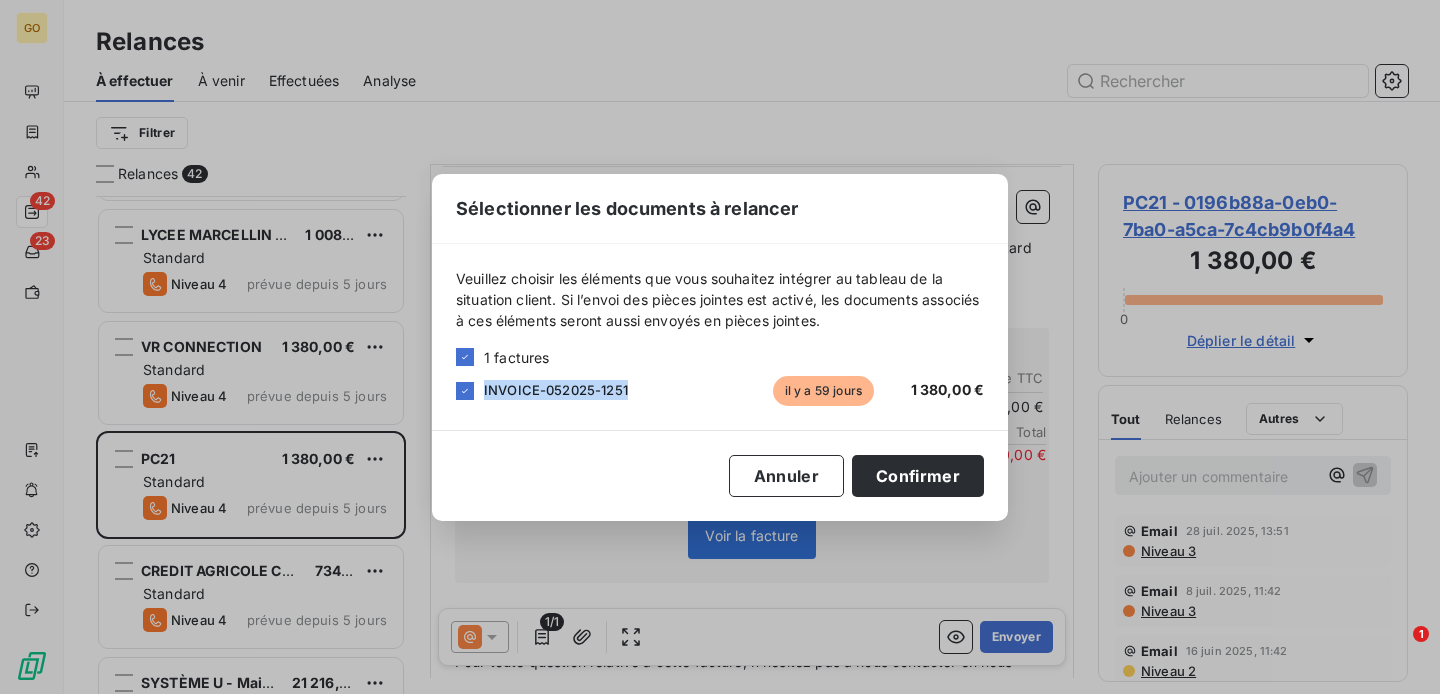click on "INVOICE-052025-1251" at bounding box center [556, 390] 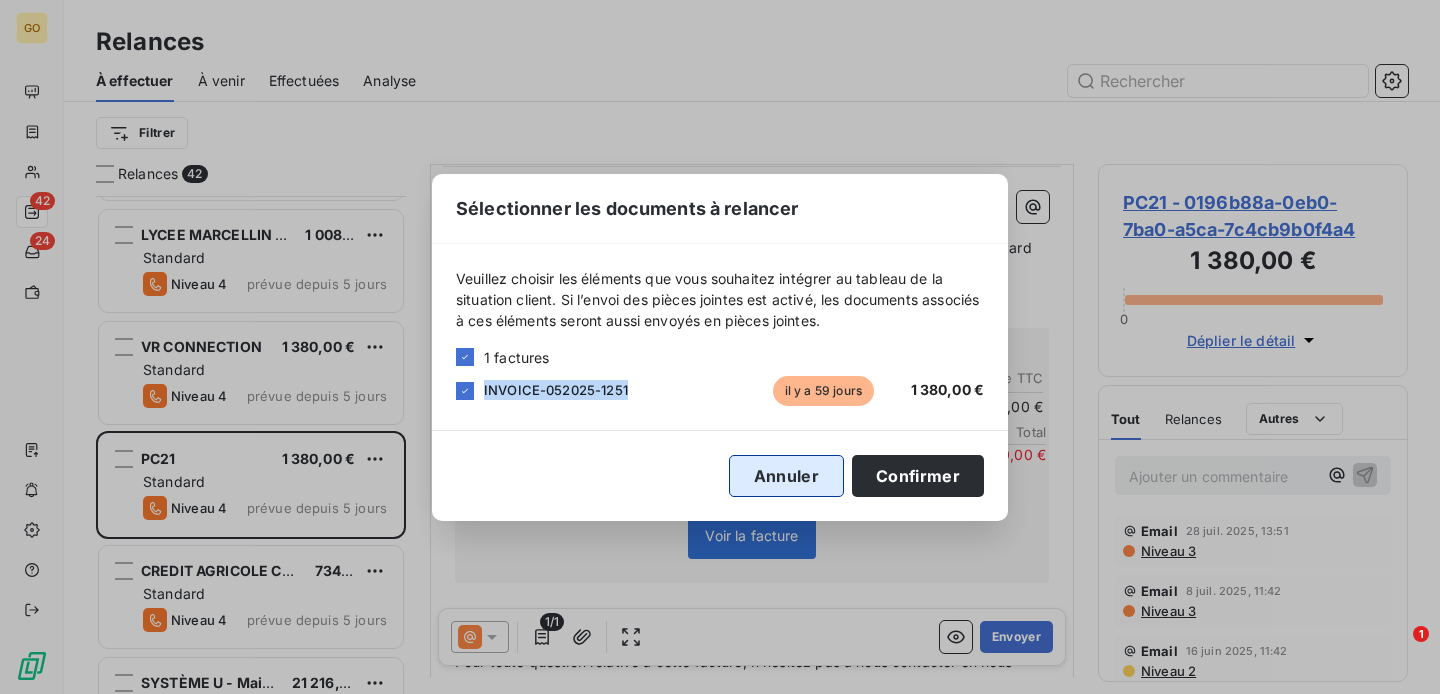 click on "Annuler" at bounding box center [786, 476] 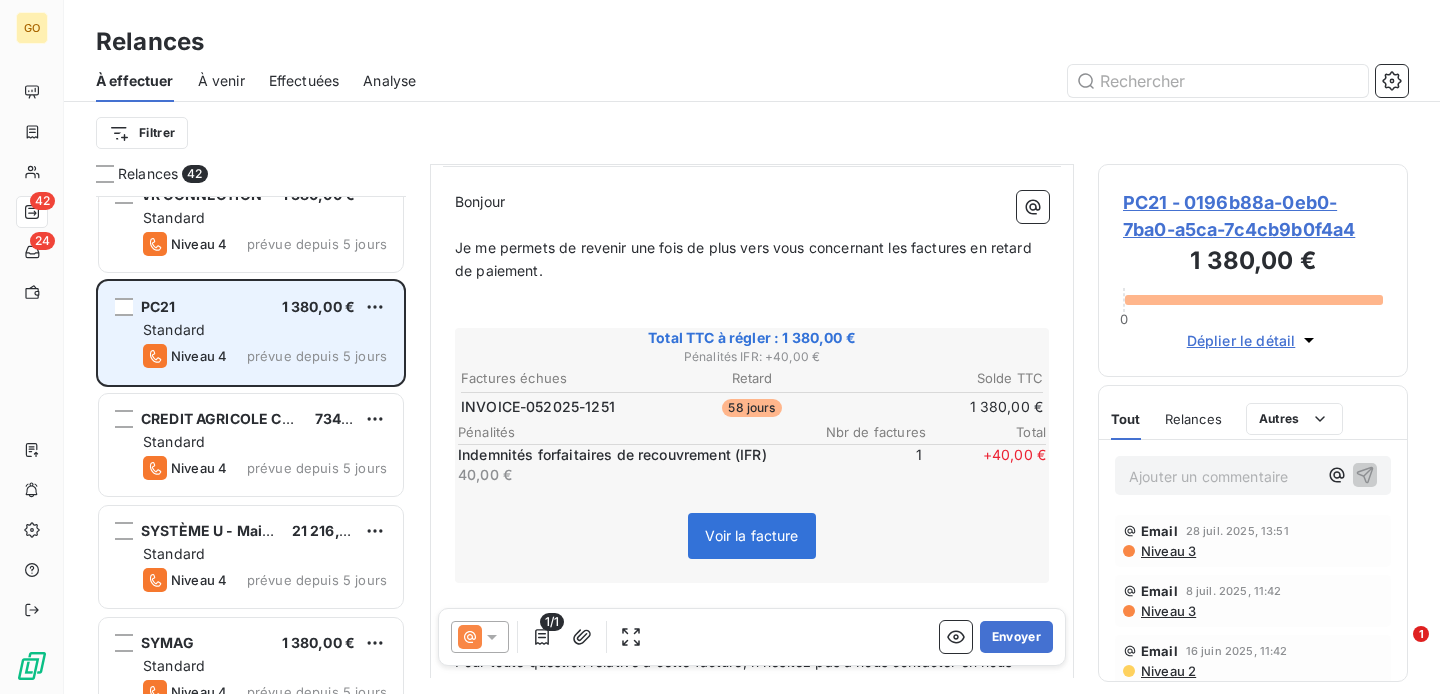 scroll, scrollTop: 2495, scrollLeft: 0, axis: vertical 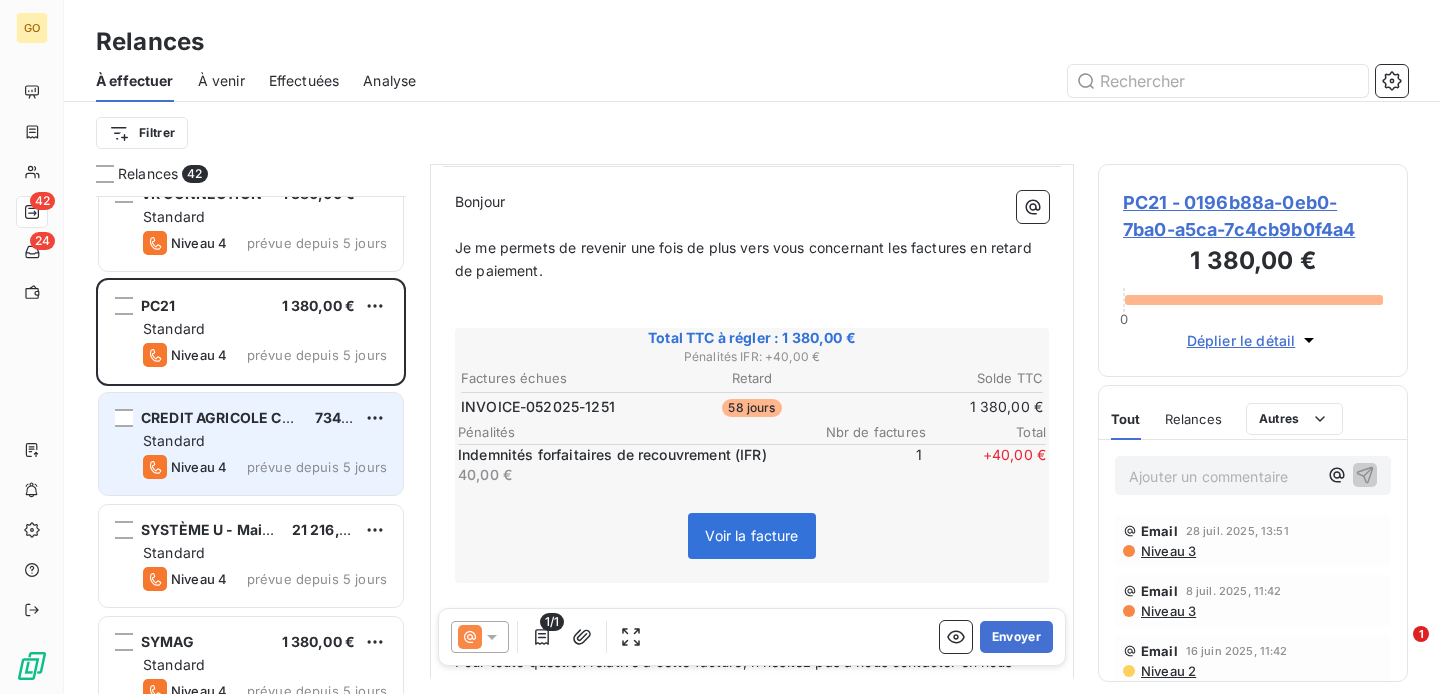 click on "CREDIT AGRICOLE CENTRE FRANCE 734,40 € Standard Niveau 4 prévue depuis 5 jours" at bounding box center (251, 444) 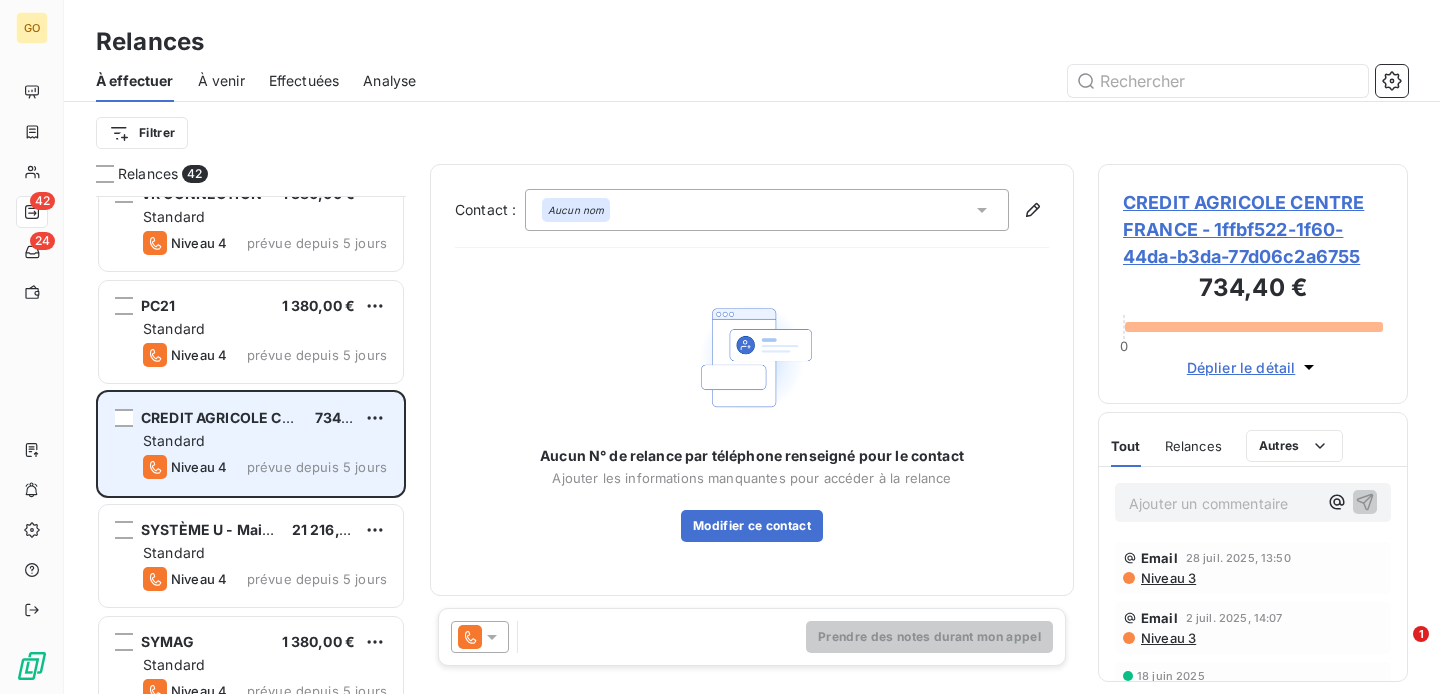 scroll, scrollTop: 2573, scrollLeft: 0, axis: vertical 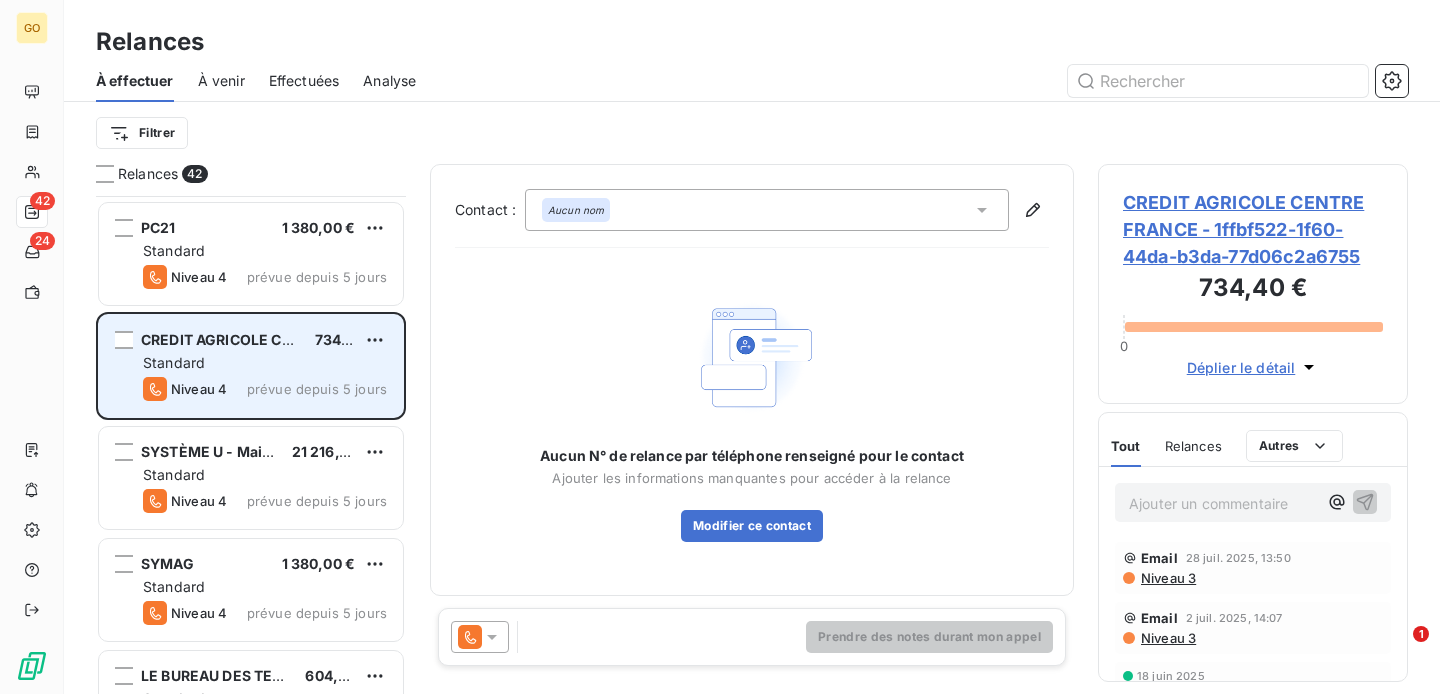 click on "SYSTÈME U - [DATE] [PRICE]" at bounding box center [265, 452] 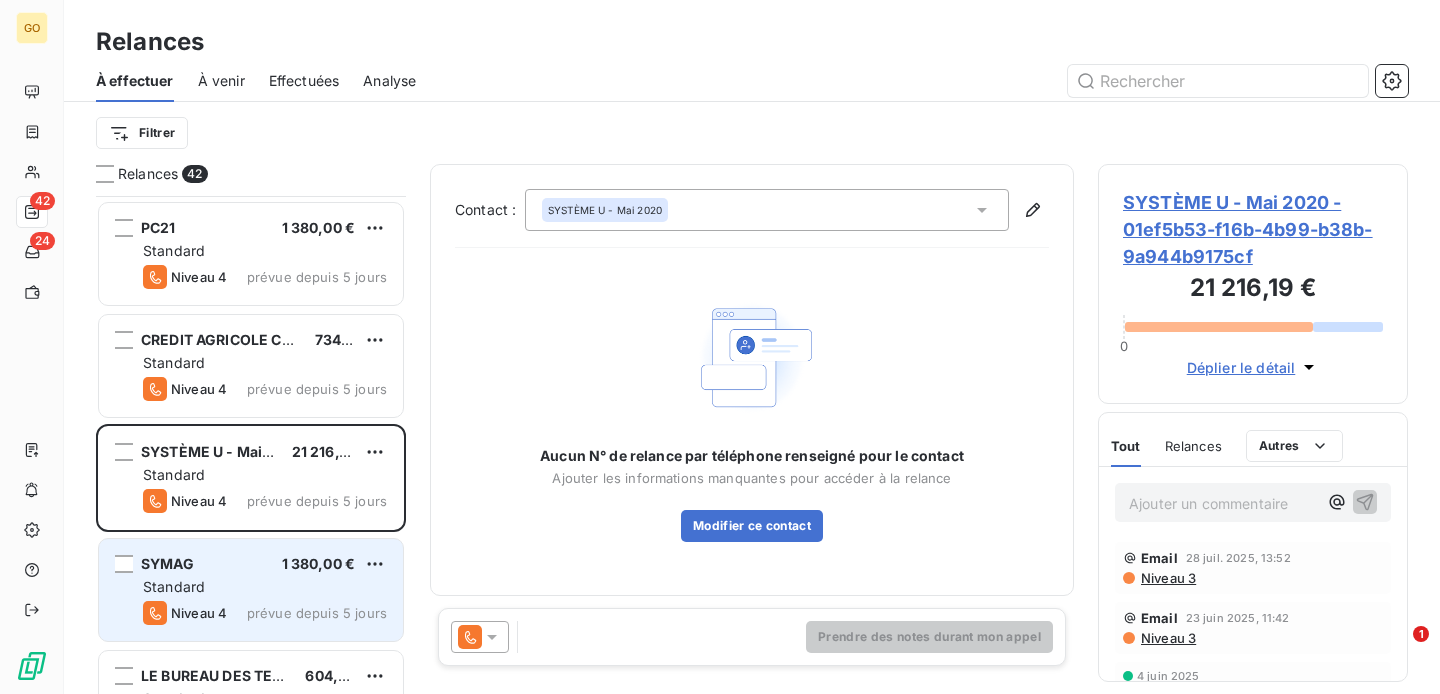 click on "SYMAG 1 380,00 €" at bounding box center (265, 564) 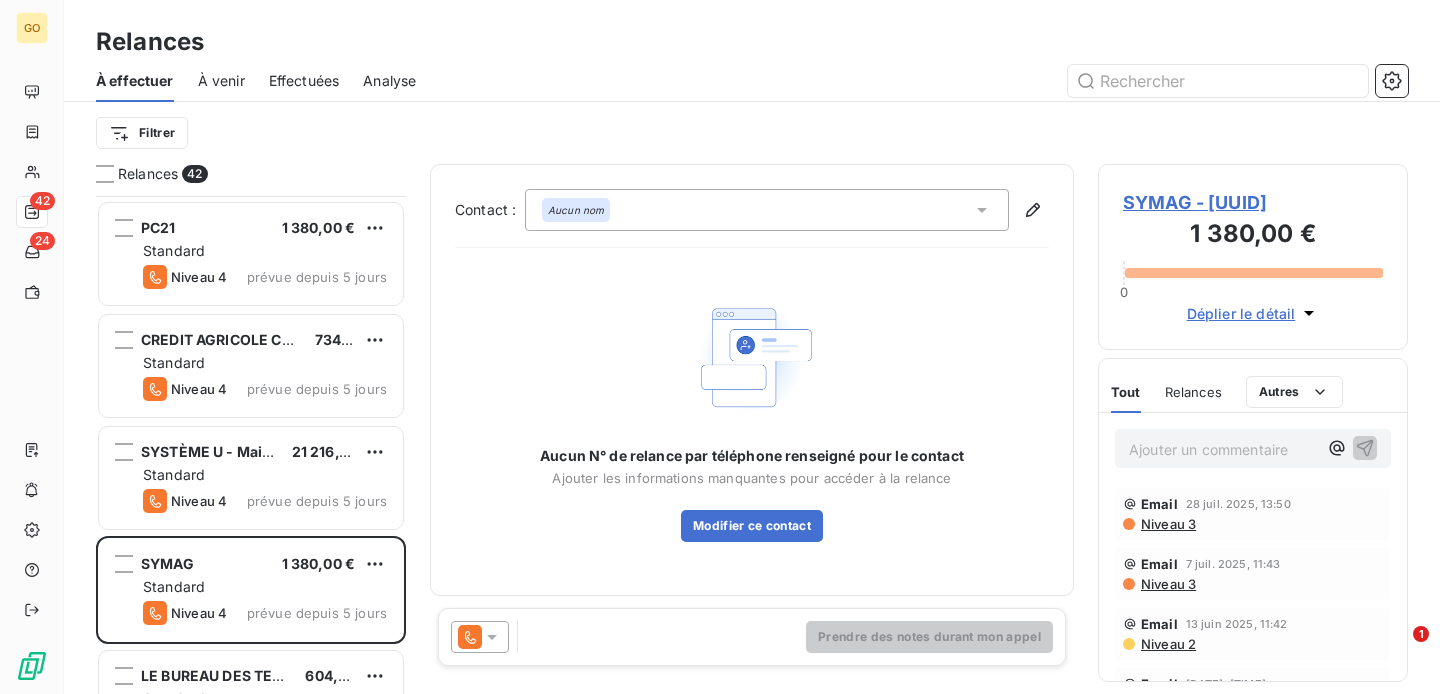 click at bounding box center (480, 637) 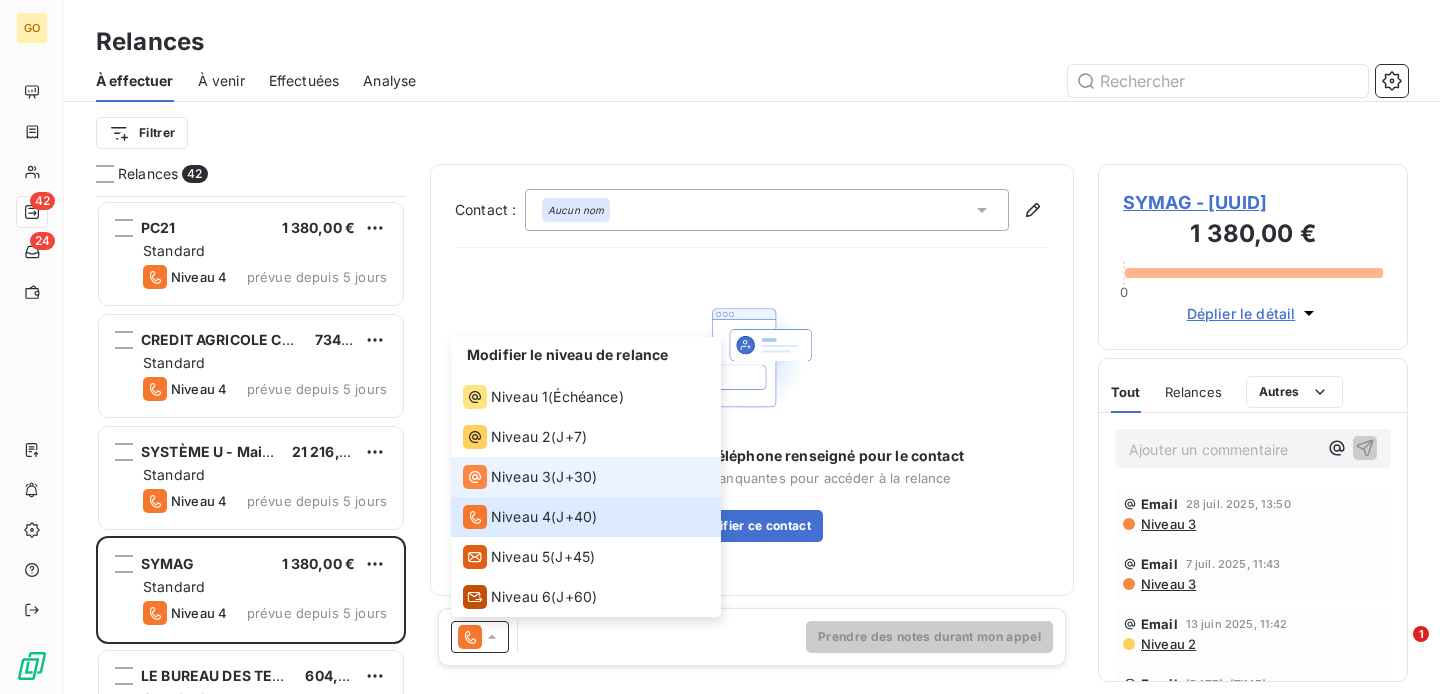 click on "Niveau 3  ( J+30 )" at bounding box center [586, 477] 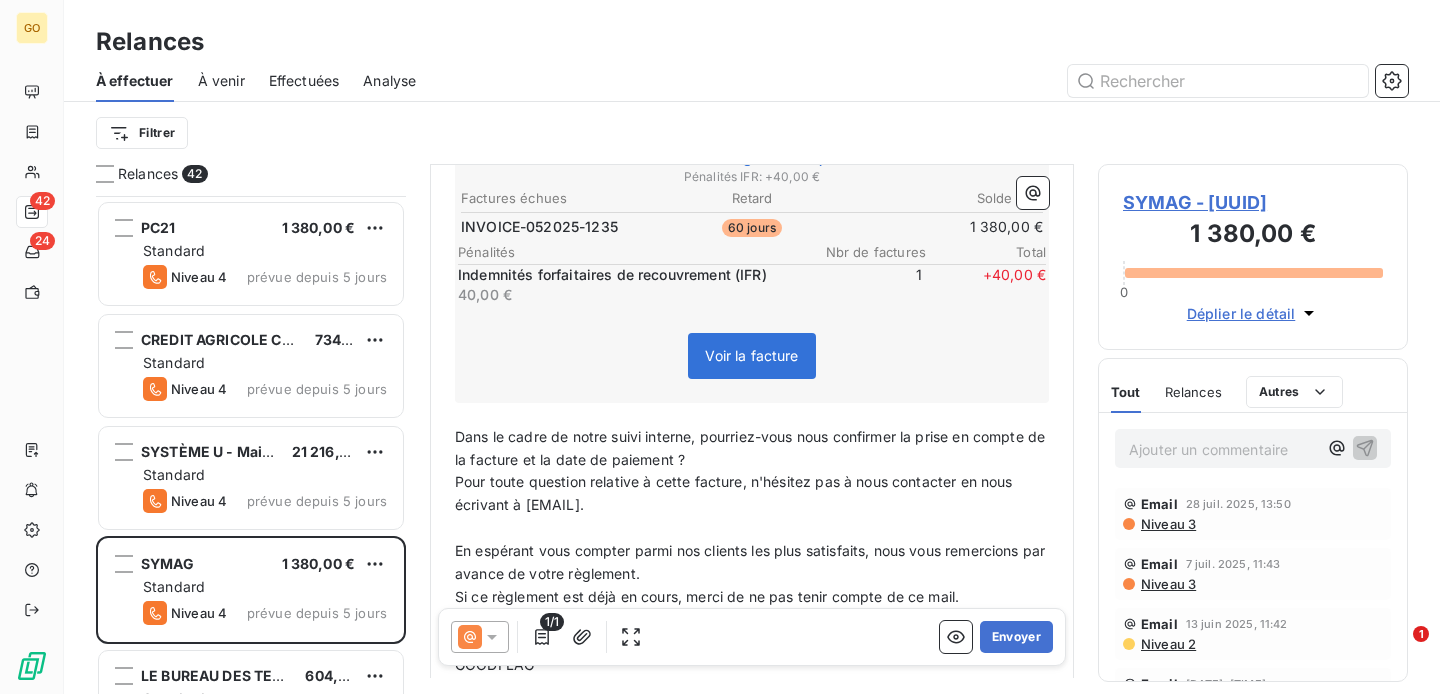 scroll, scrollTop: 376, scrollLeft: 0, axis: vertical 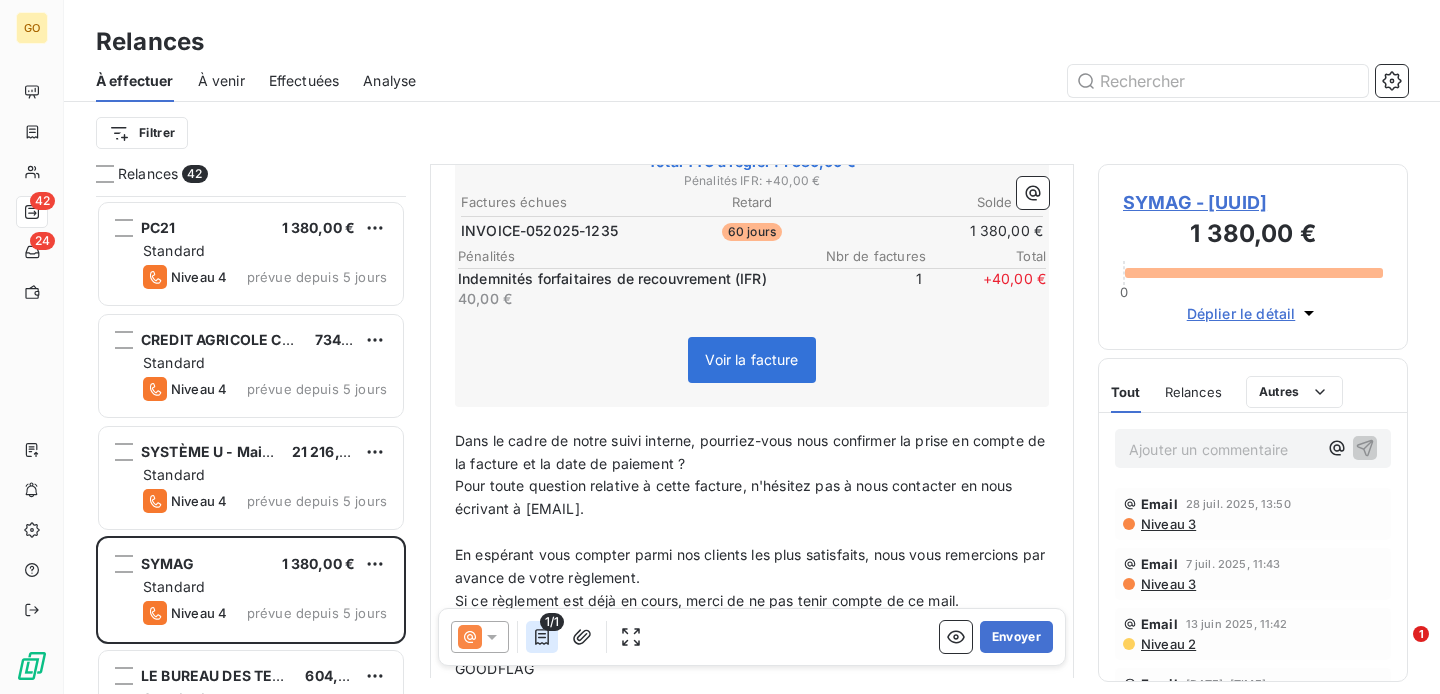 click 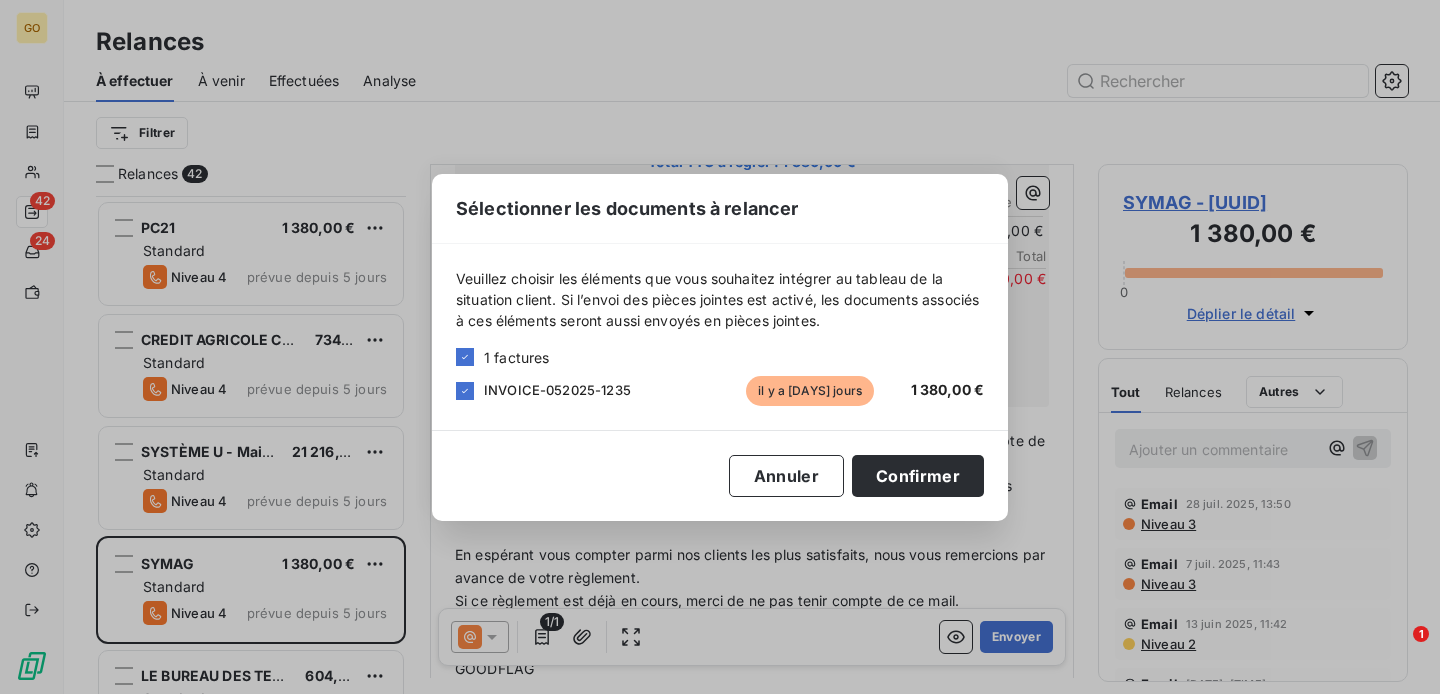 click on "INVOICE-052025-1235" at bounding box center (557, 390) 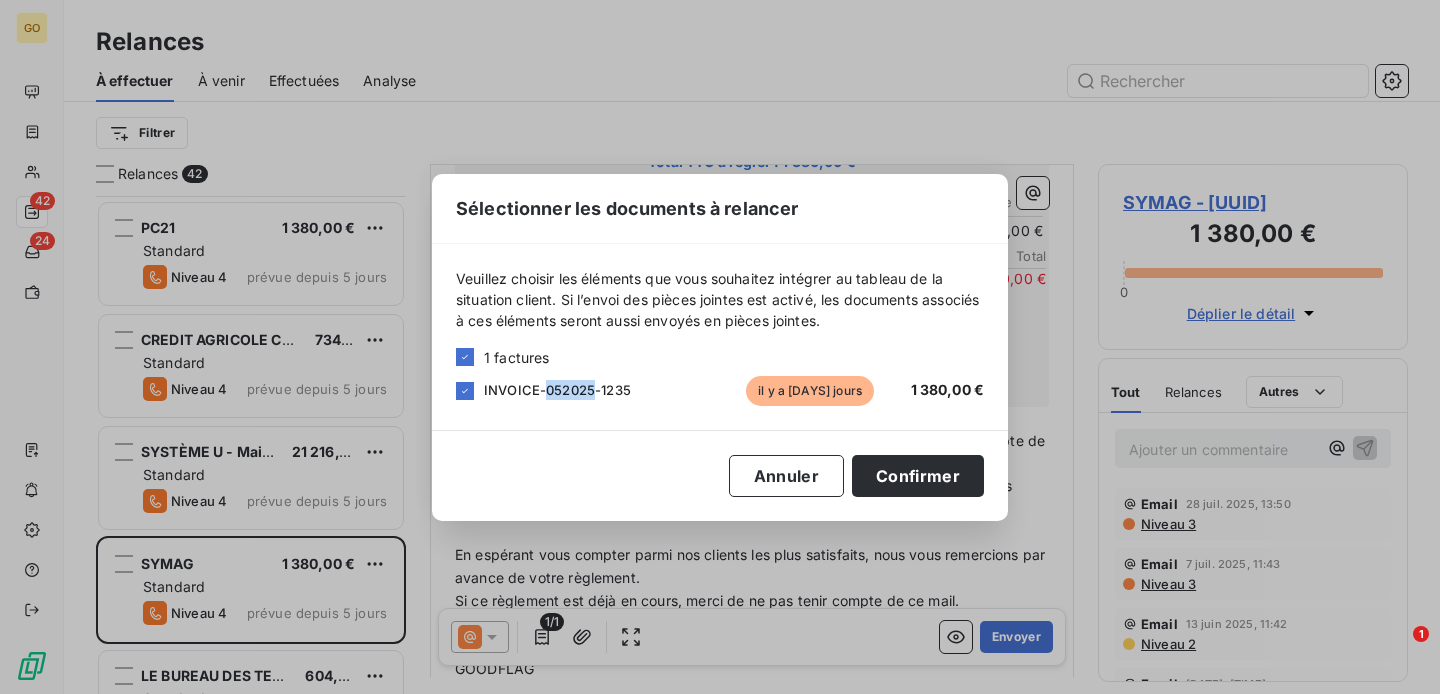 click on "INVOICE-052025-1235" at bounding box center (557, 390) 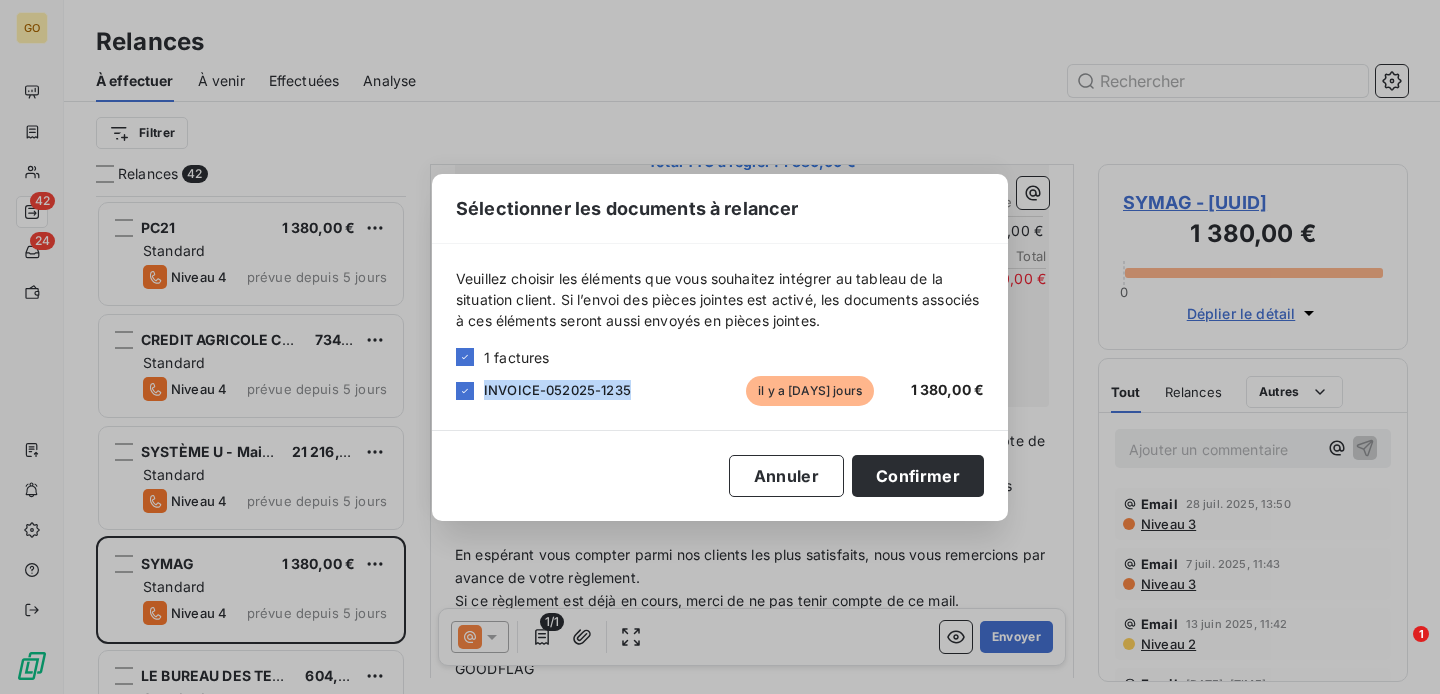 click on "INVOICE-052025-1235" at bounding box center [557, 390] 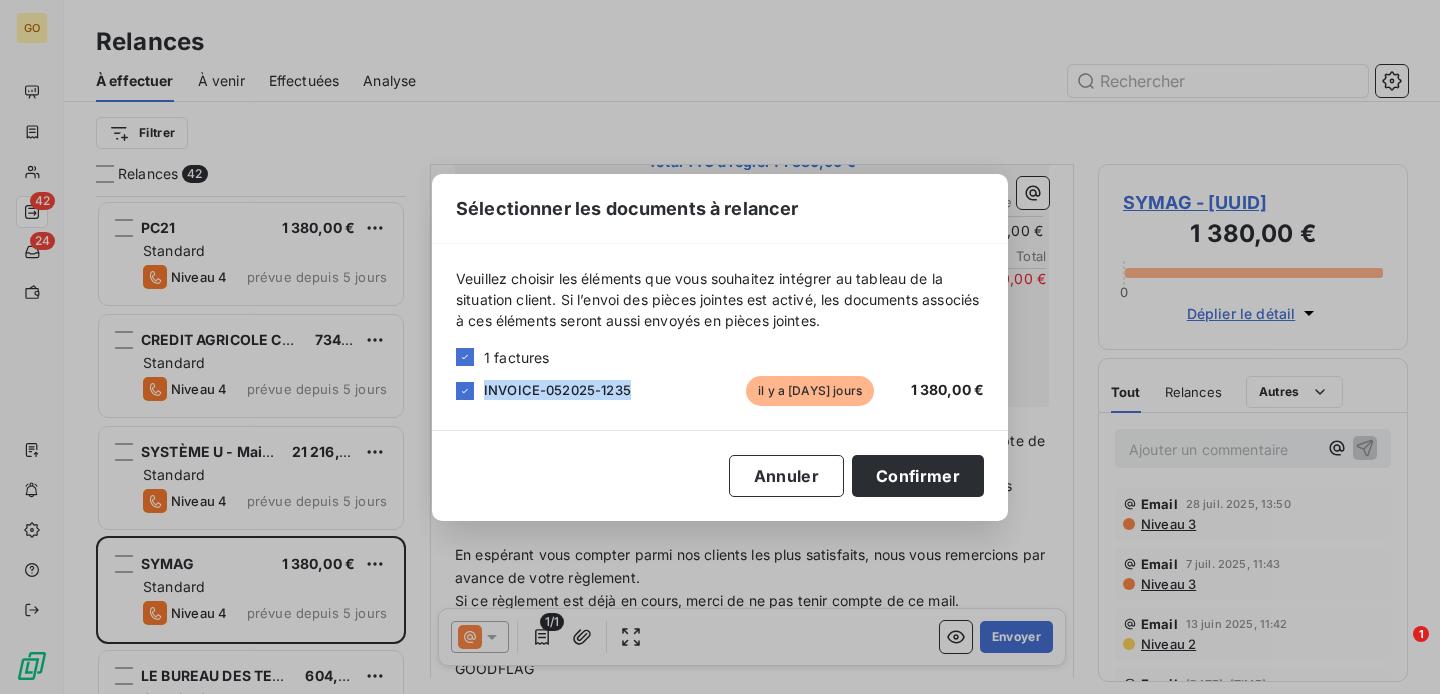 click on "INVOICE-052025-1235" at bounding box center (557, 390) 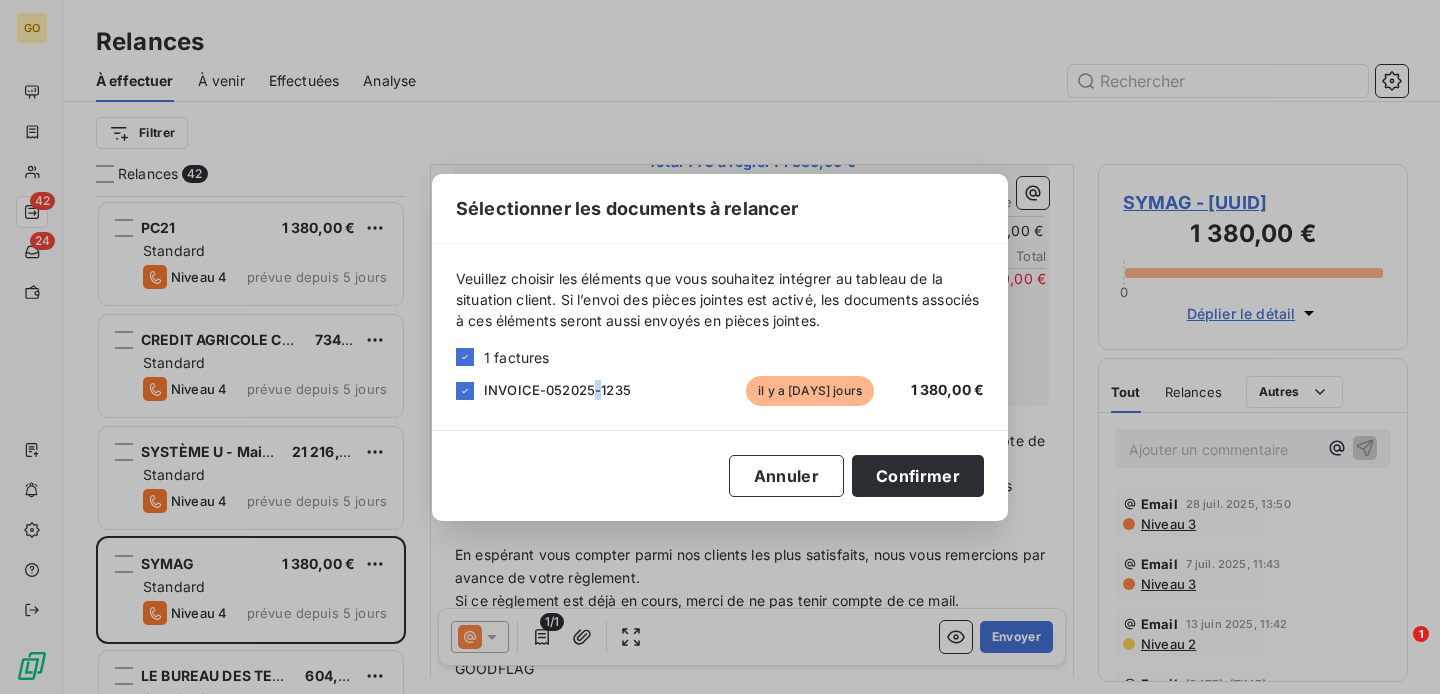 click on "INVOICE-052025-1235" at bounding box center [557, 390] 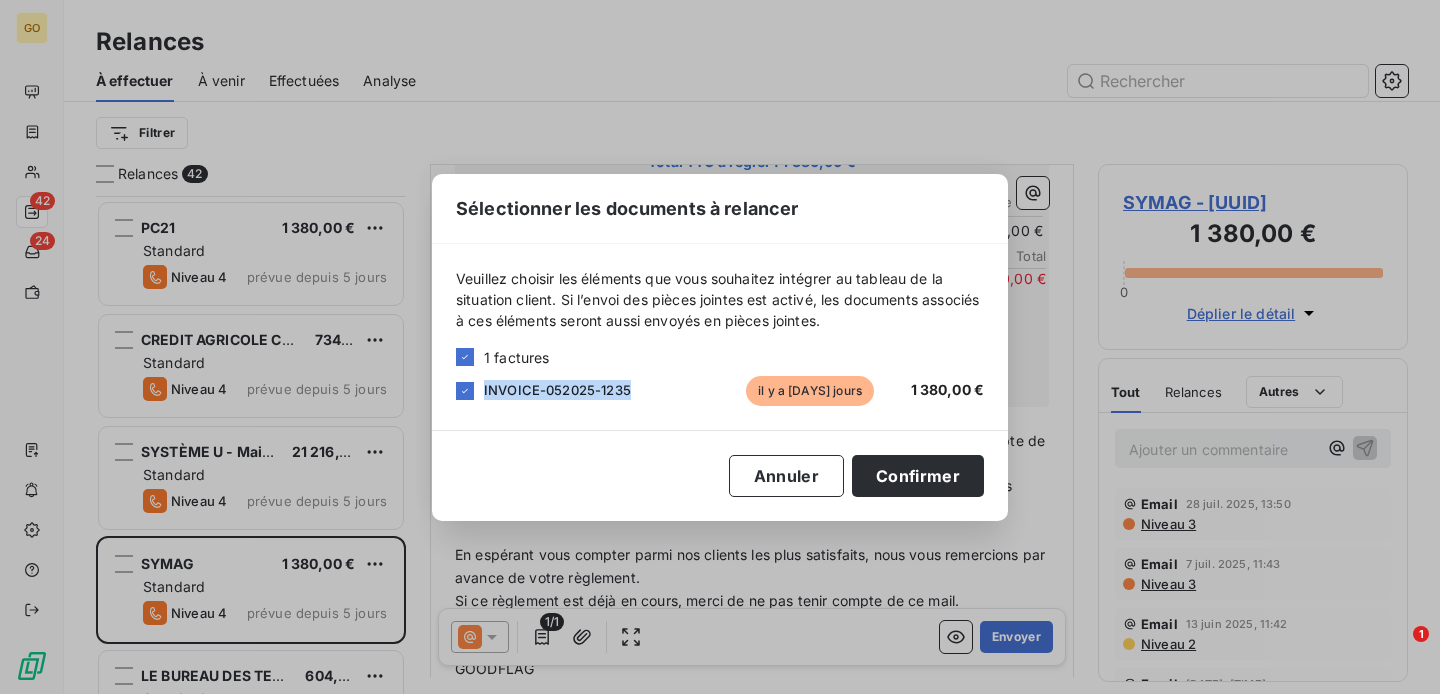click on "INVOICE-052025-1235" at bounding box center (557, 390) 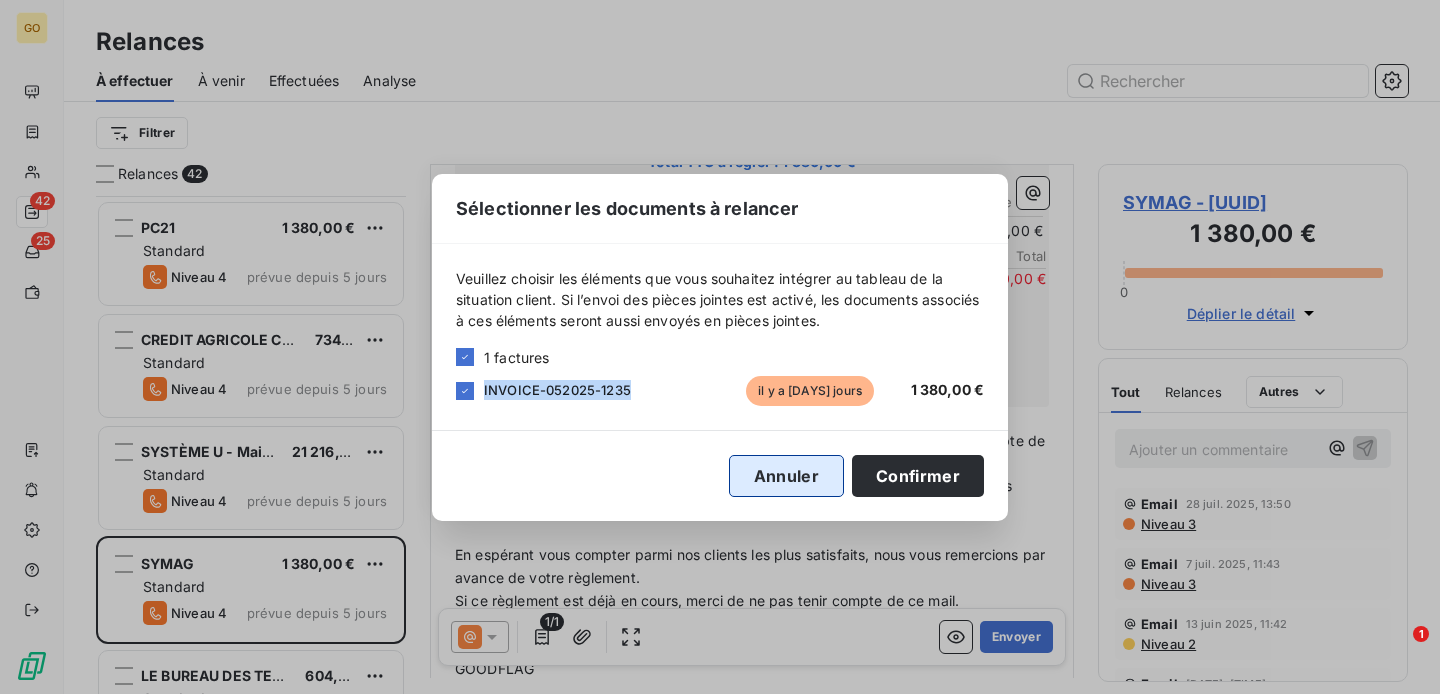click on "Annuler" at bounding box center (786, 476) 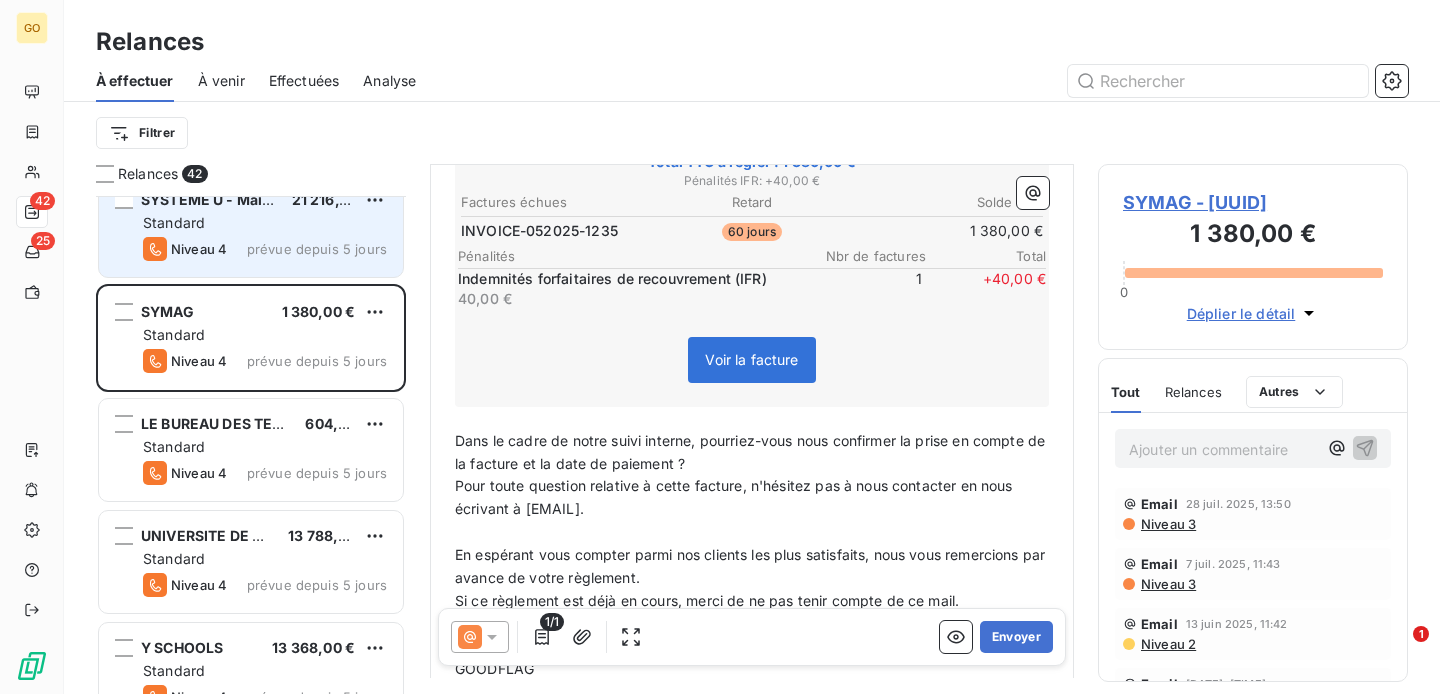 scroll, scrollTop: 2830, scrollLeft: 0, axis: vertical 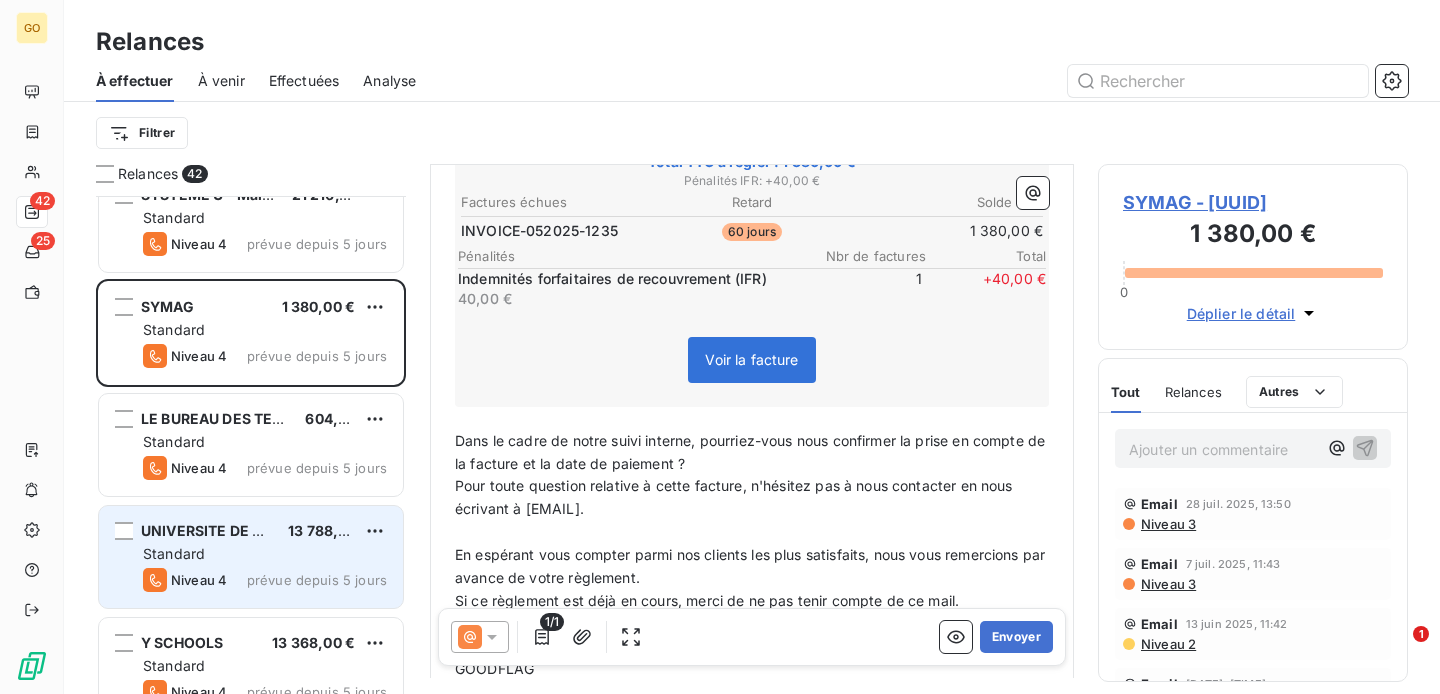 click on "Standard" at bounding box center (265, 554) 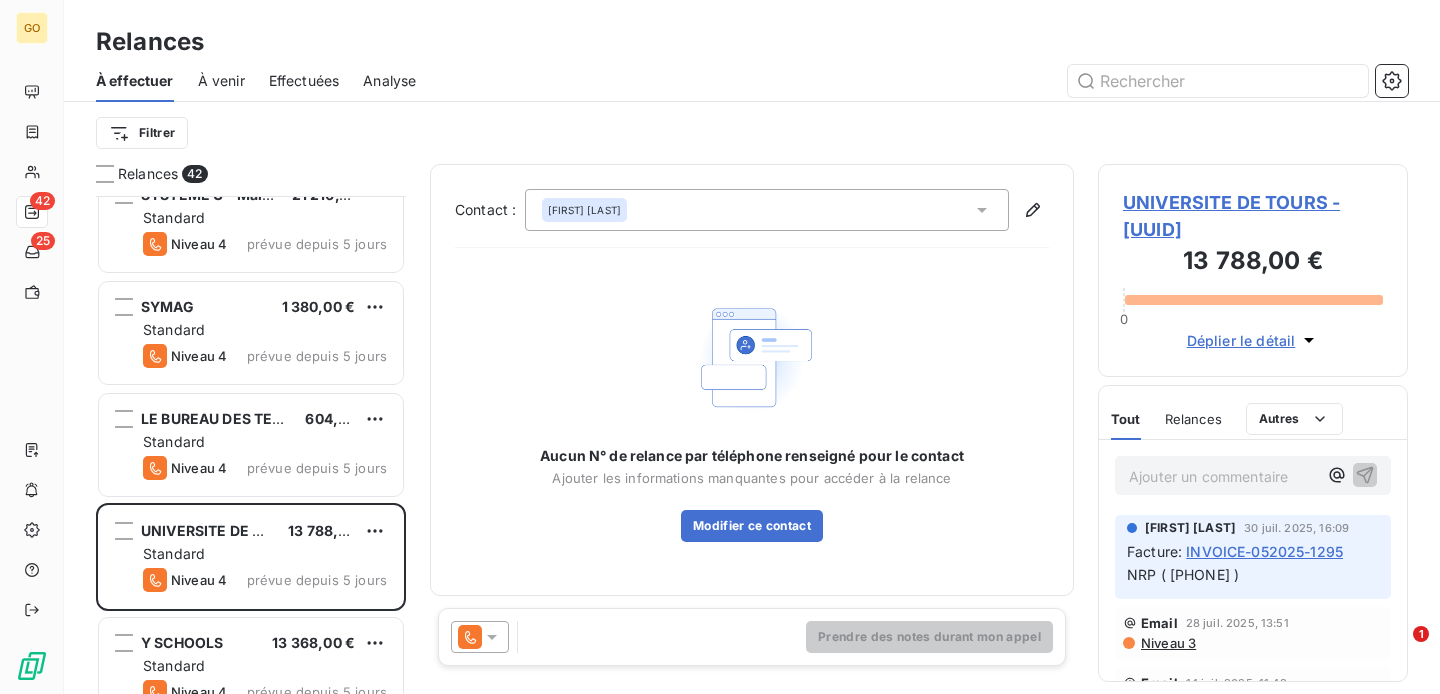 click 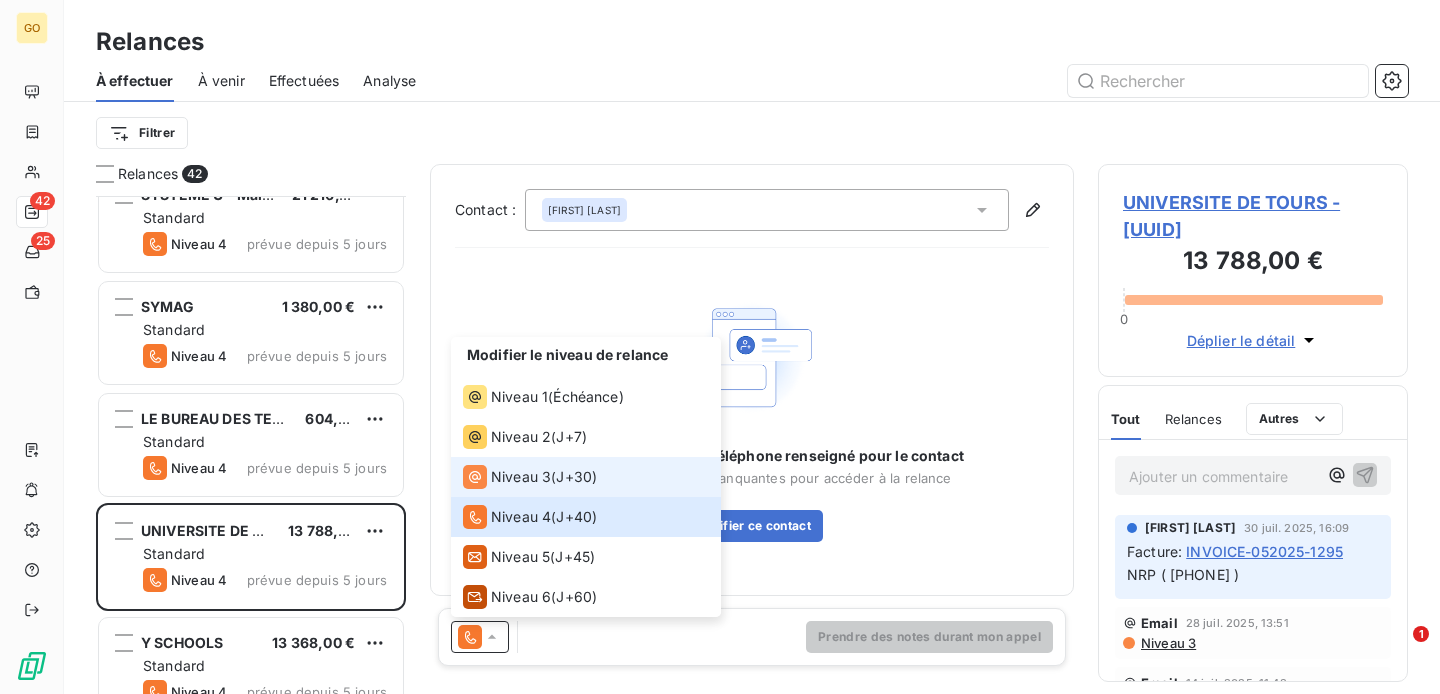 click on "Niveau 3" at bounding box center [521, 477] 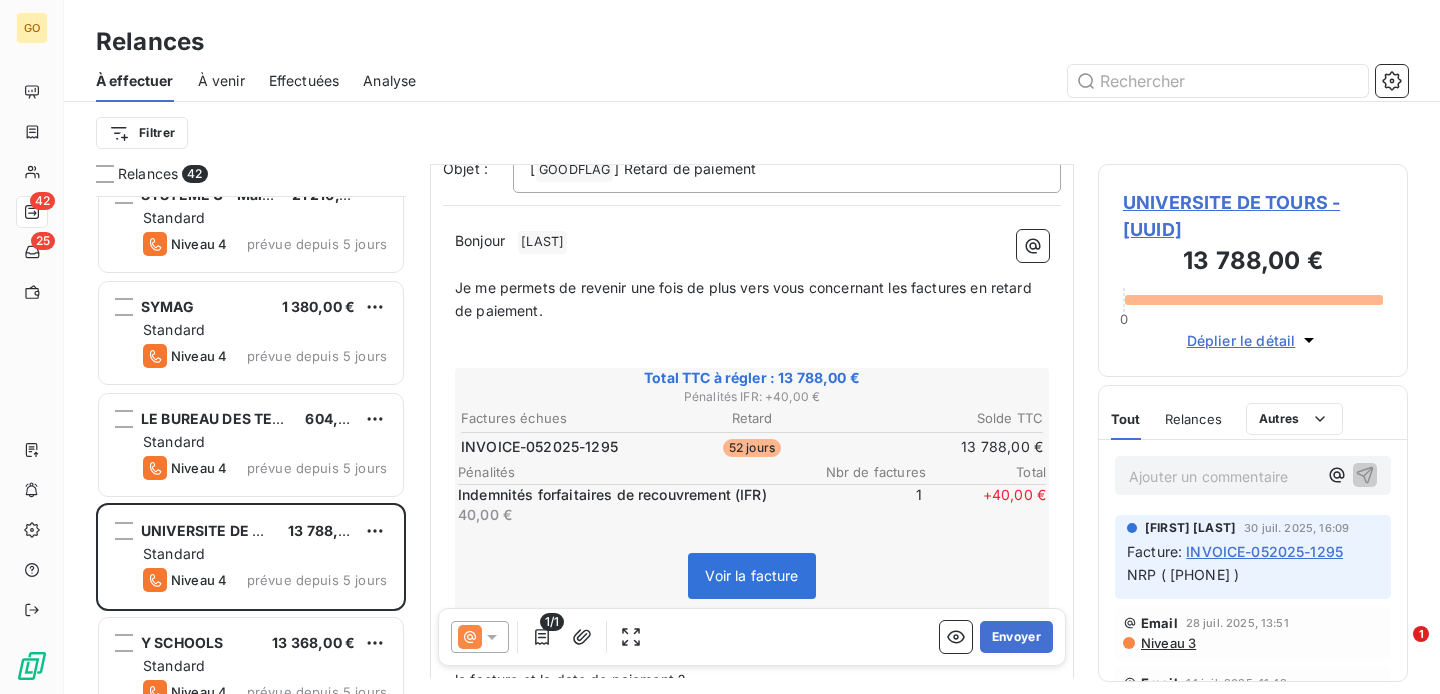 scroll, scrollTop: 160, scrollLeft: 0, axis: vertical 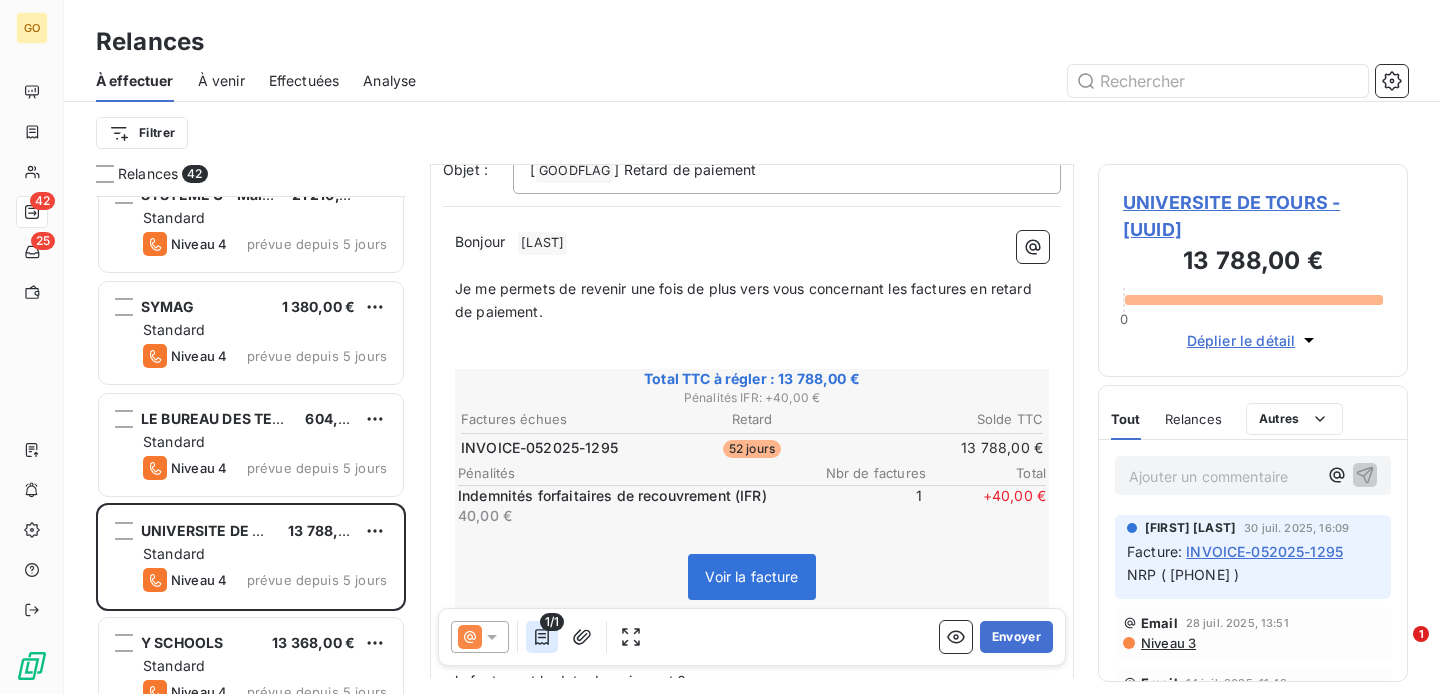click 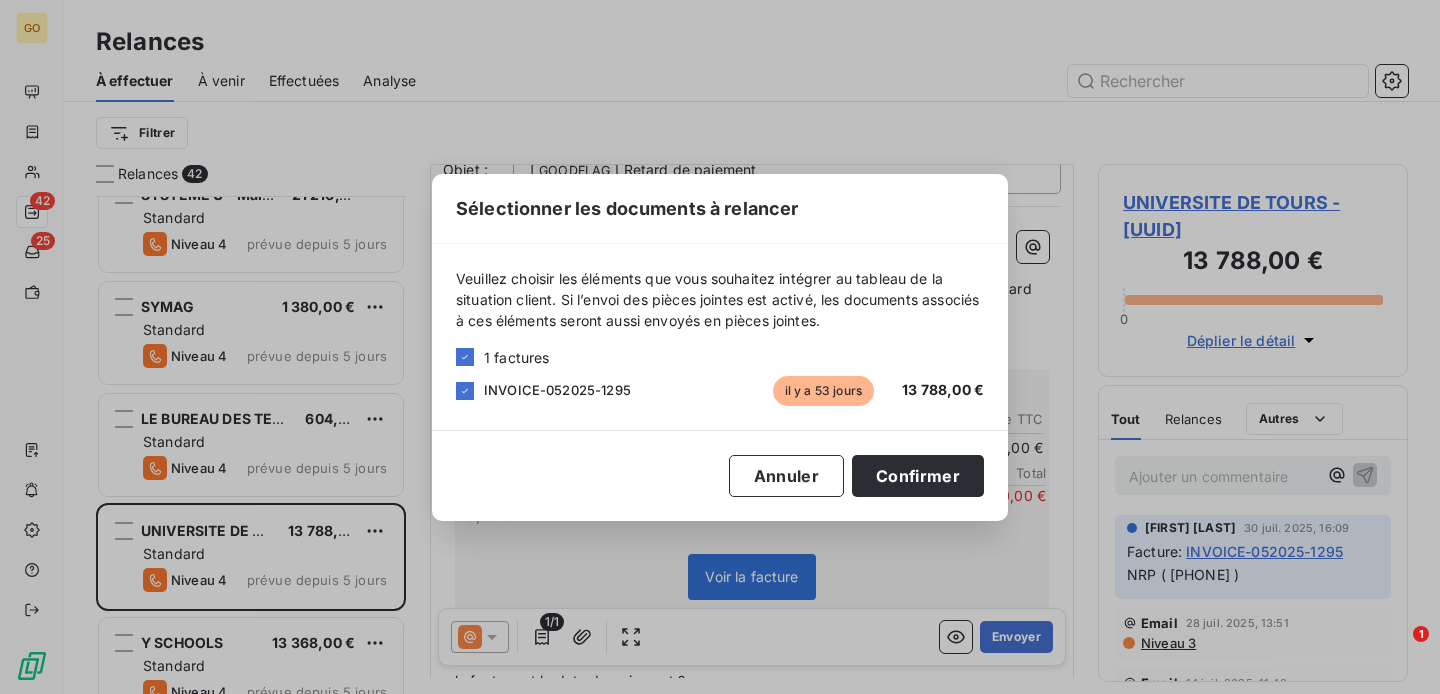 click on "INVOICE-052025-1295" at bounding box center (557, 390) 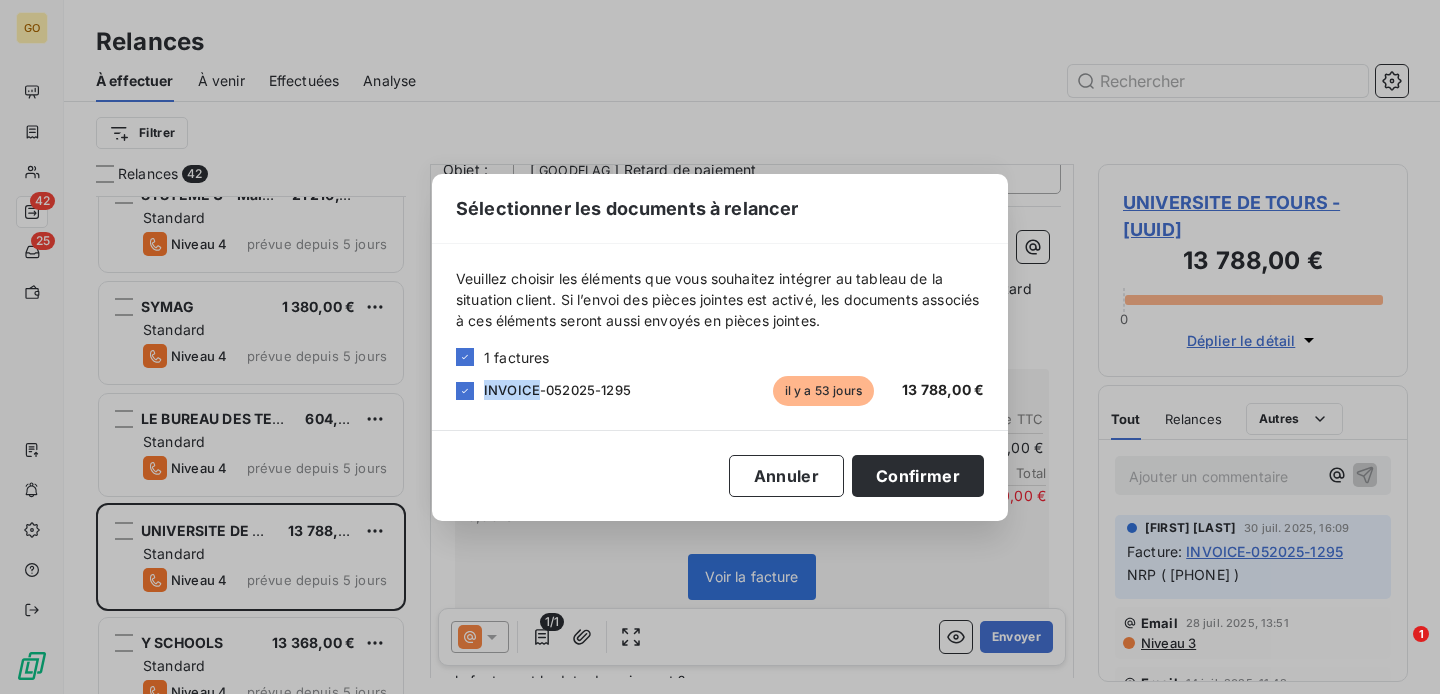 click on "INVOICE-052025-1295" at bounding box center [557, 390] 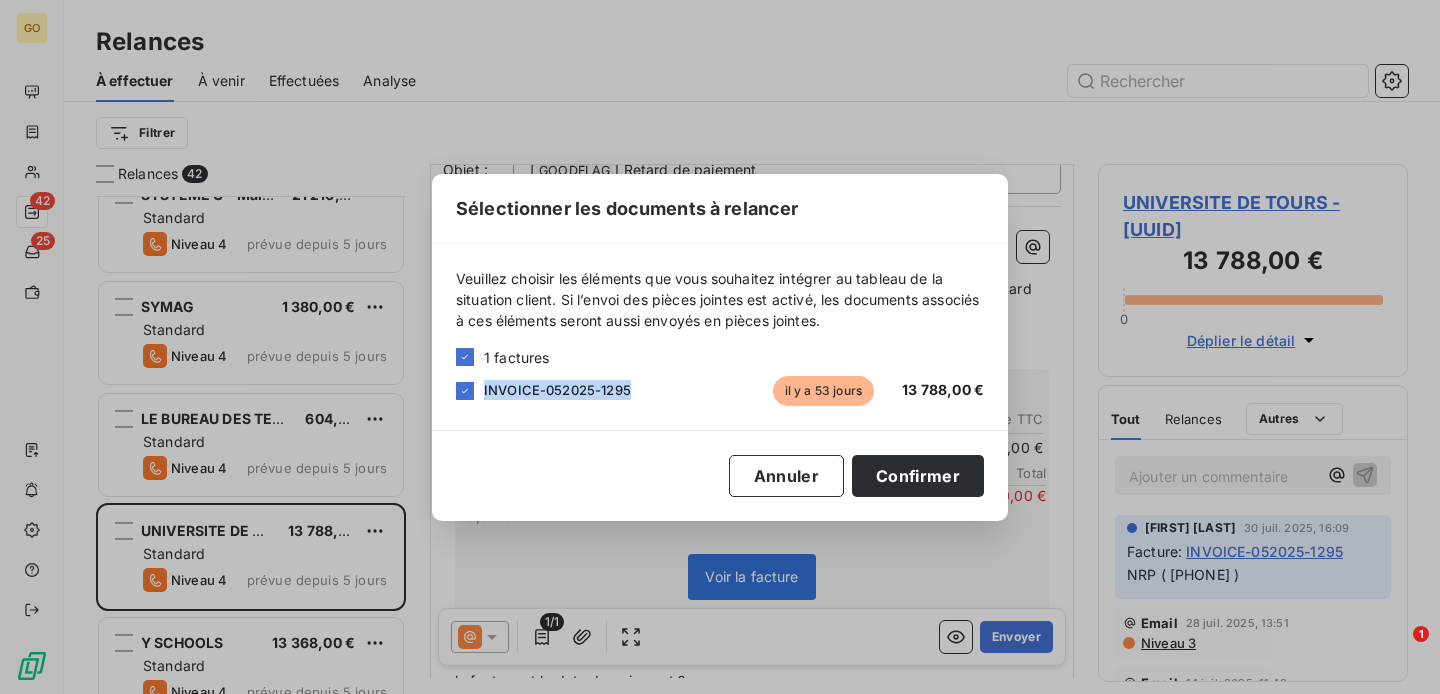 click on "INVOICE-052025-1295" at bounding box center (557, 390) 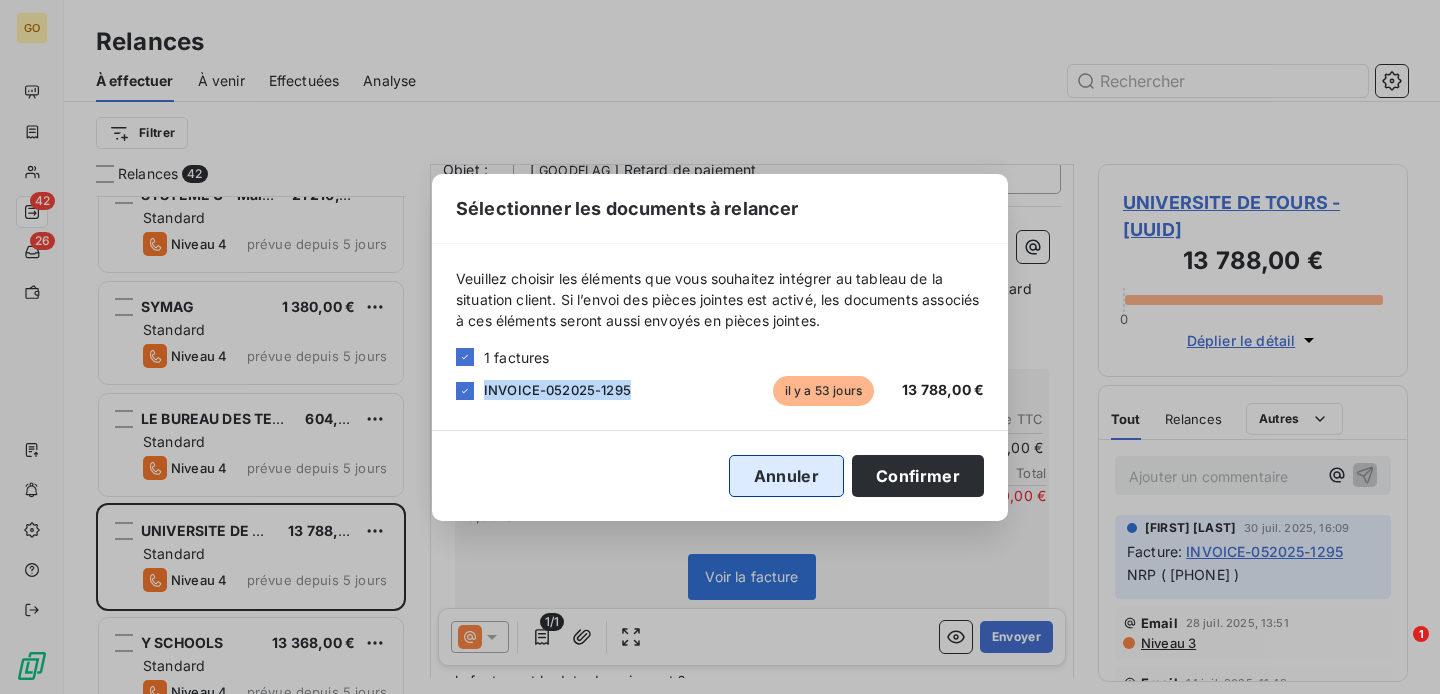 click on "Annuler" at bounding box center [786, 476] 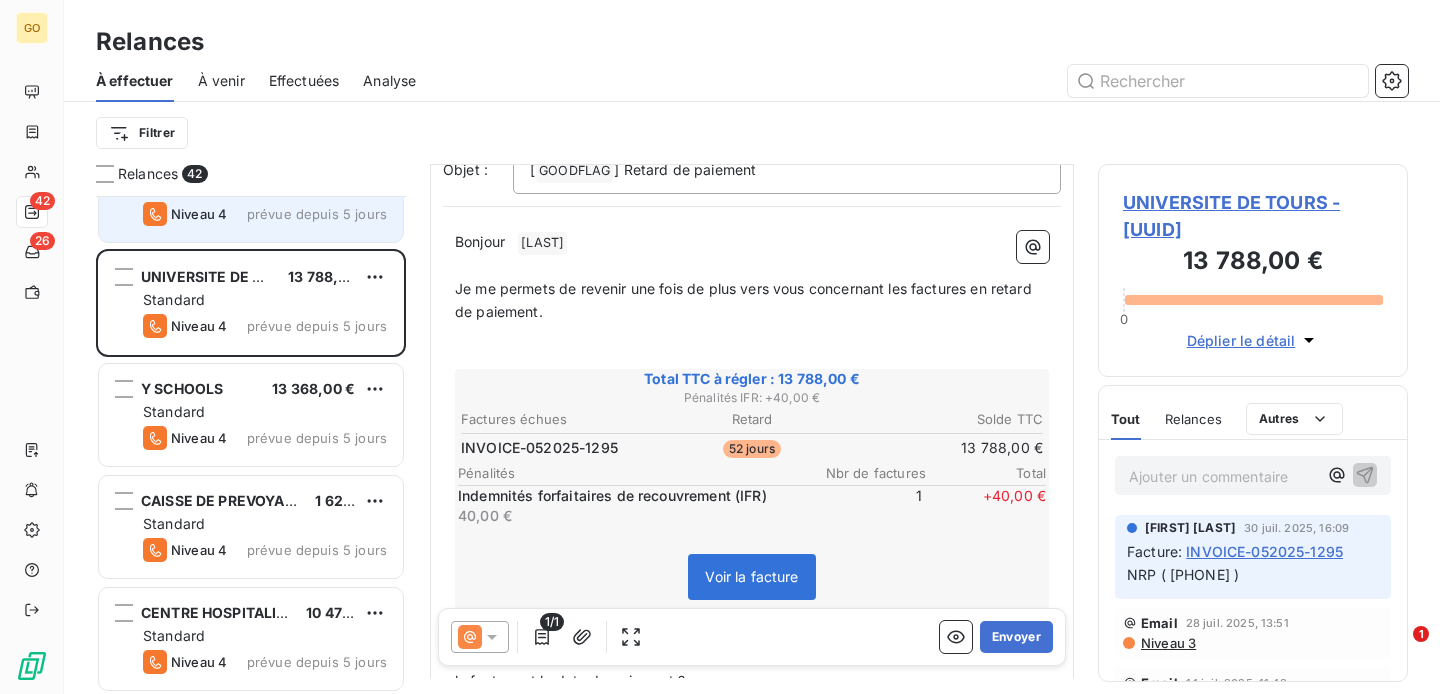 scroll, scrollTop: 3104, scrollLeft: 0, axis: vertical 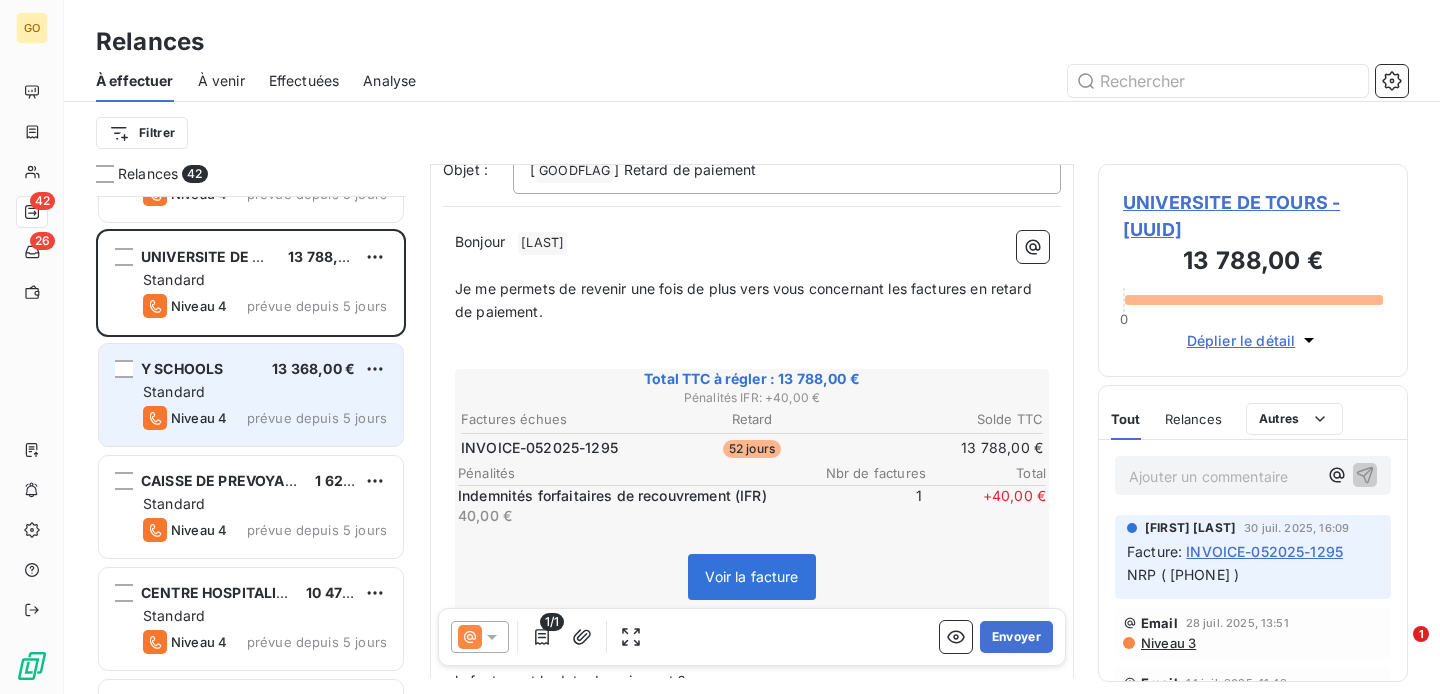 click on "Standard" at bounding box center [265, 392] 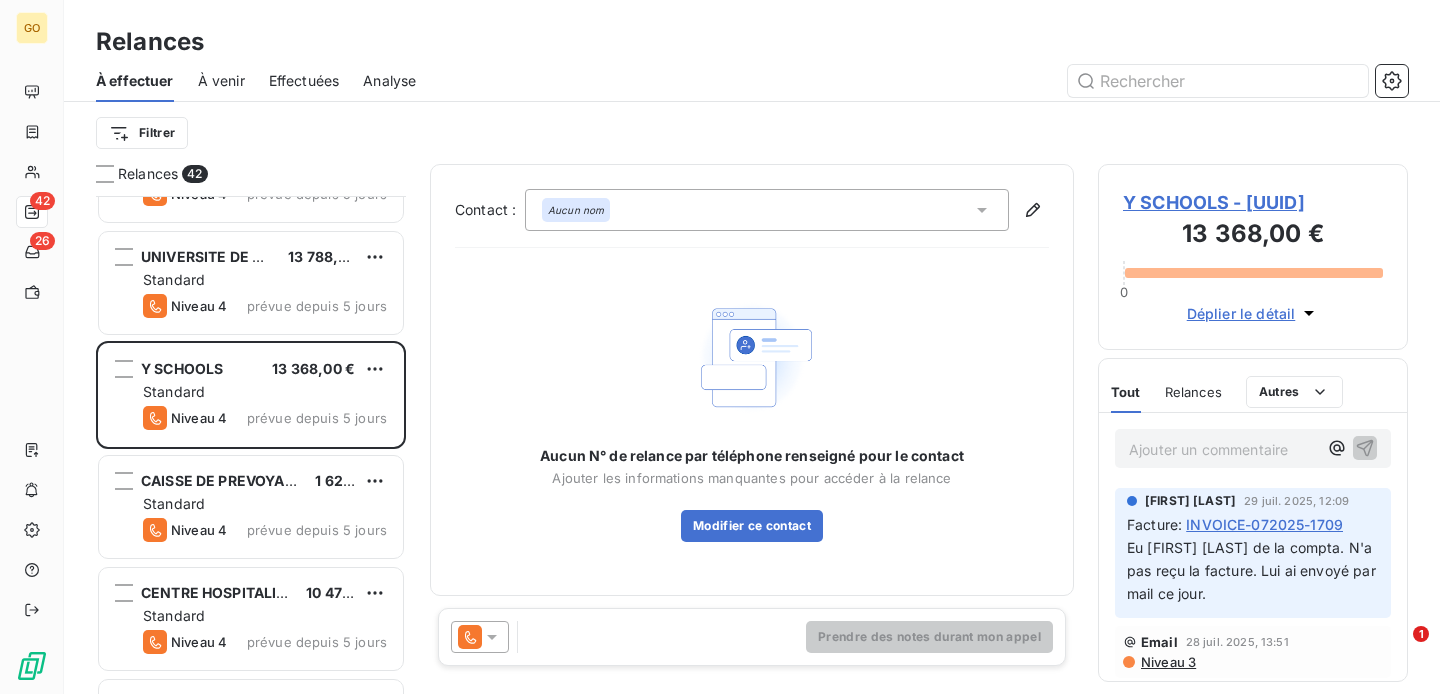click 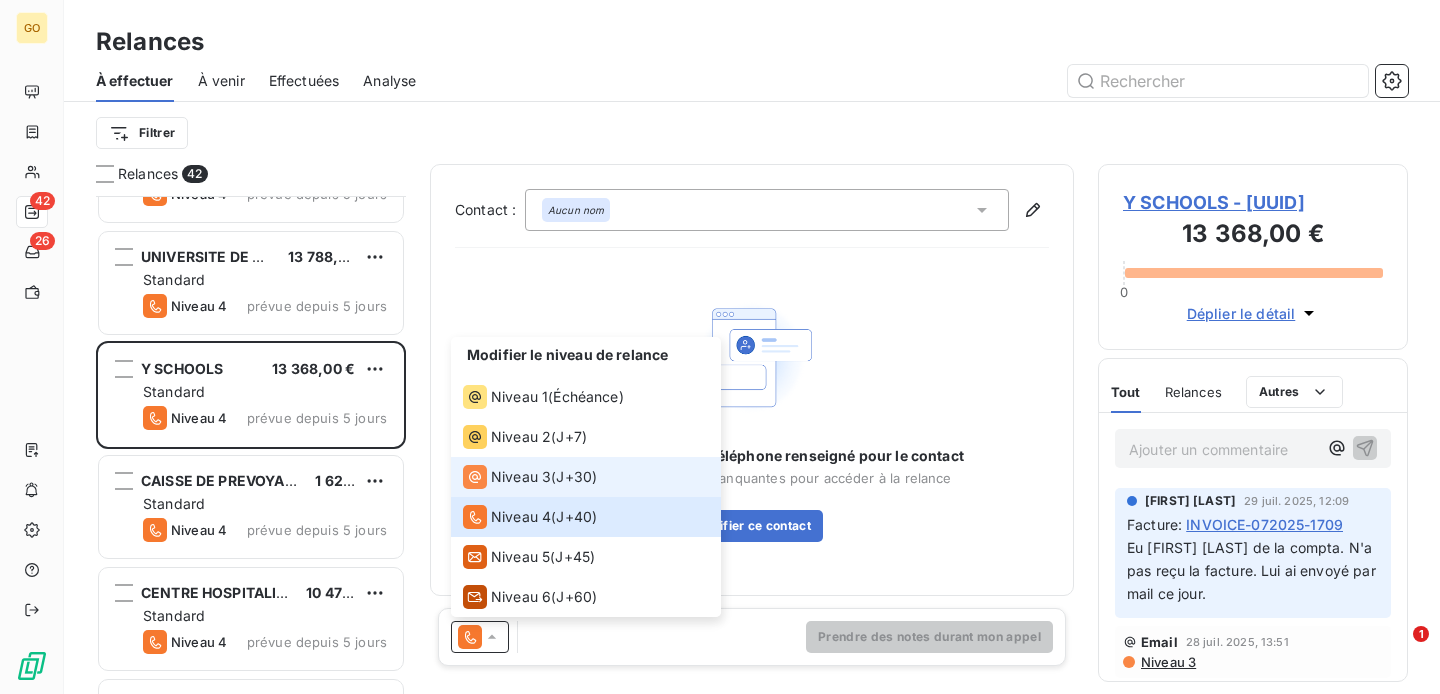 click on "Niveau 3" at bounding box center [507, 477] 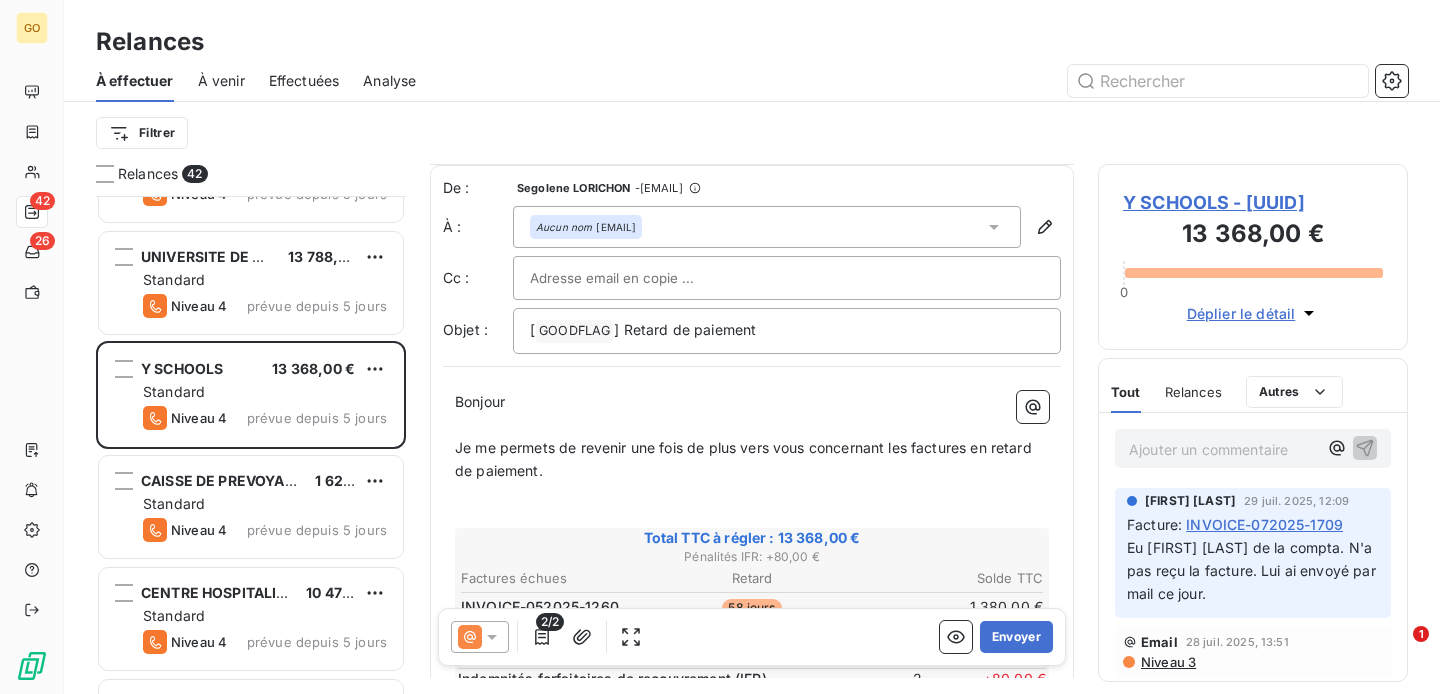 scroll, scrollTop: 125, scrollLeft: 0, axis: vertical 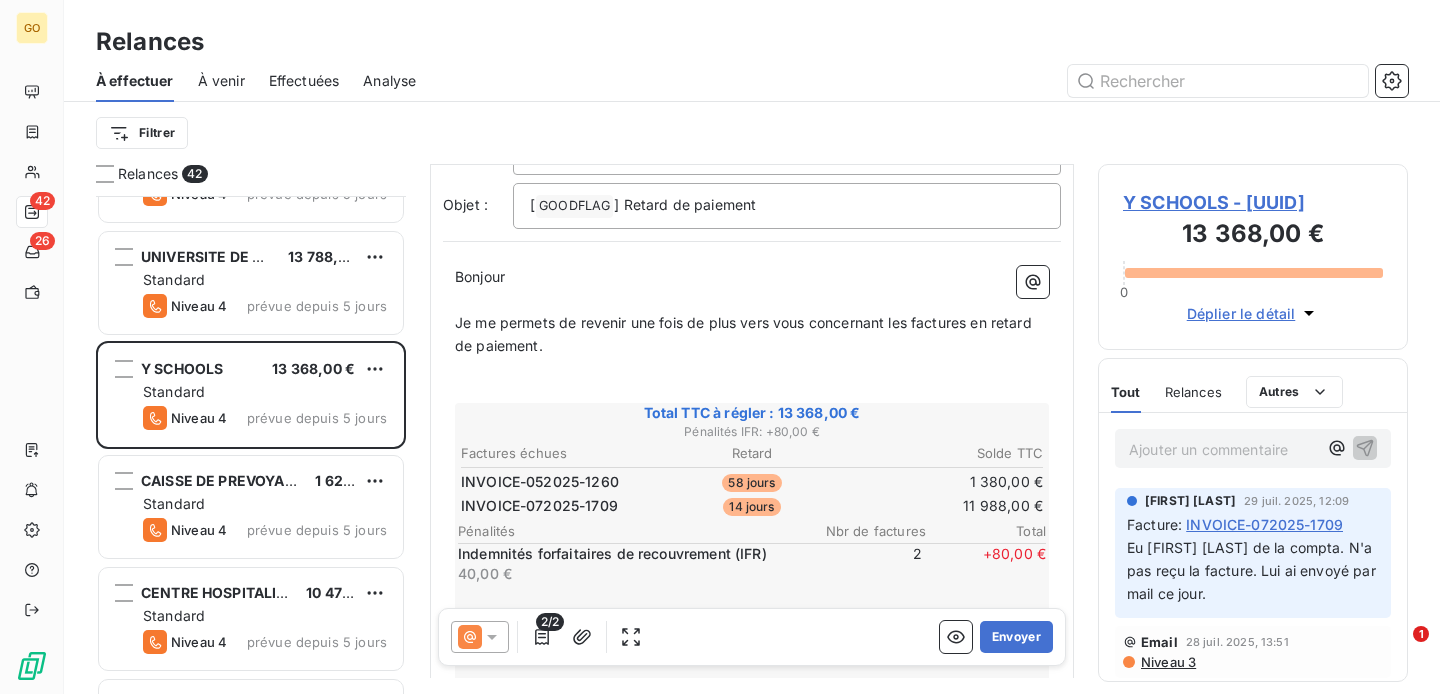 click on "INVOICE-072025-1709" at bounding box center (539, 506) 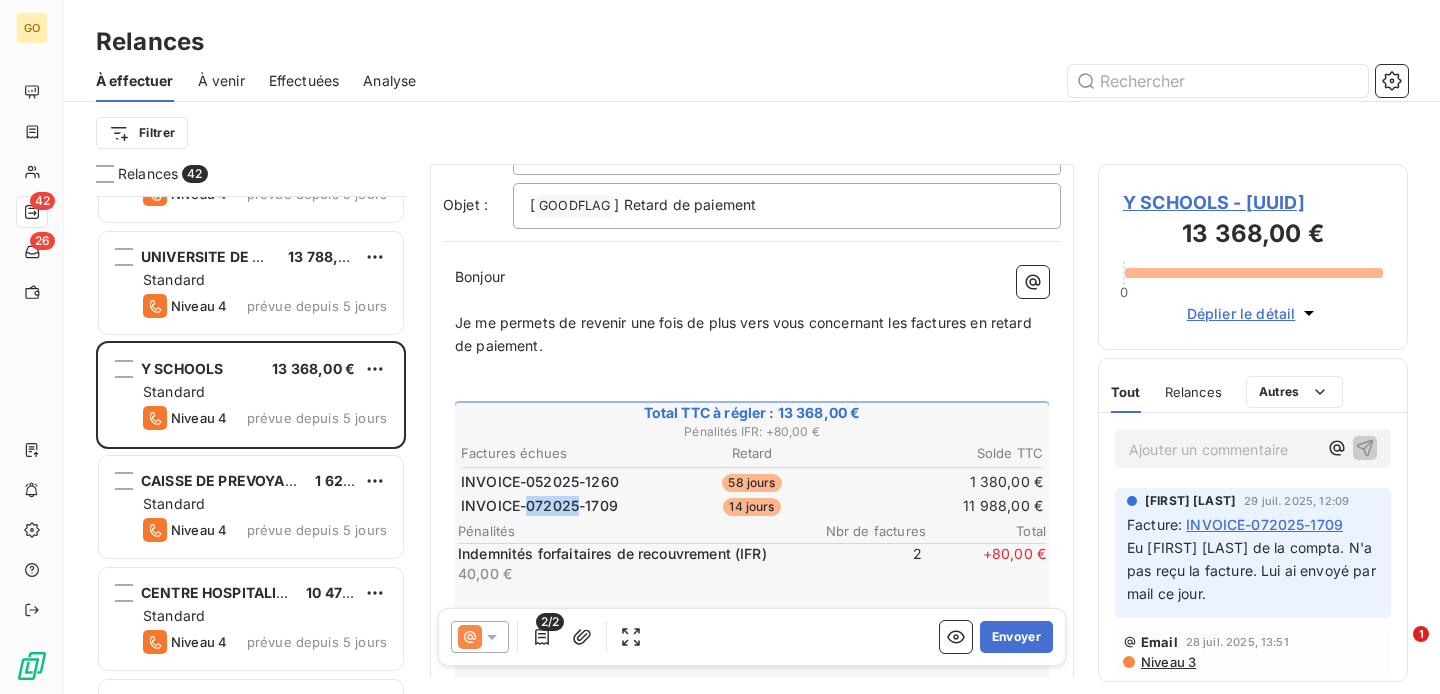 click on "INVOICE-072025-1709" at bounding box center (539, 506) 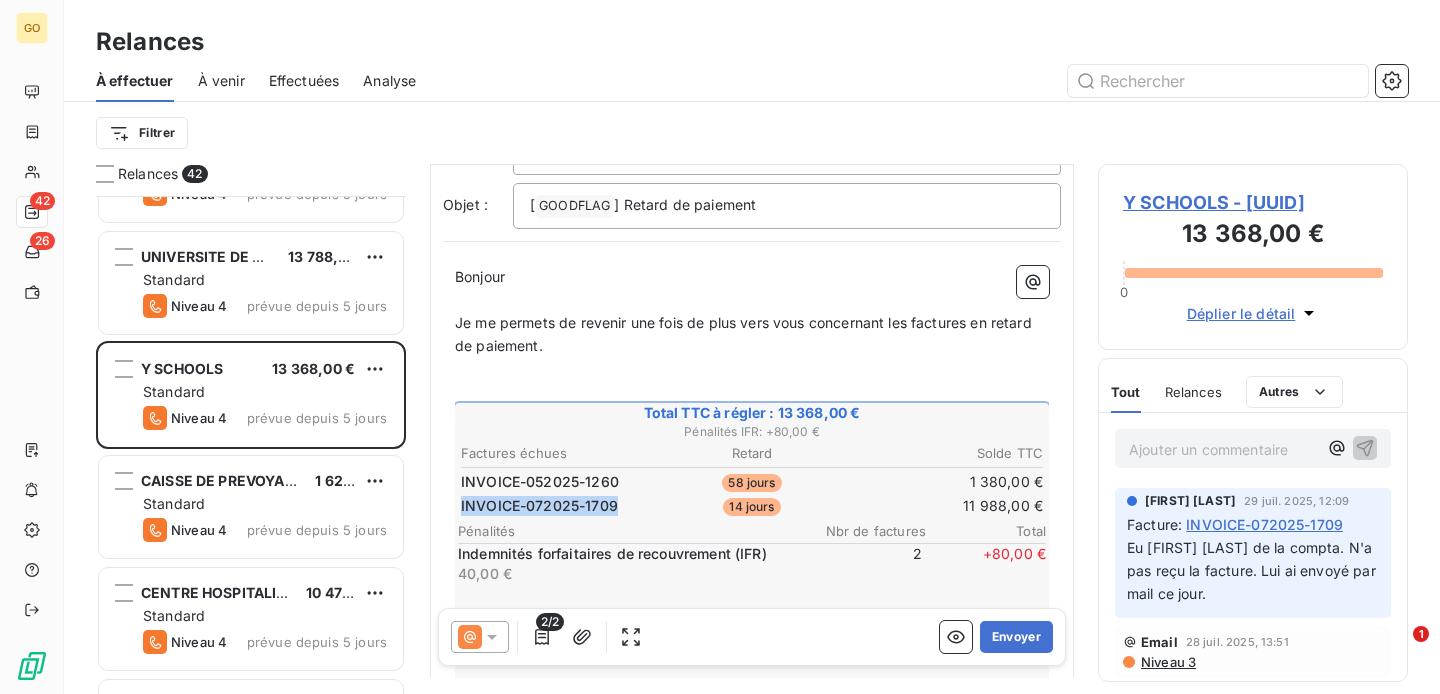 click on "INVOICE-072025-1709" at bounding box center (539, 506) 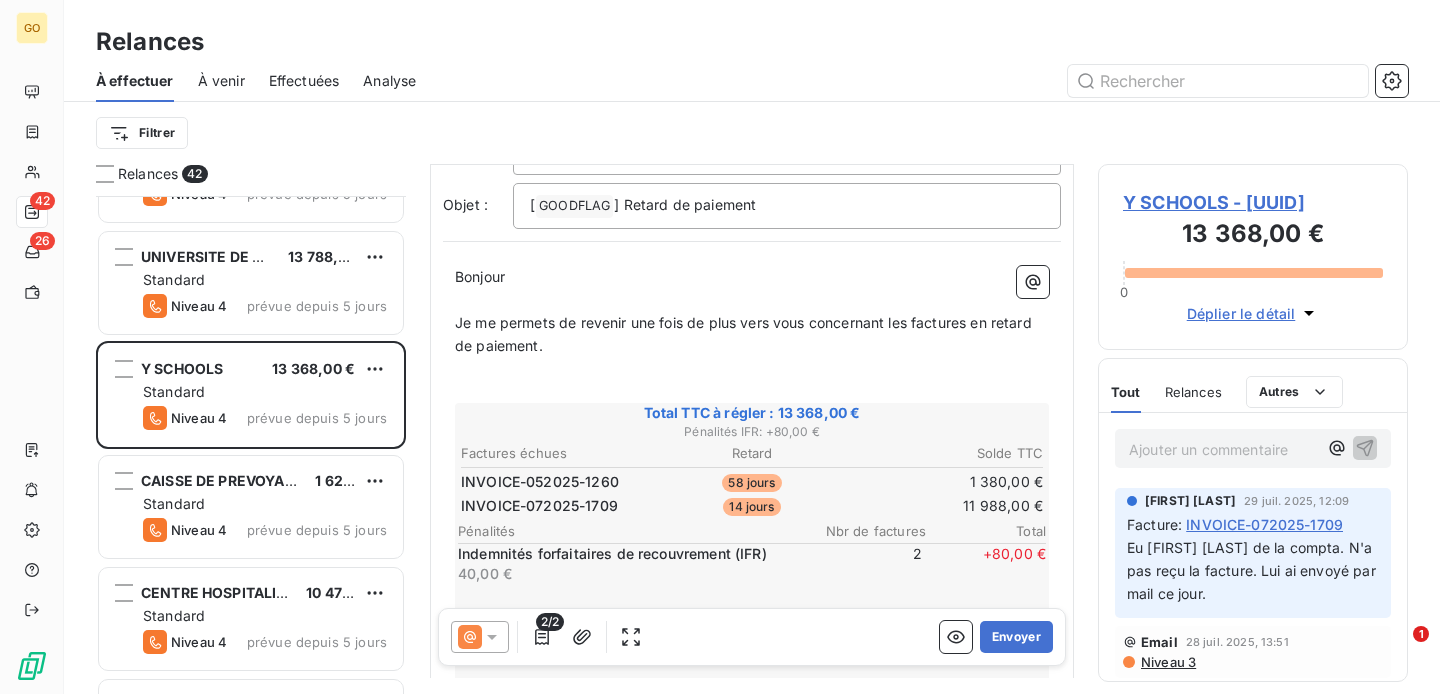 click on "INVOICE-072025-1709" at bounding box center (539, 506) 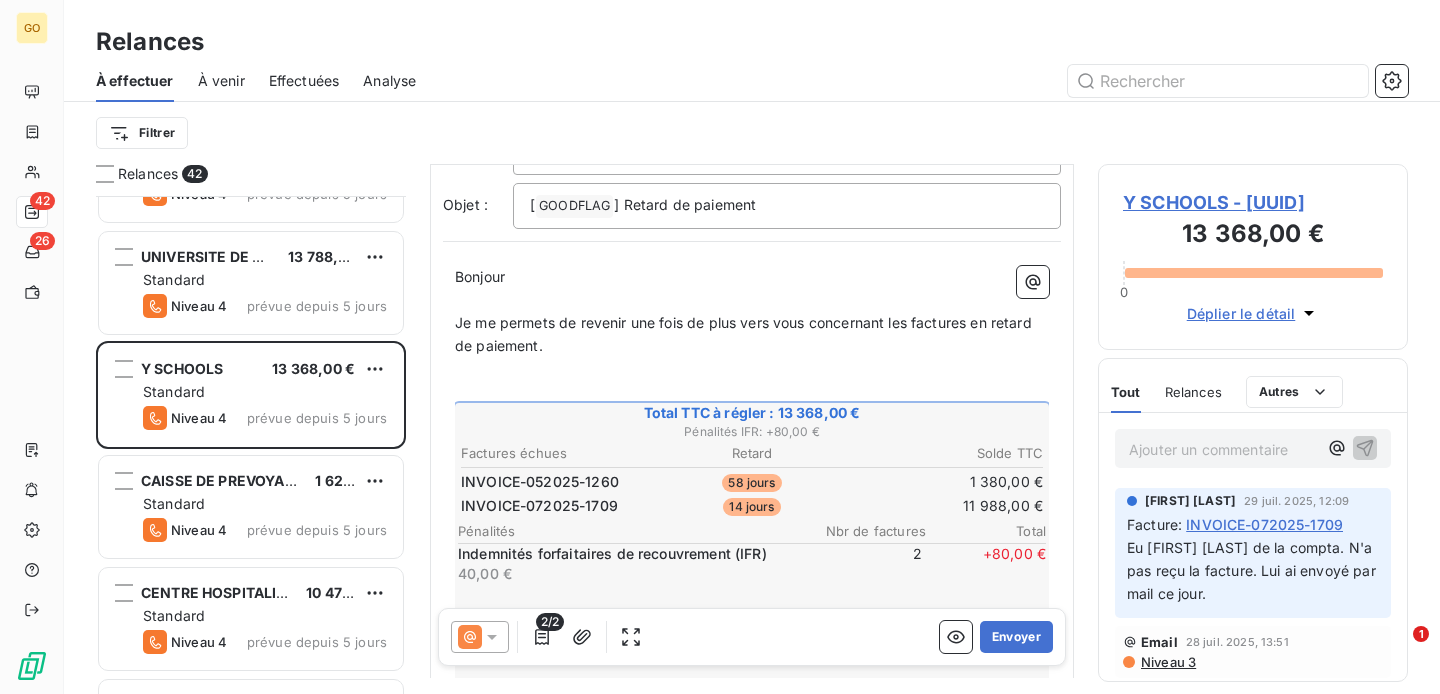 click on "2/2" at bounding box center (550, 622) 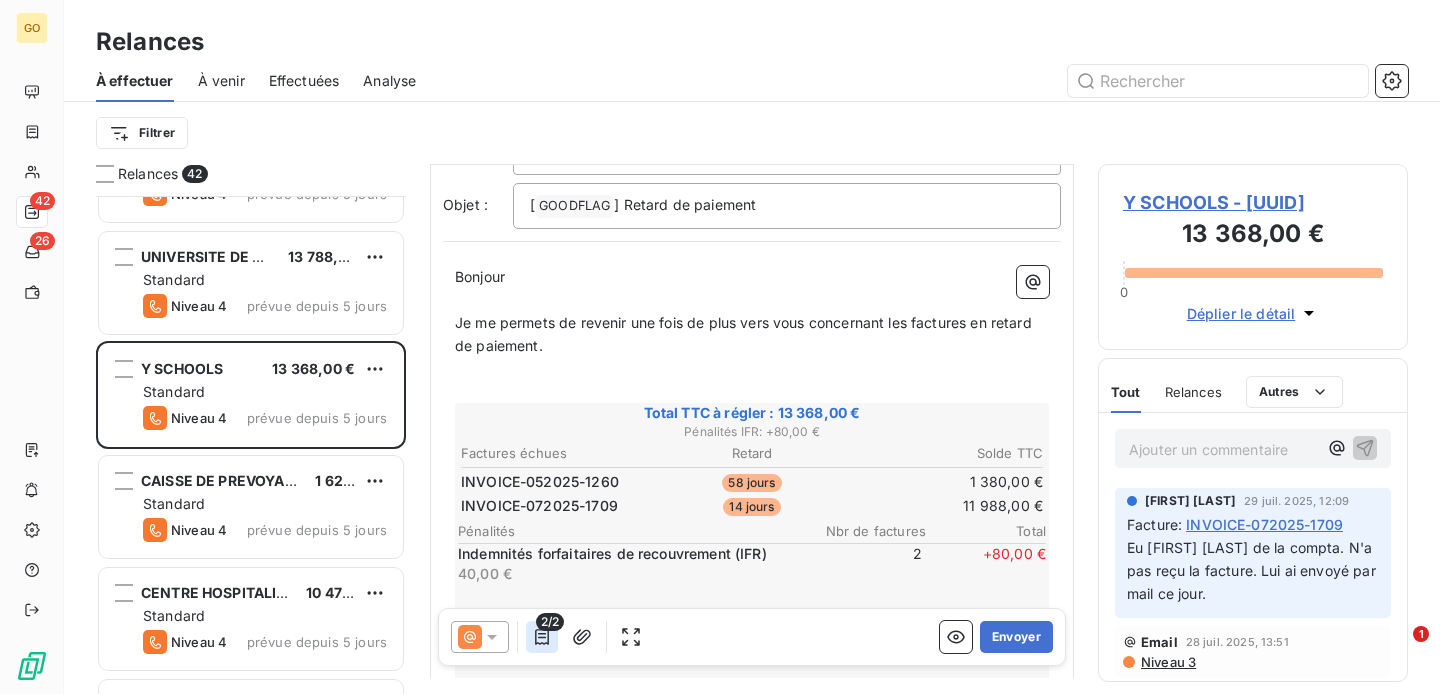 click 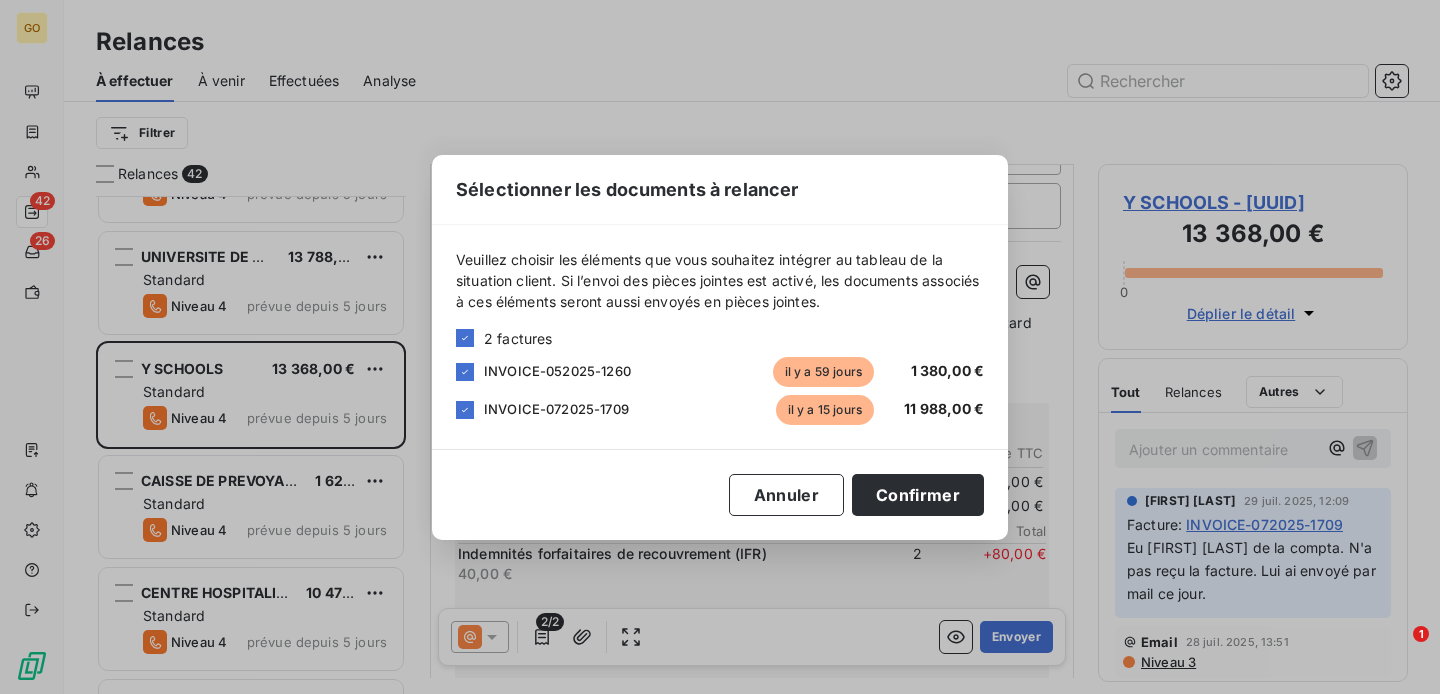 click on "INVOICE-072025-1709" at bounding box center [556, 409] 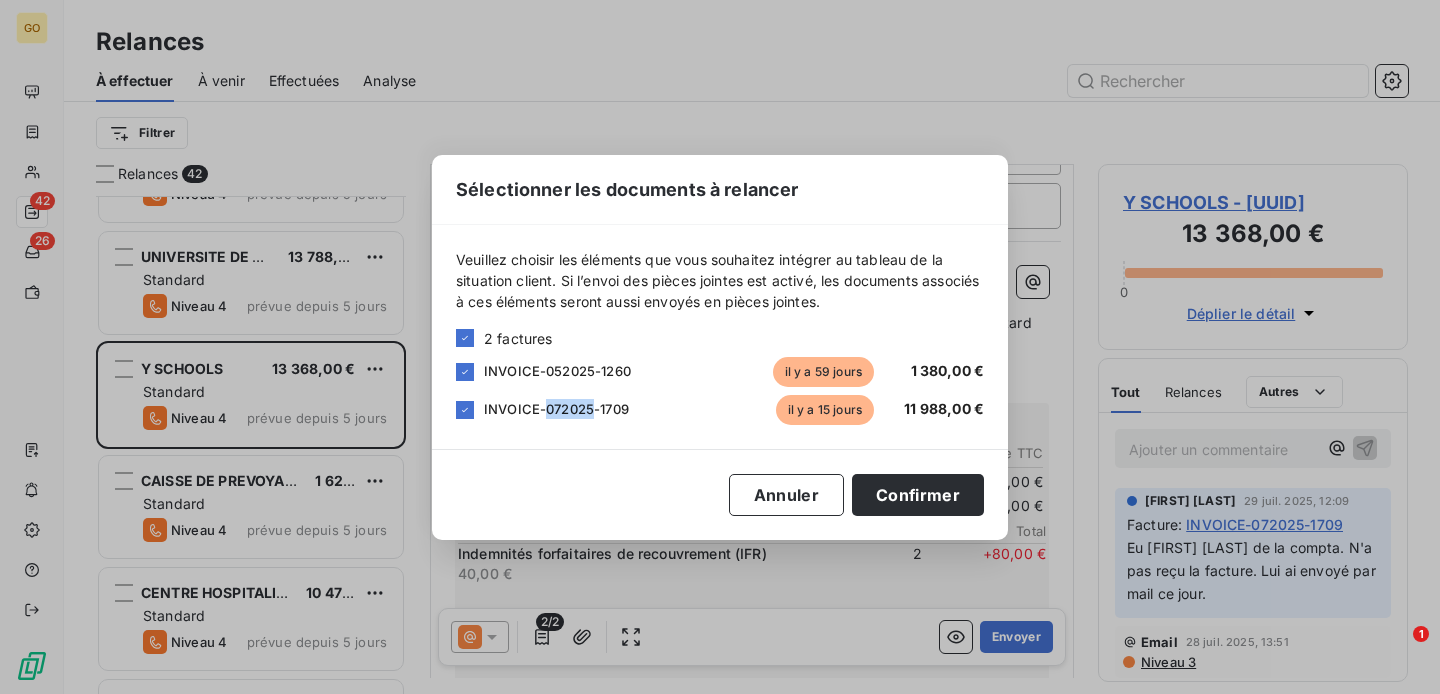 click on "INVOICE-072025-1709" at bounding box center (556, 409) 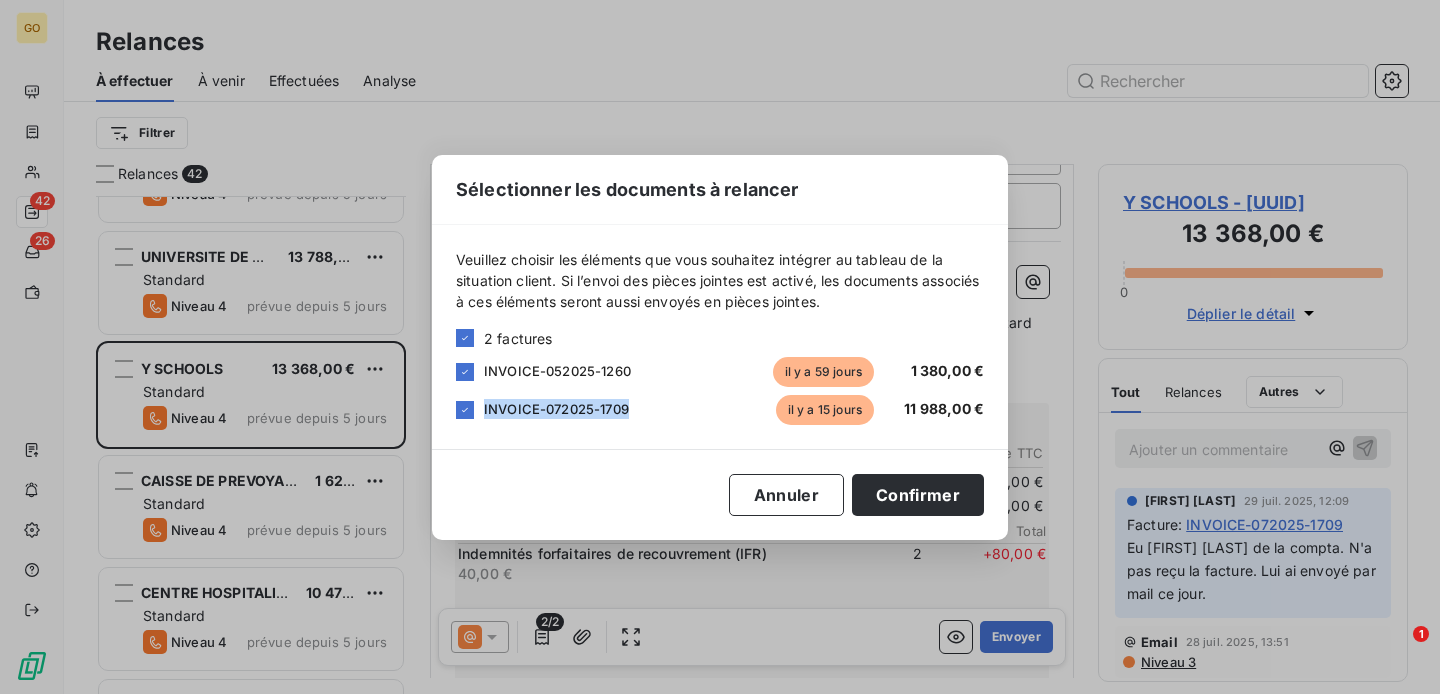 click on "INVOICE-072025-1709" at bounding box center (556, 409) 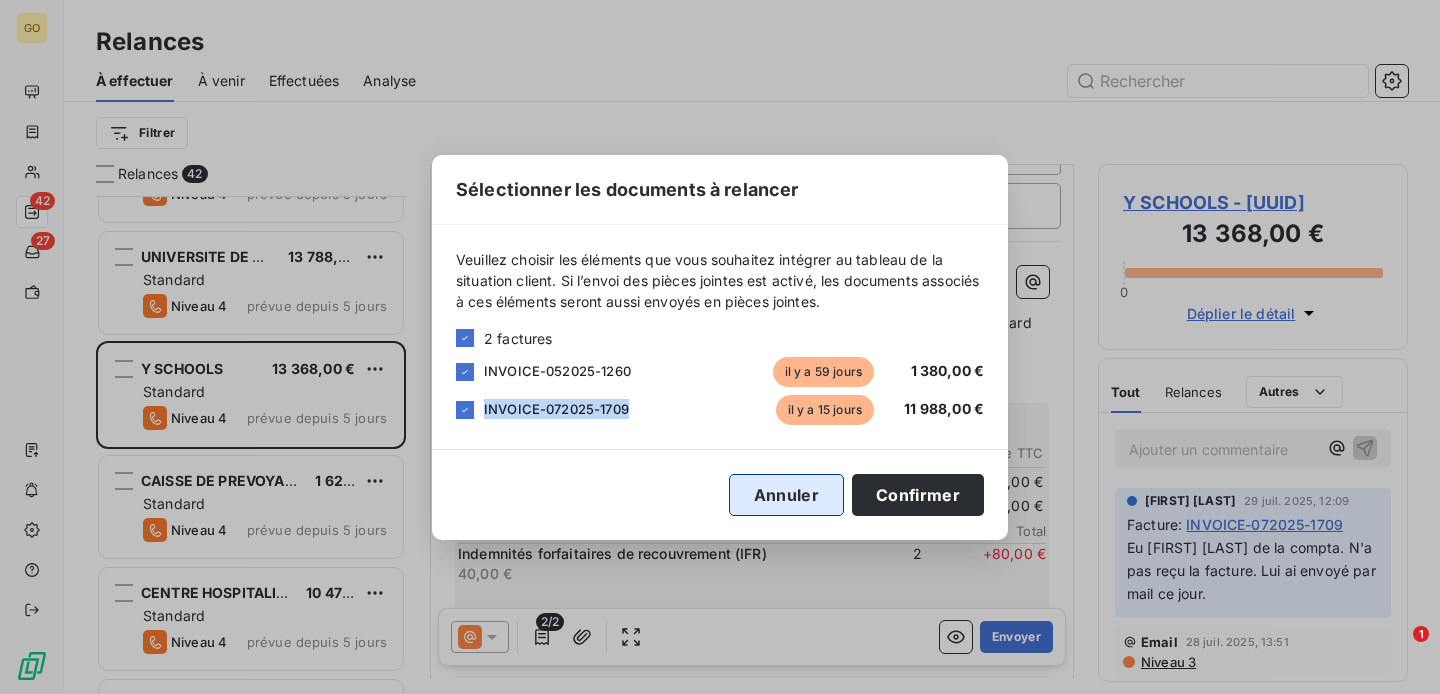 click on "Annuler" at bounding box center [786, 495] 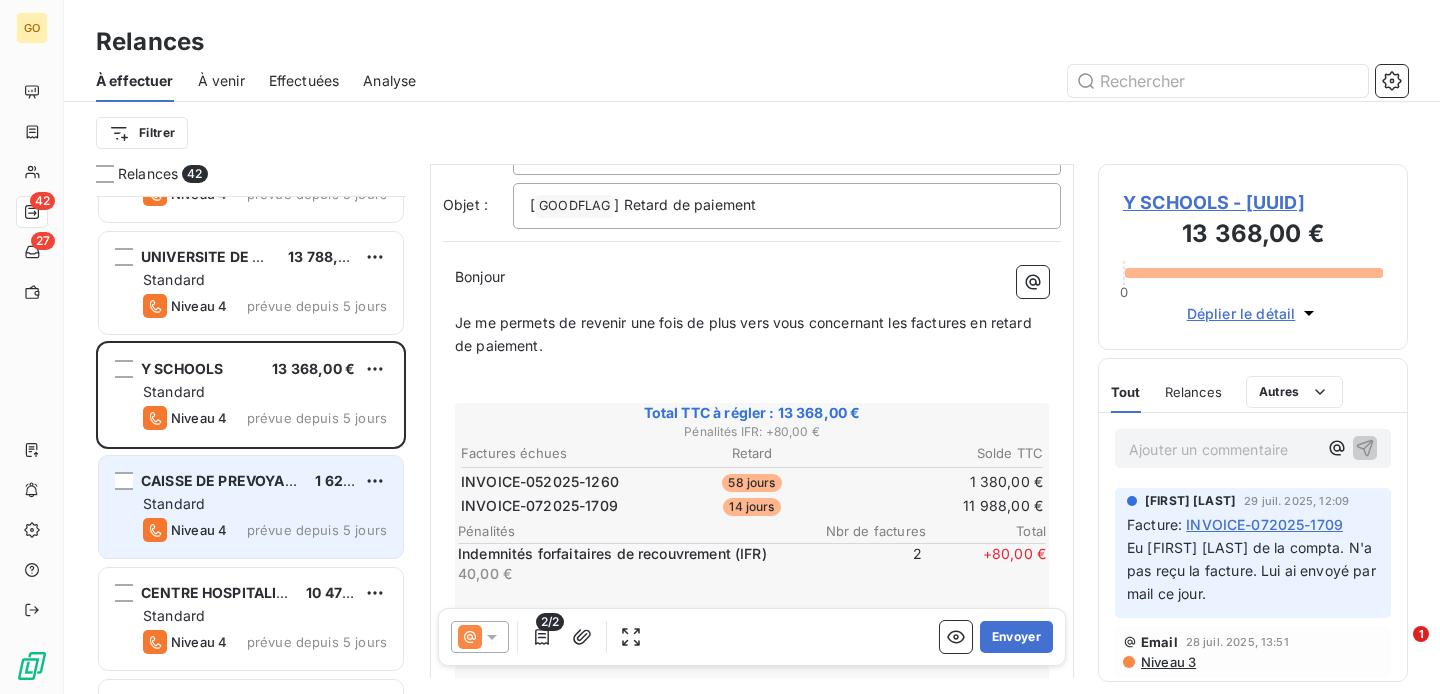 click on "Standard" at bounding box center (265, 504) 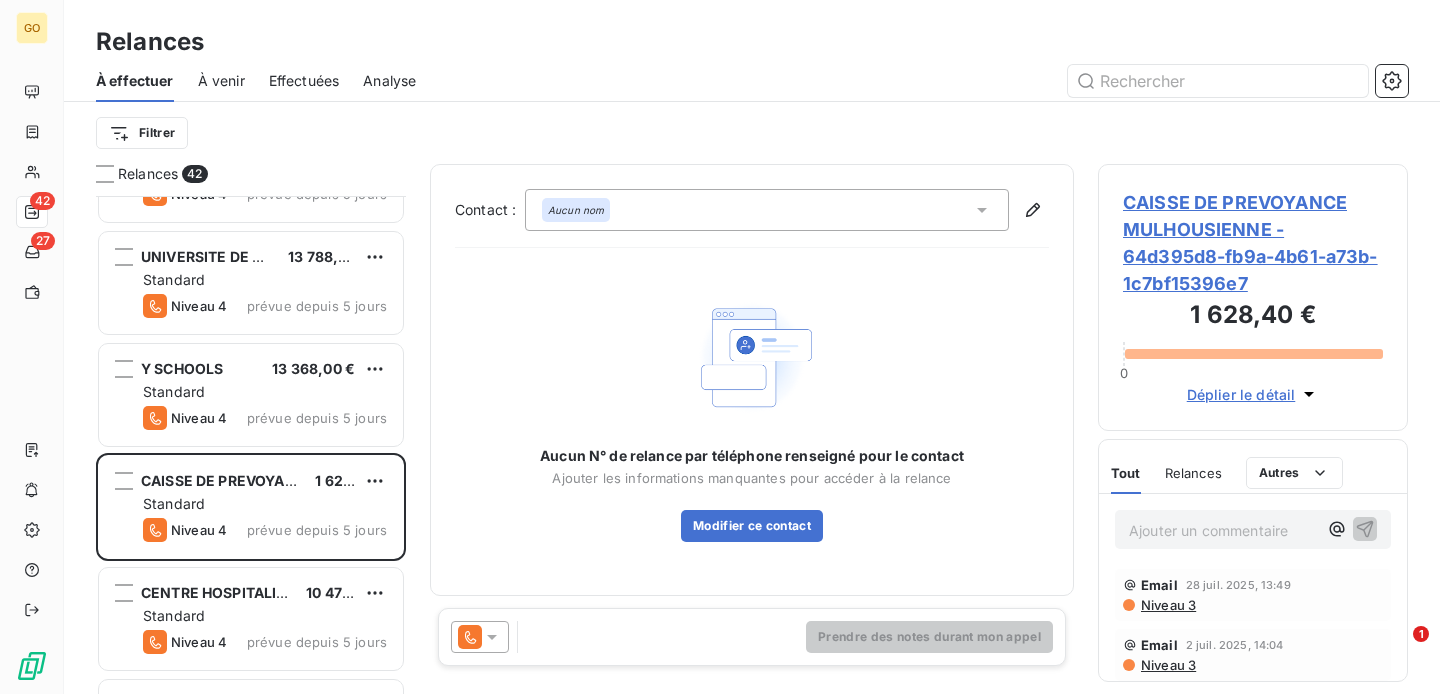 click at bounding box center (480, 637) 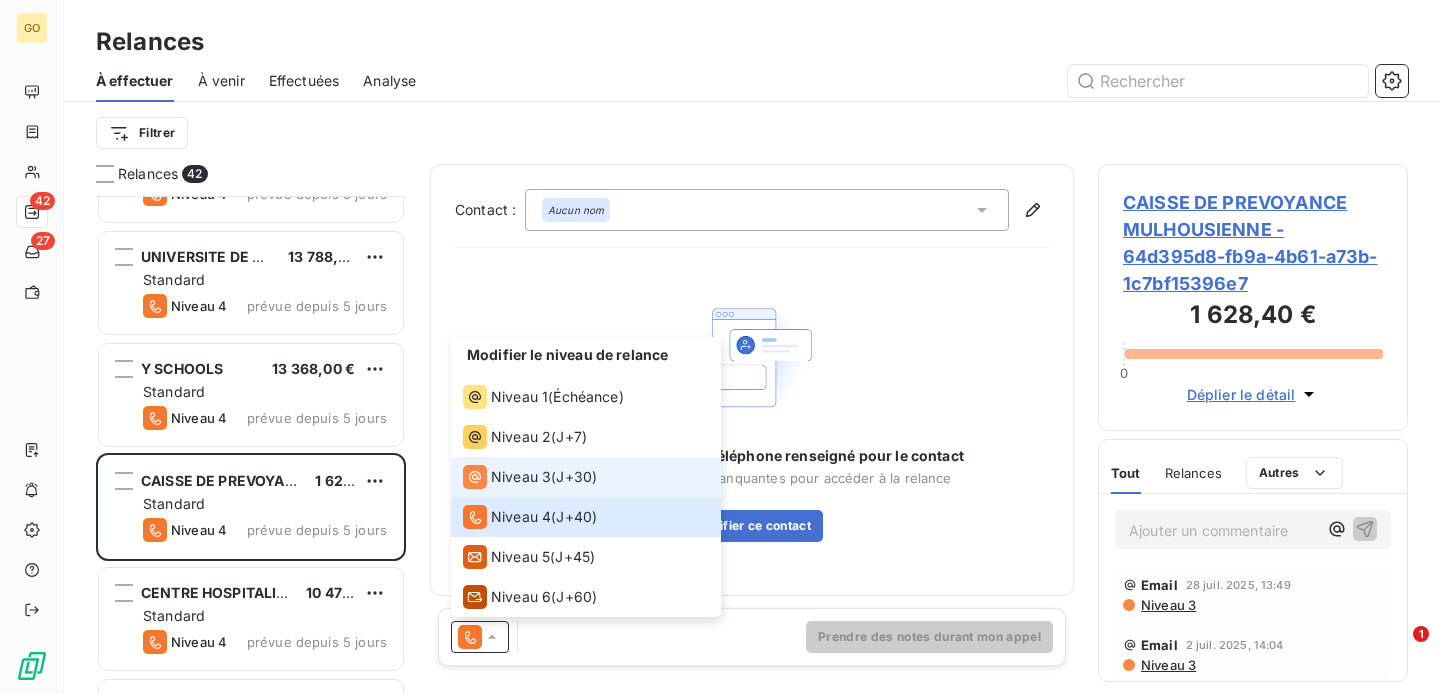 click on "Niveau 3" at bounding box center (521, 477) 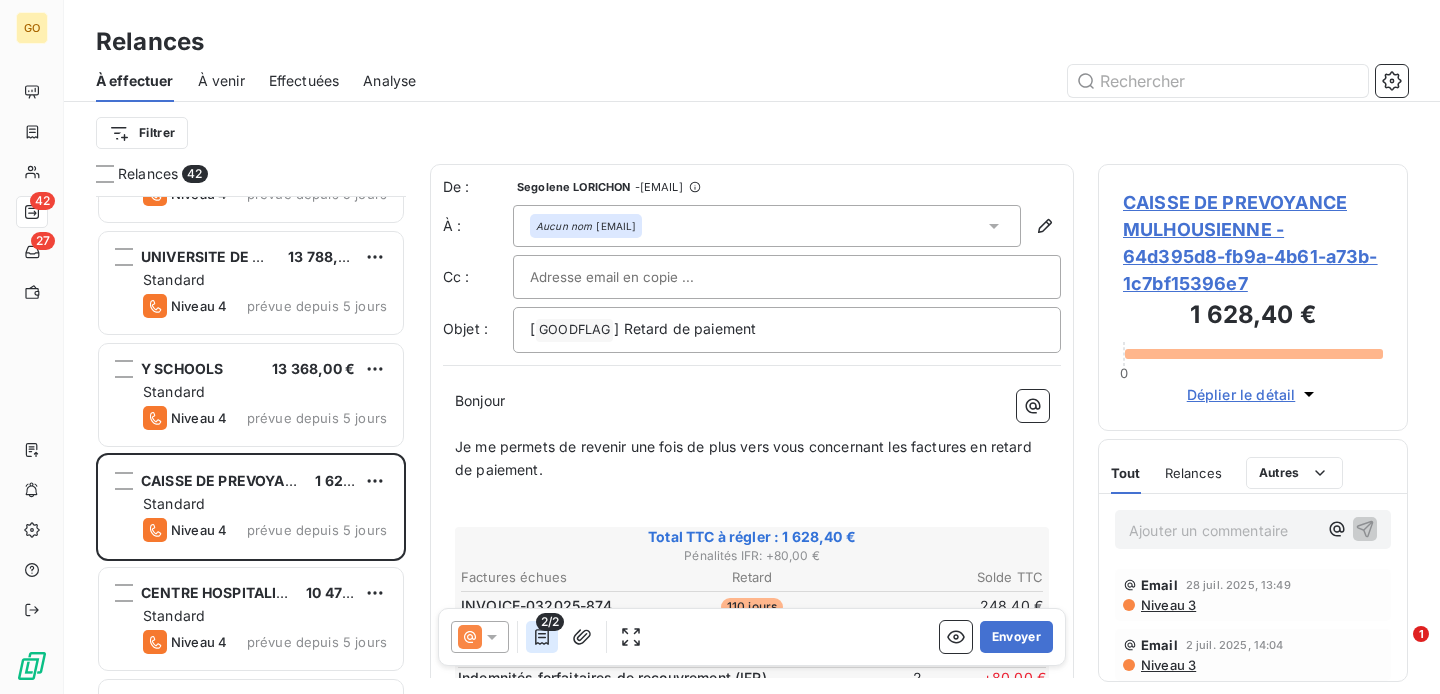 click 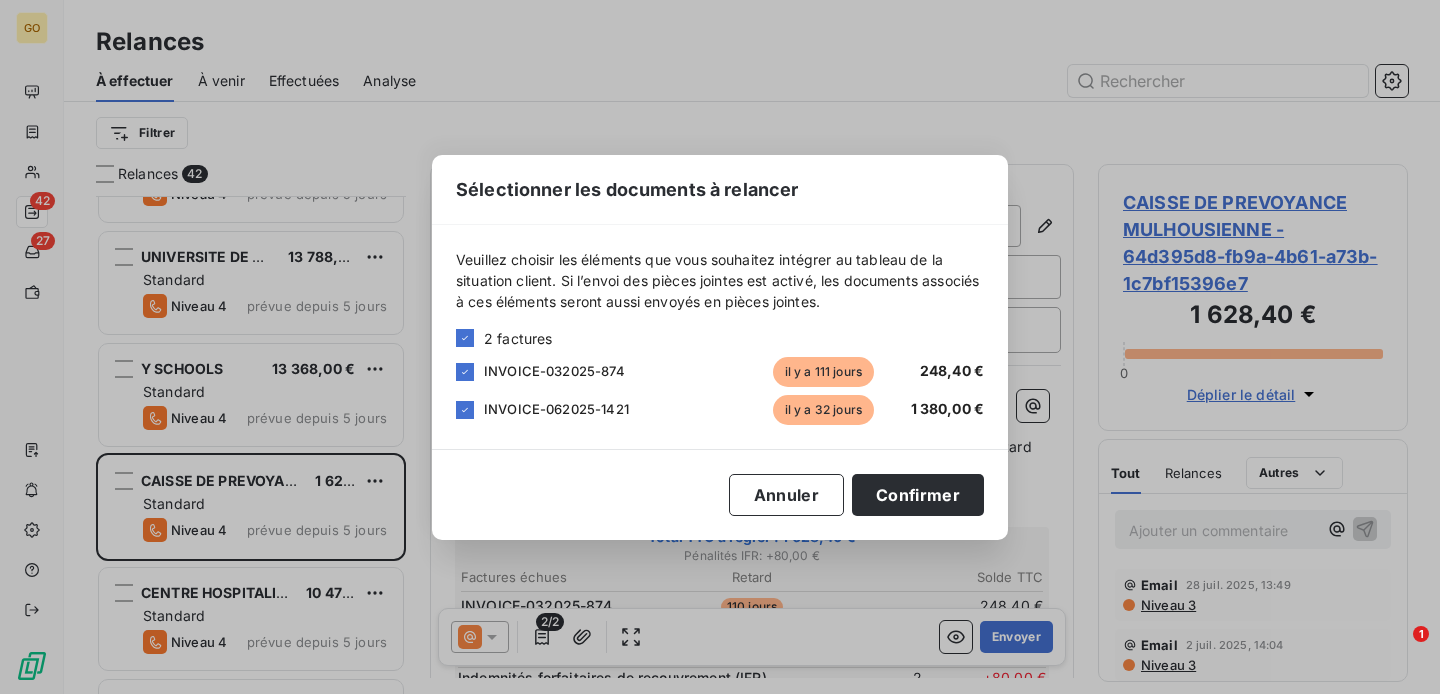 click on "INVOICE-062025-1421" at bounding box center [556, 409] 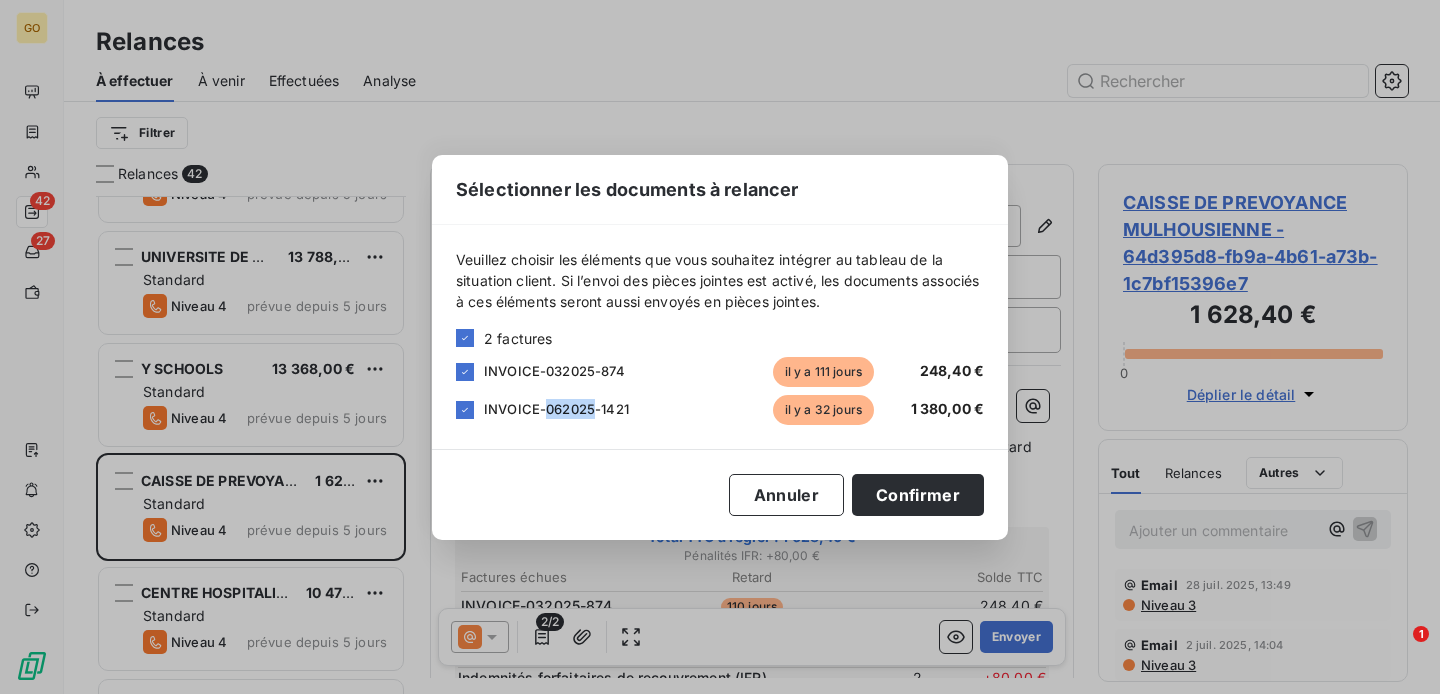 click on "INVOICE-062025-1421" at bounding box center [556, 409] 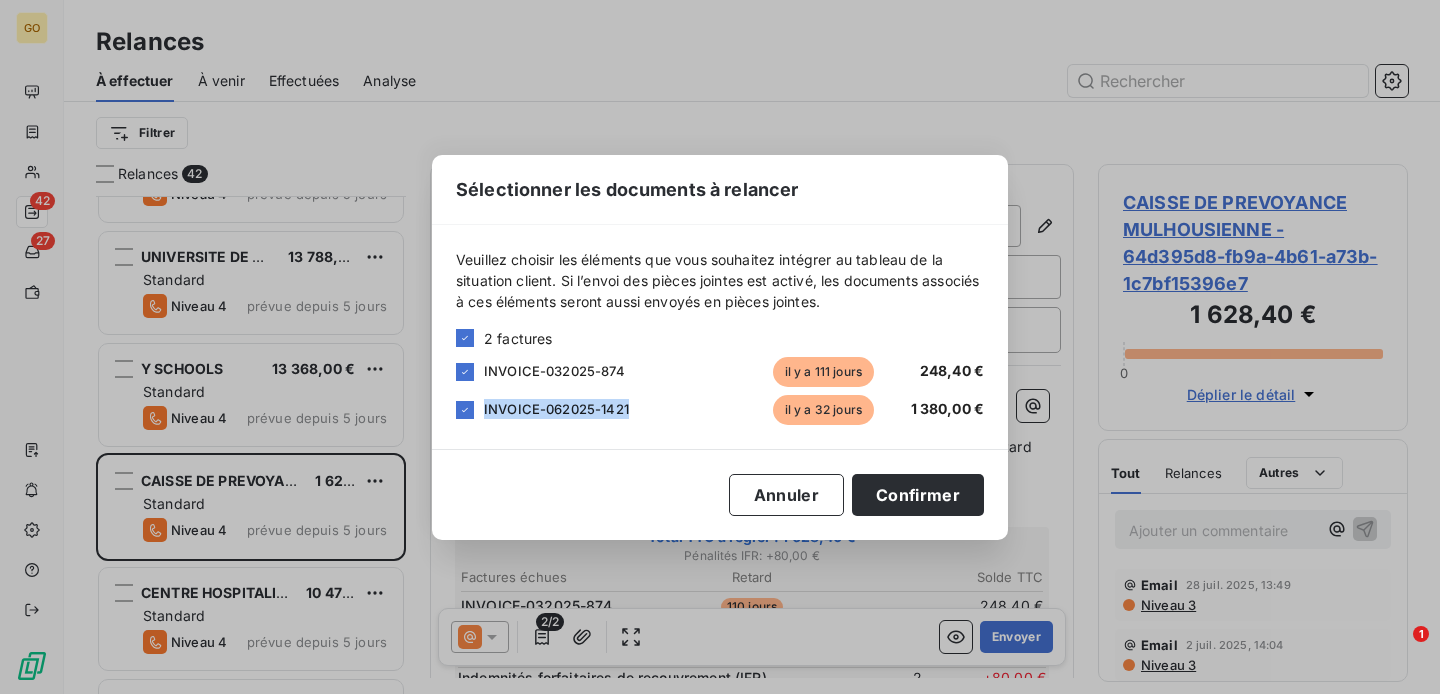 click on "INVOICE-062025-1421" at bounding box center (556, 409) 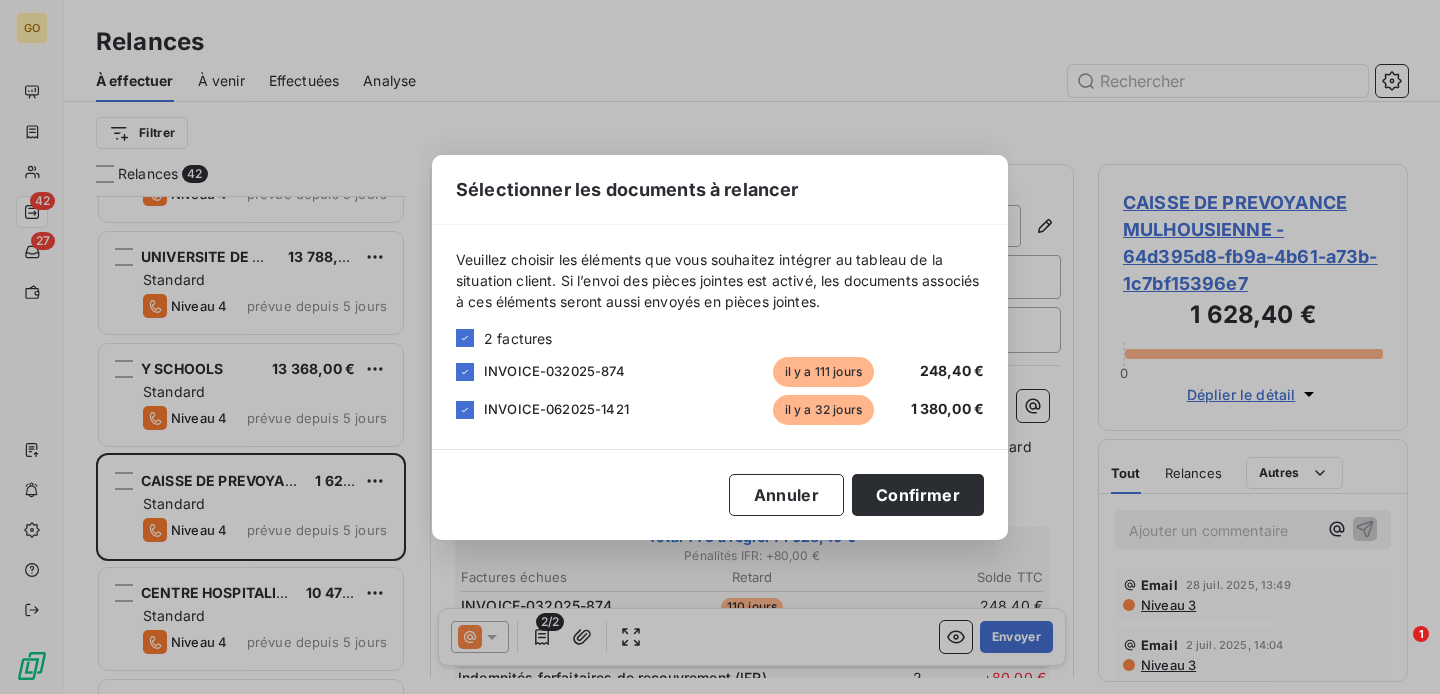click on "INVOICE-032025-874" at bounding box center (554, 371) 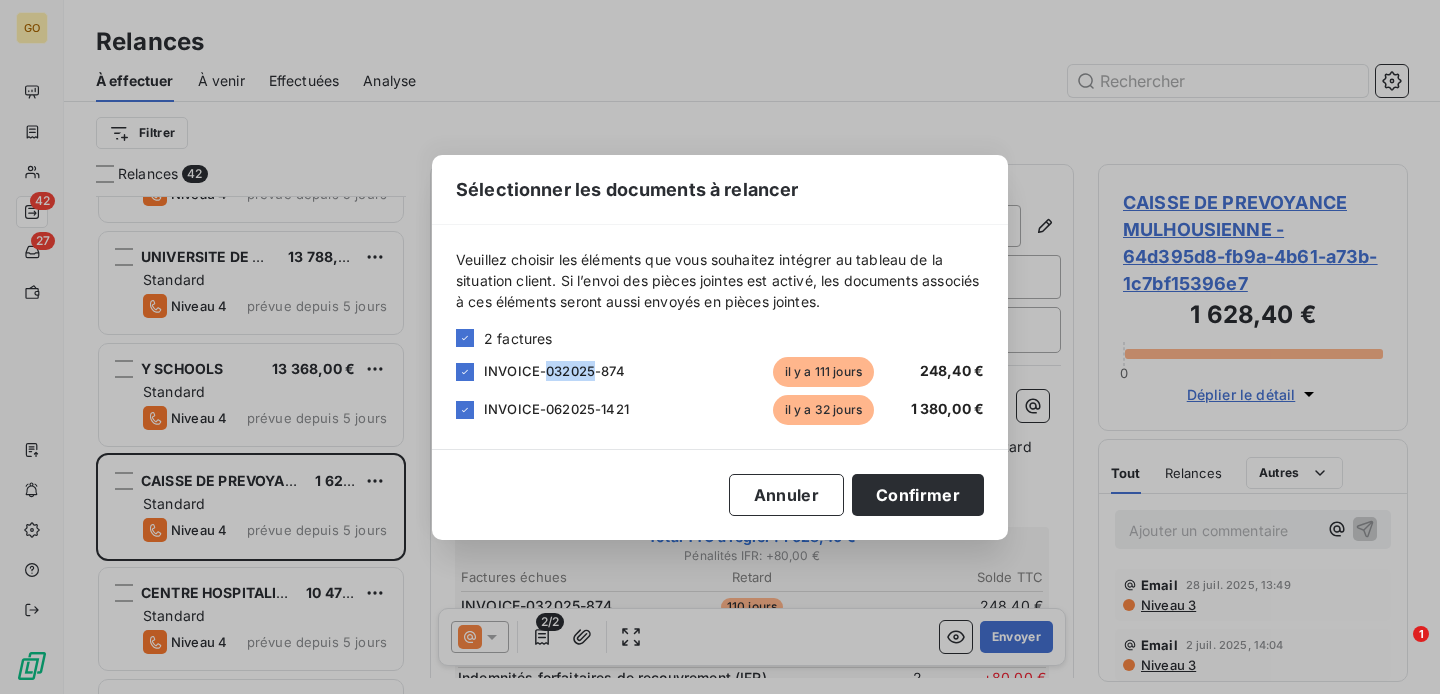 click on "INVOICE-032025-874" at bounding box center (554, 371) 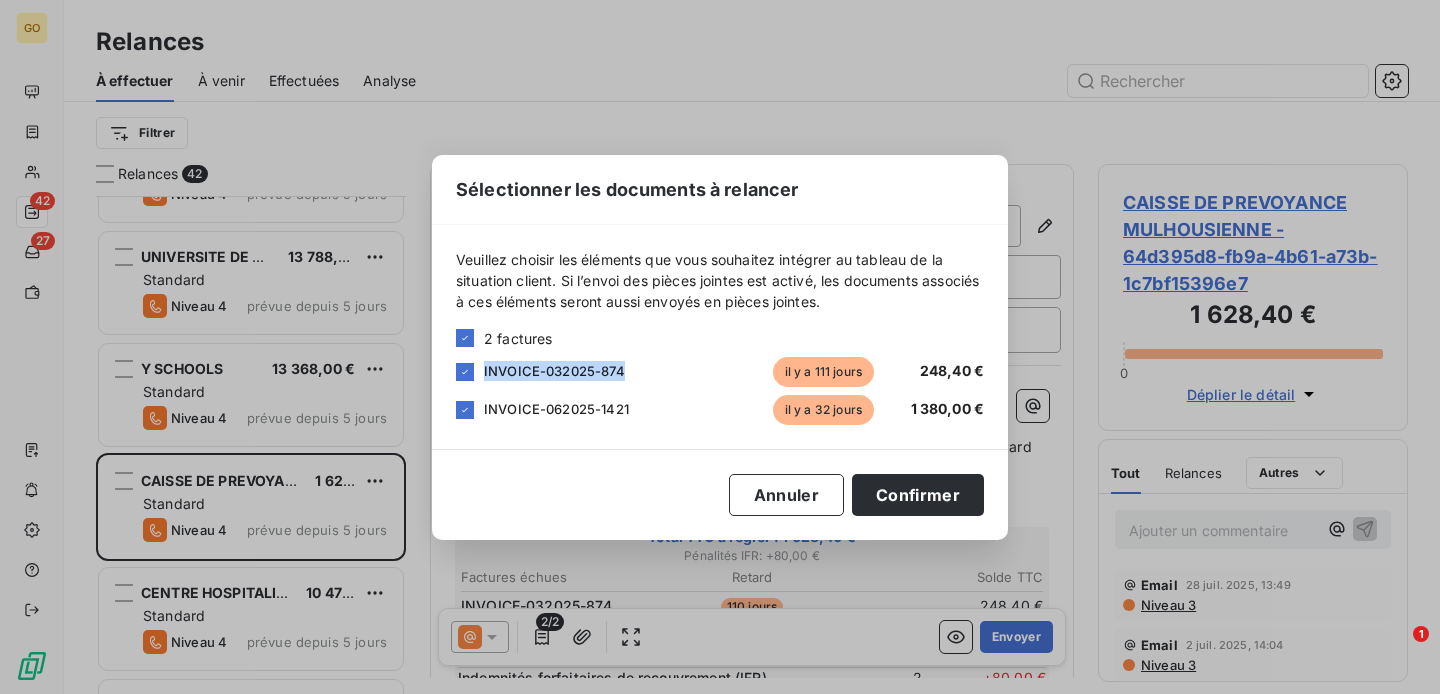 click on "INVOICE-032025-874" at bounding box center (554, 371) 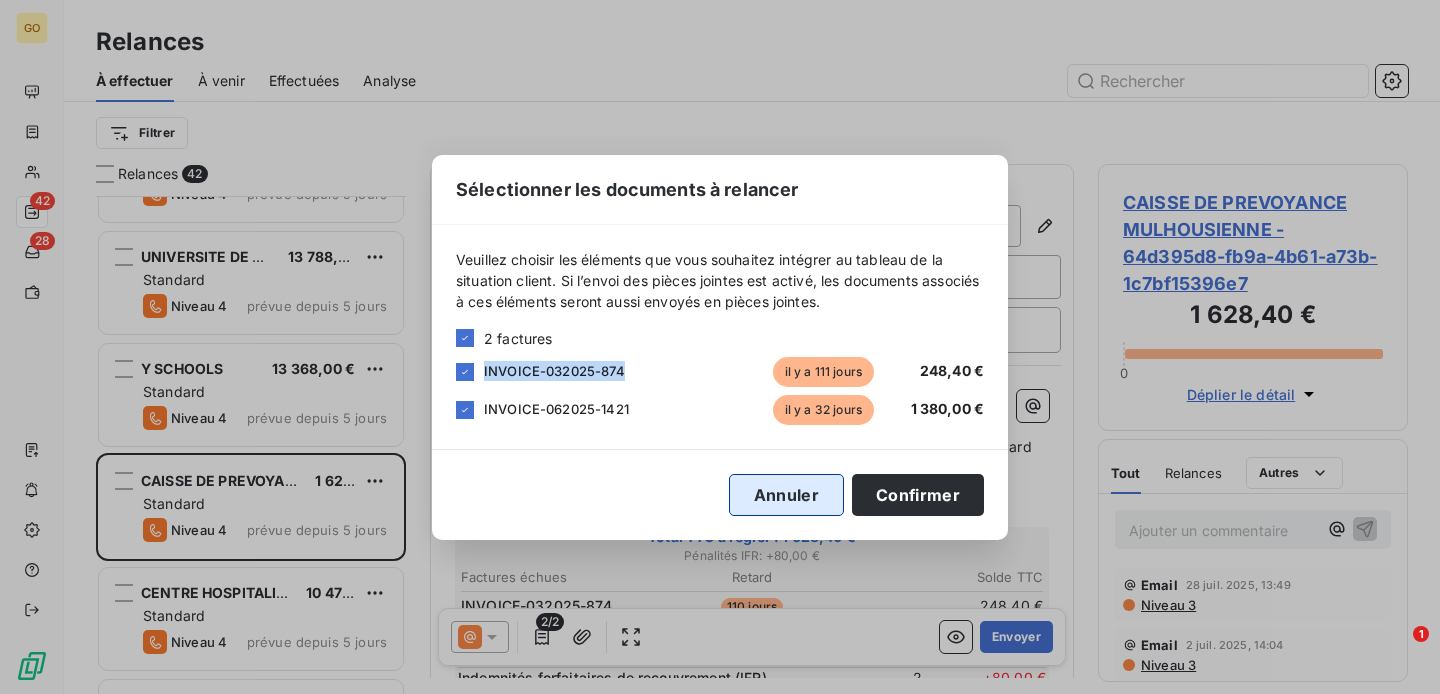 click on "Annuler" at bounding box center [786, 495] 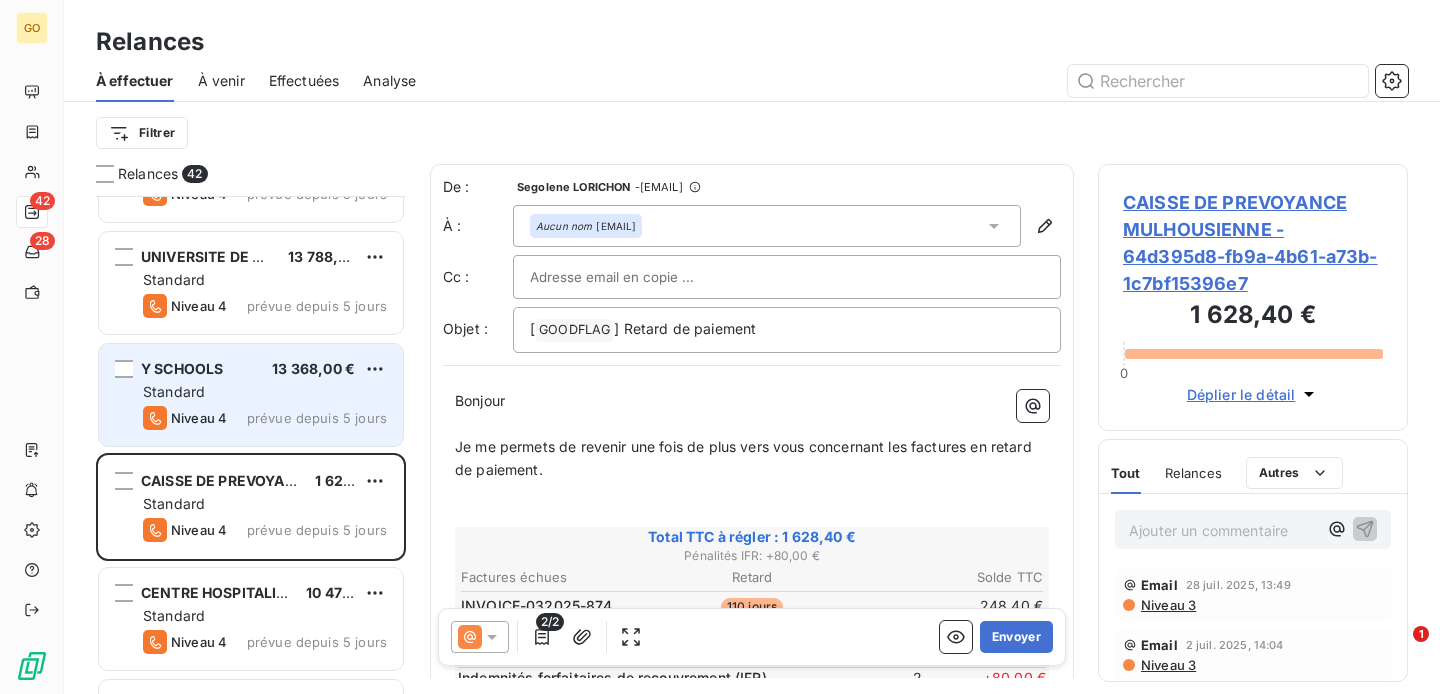 scroll, scrollTop: 3287, scrollLeft: 0, axis: vertical 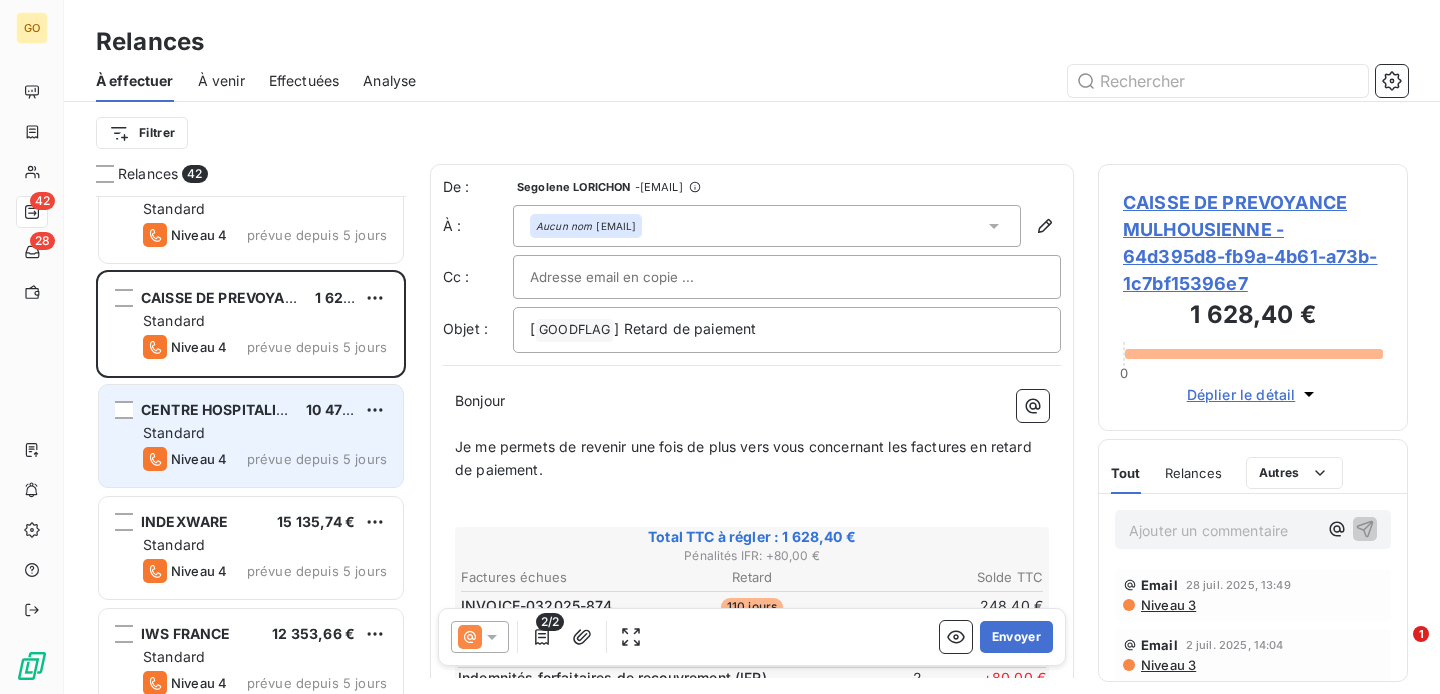 click on "CENTRE HOSPITALIER DU ROUVRAY" at bounding box center [265, 409] 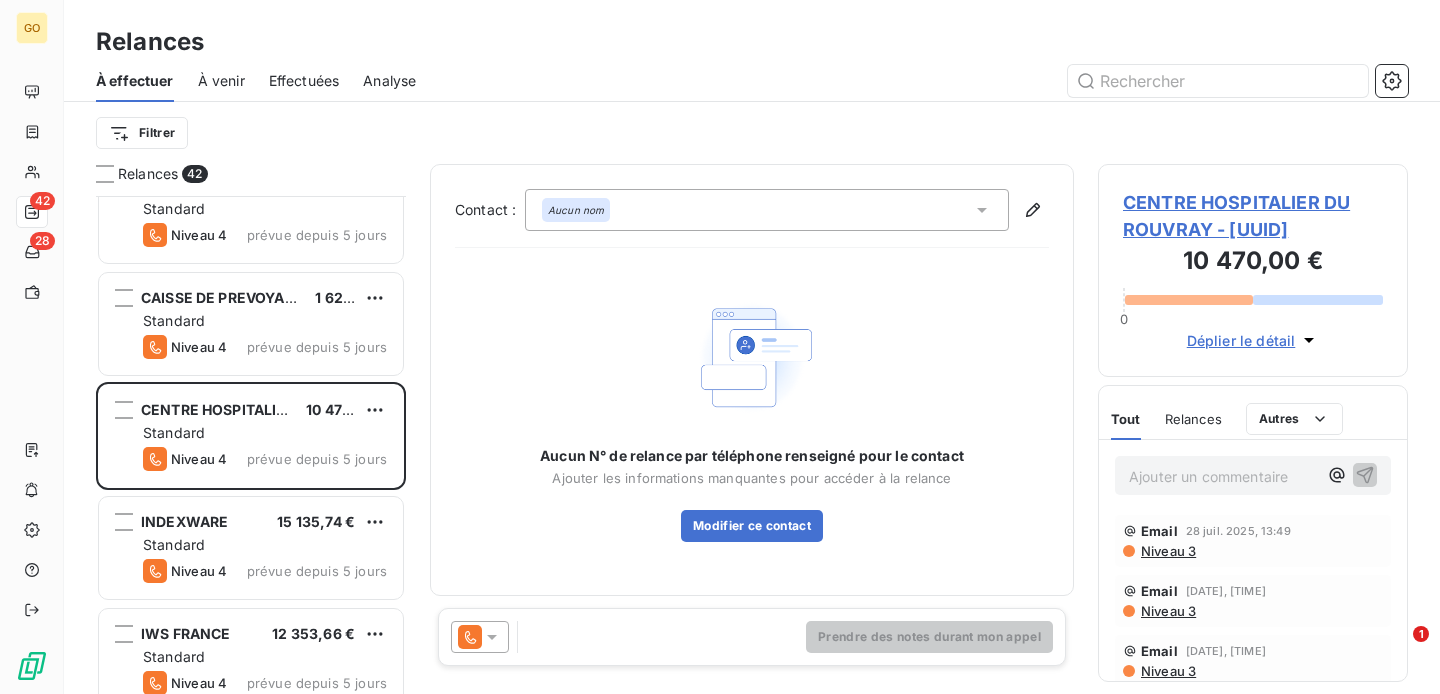 click 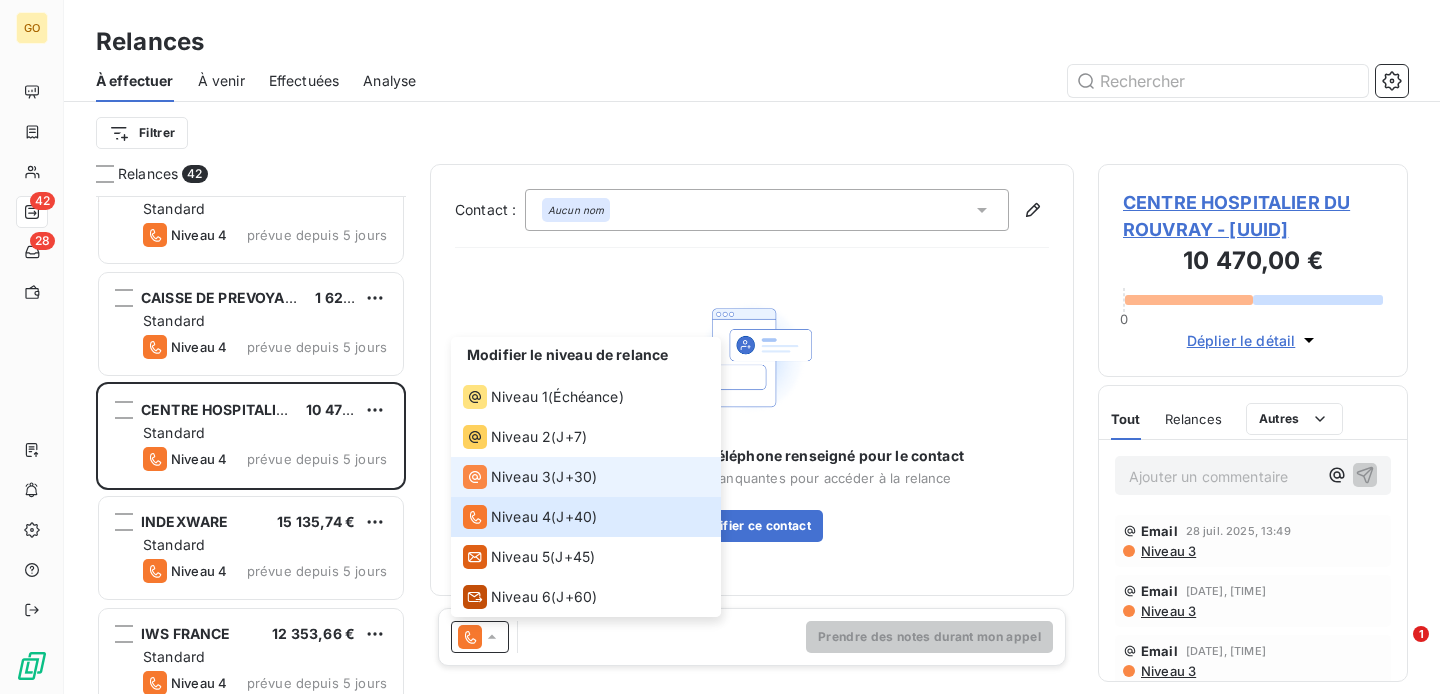 click on "Niveau 3" at bounding box center [521, 477] 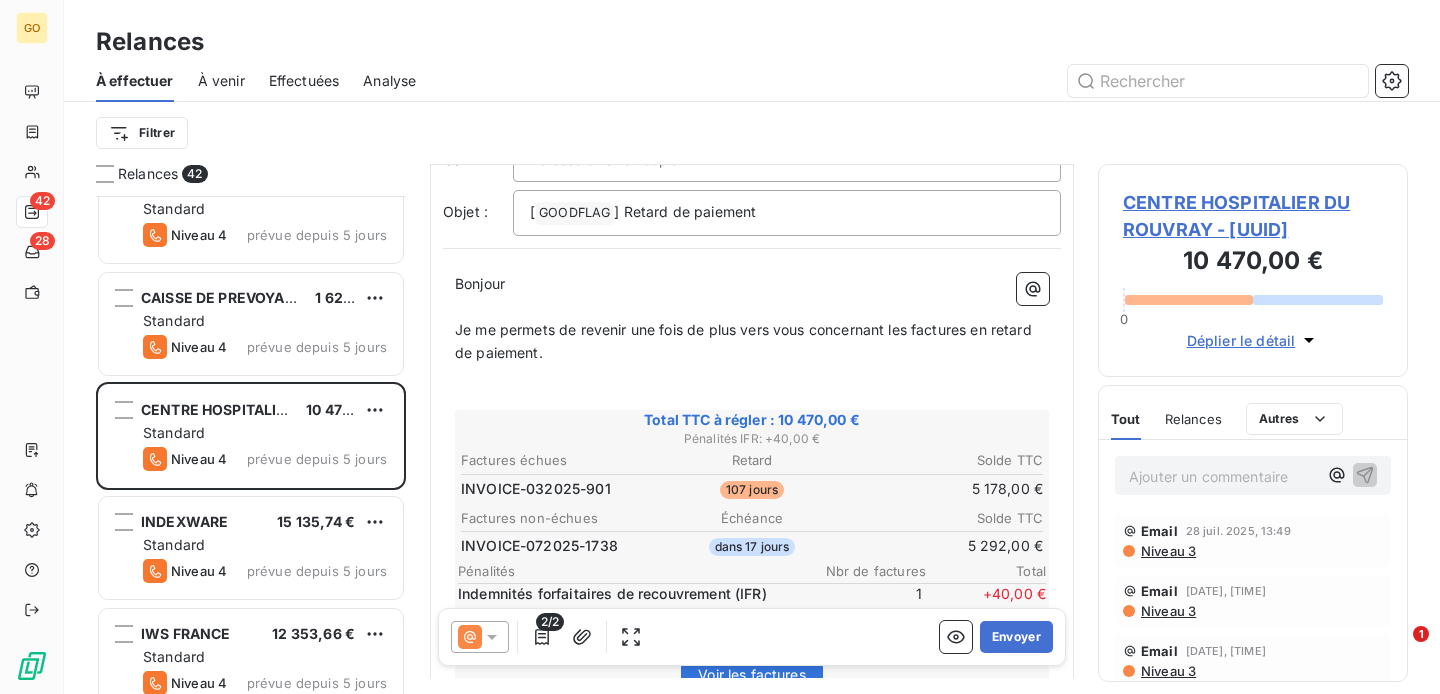 scroll, scrollTop: 129, scrollLeft: 0, axis: vertical 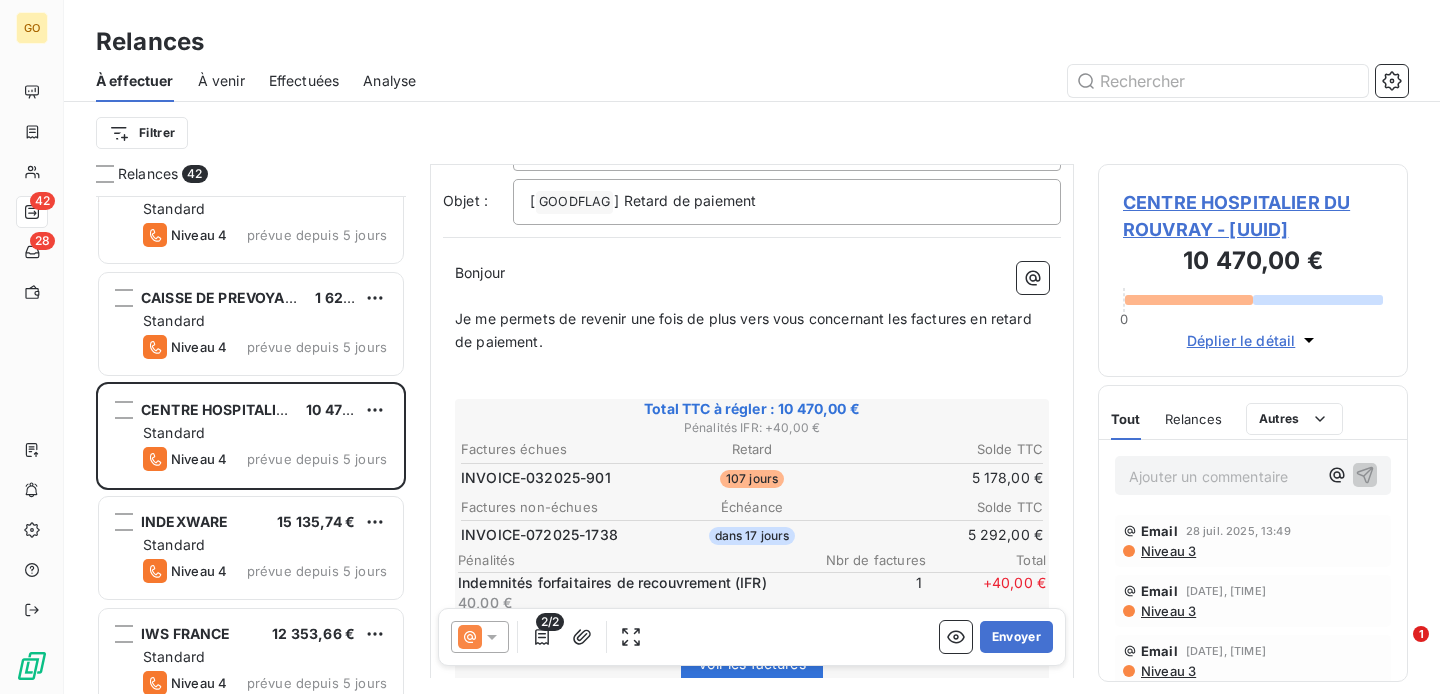 click on "2/2" at bounding box center (550, 622) 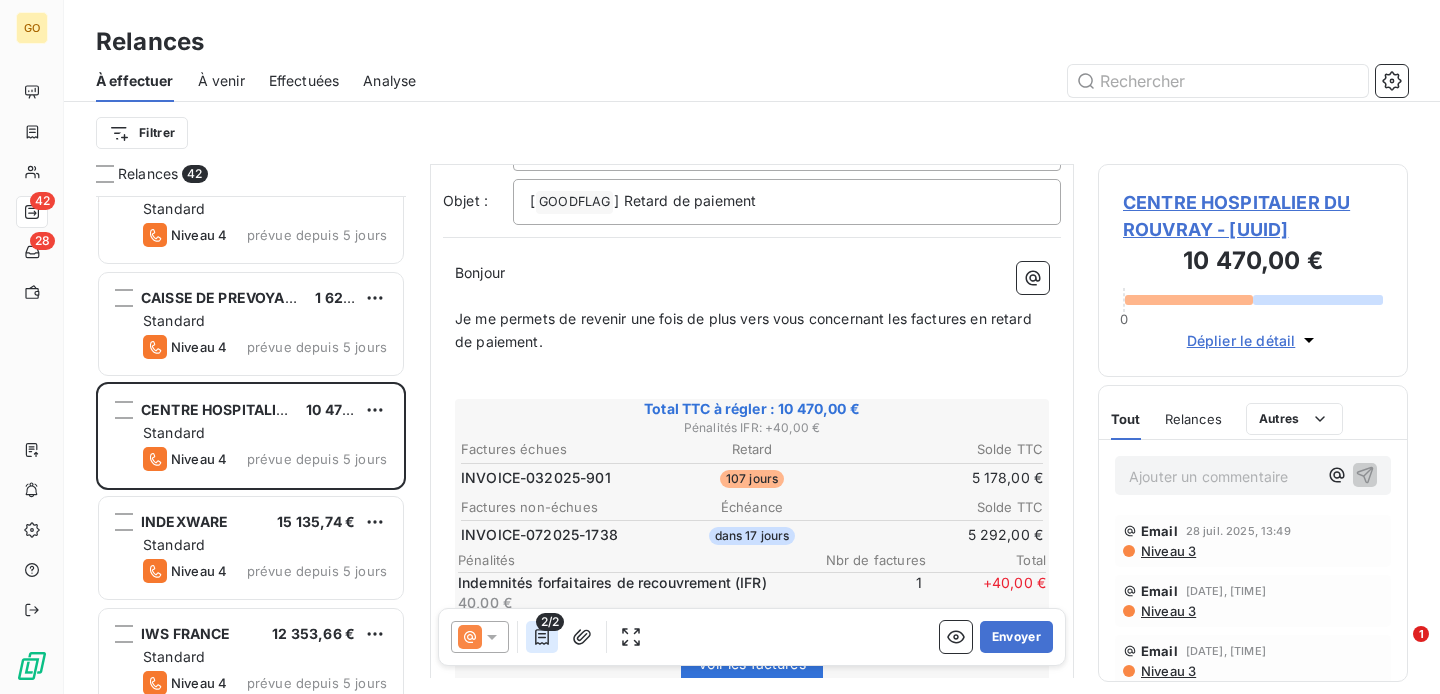 click 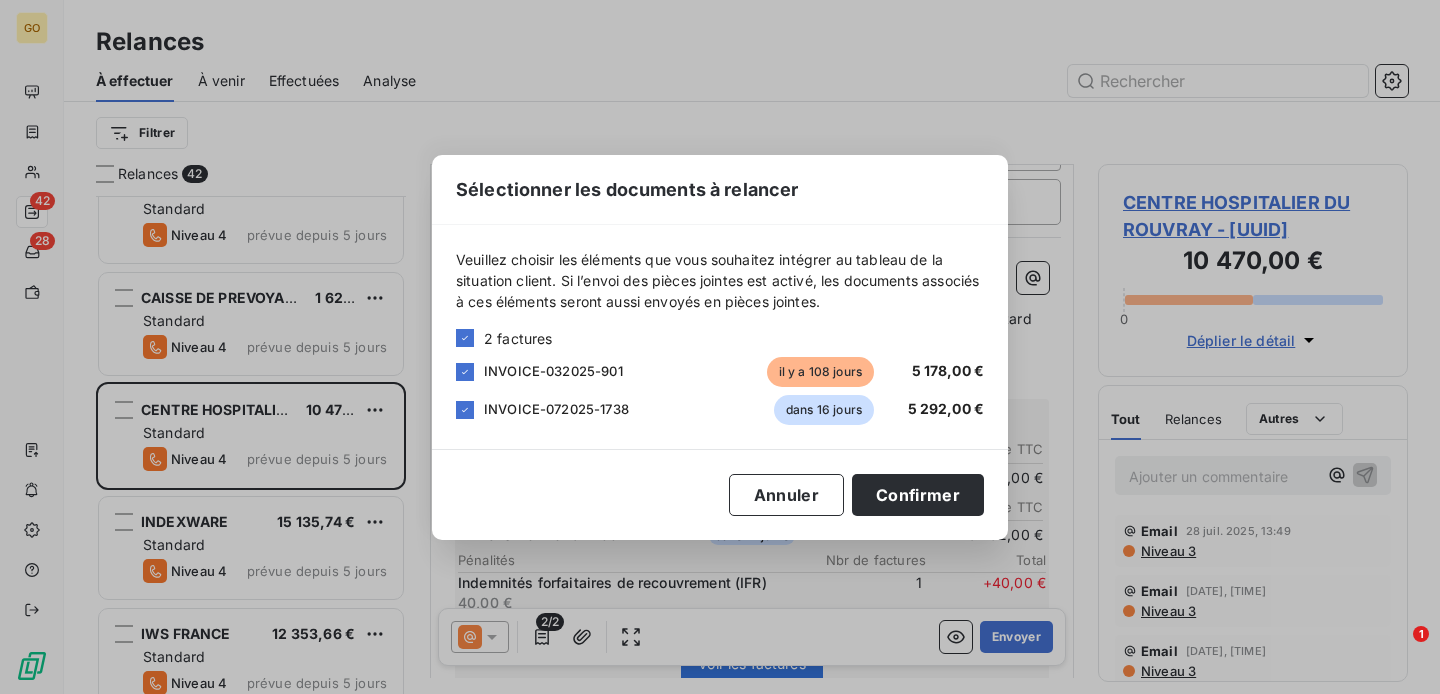 click on "INVOICE-032025-901" at bounding box center (553, 371) 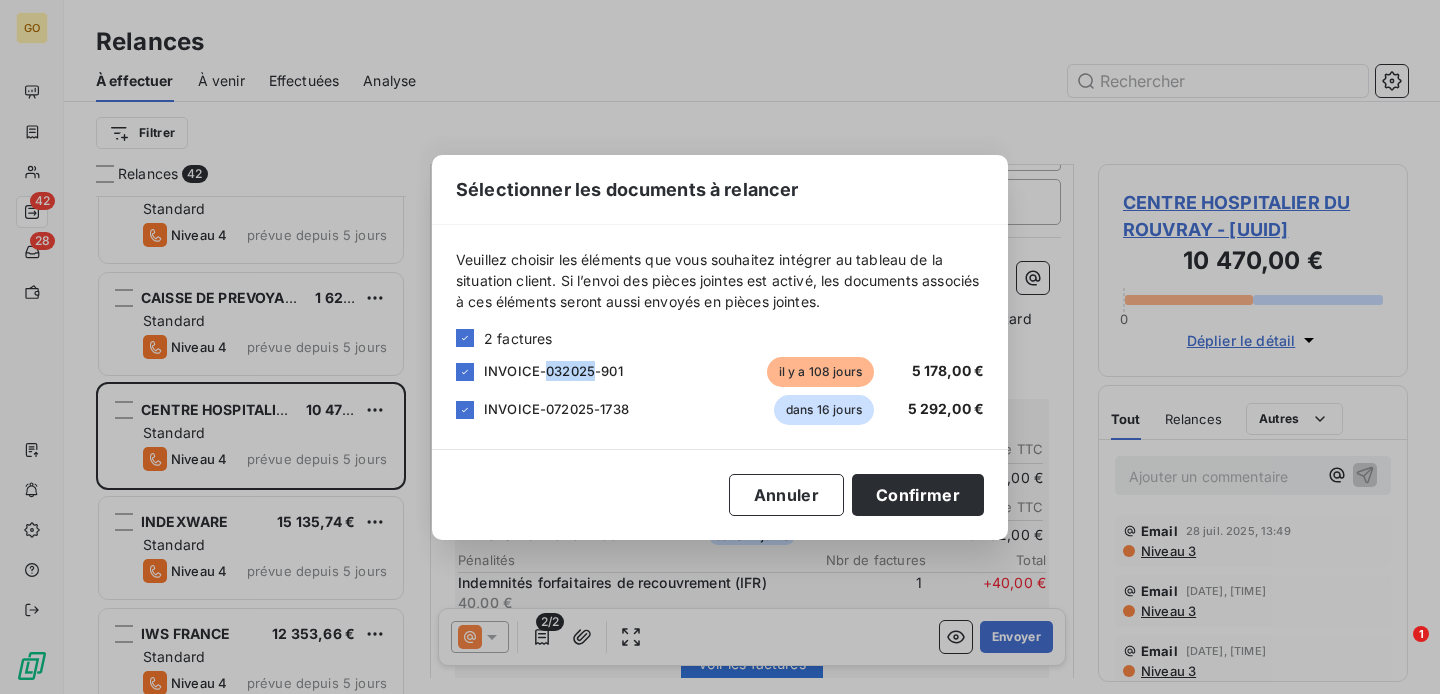 click on "INVOICE-032025-901" at bounding box center (553, 371) 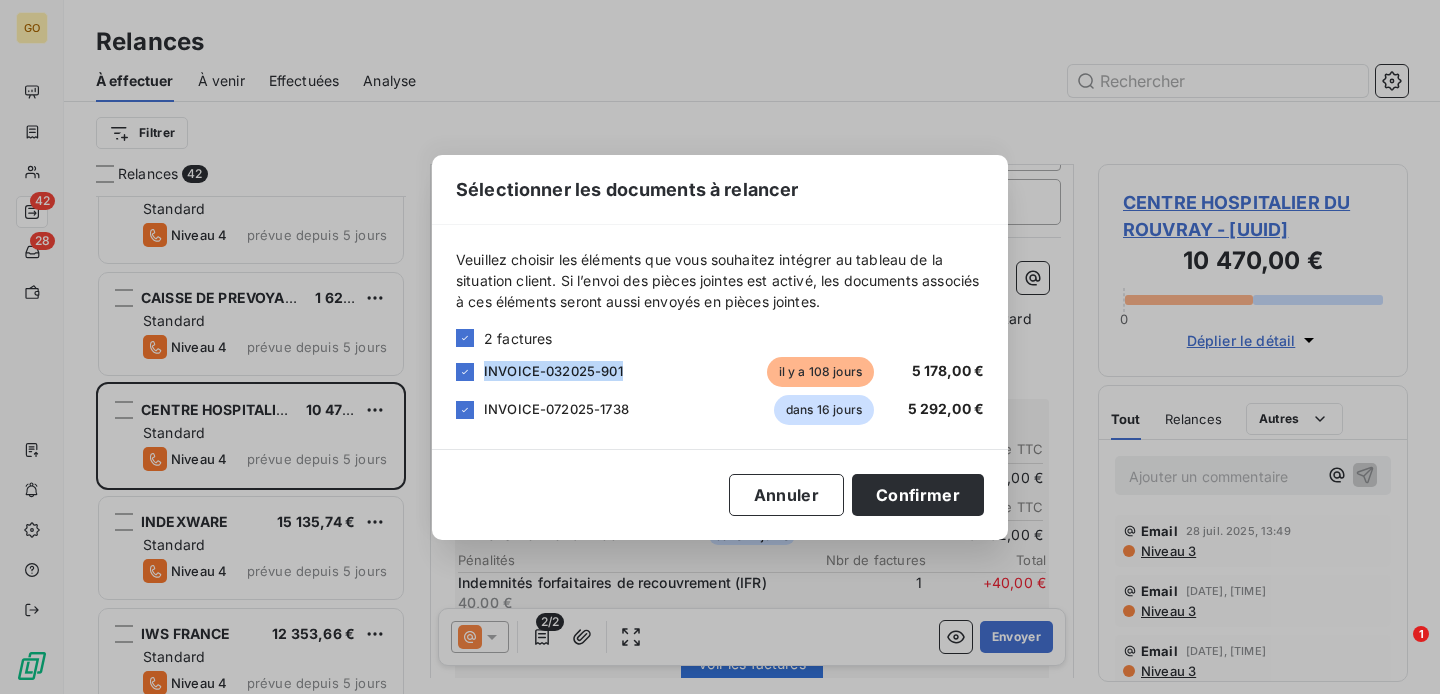 click on "INVOICE-032025-901" at bounding box center [553, 371] 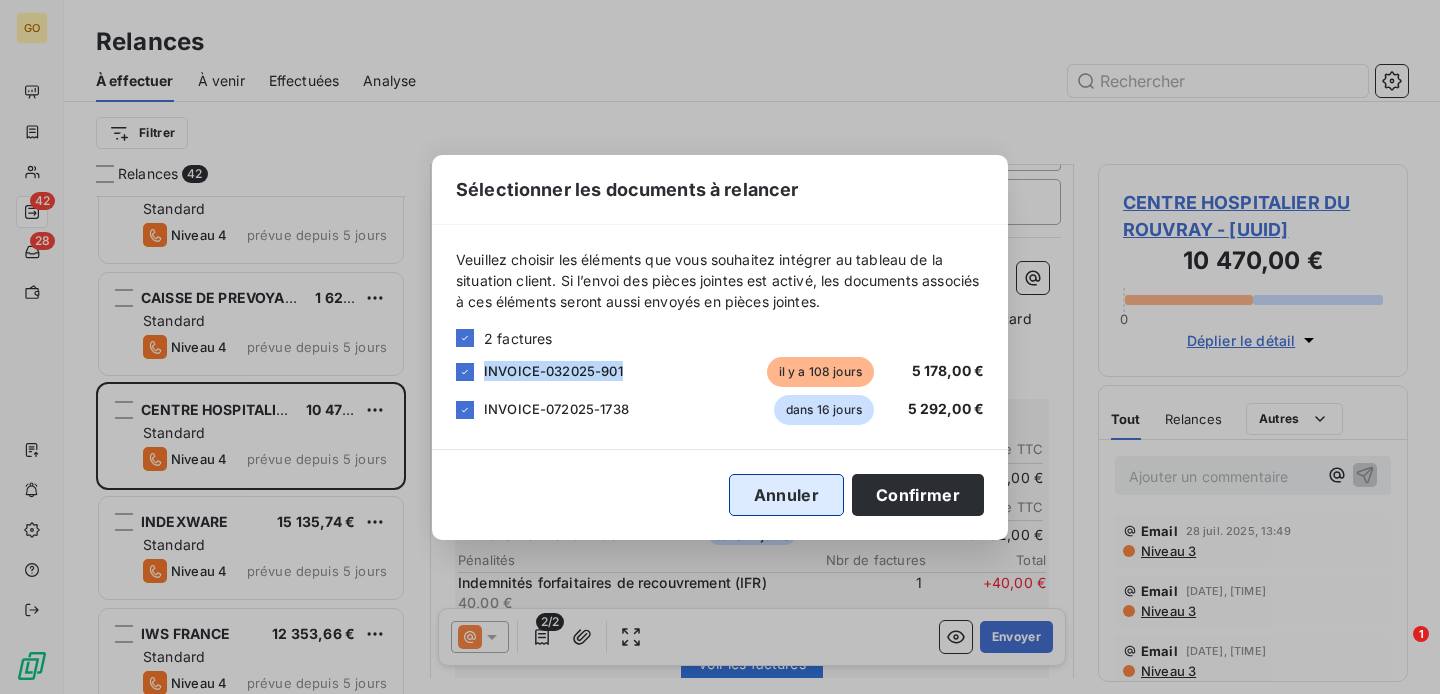 click on "Annuler" at bounding box center (786, 495) 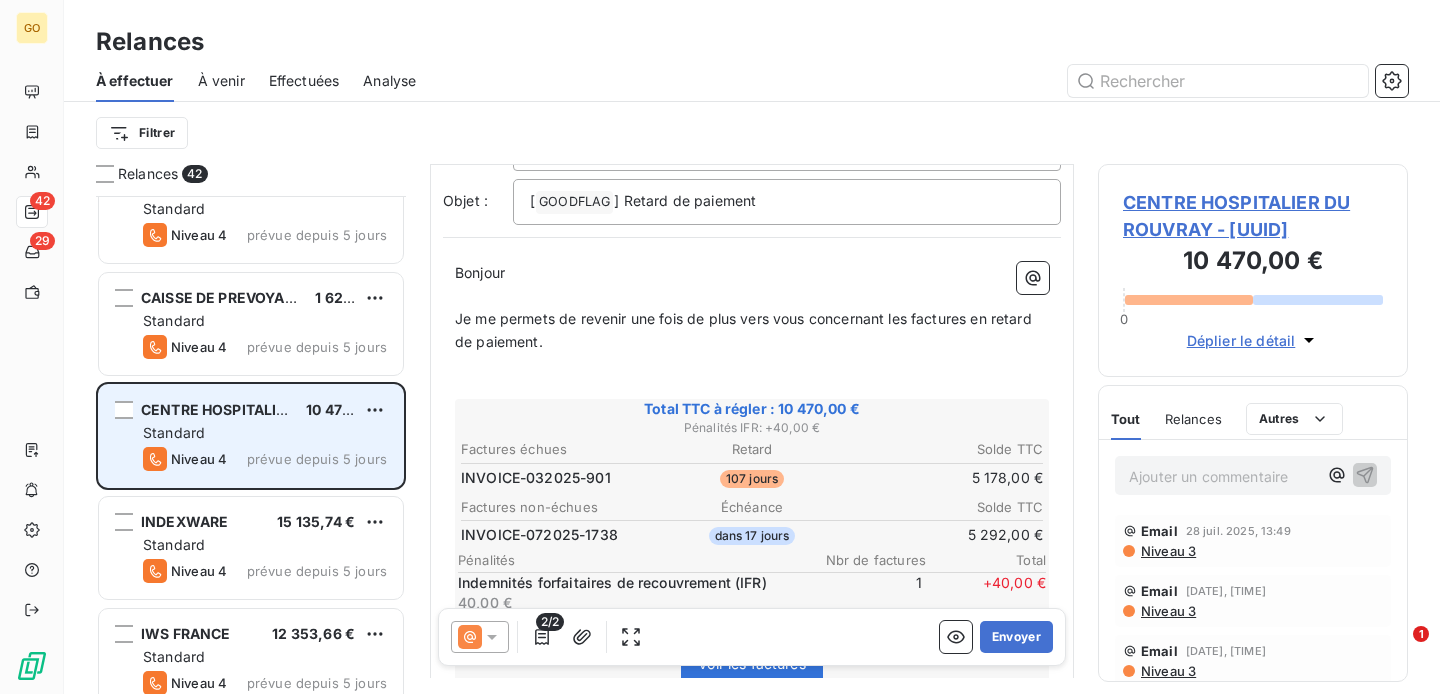 scroll, scrollTop: 3363, scrollLeft: 0, axis: vertical 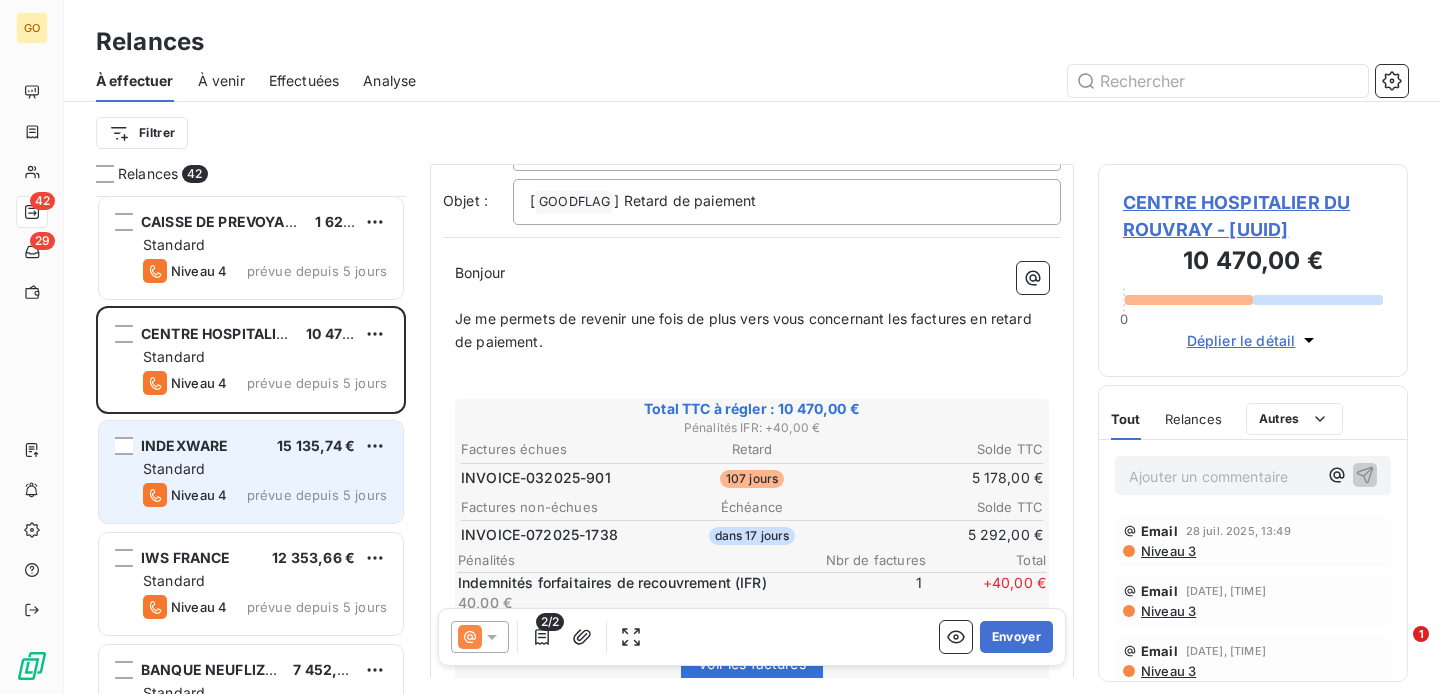 click on "Standard" at bounding box center (265, 469) 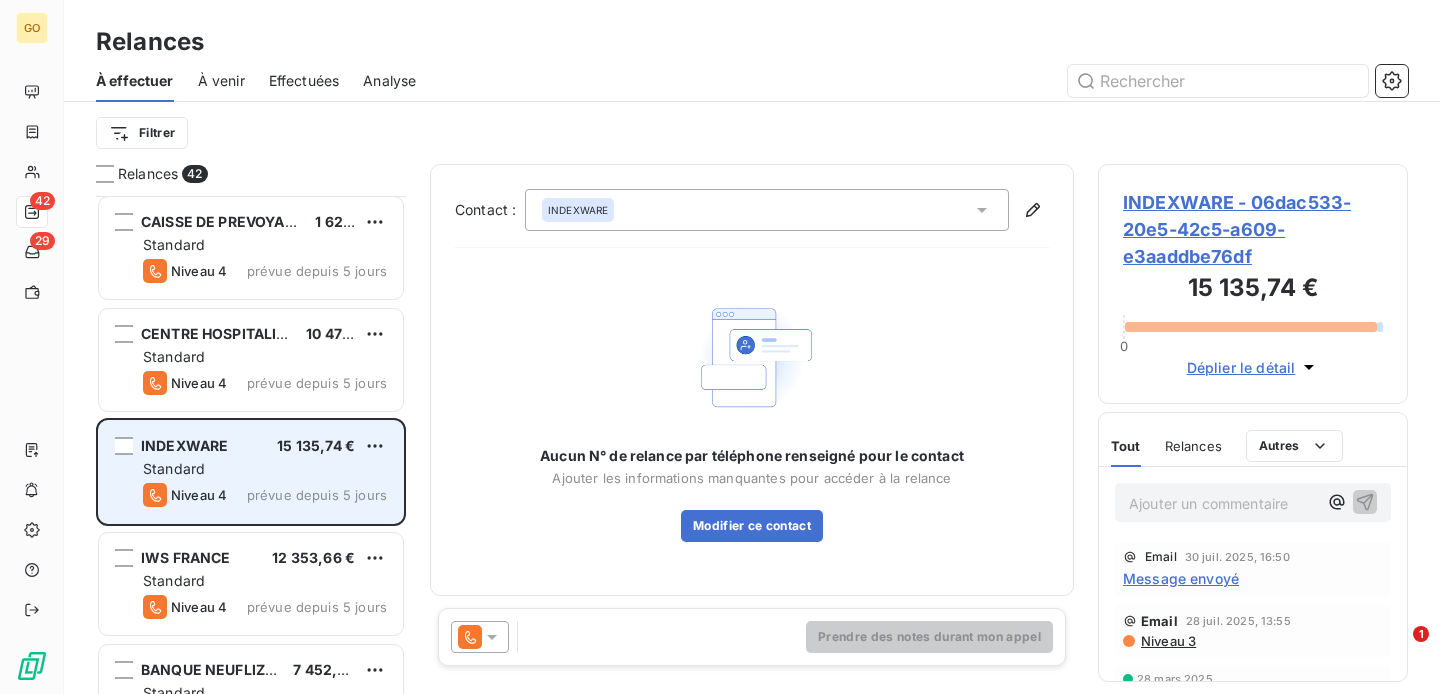 scroll, scrollTop: 3486, scrollLeft: 0, axis: vertical 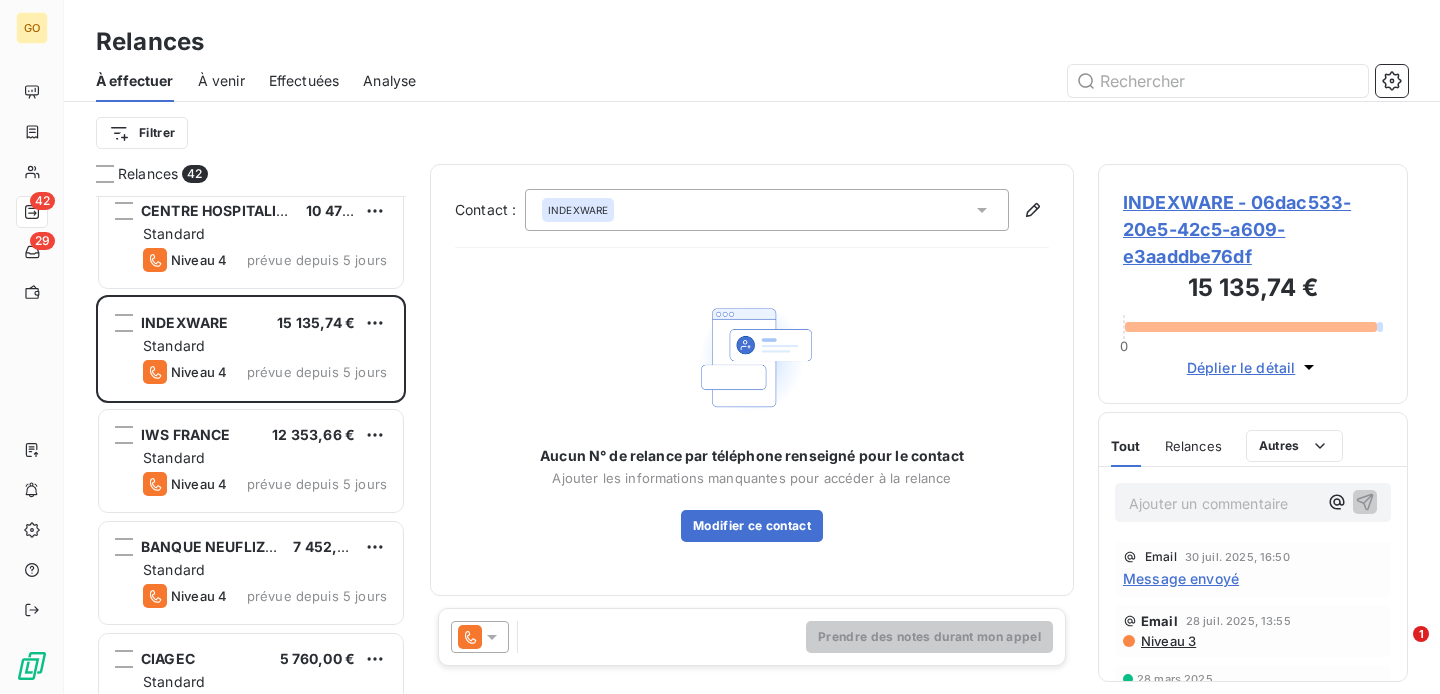 click at bounding box center (480, 637) 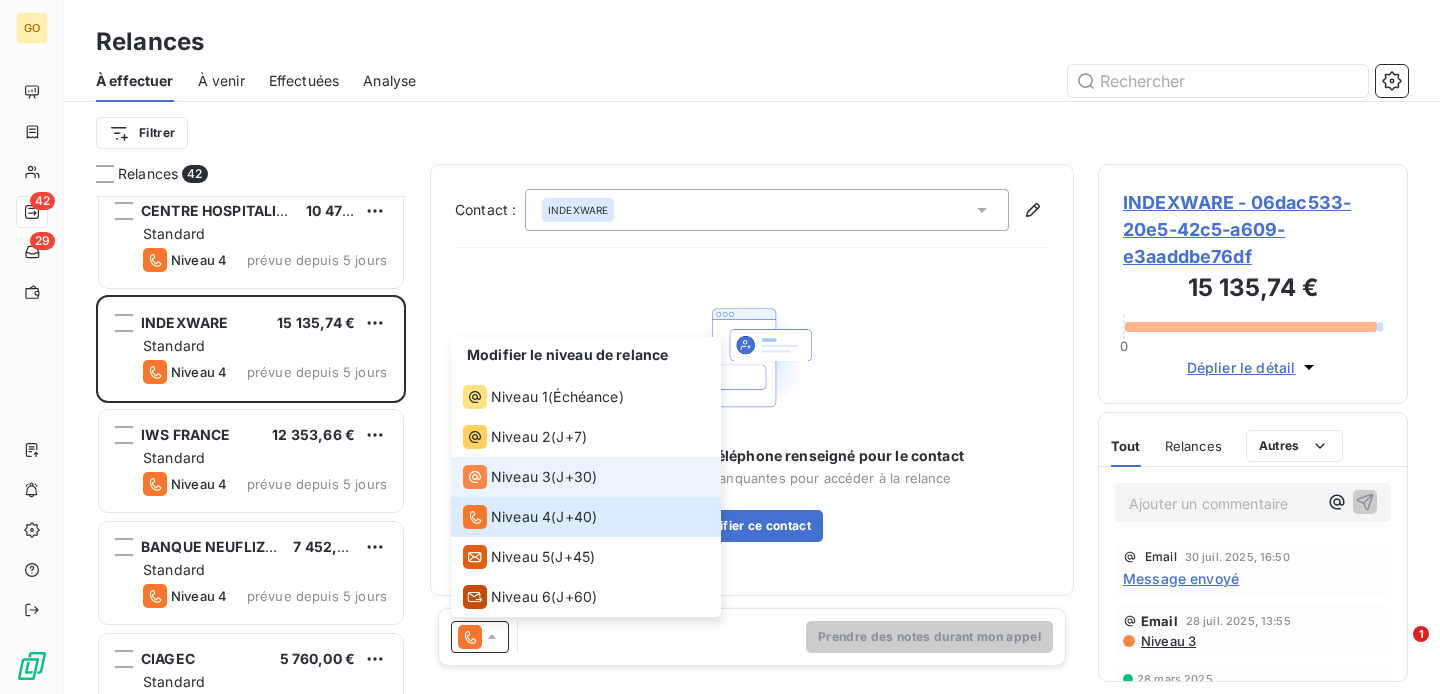 click on "Niveau 3" at bounding box center [521, 477] 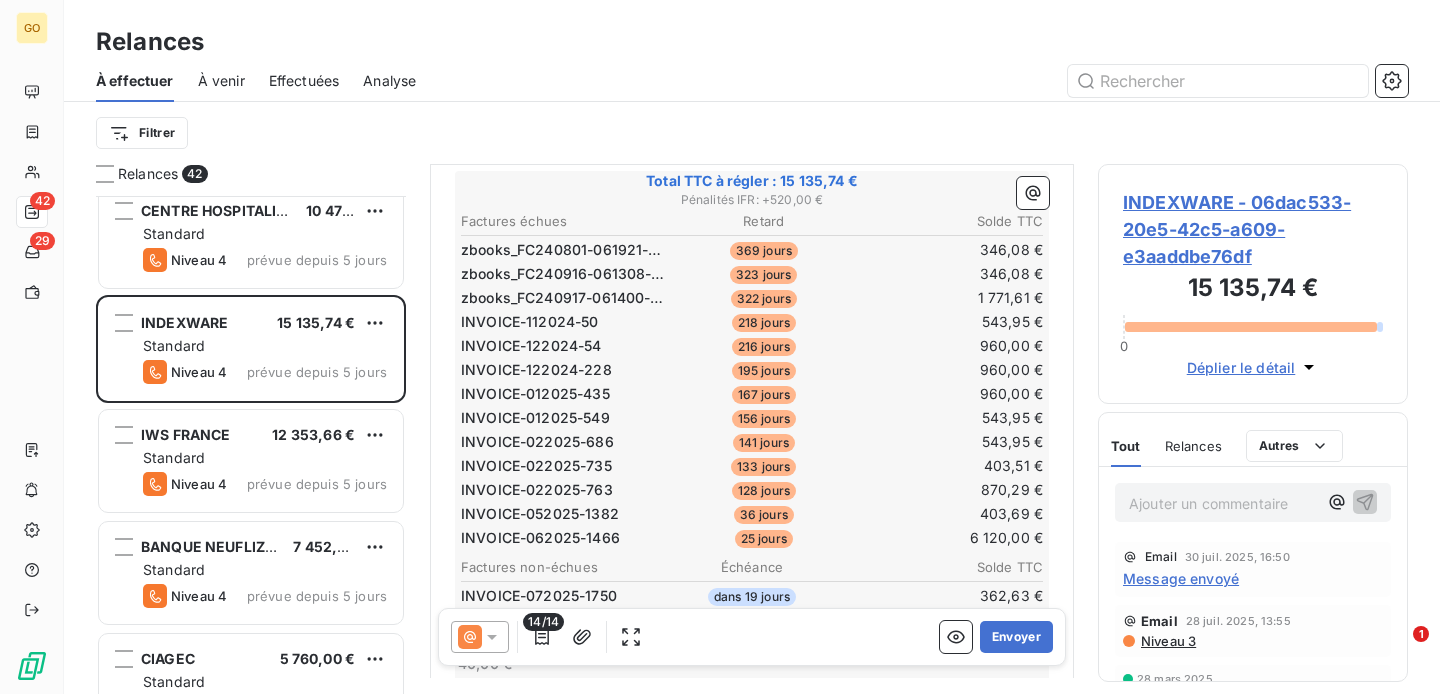 scroll, scrollTop: 358, scrollLeft: 0, axis: vertical 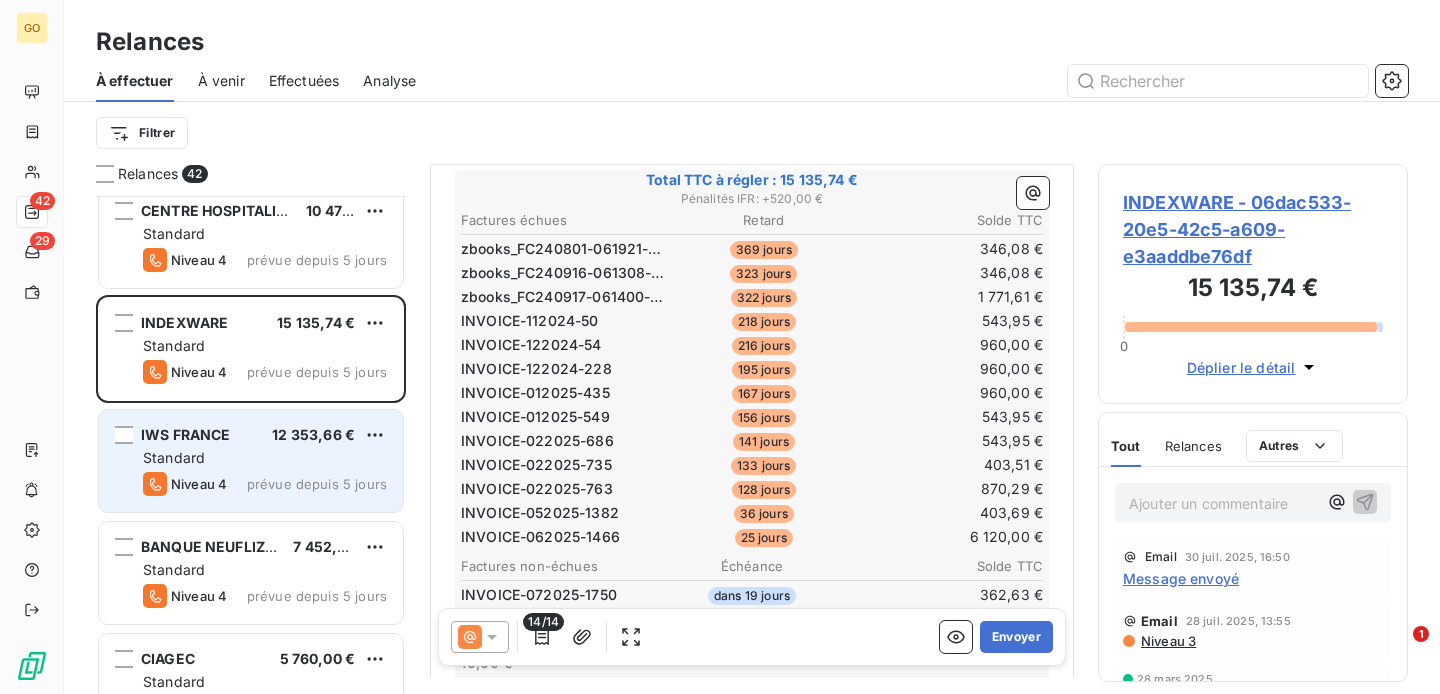 click on "Standard" at bounding box center (265, 458) 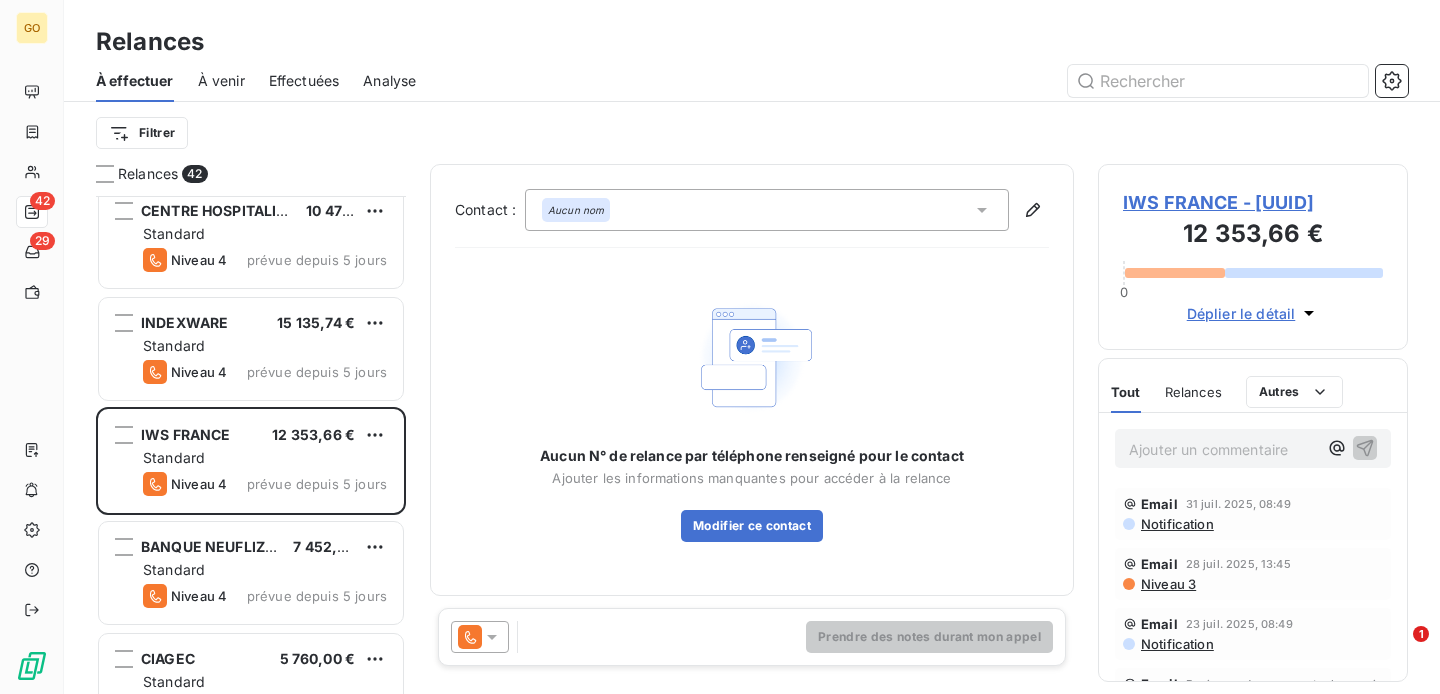 click 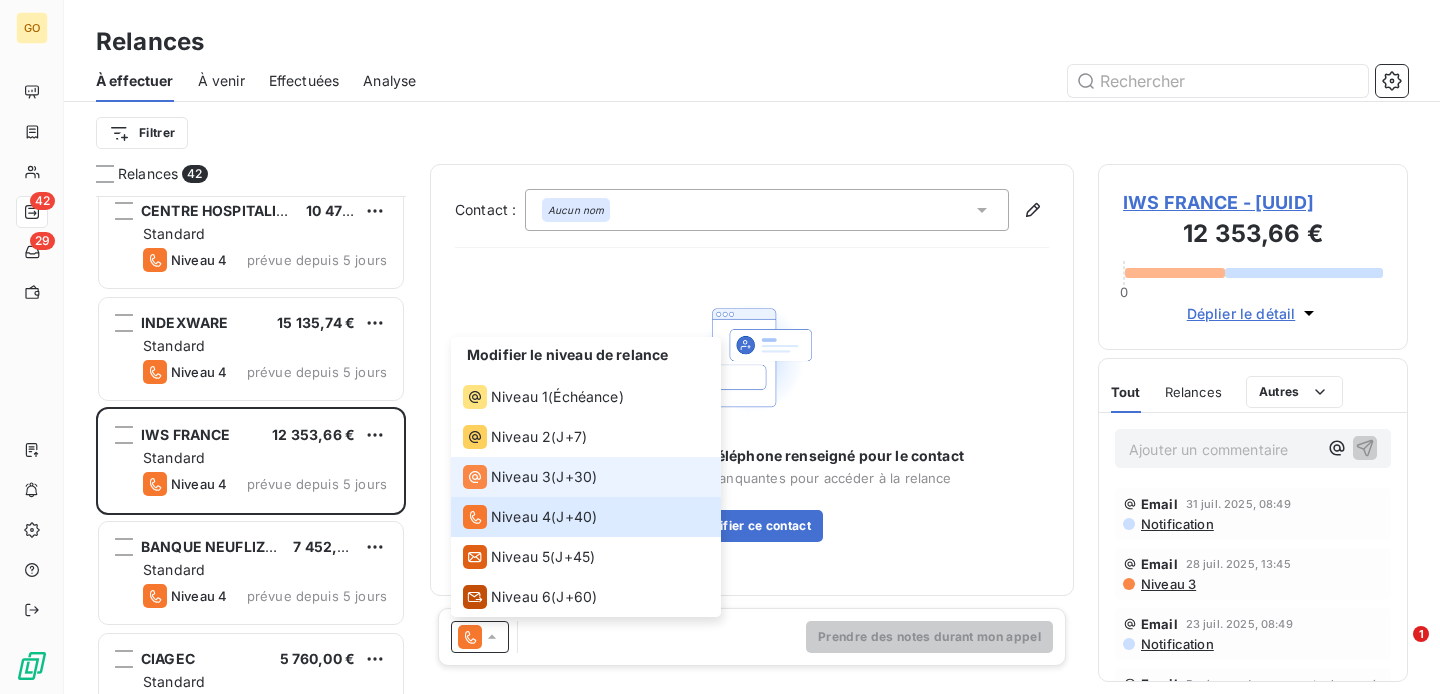 click on "Niveau 3" at bounding box center [521, 477] 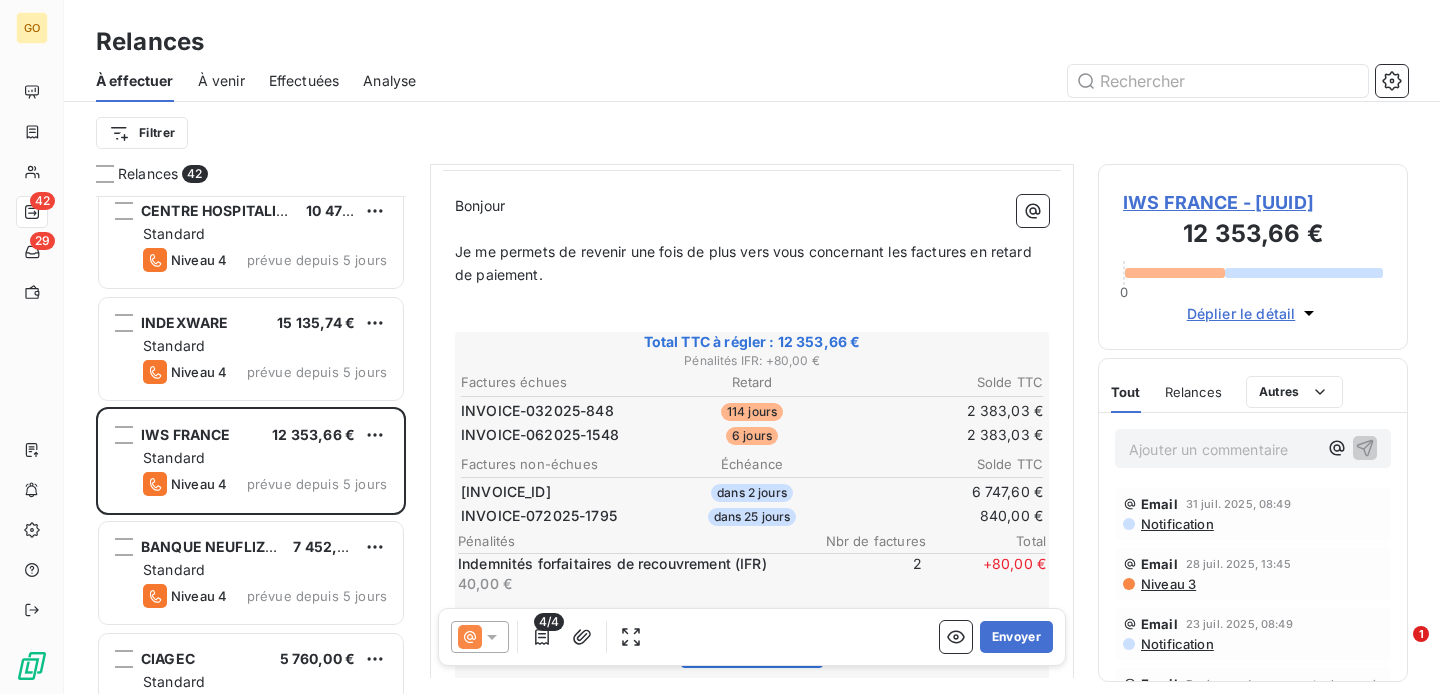 scroll, scrollTop: 200, scrollLeft: 0, axis: vertical 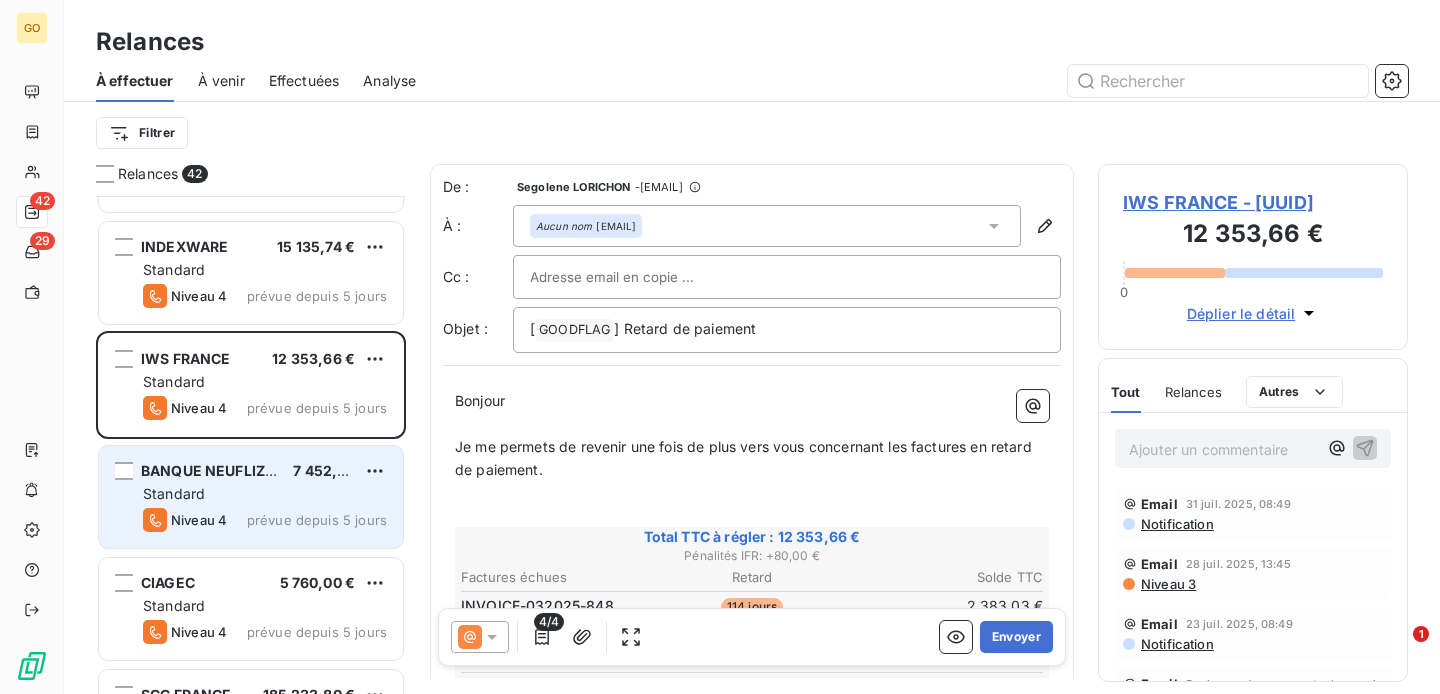 click on "Standard" at bounding box center [265, 494] 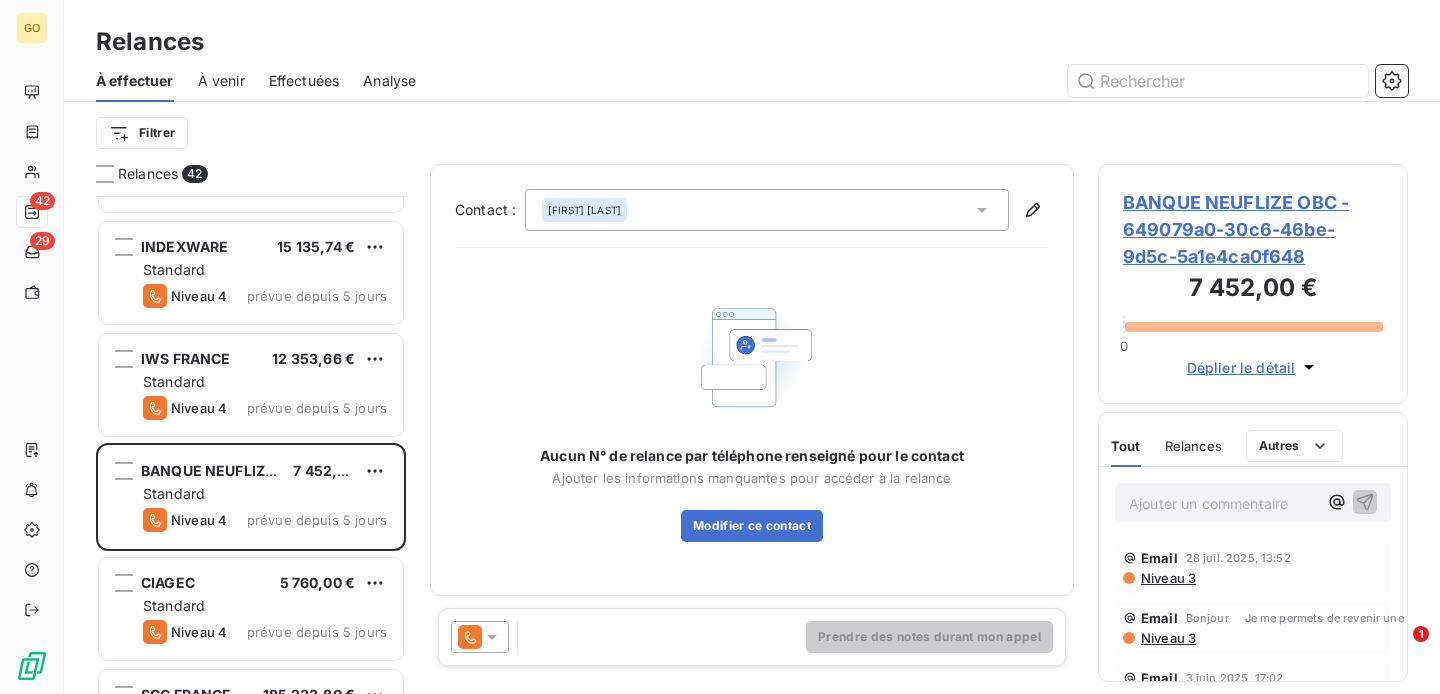 click 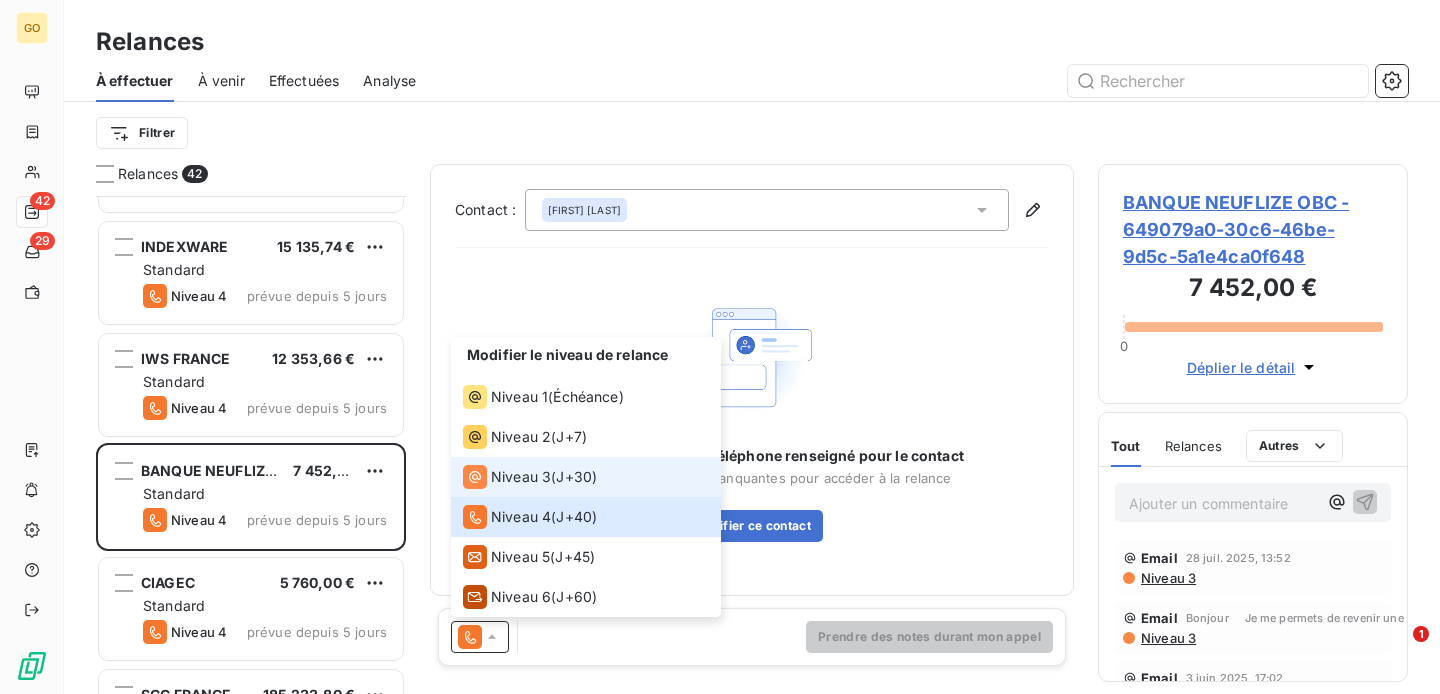 click on "Niveau 3" at bounding box center [521, 477] 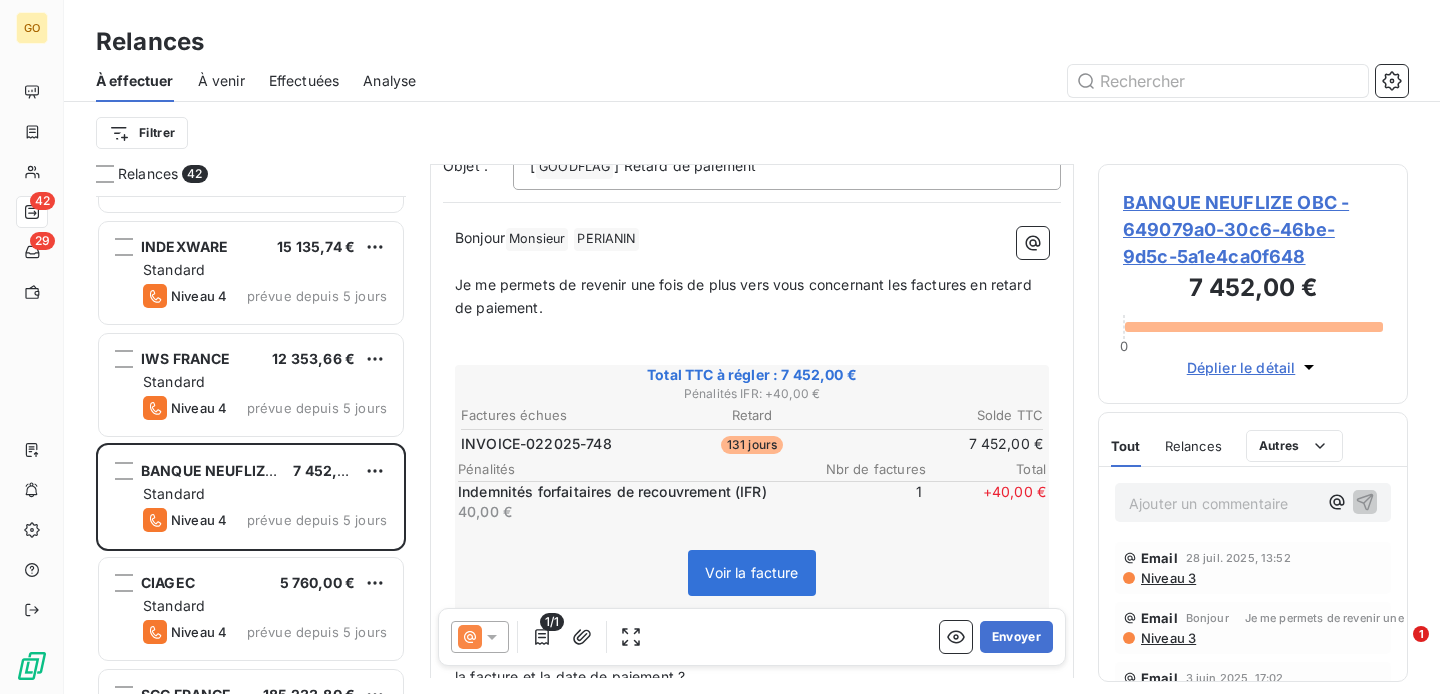 scroll, scrollTop: 165, scrollLeft: 0, axis: vertical 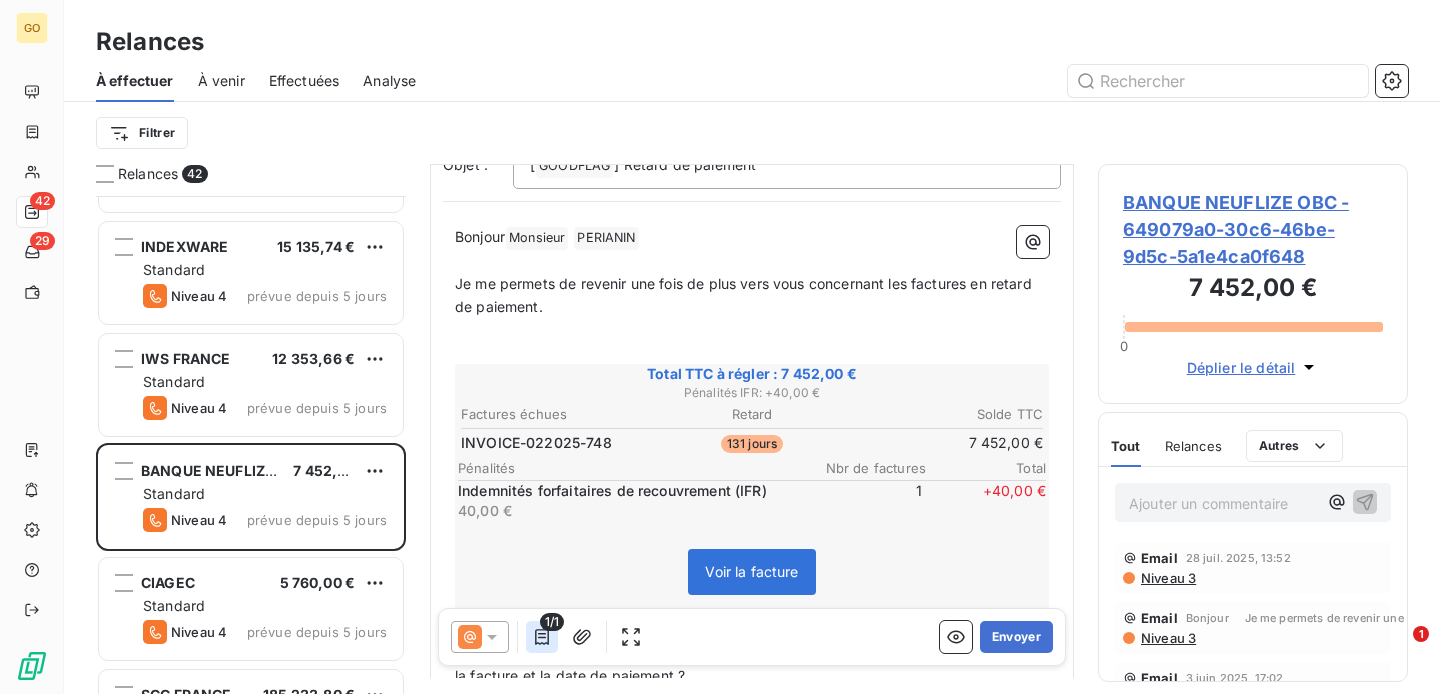 click 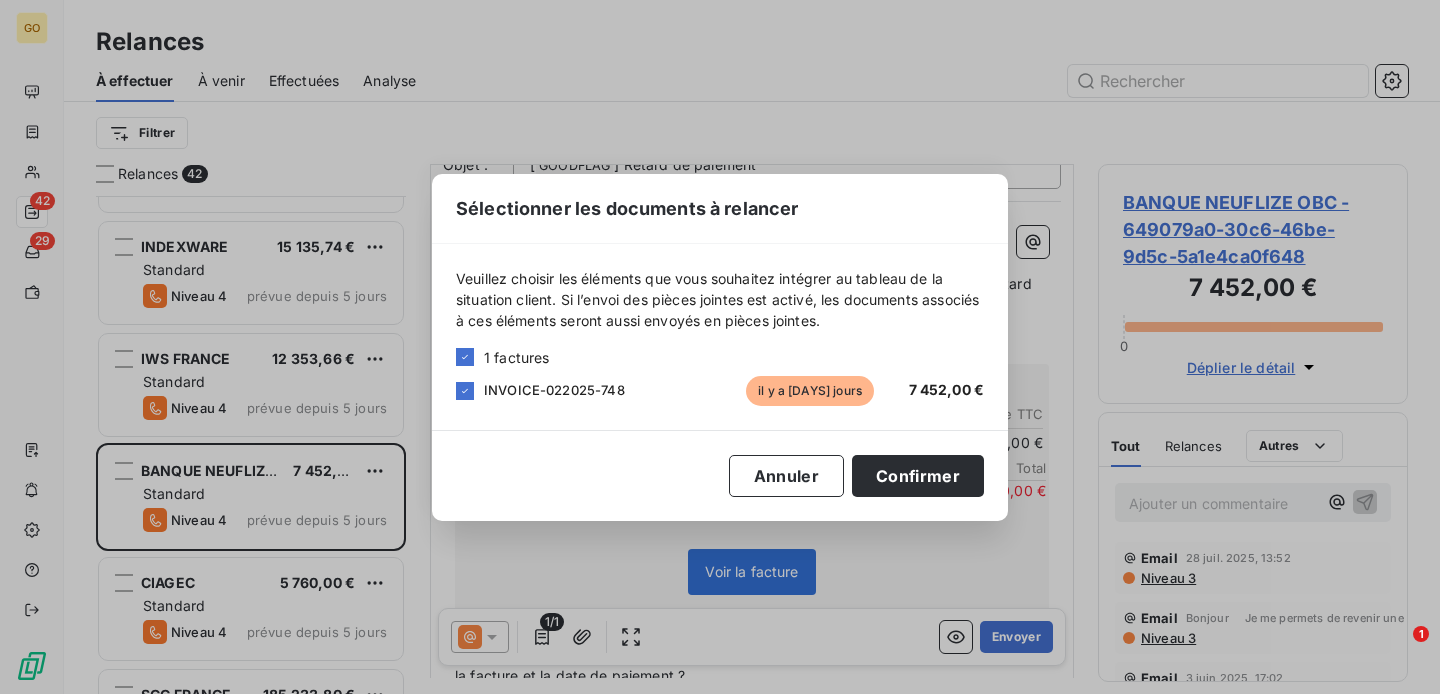 click on "INVOICE-022025-748" at bounding box center (554, 390) 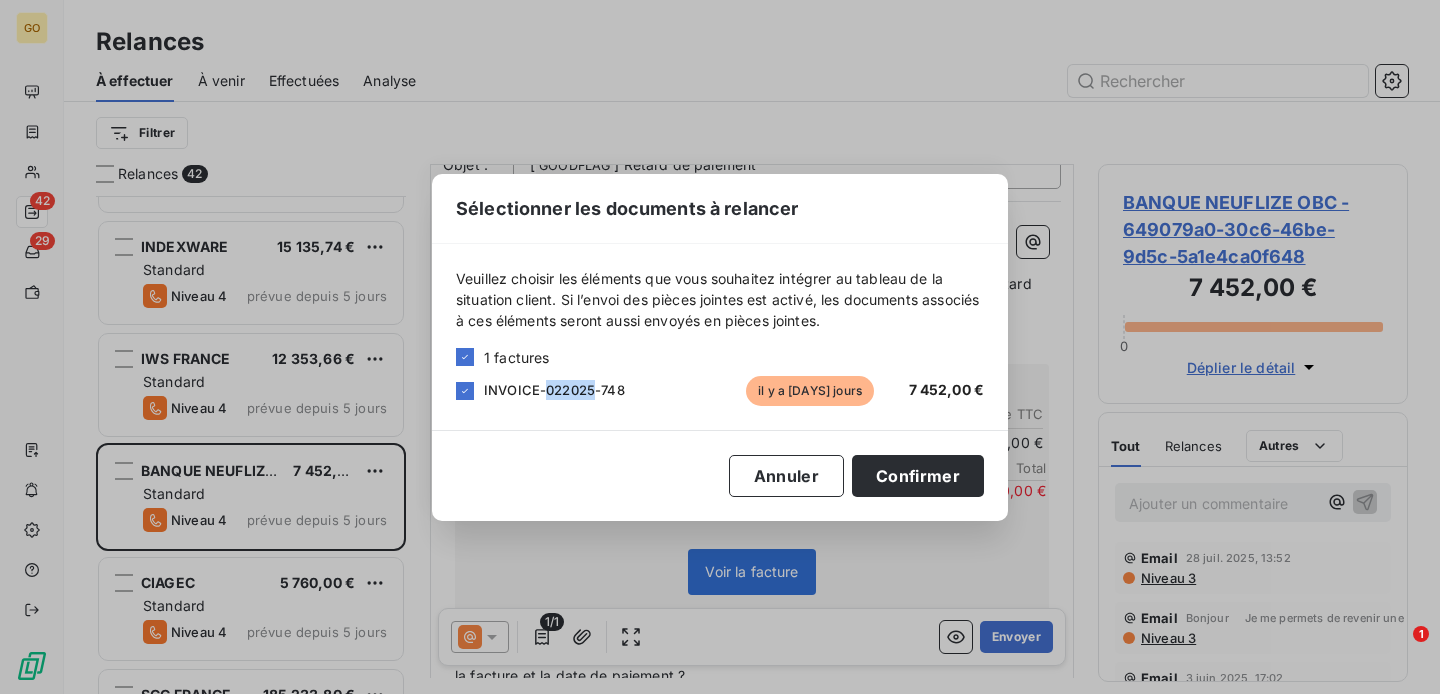 click on "INVOICE-022025-748" at bounding box center (554, 389) 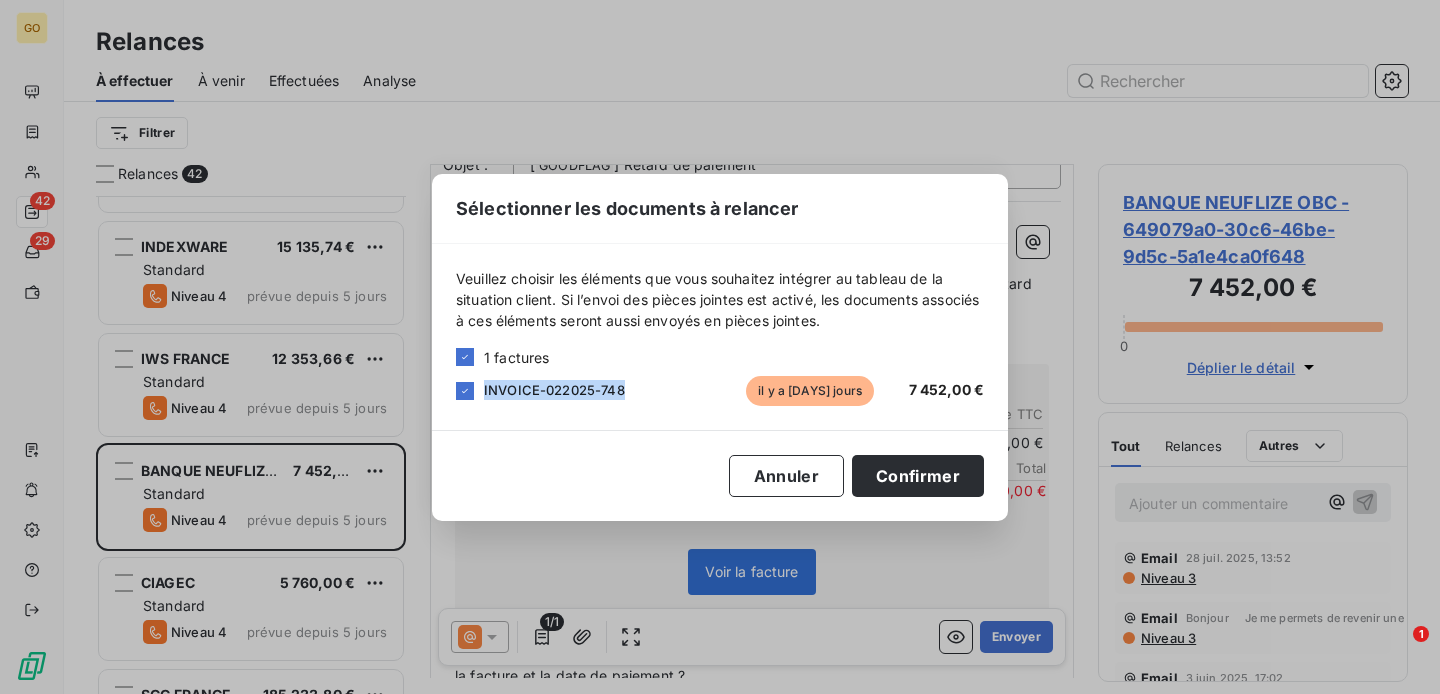 click on "INVOICE-022025-748" at bounding box center [554, 390] 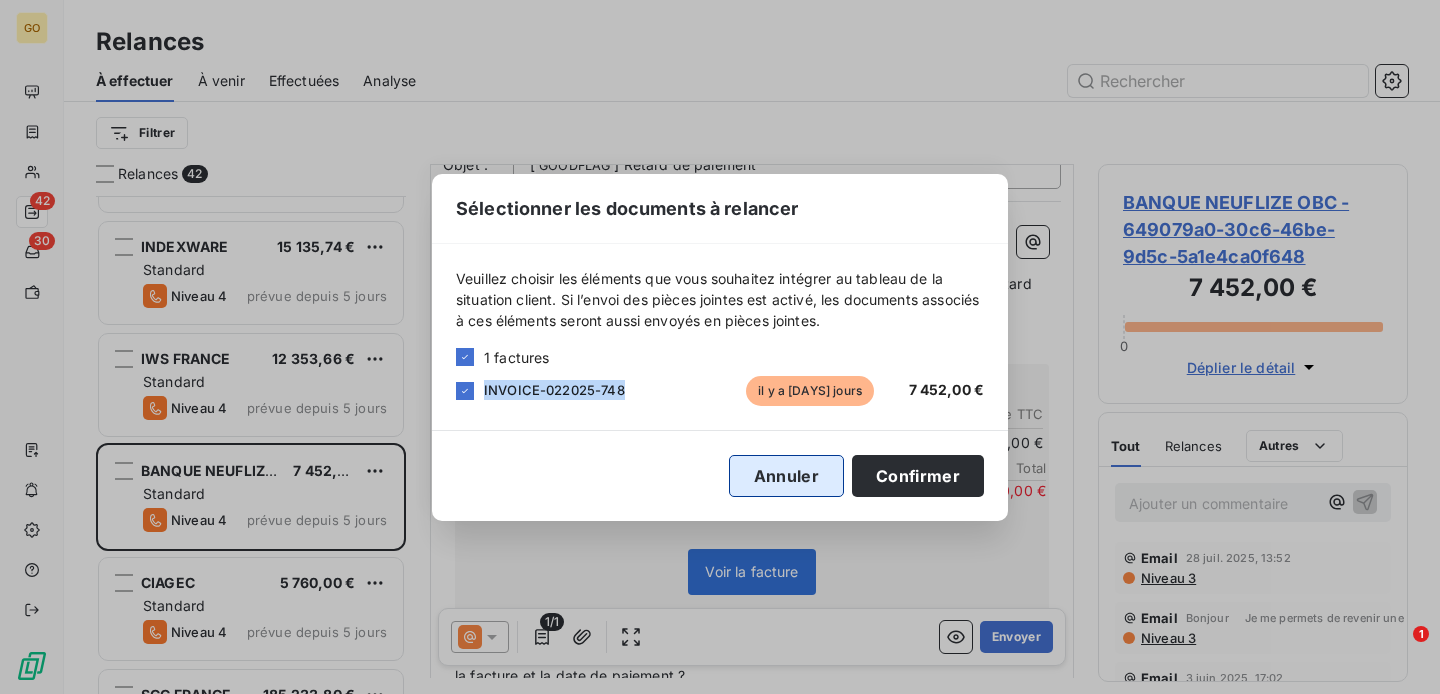 click on "Annuler" at bounding box center (786, 476) 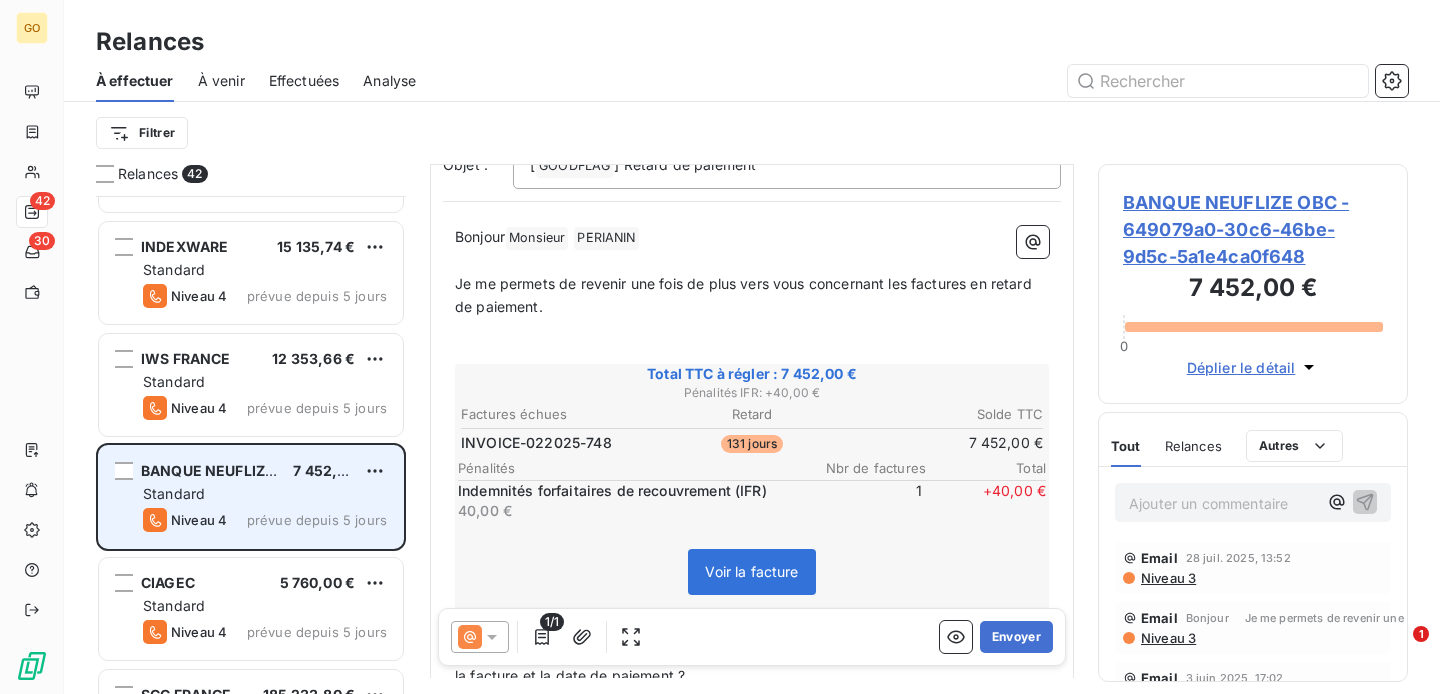 scroll, scrollTop: 3657, scrollLeft: 0, axis: vertical 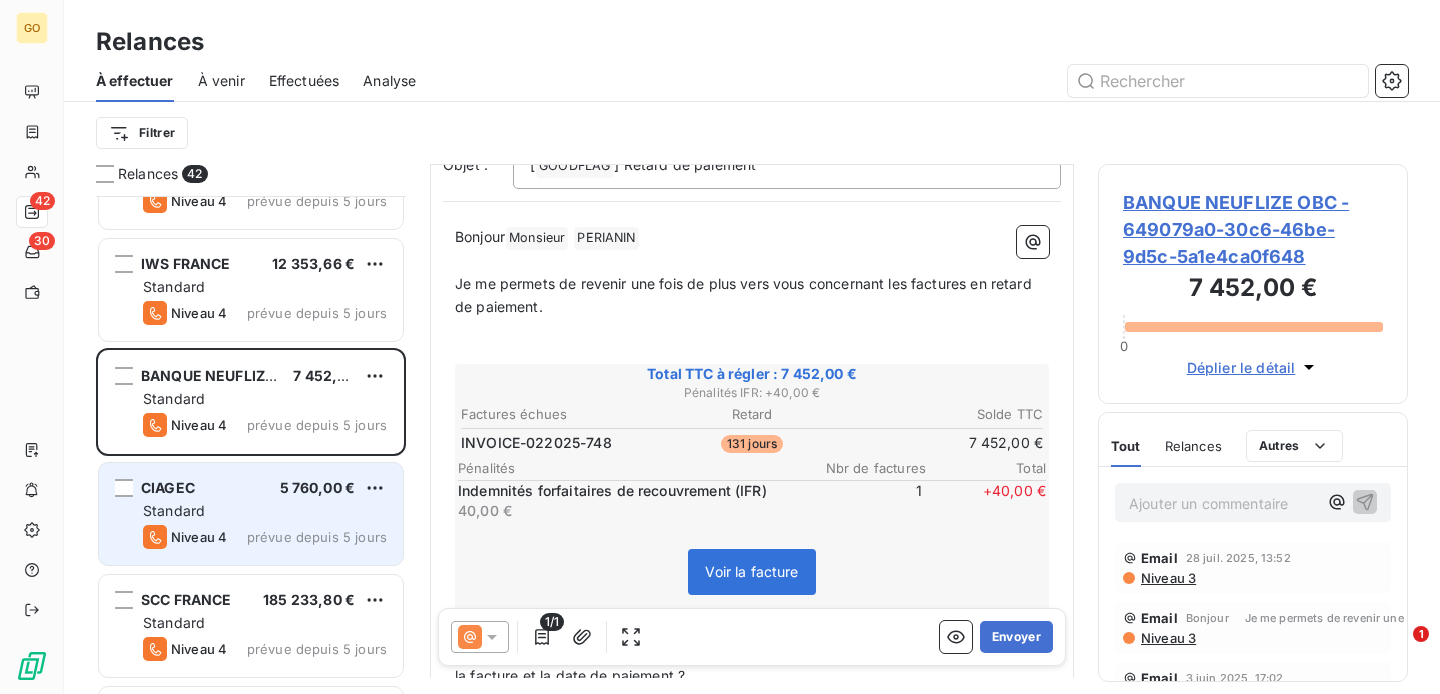 click on "CIAGEC [PRICE] Standard Niveau 4 prévue depuis 5 jours" at bounding box center (251, 514) 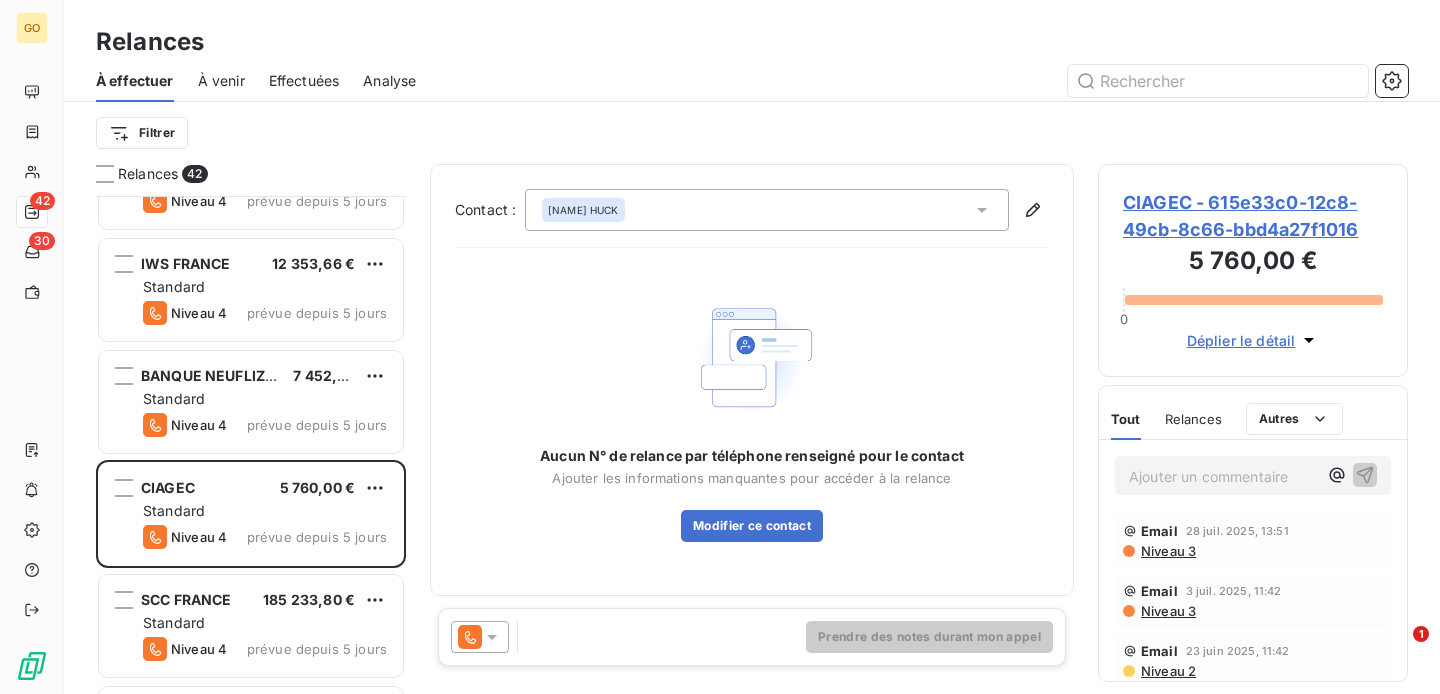 click 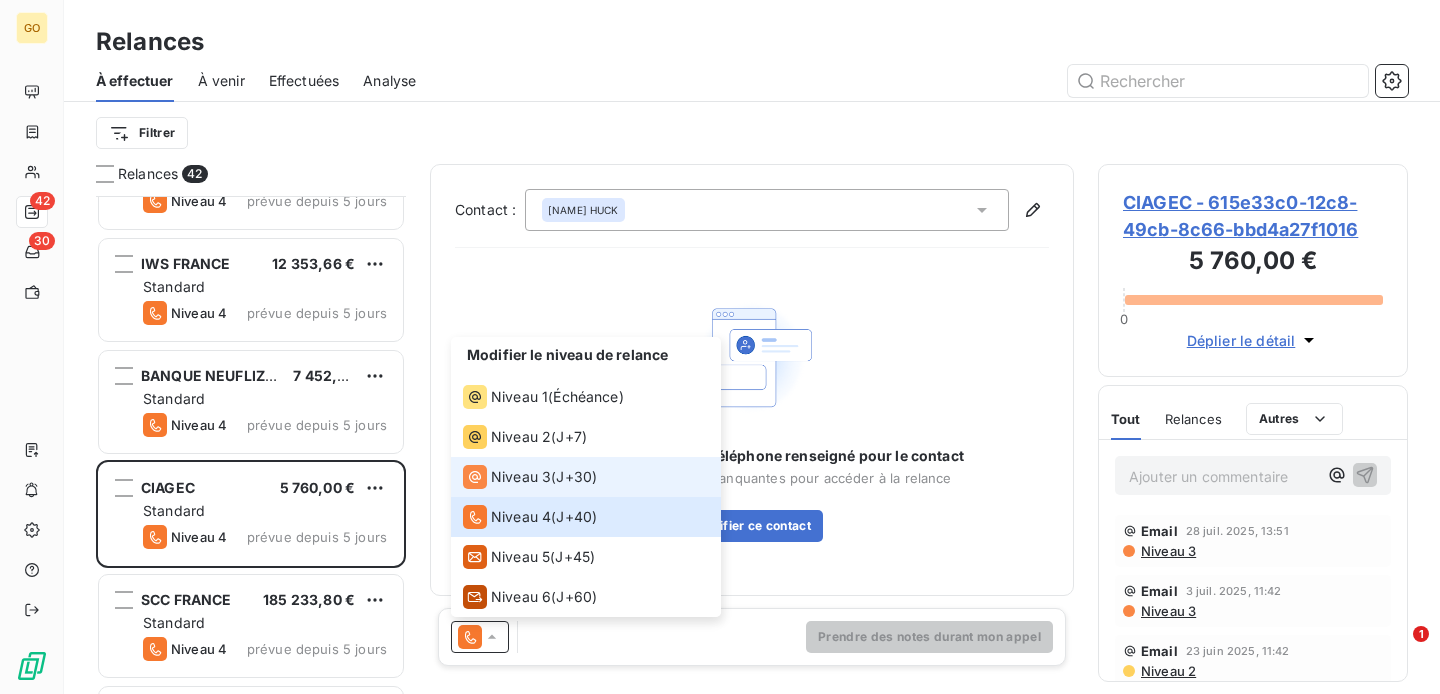 click on "Niveau 3" at bounding box center [521, 477] 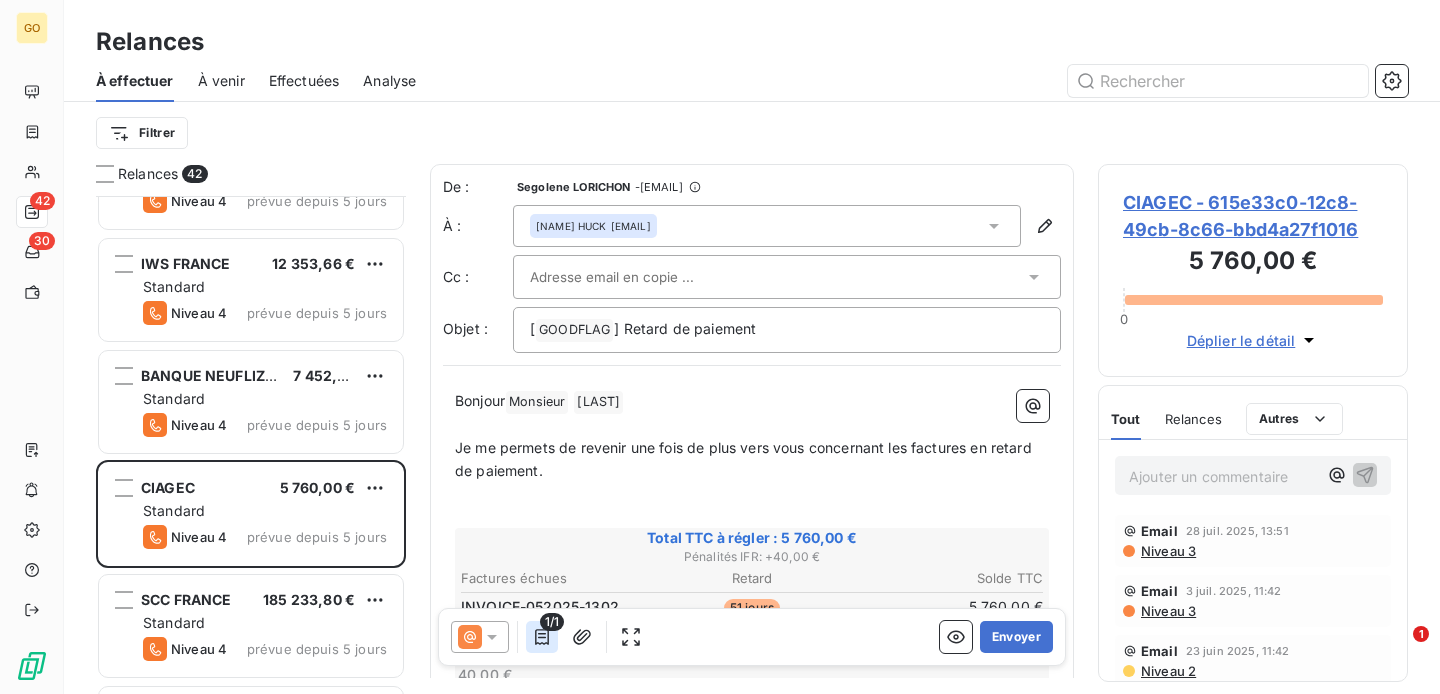 click 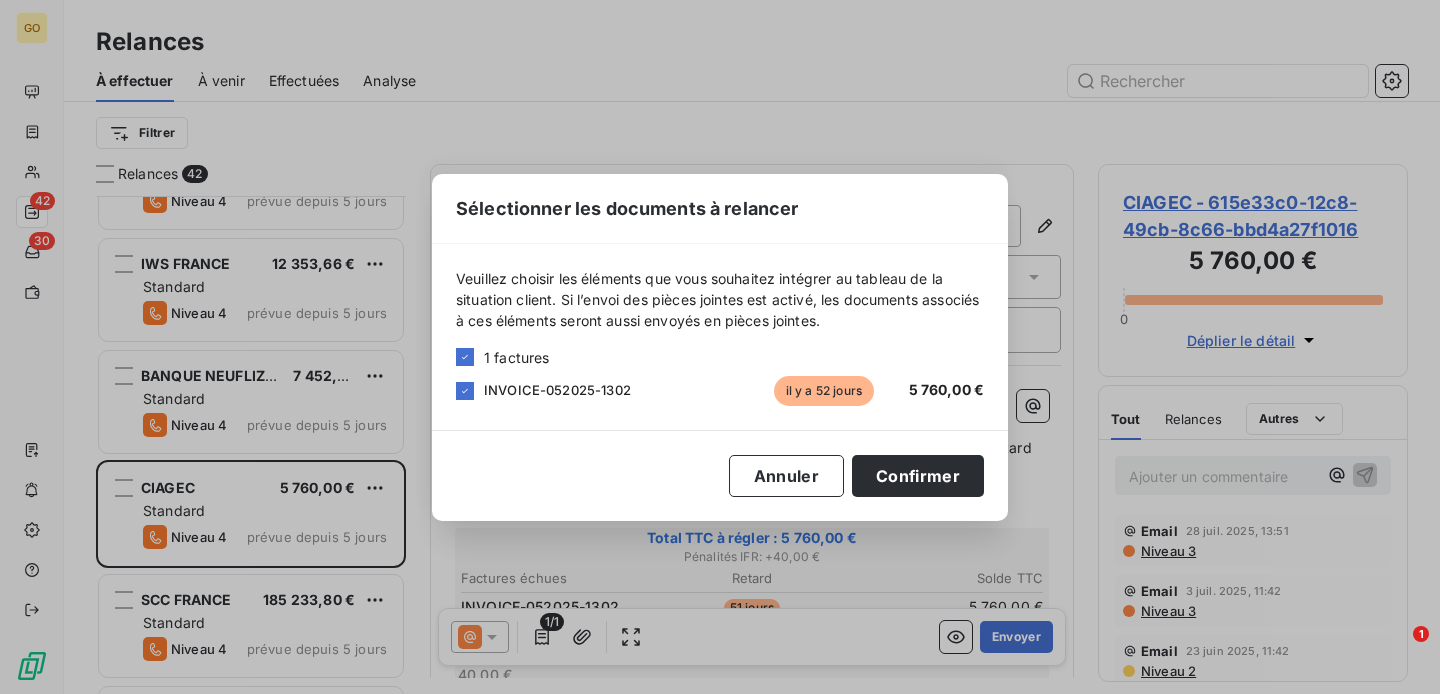 click on "INVOICE-052025-1302" at bounding box center [557, 390] 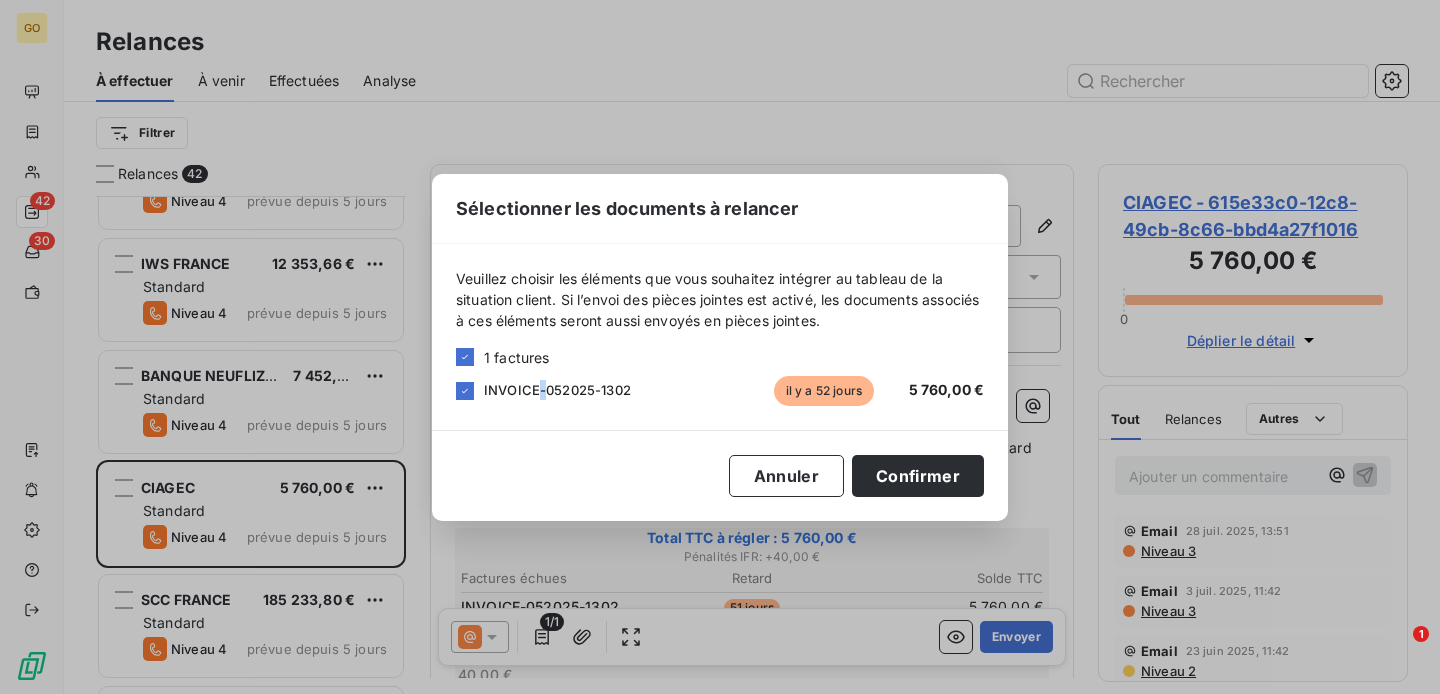 click on "INVOICE-052025-1302" at bounding box center [557, 390] 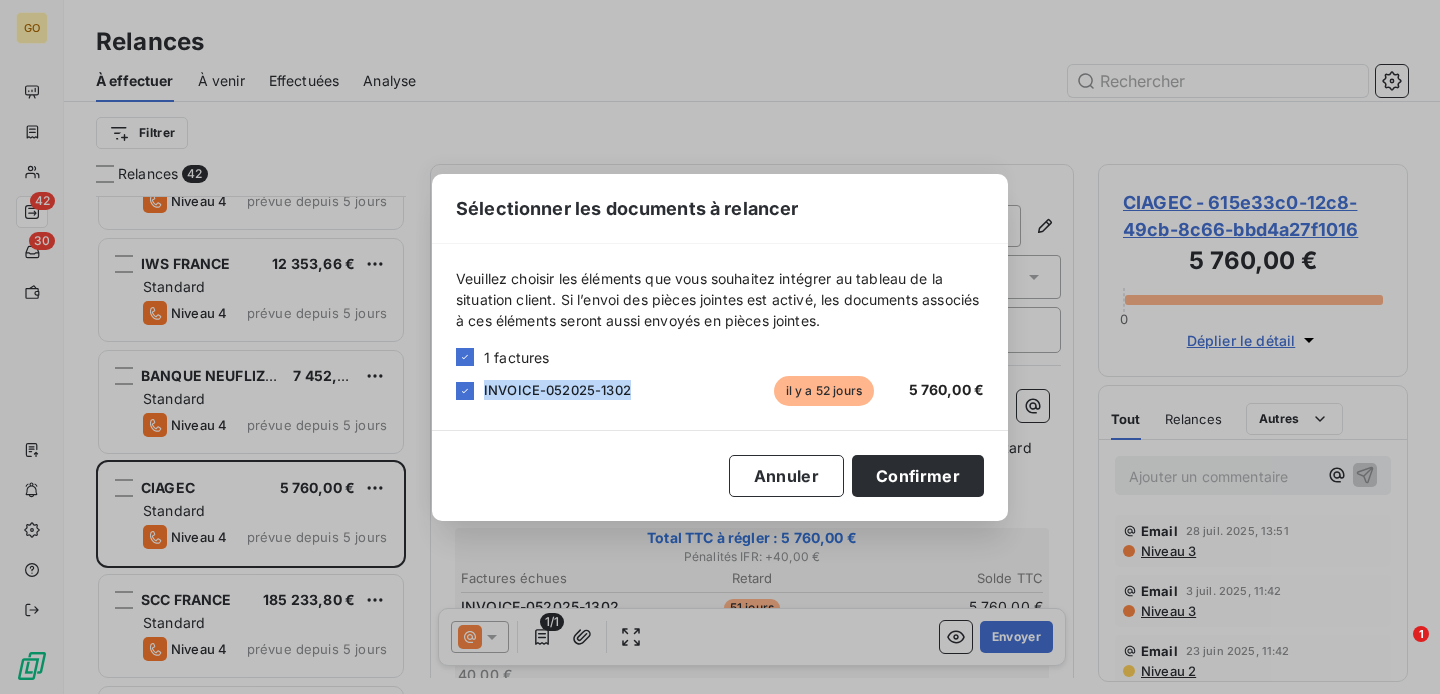 click on "INVOICE-052025-1302" at bounding box center (557, 390) 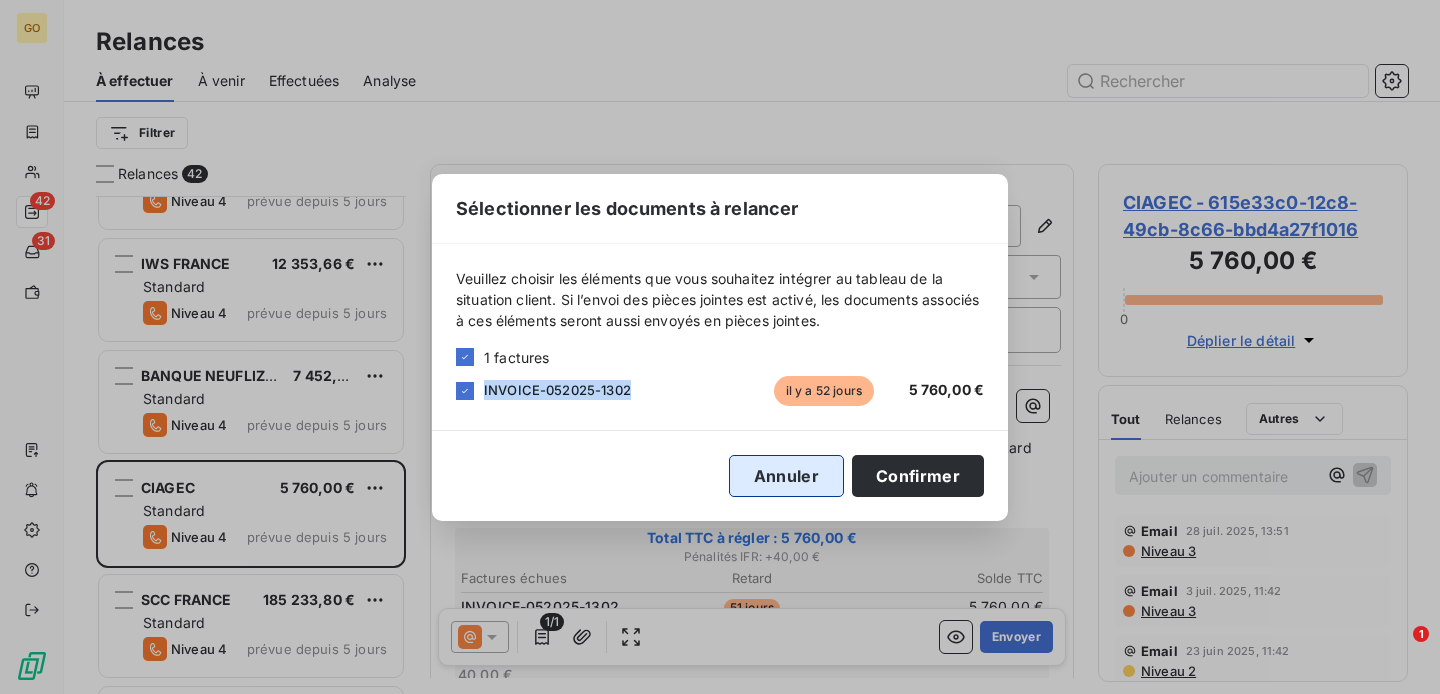 click on "Annuler" at bounding box center [786, 476] 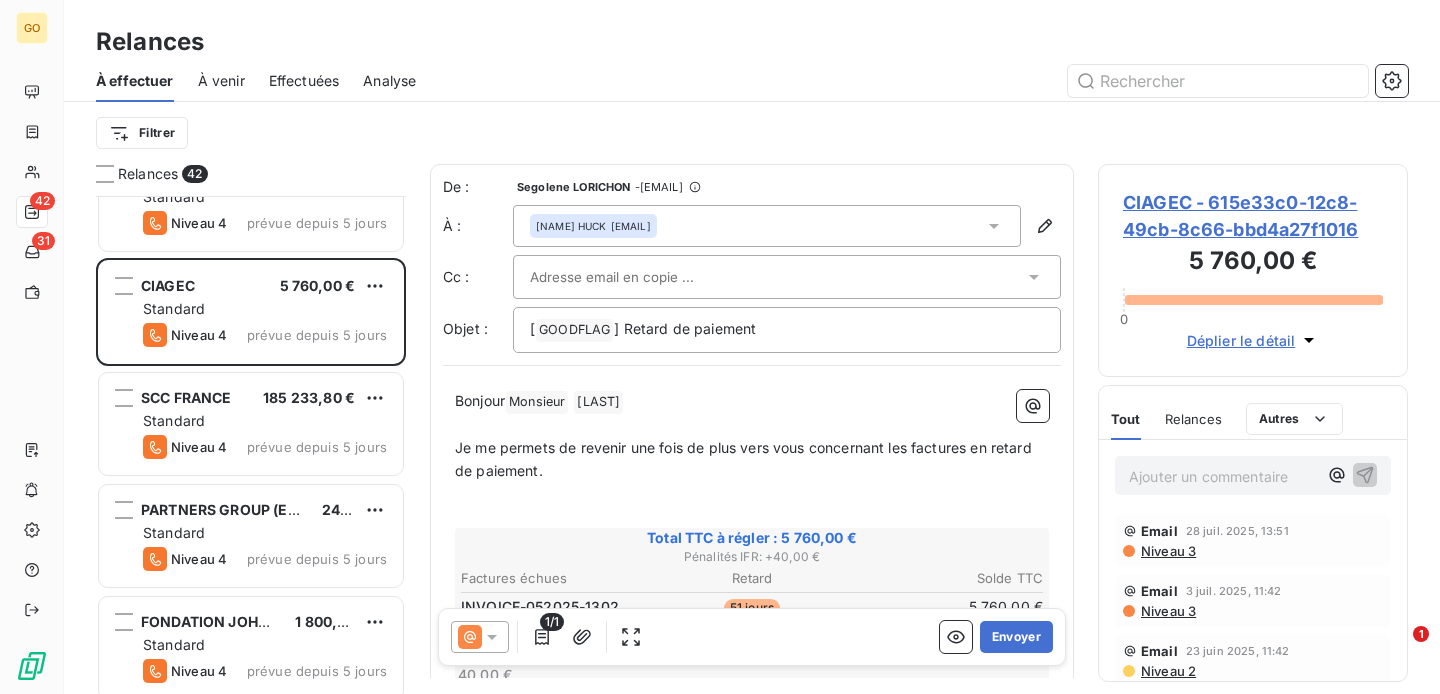 scroll, scrollTop: 3881, scrollLeft: 0, axis: vertical 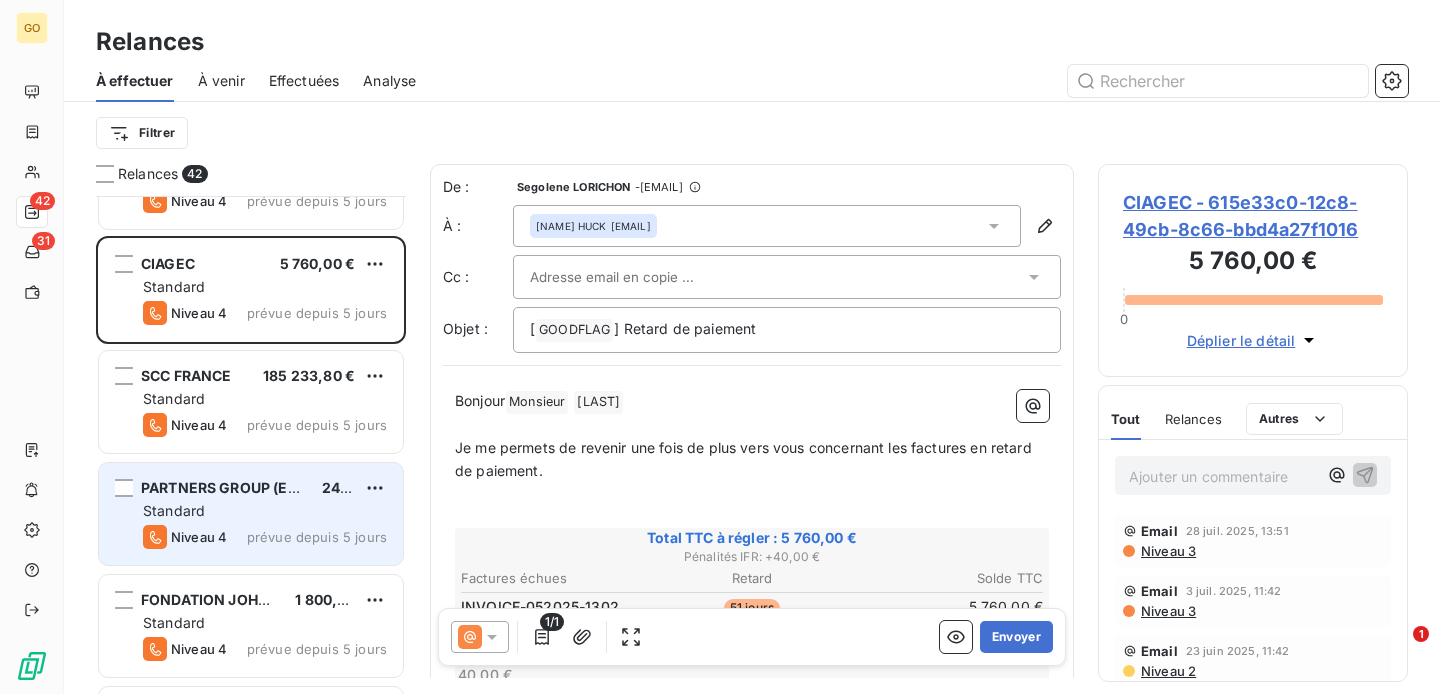 click on "Standard" at bounding box center [265, 511] 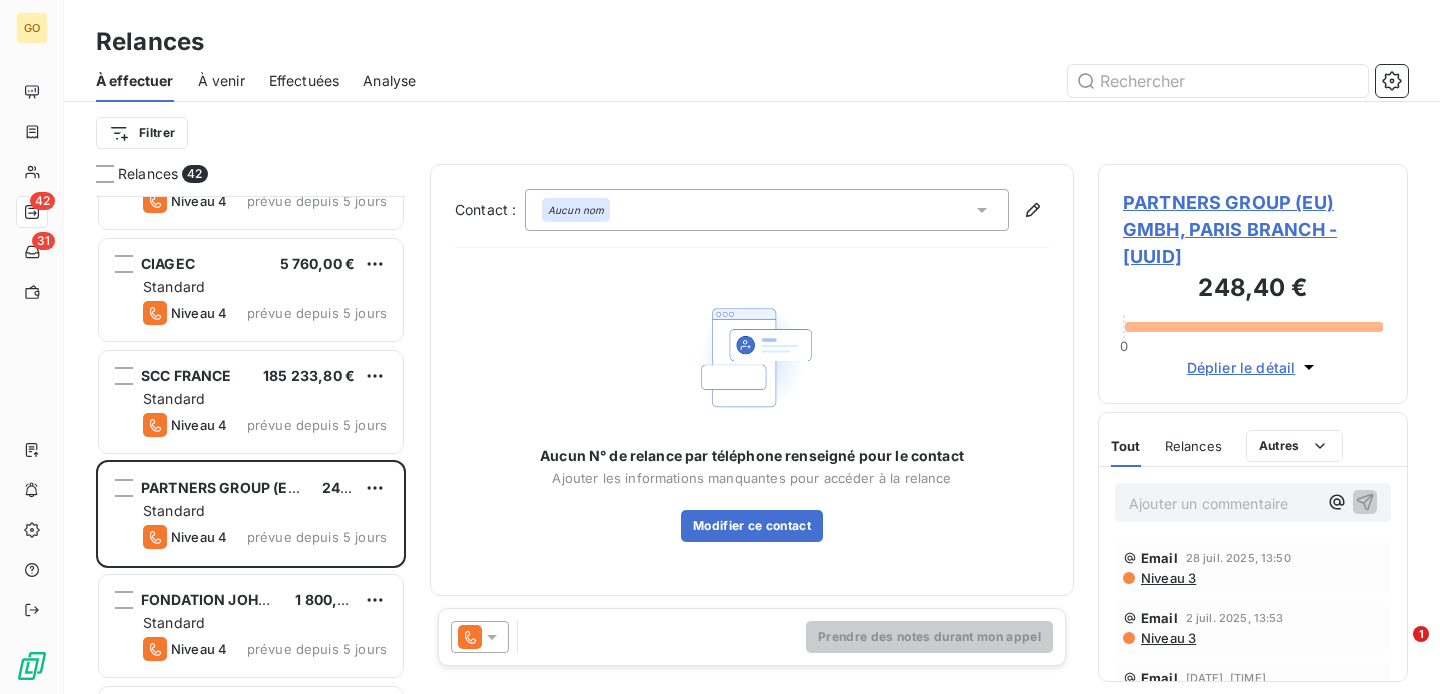 click 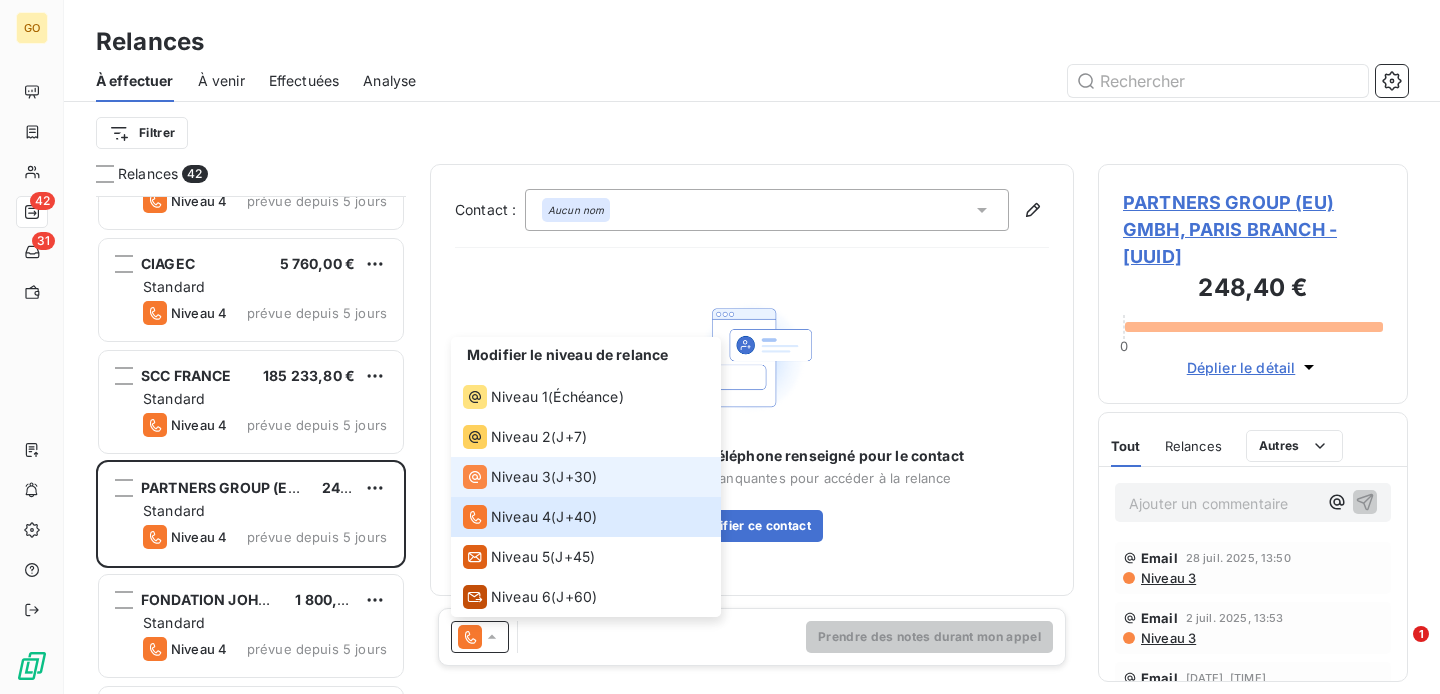 click on "Niveau 3" at bounding box center [521, 477] 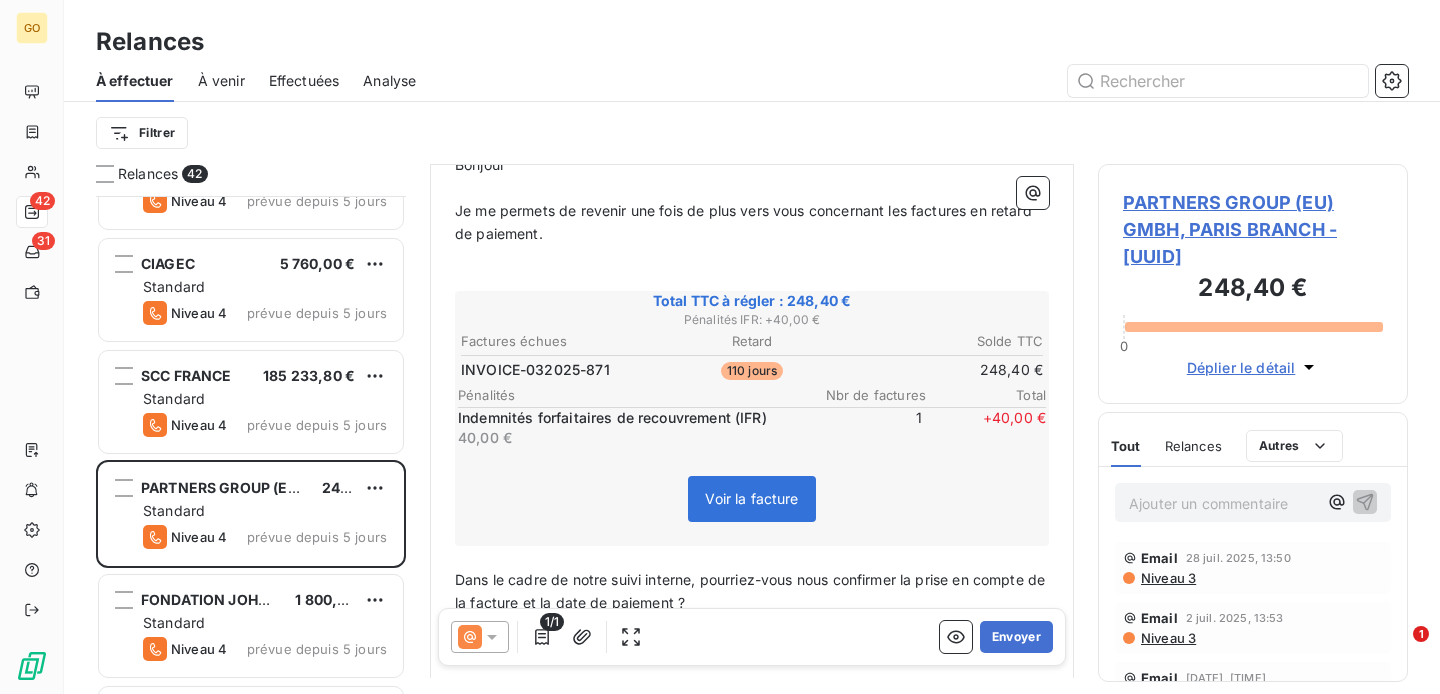 scroll, scrollTop: 256, scrollLeft: 0, axis: vertical 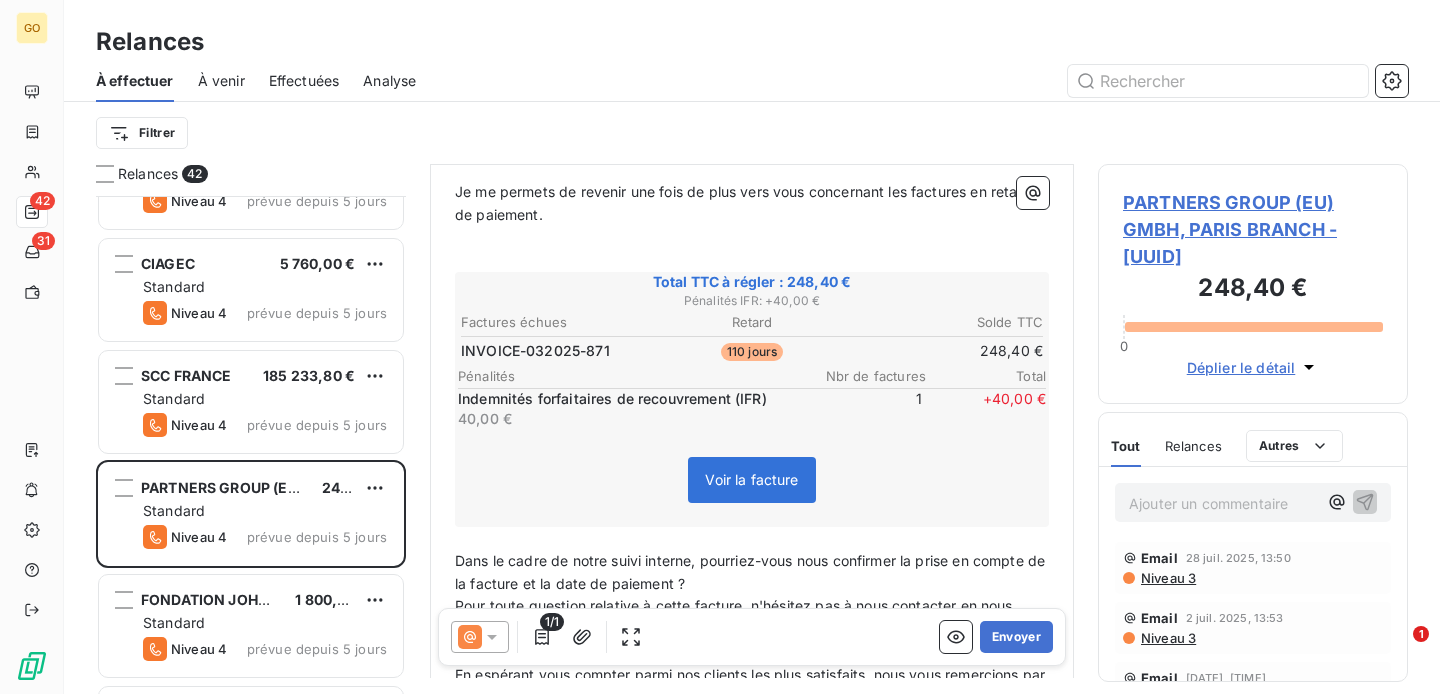 click on "INVOICE-032025-871" at bounding box center (535, 351) 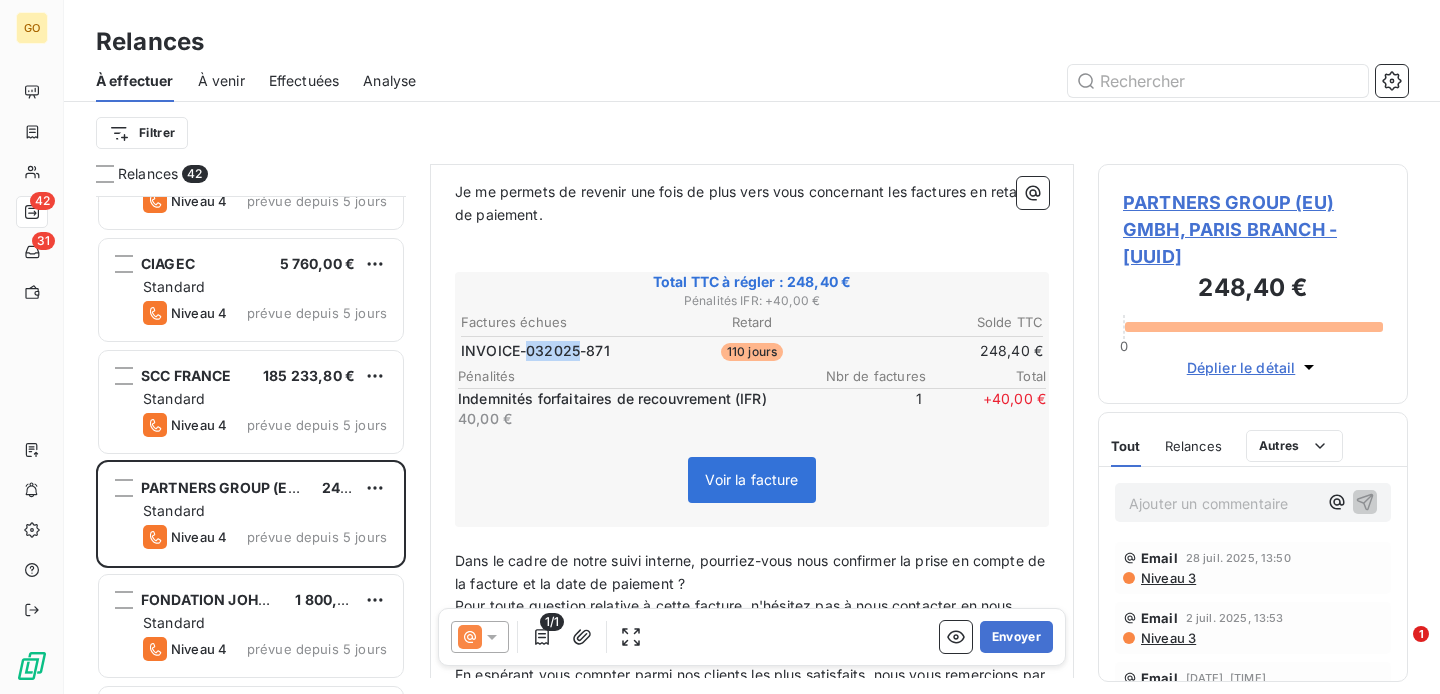 click on "INVOICE-032025-871" at bounding box center [535, 351] 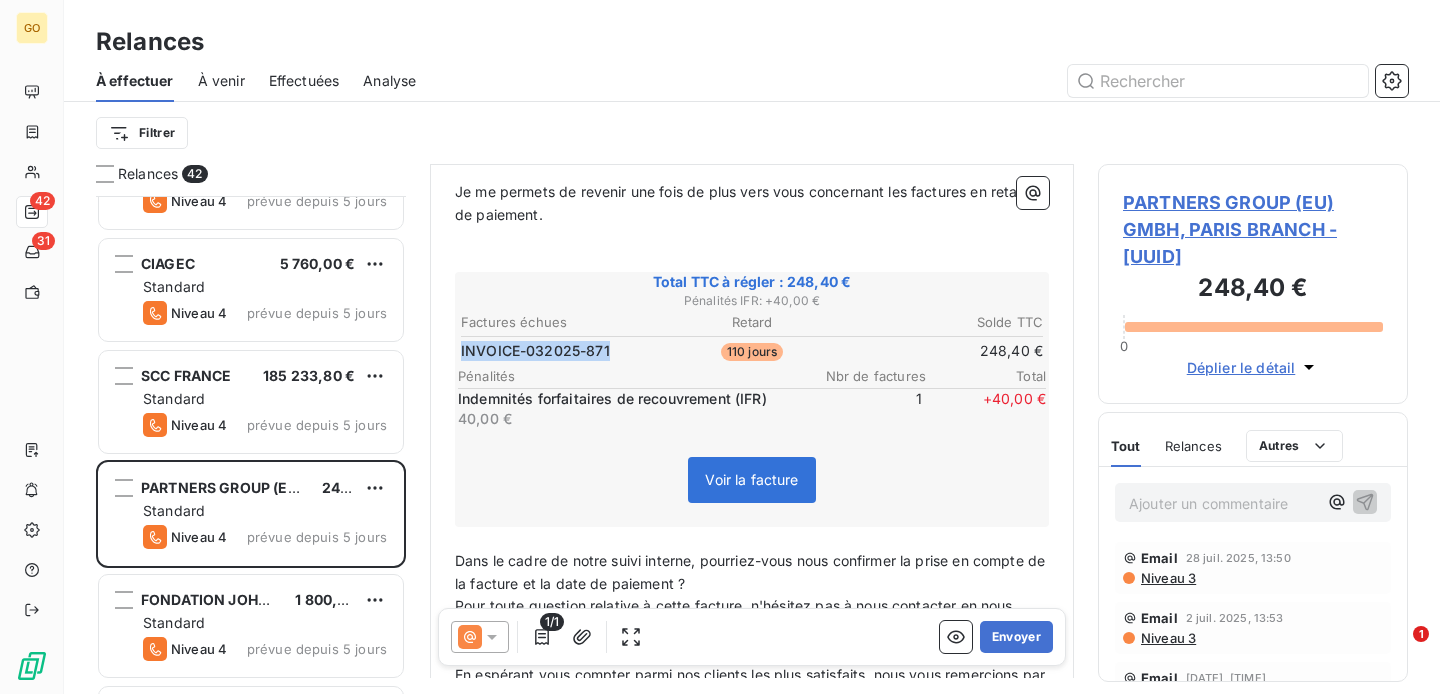 click on "INVOICE-032025-871" at bounding box center (535, 351) 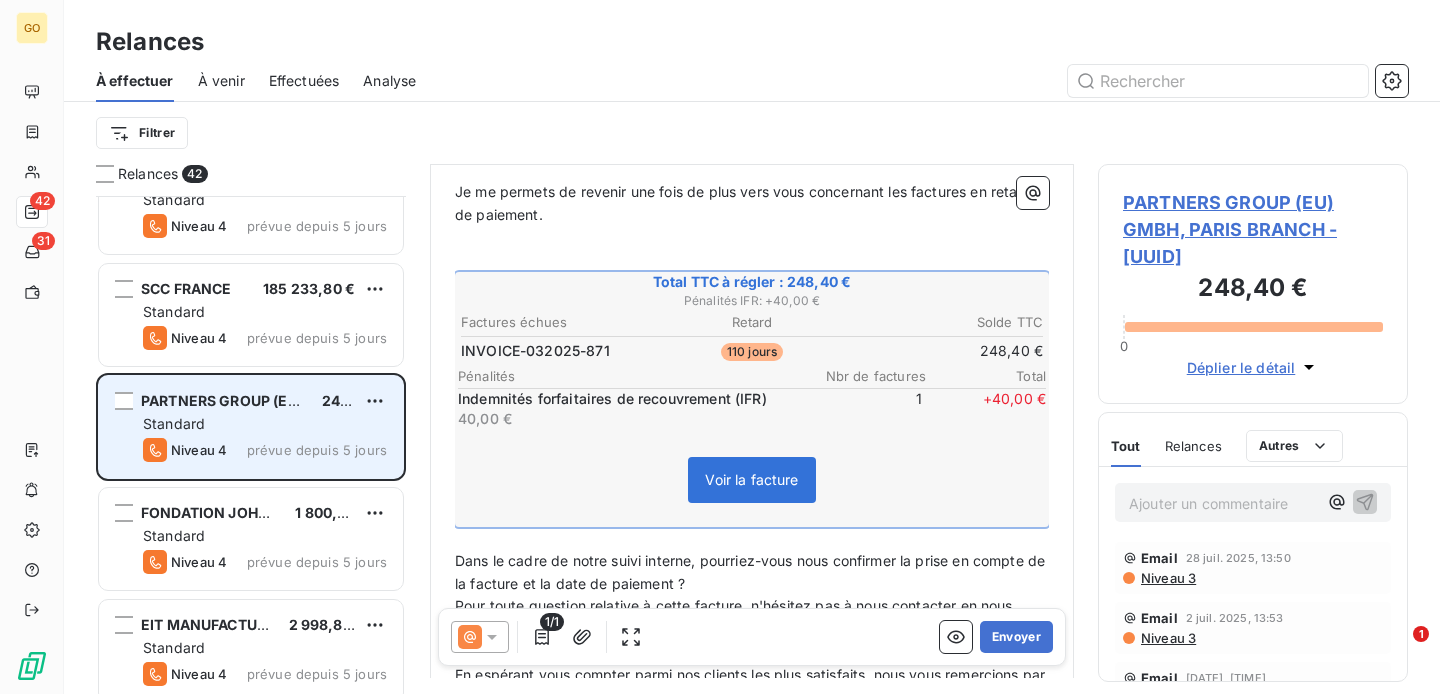 scroll, scrollTop: 4005, scrollLeft: 0, axis: vertical 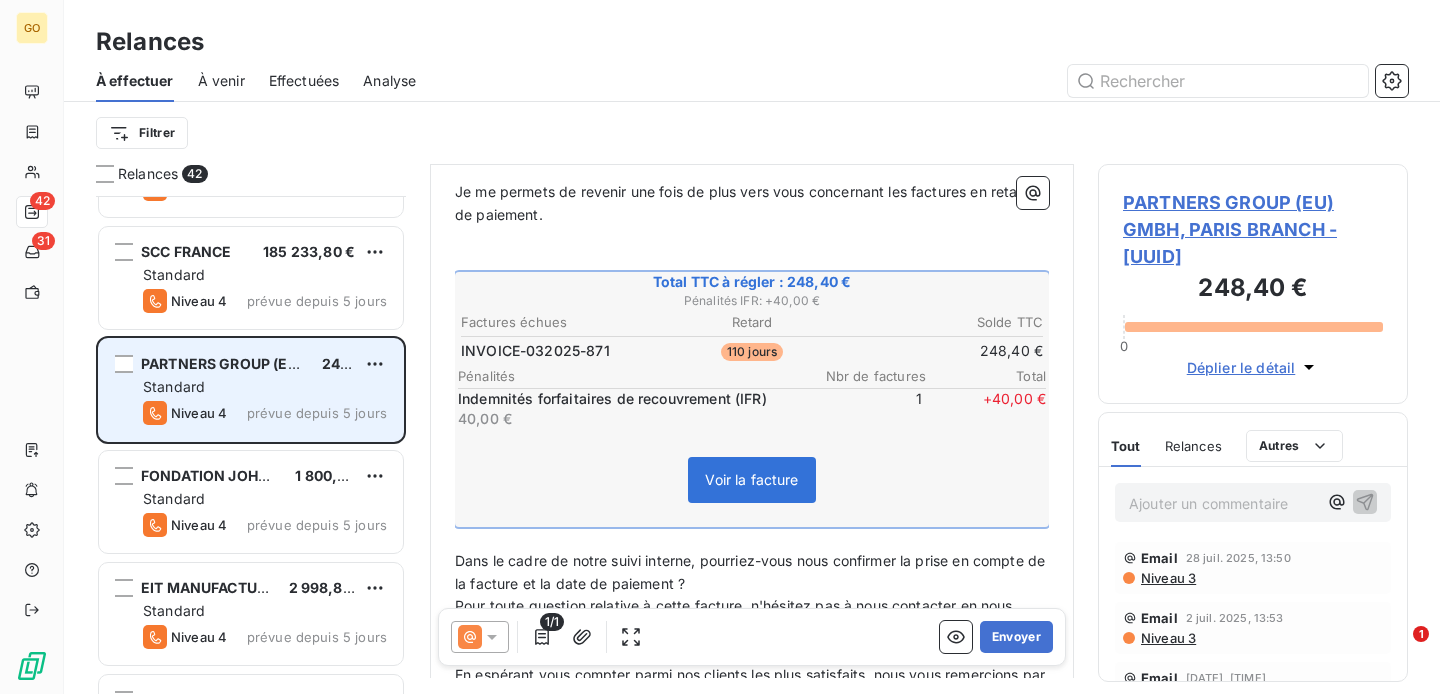 click on "Standard" at bounding box center [265, 499] 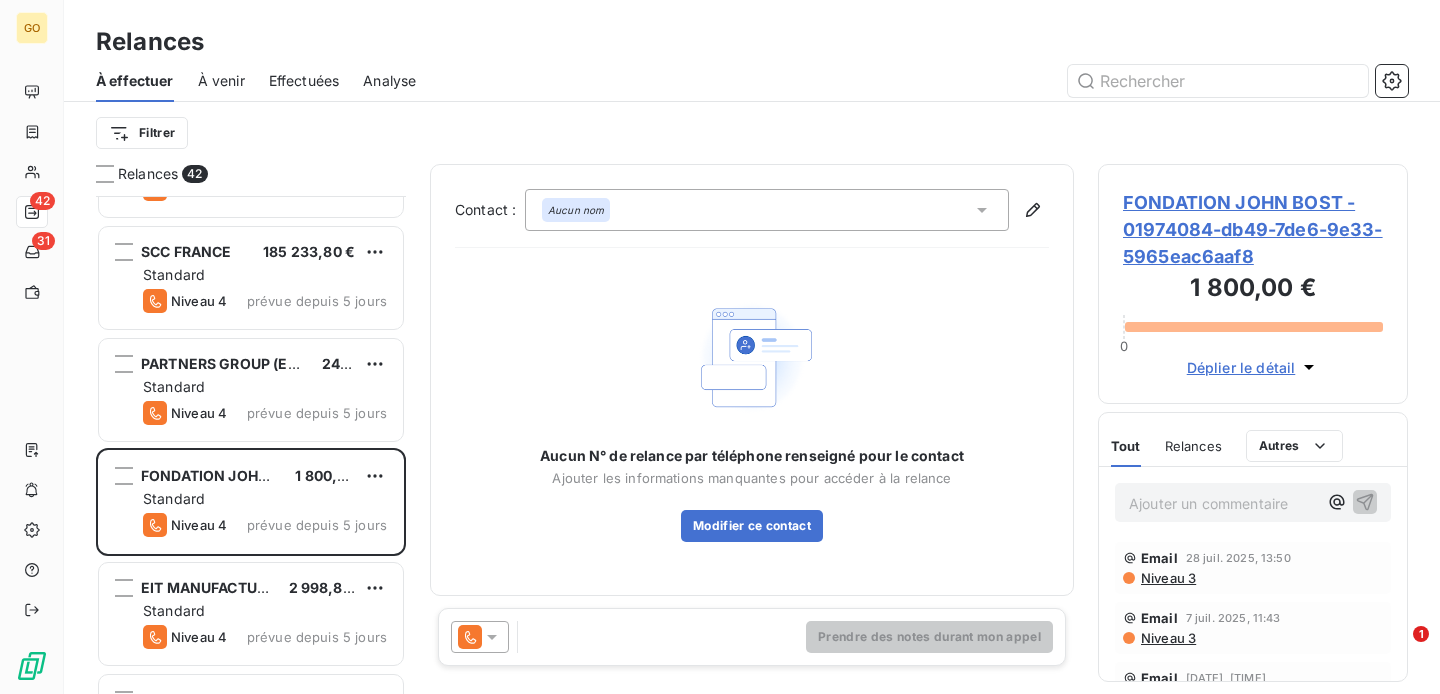 click 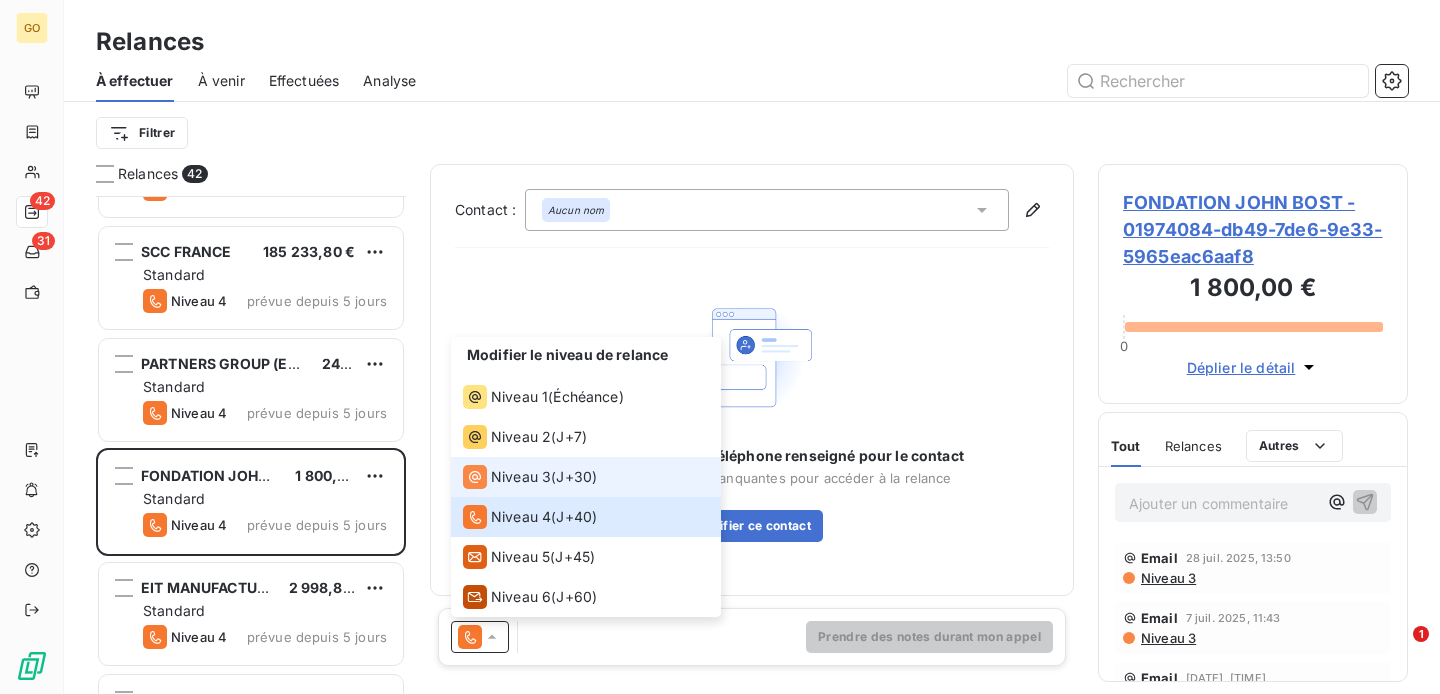 click on "Niveau 3" at bounding box center [521, 477] 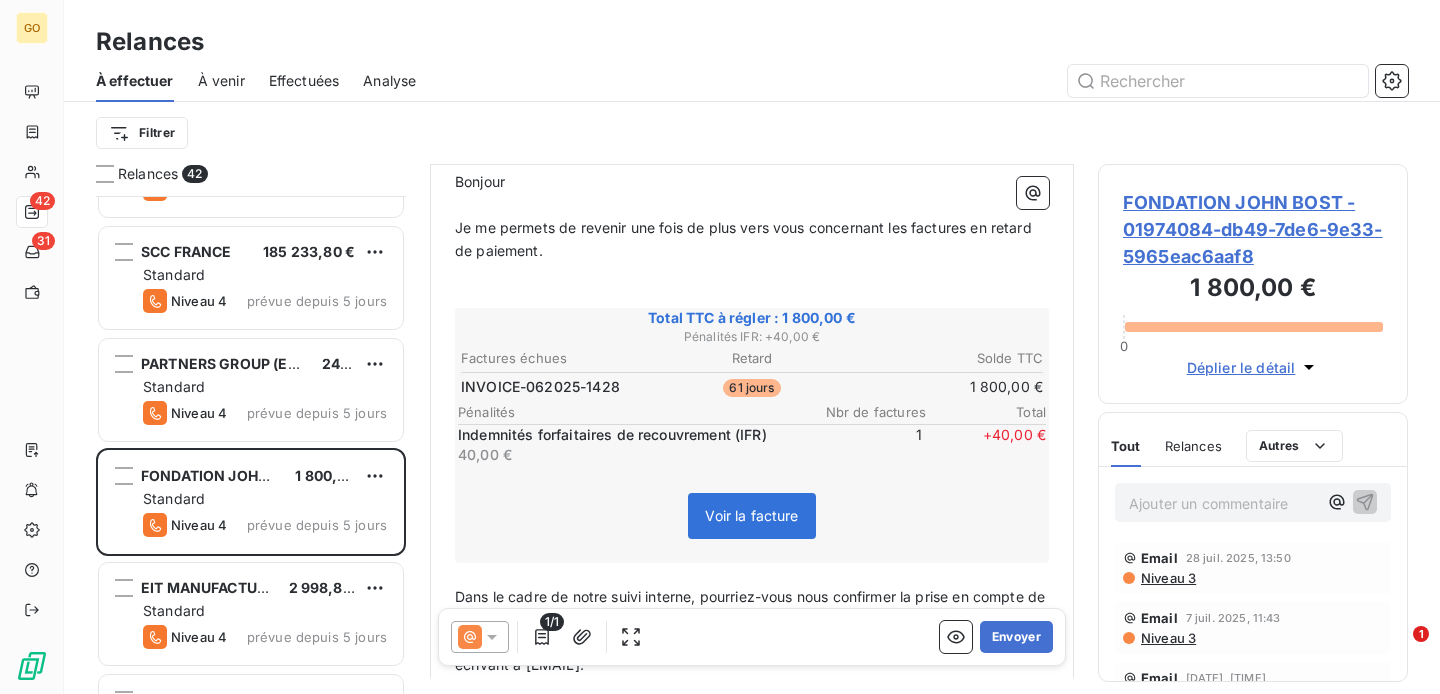 scroll, scrollTop: 221, scrollLeft: 0, axis: vertical 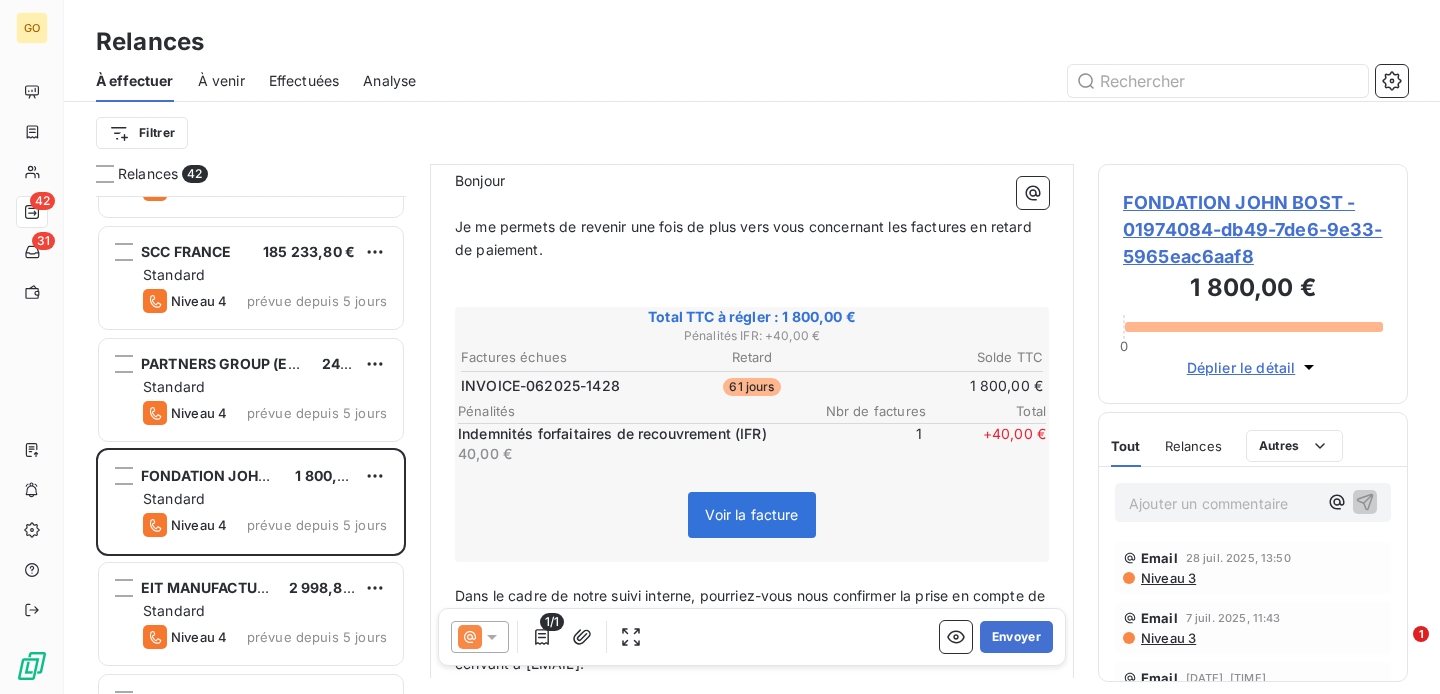 click on "INVOICE-062025-1428" at bounding box center [540, 386] 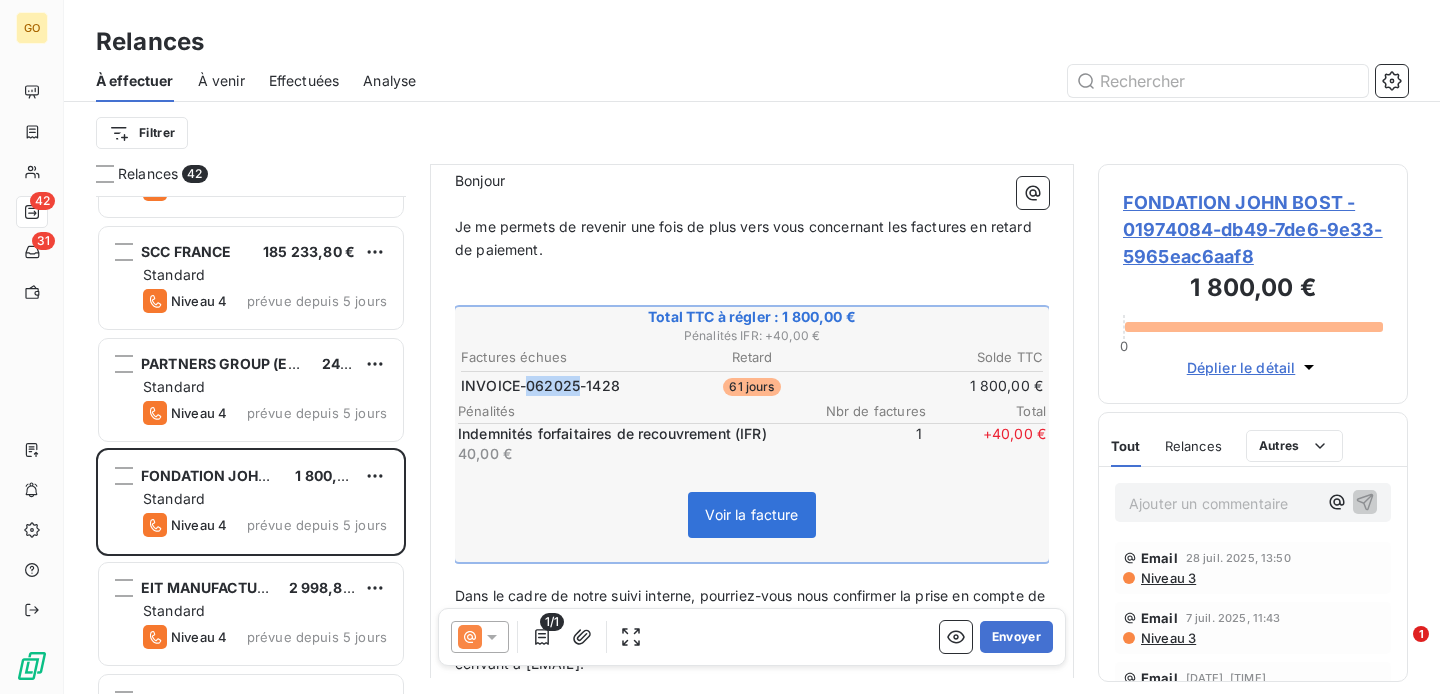 click on "INVOICE-062025-1428" at bounding box center [540, 386] 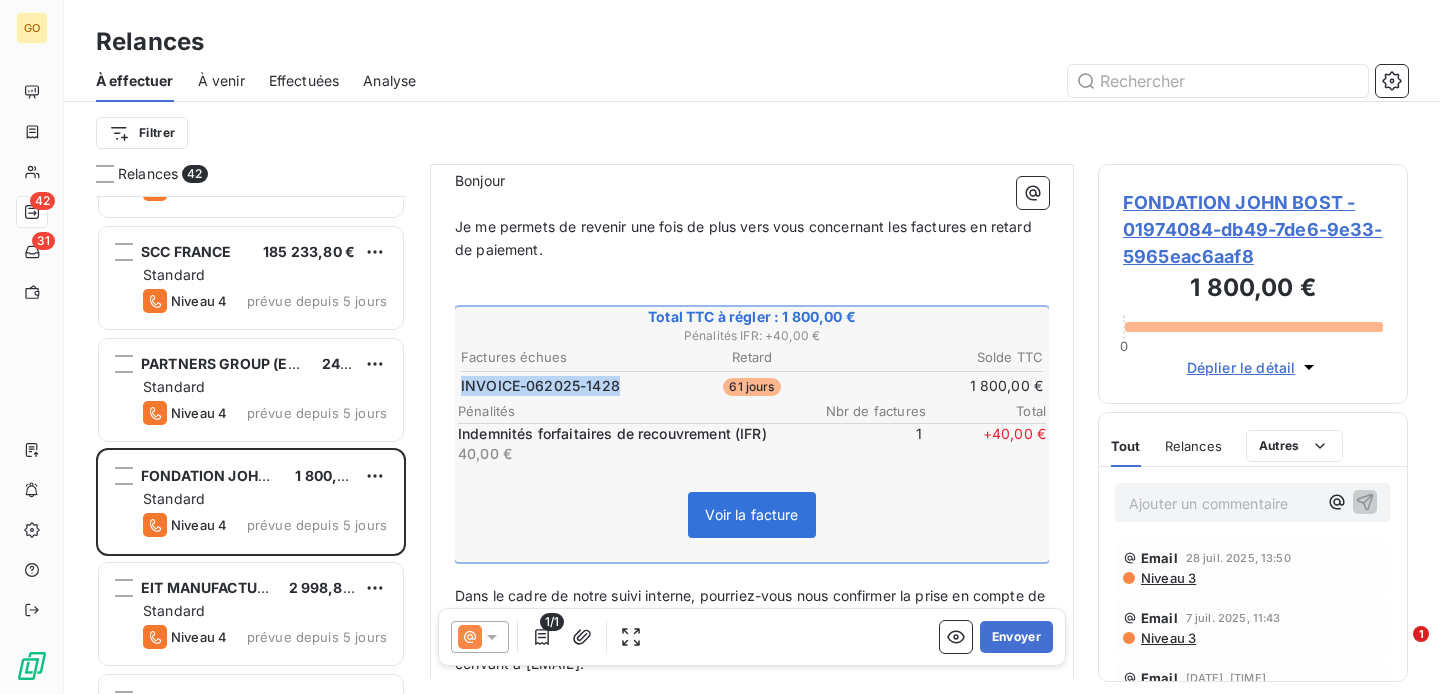click on "INVOICE-062025-1428" at bounding box center (540, 386) 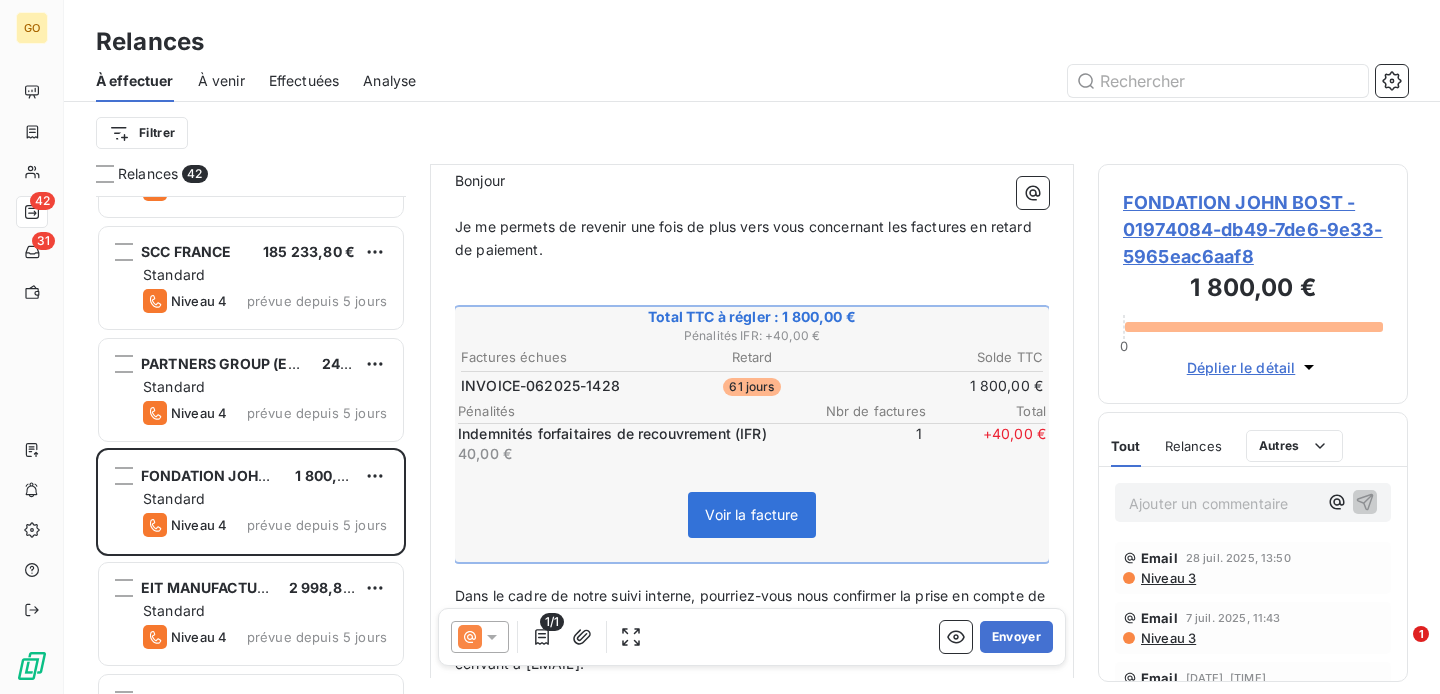 click on "INVOICE-062025-1428" at bounding box center [540, 386] 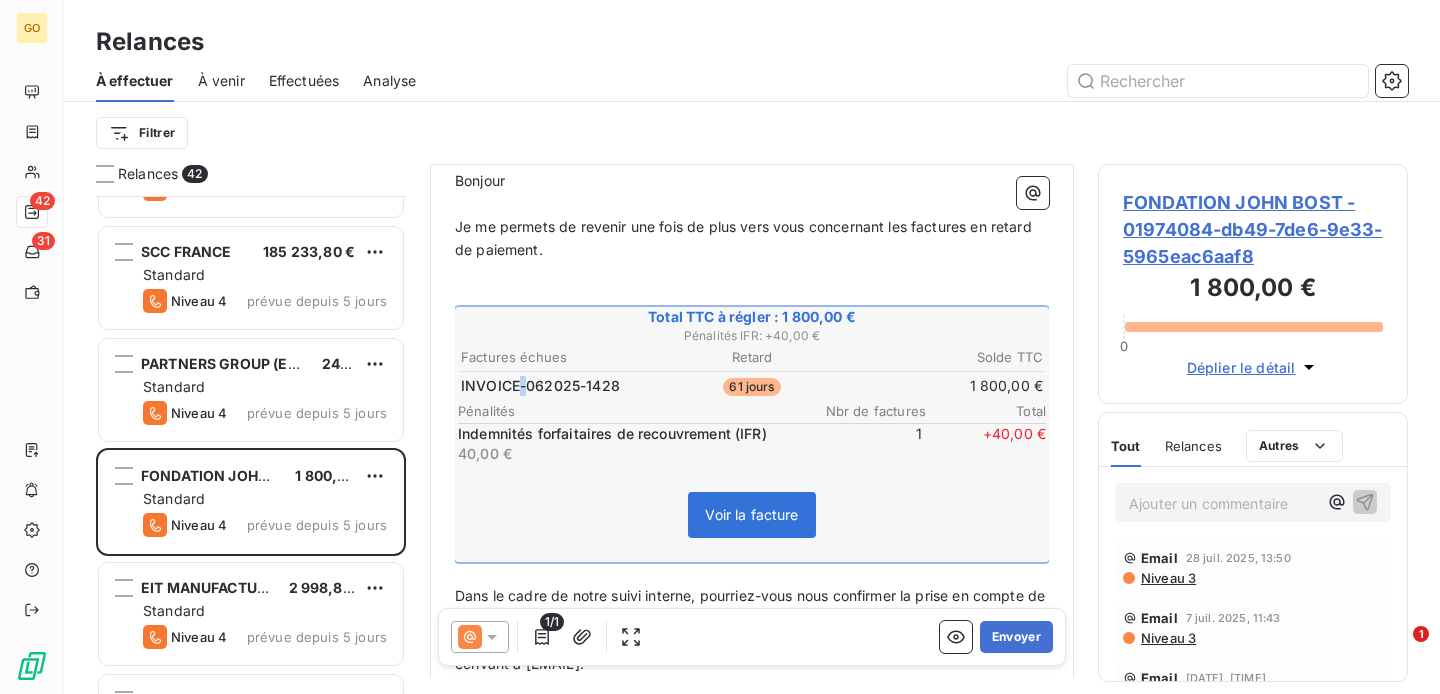 click on "INVOICE-062025-1428" at bounding box center (540, 386) 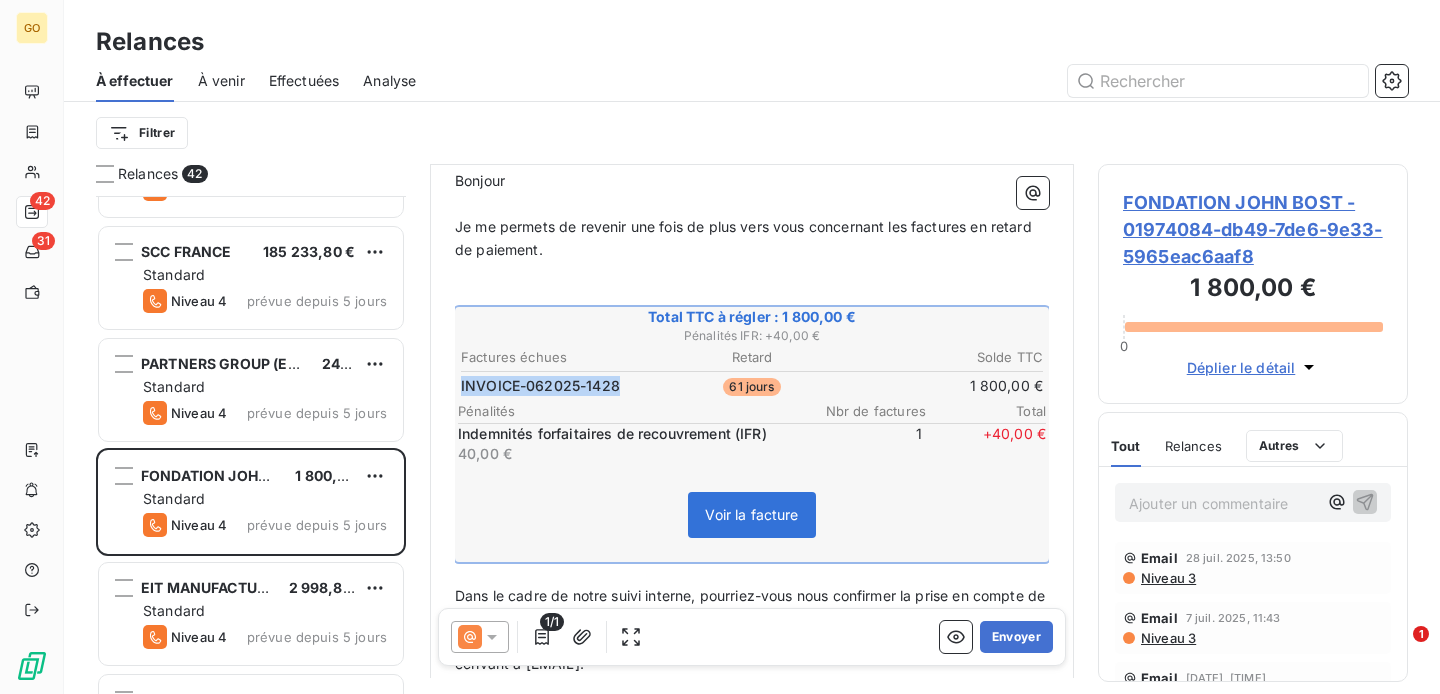 click on "INVOICE-062025-1428" at bounding box center (540, 386) 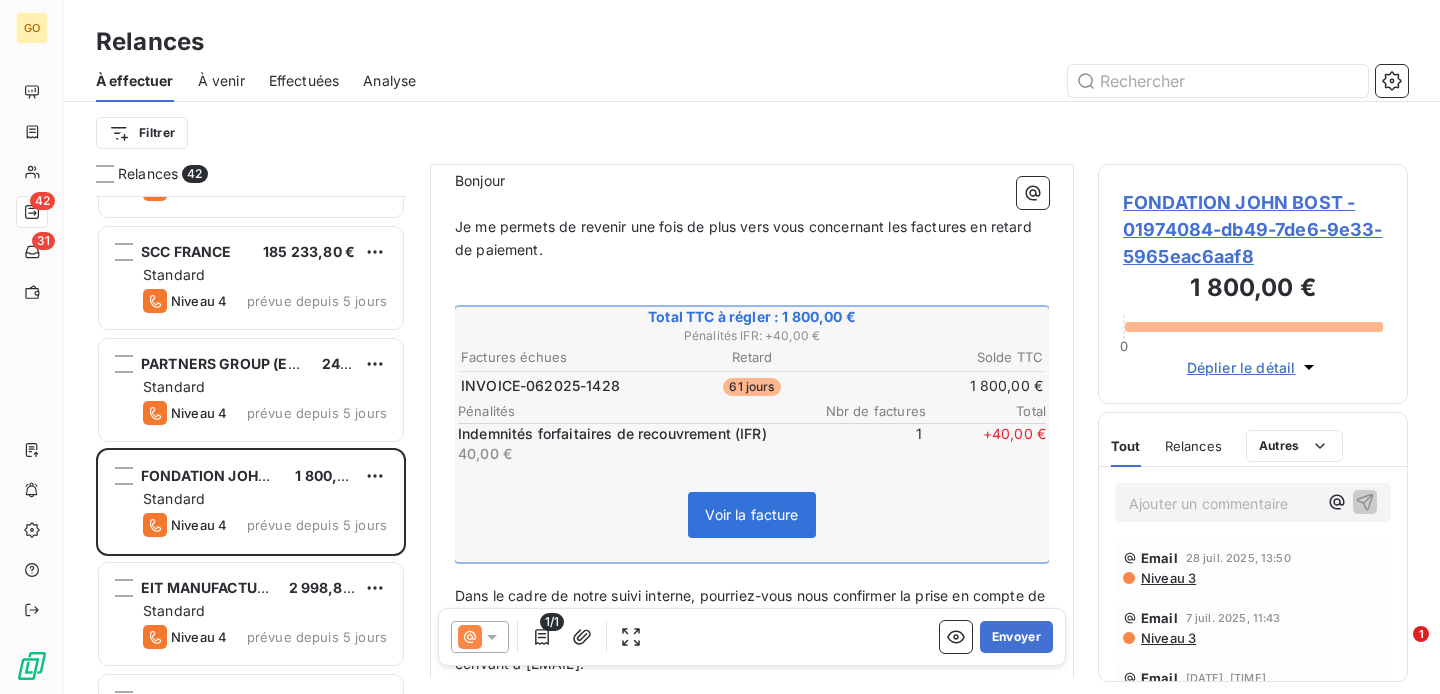 click on "INVOICE-062025-1428" at bounding box center (540, 386) 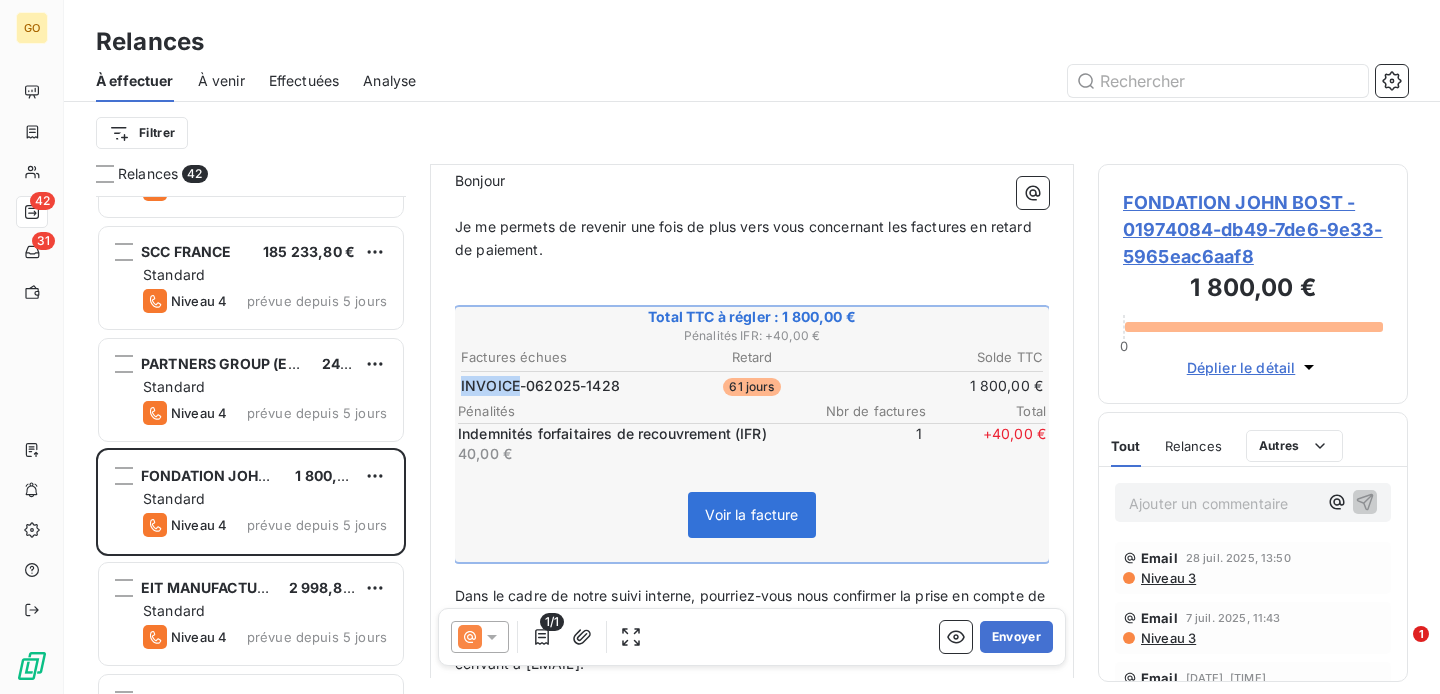 click on "INVOICE-062025-1428" at bounding box center (540, 386) 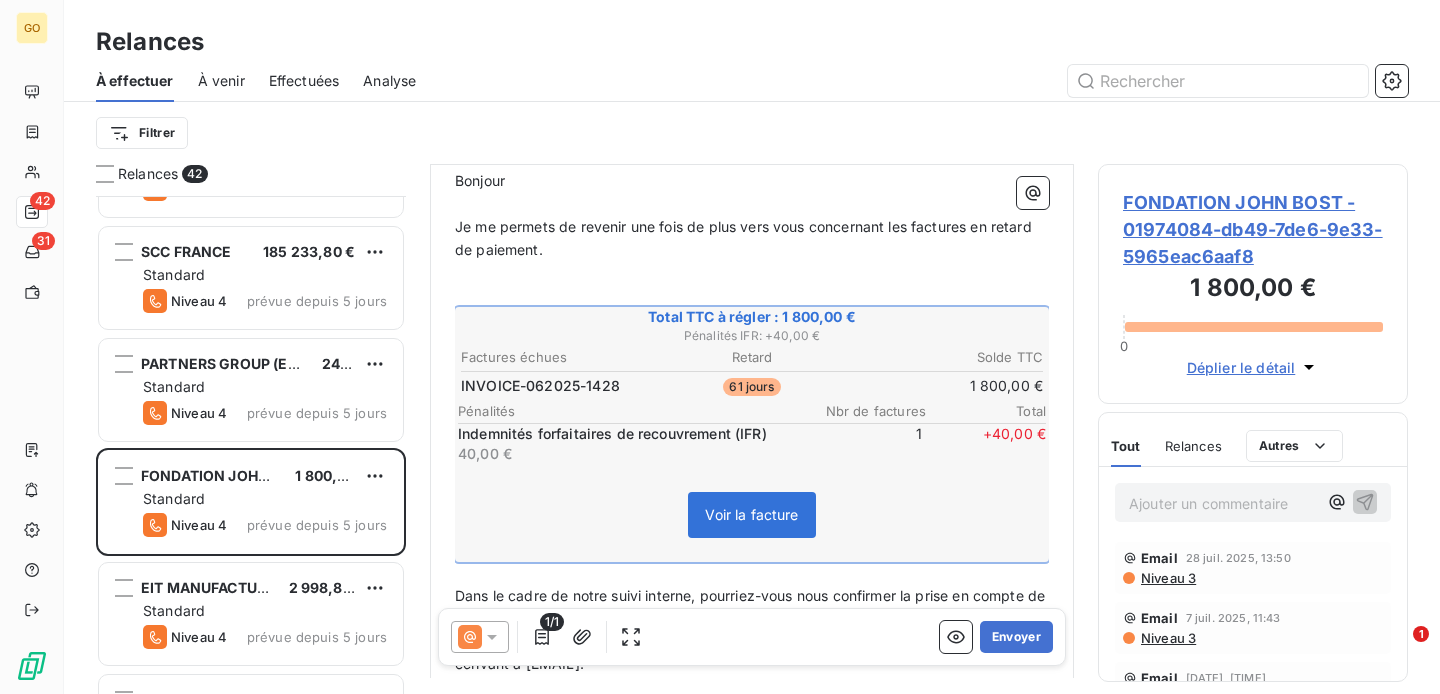 click on "INVOICE-062025-1428" at bounding box center [540, 386] 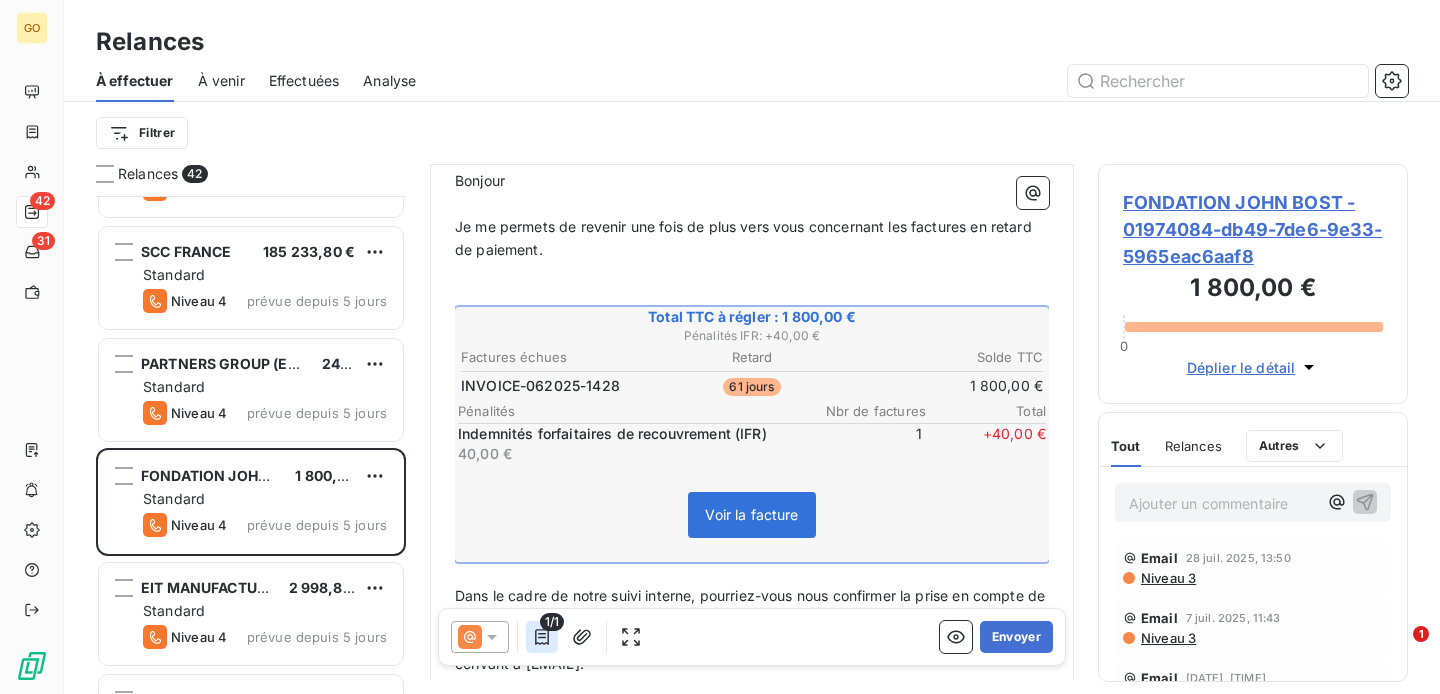 click 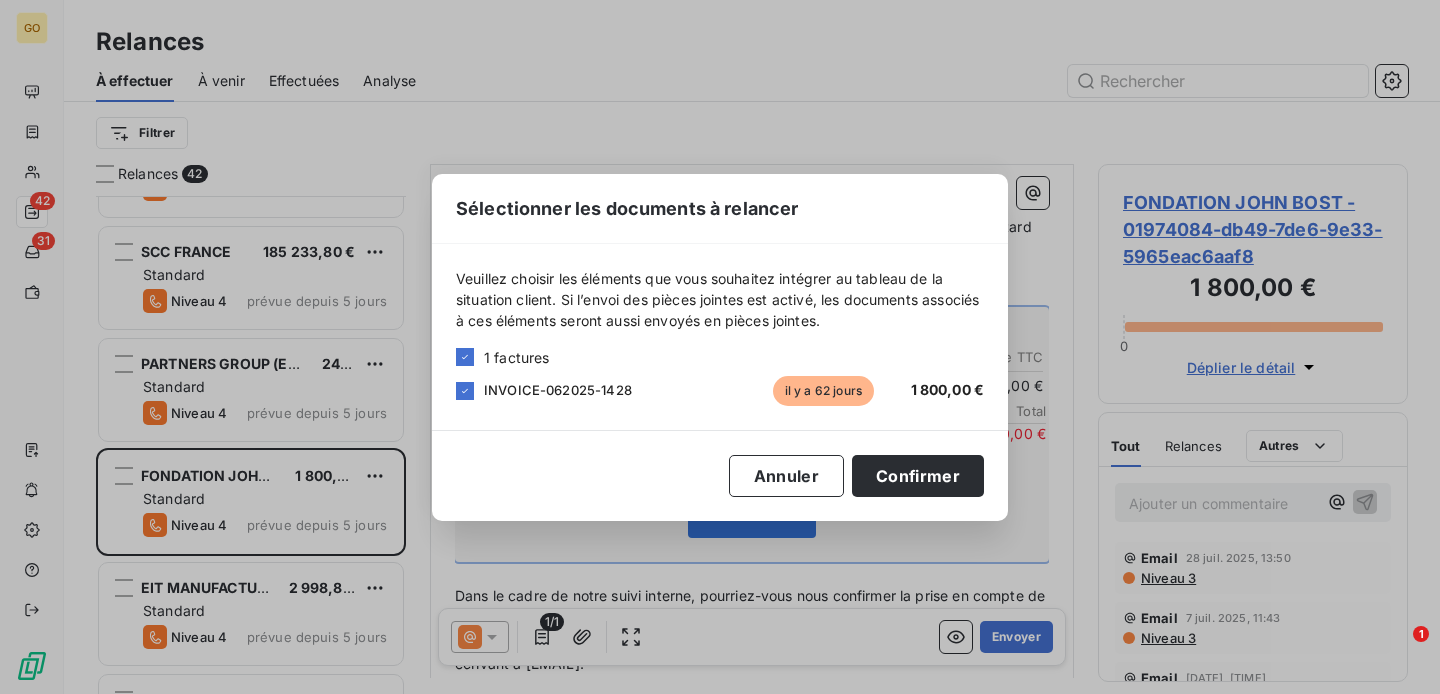 click on "INVOICE-062025-1428" at bounding box center (558, 390) 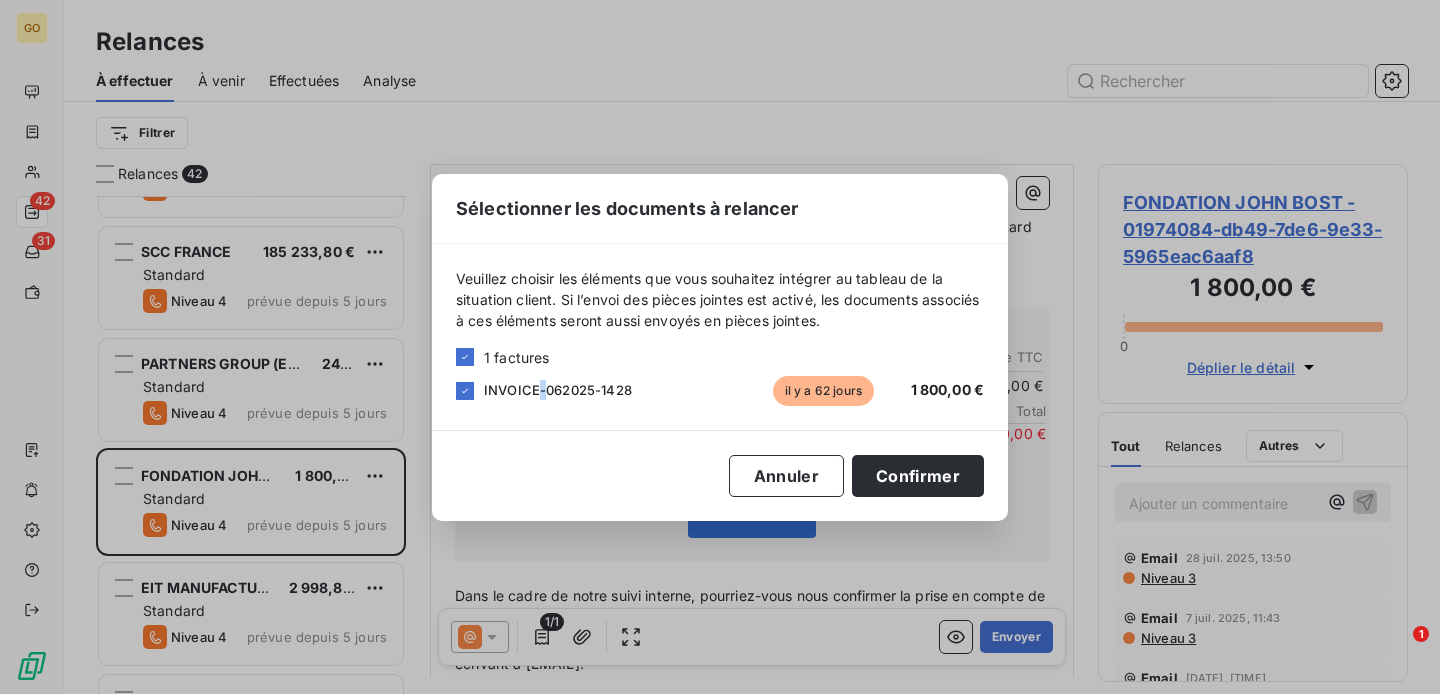 click on "INVOICE-062025-1428" at bounding box center (558, 390) 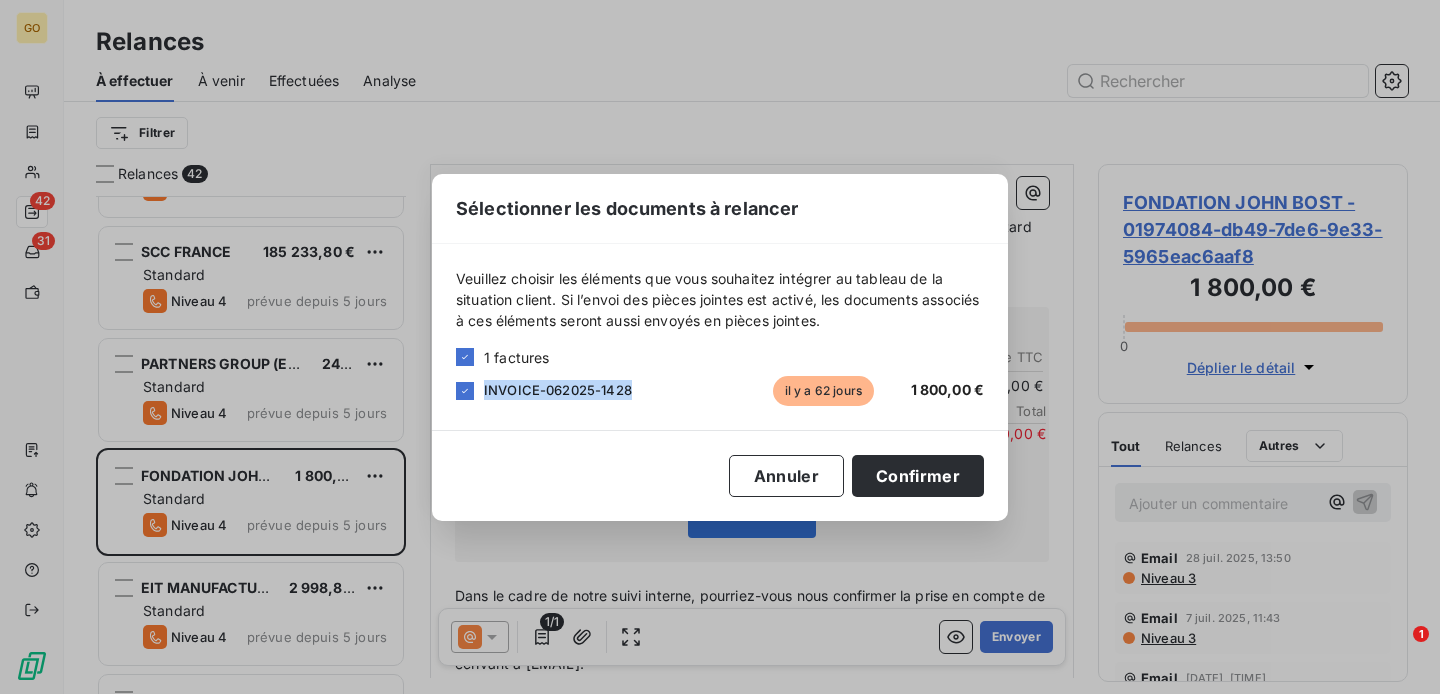 click on "INVOICE-062025-1428" at bounding box center (558, 390) 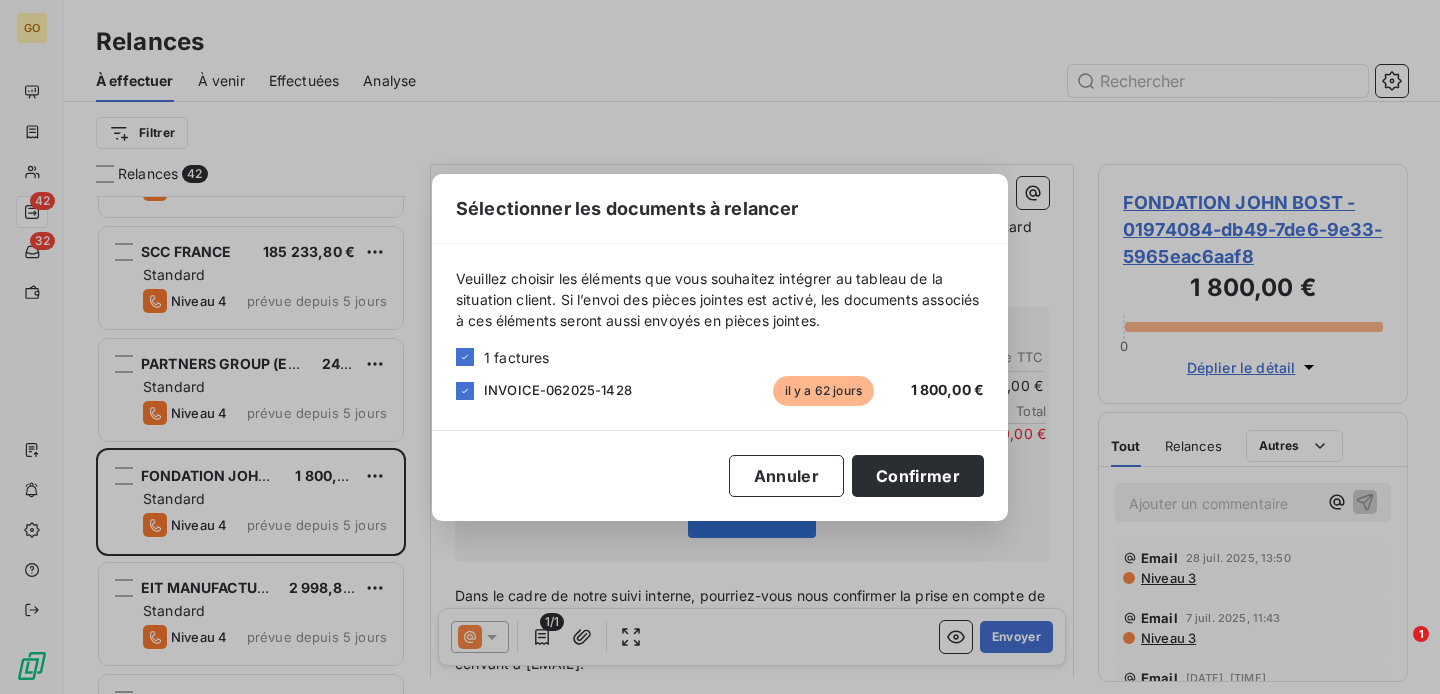 click on "Sélectionner les documents à relancer Veuillez choisir les éléments que vous souhaitez intégrer au tableau de la situation client. Si l’envoi des pièces jointes est activé, les documents associés à ces éléments seront aussi envoyés en pièces jointes. 1 factures INVOICE-062025-1428 il y a 62 jours   1 800,00 € Annuler Confirmer" at bounding box center [720, 347] 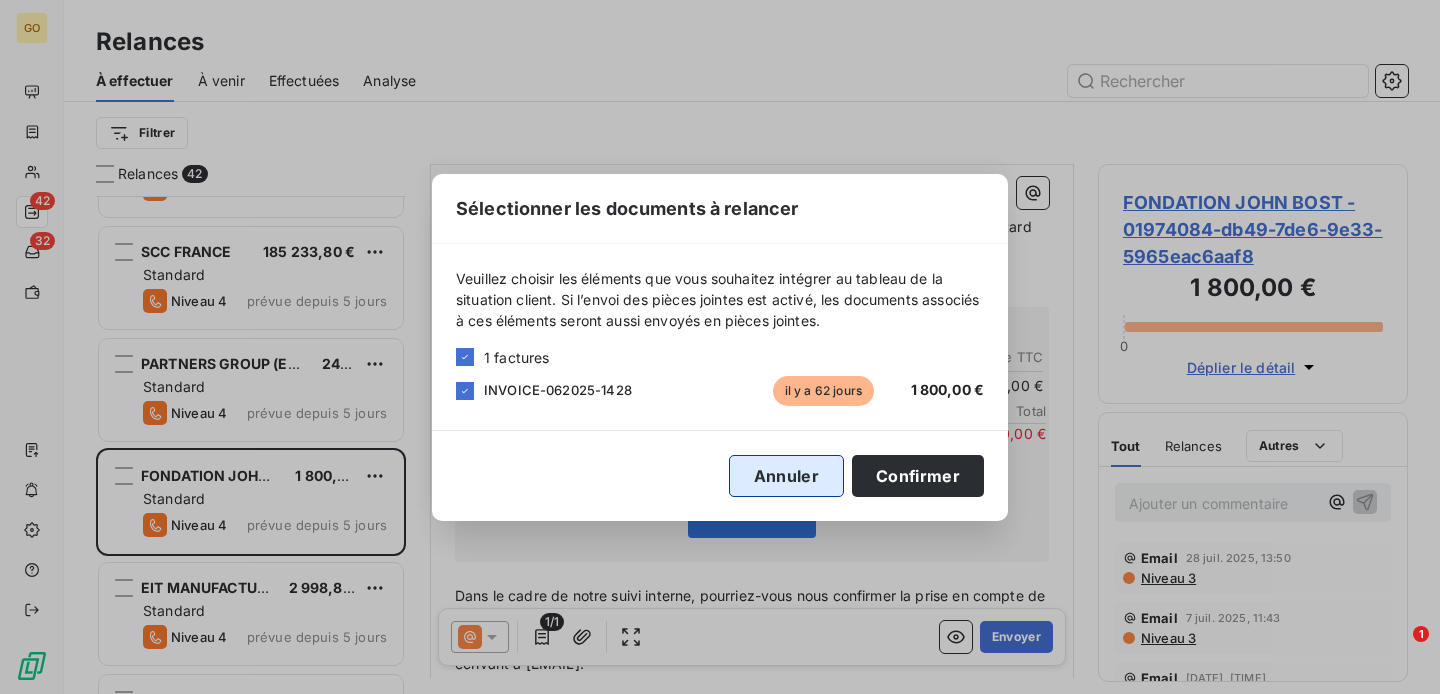 click on "Annuler" at bounding box center [786, 476] 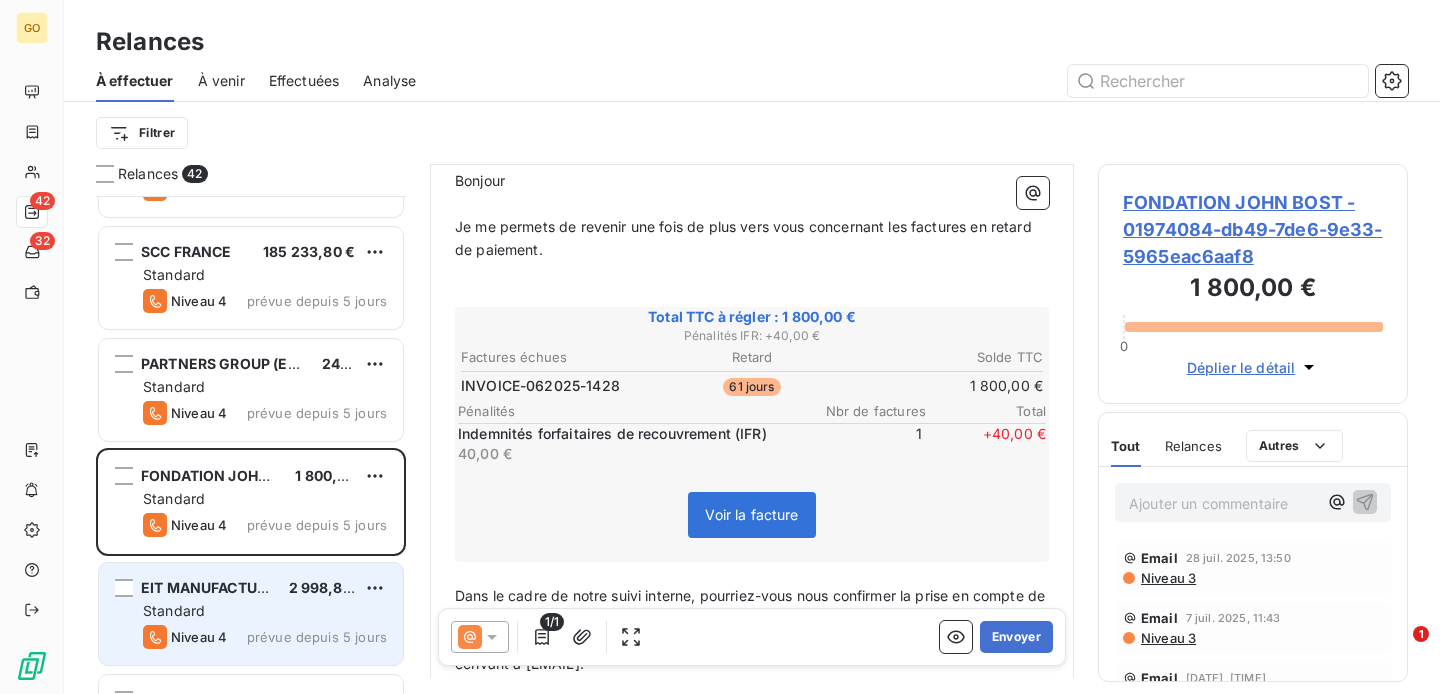 click on "Standard" at bounding box center (265, 611) 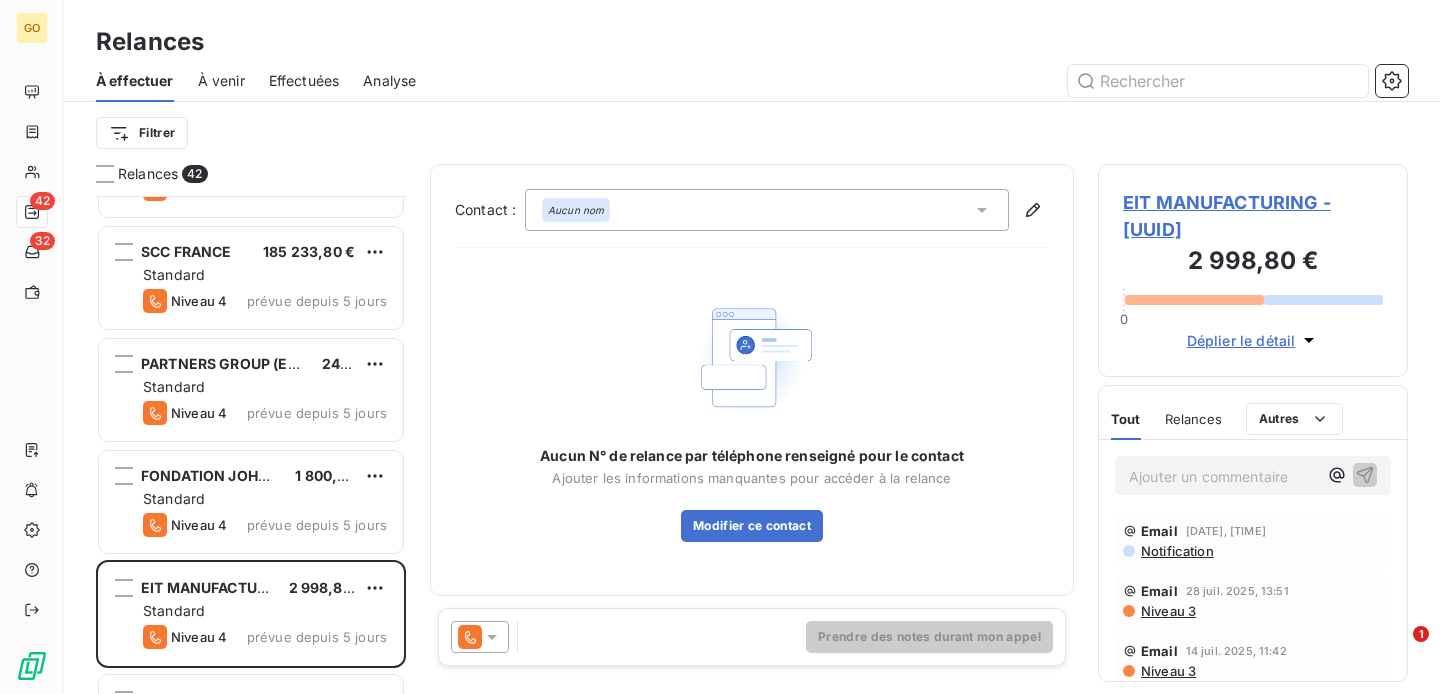 click 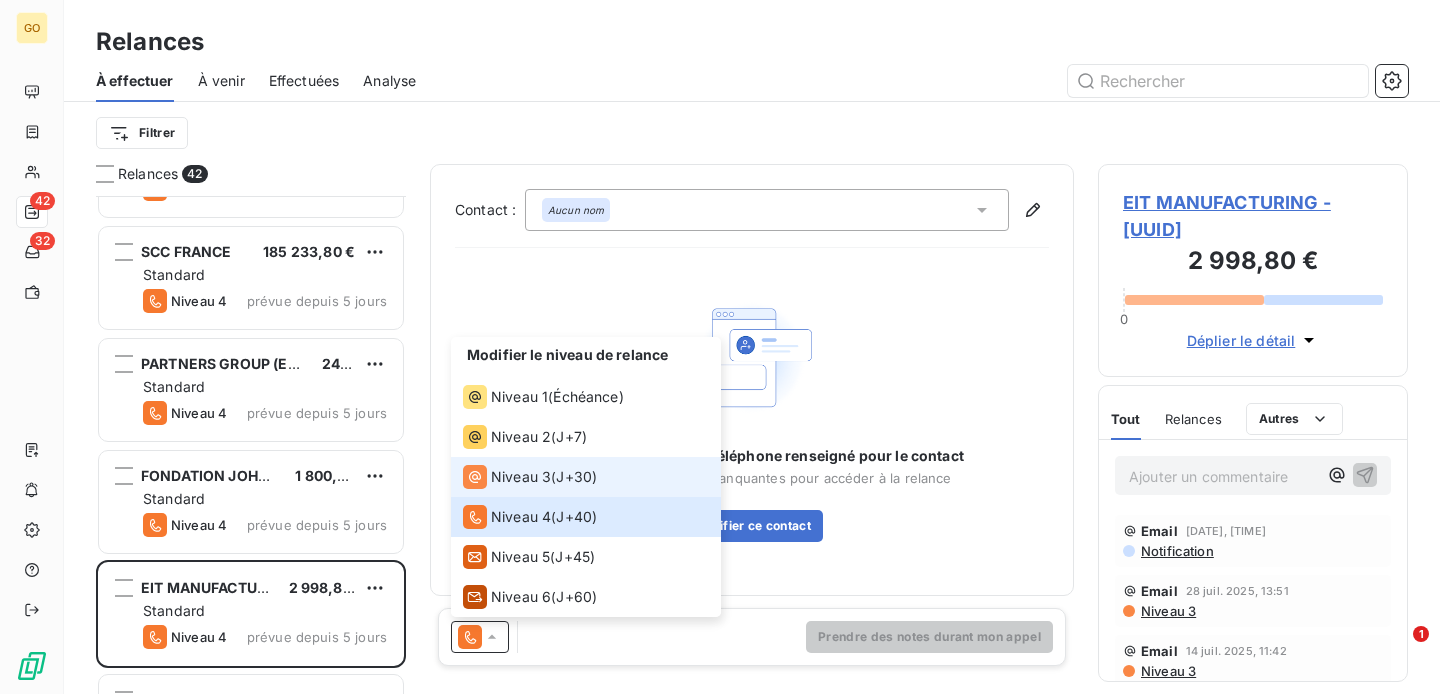 click on "Niveau 3" at bounding box center [521, 477] 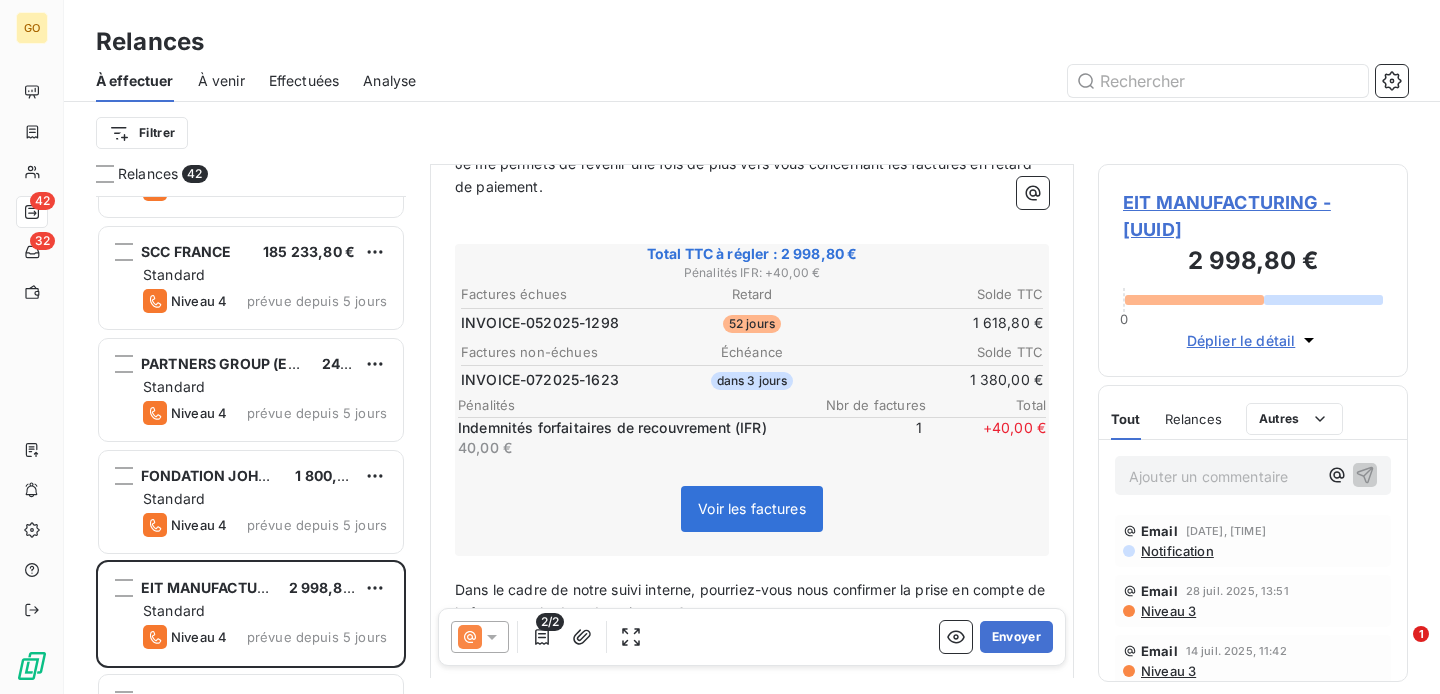 scroll, scrollTop: 274, scrollLeft: 0, axis: vertical 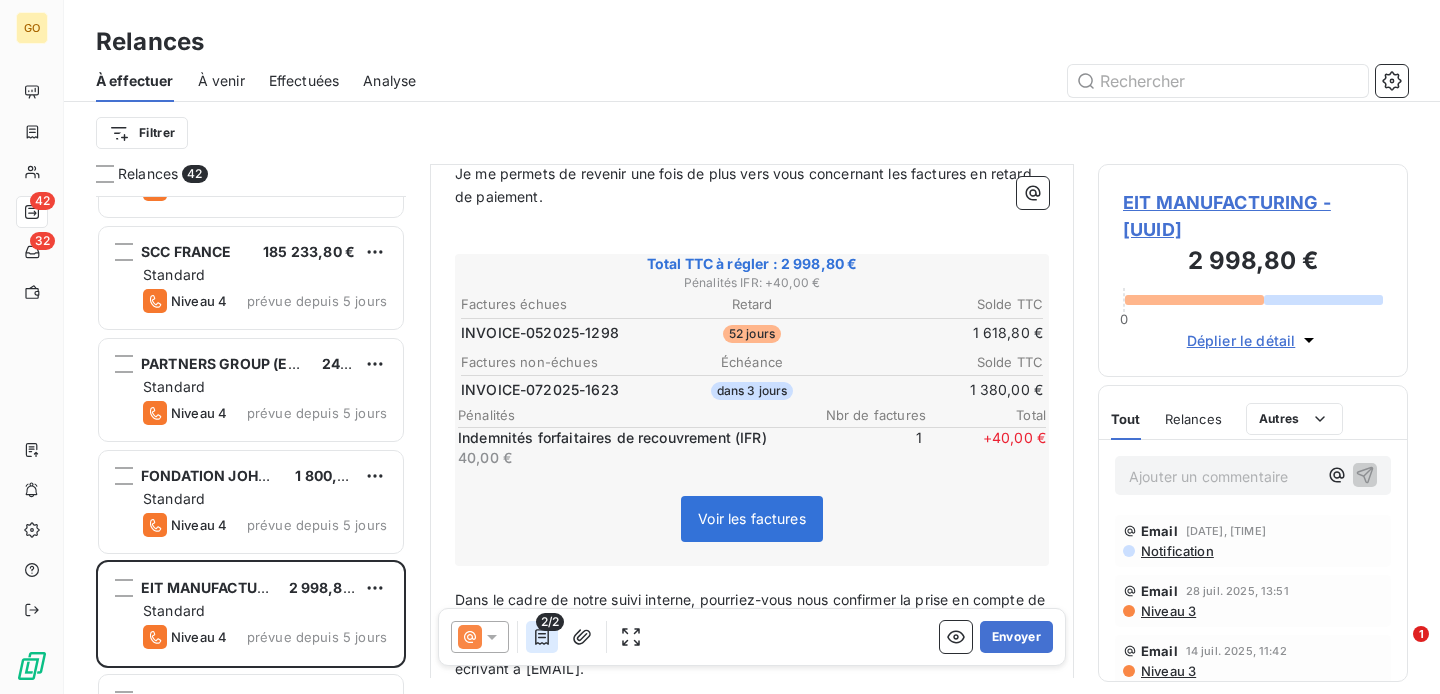 click at bounding box center (542, 637) 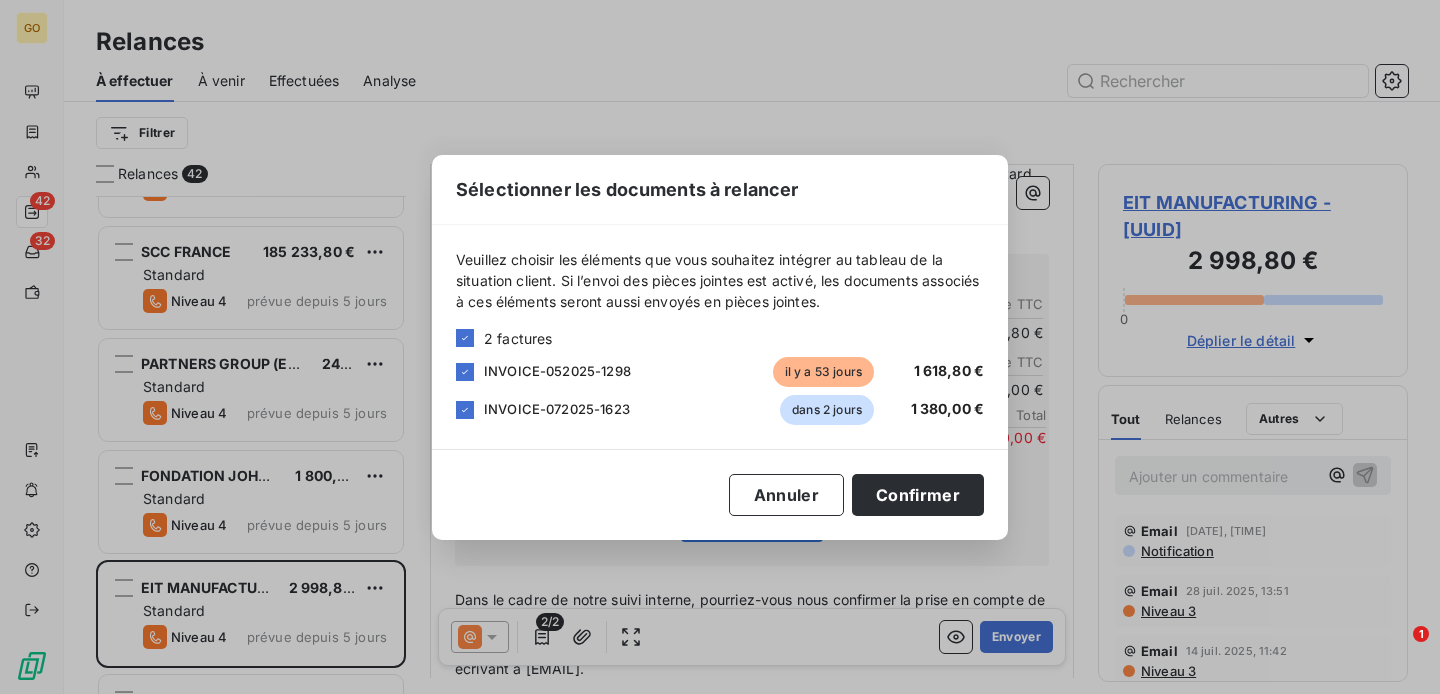 click on "INVOICE-052025-1298" at bounding box center (557, 371) 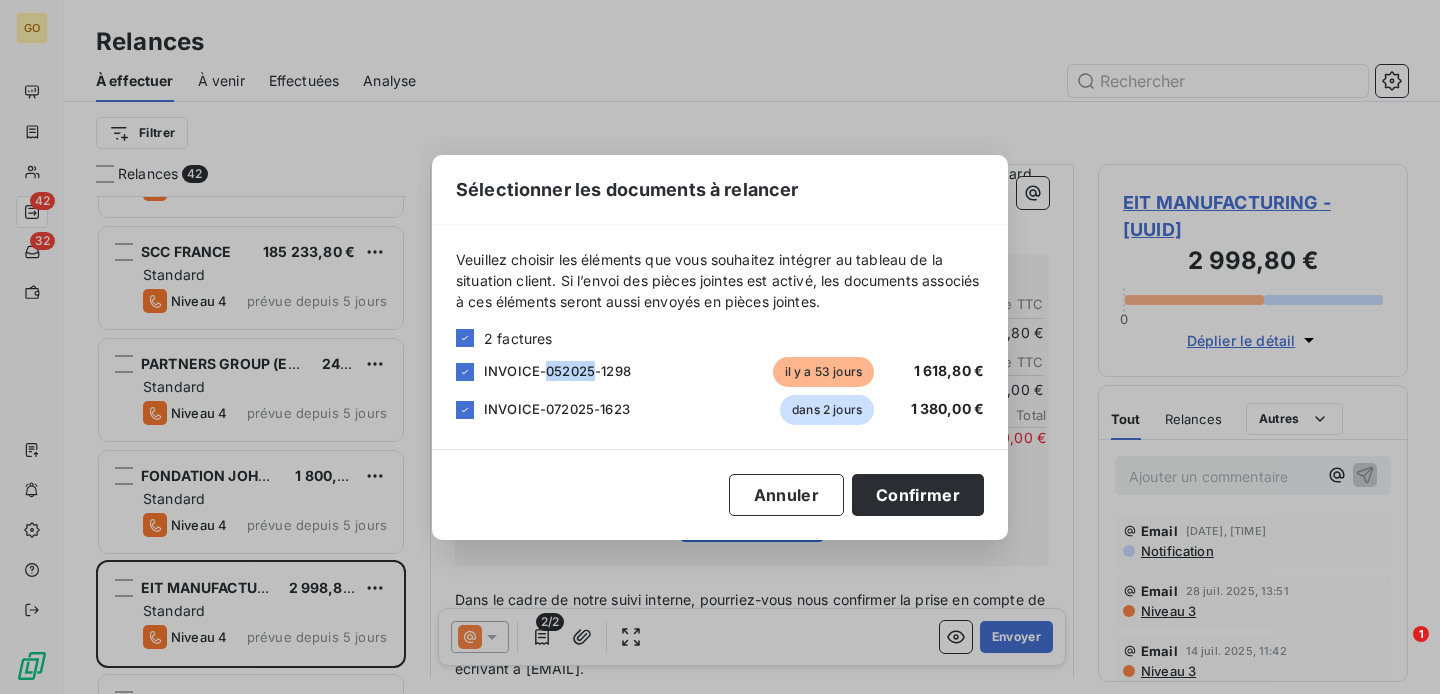 click on "INVOICE-052025-1298" at bounding box center [557, 371] 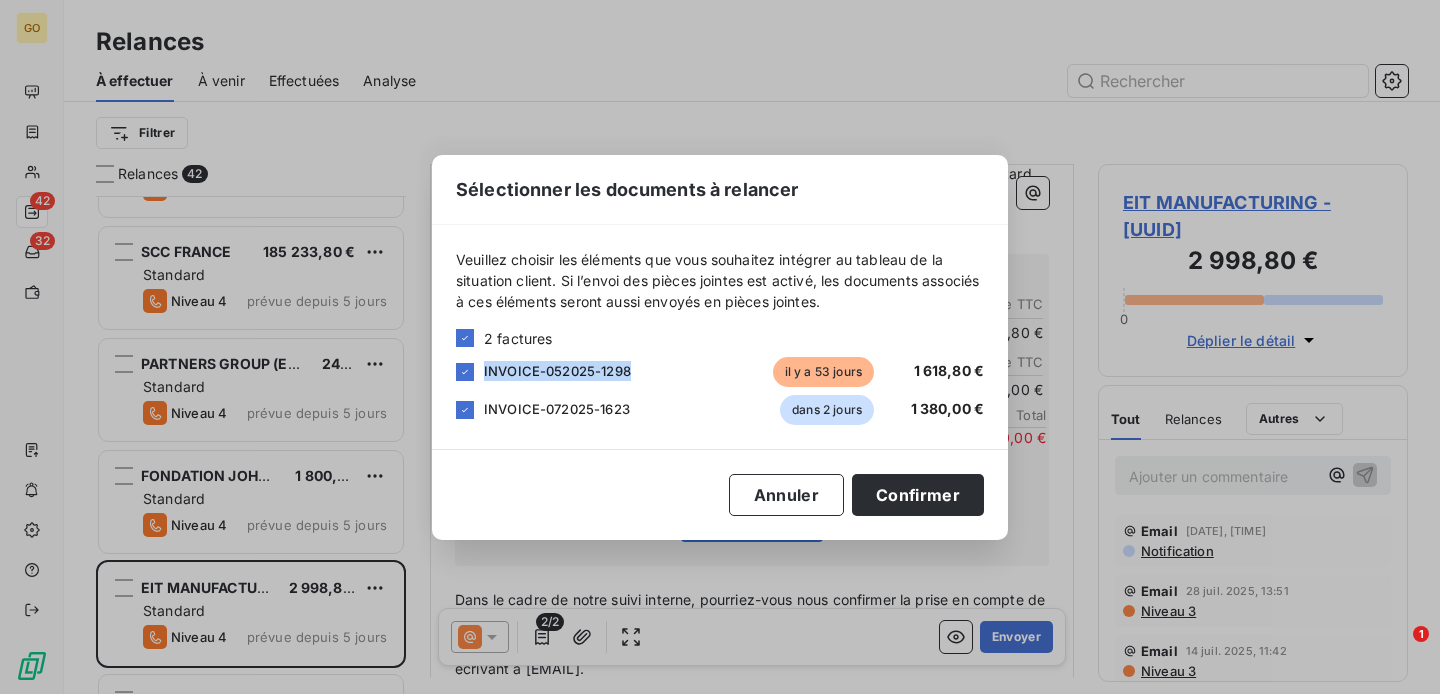 click on "INVOICE-052025-1298" at bounding box center [557, 371] 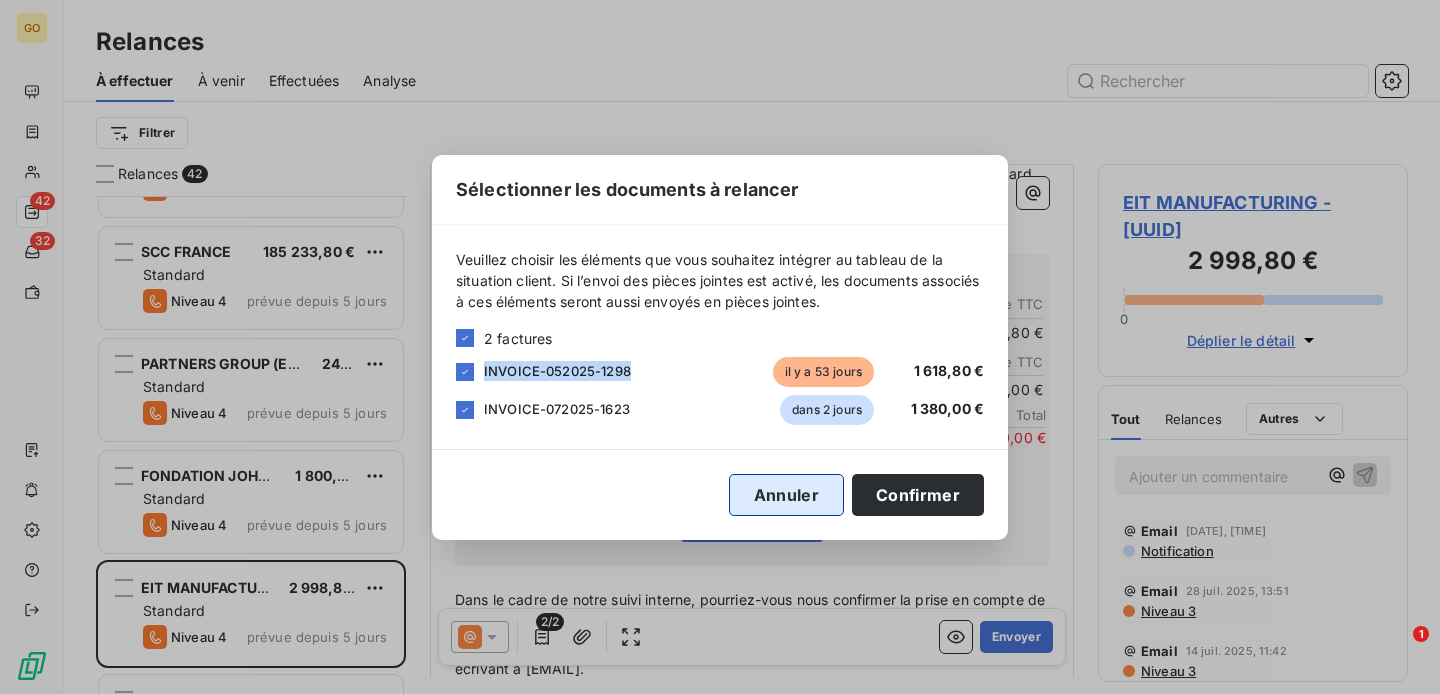 click on "Annuler" at bounding box center (786, 495) 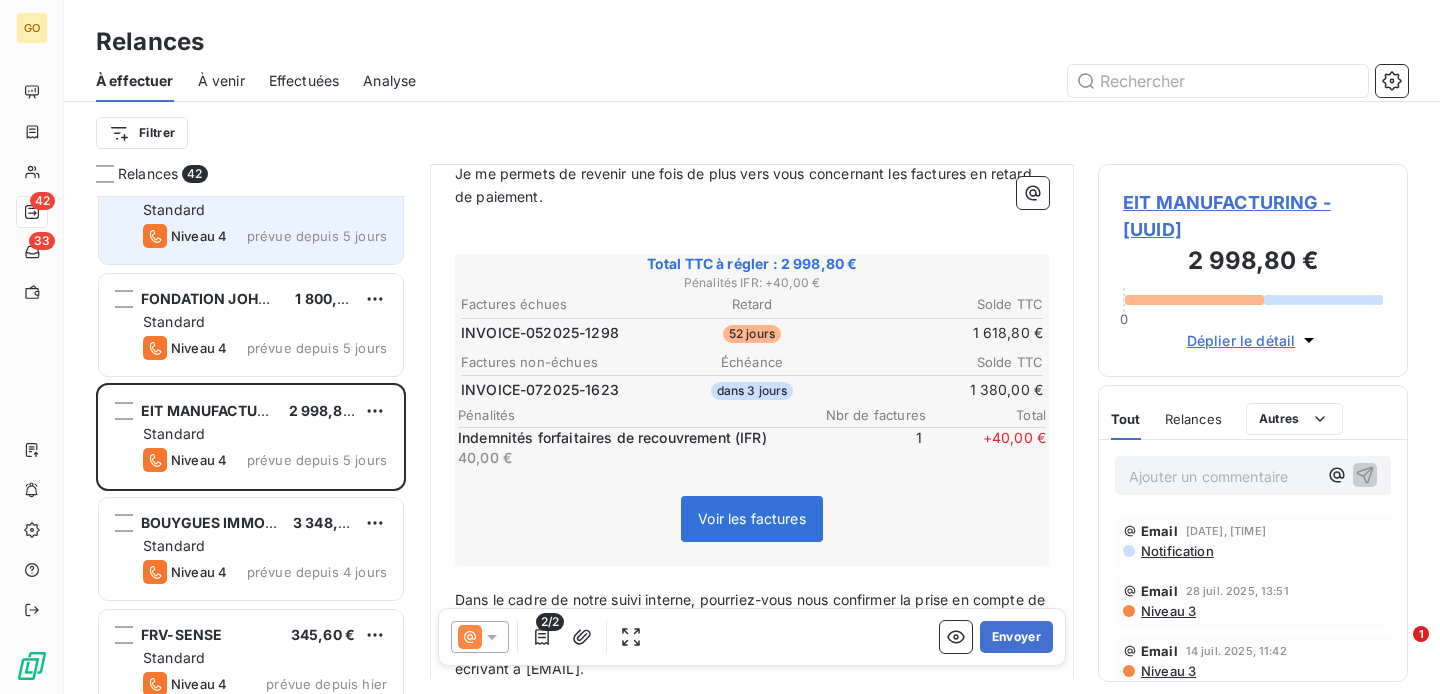 scroll, scrollTop: 4207, scrollLeft: 0, axis: vertical 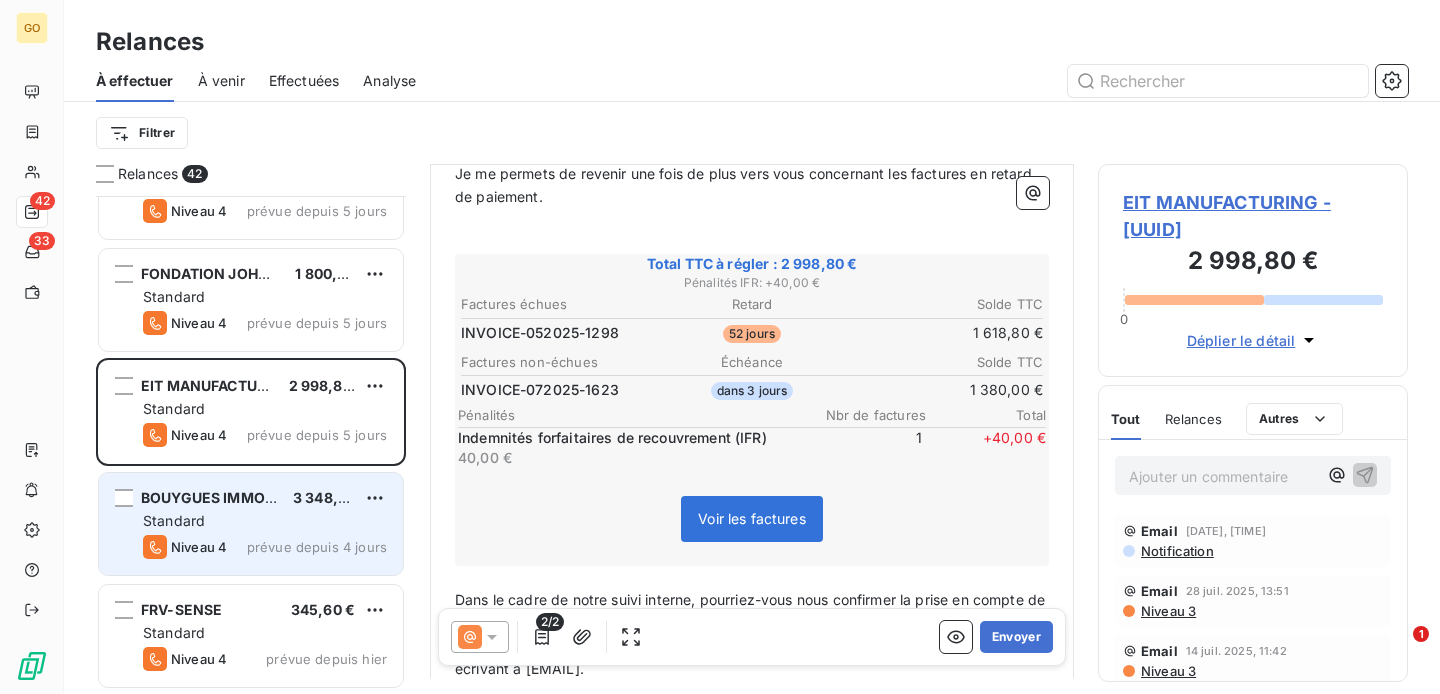 click on "BOUYGUES IMMOBILIER [PRICE] Standard Niveau 4 prévue depuis 4 jours" at bounding box center (251, 524) 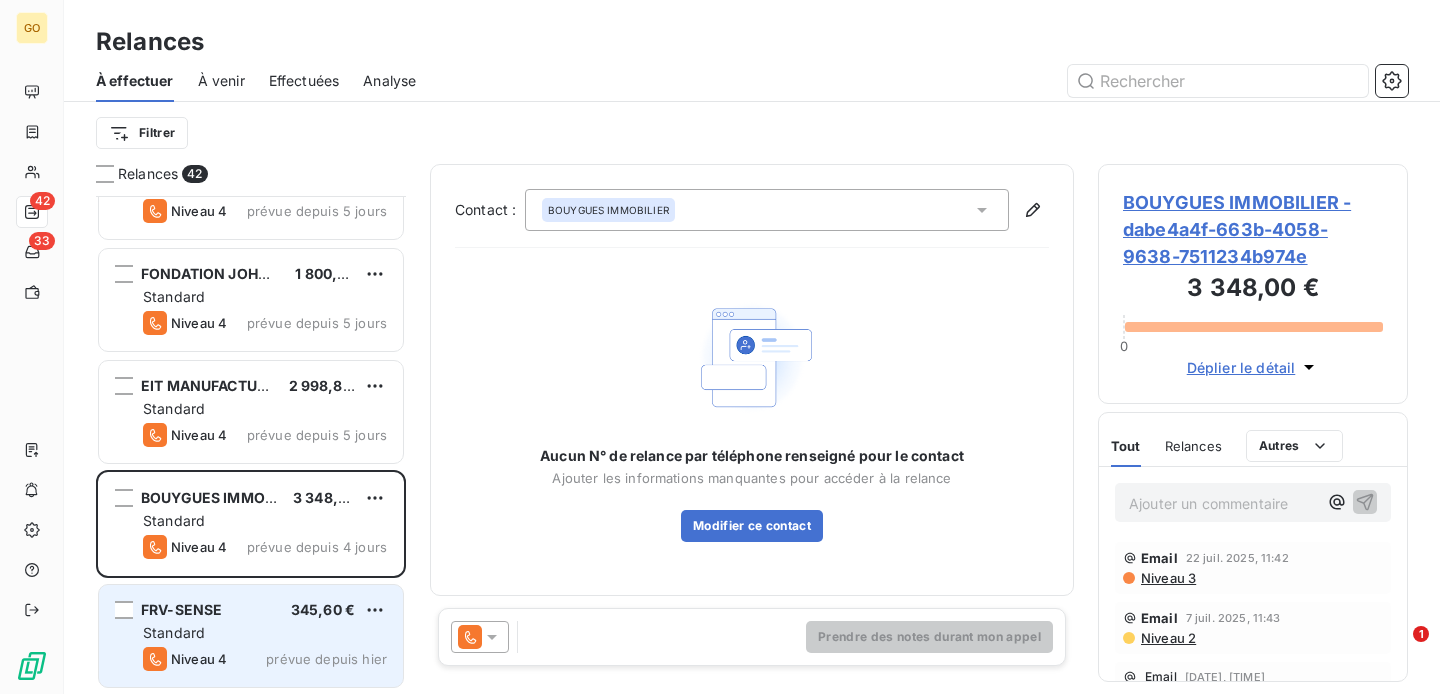 click on "Niveau 4 prévue depuis hier" at bounding box center (265, 659) 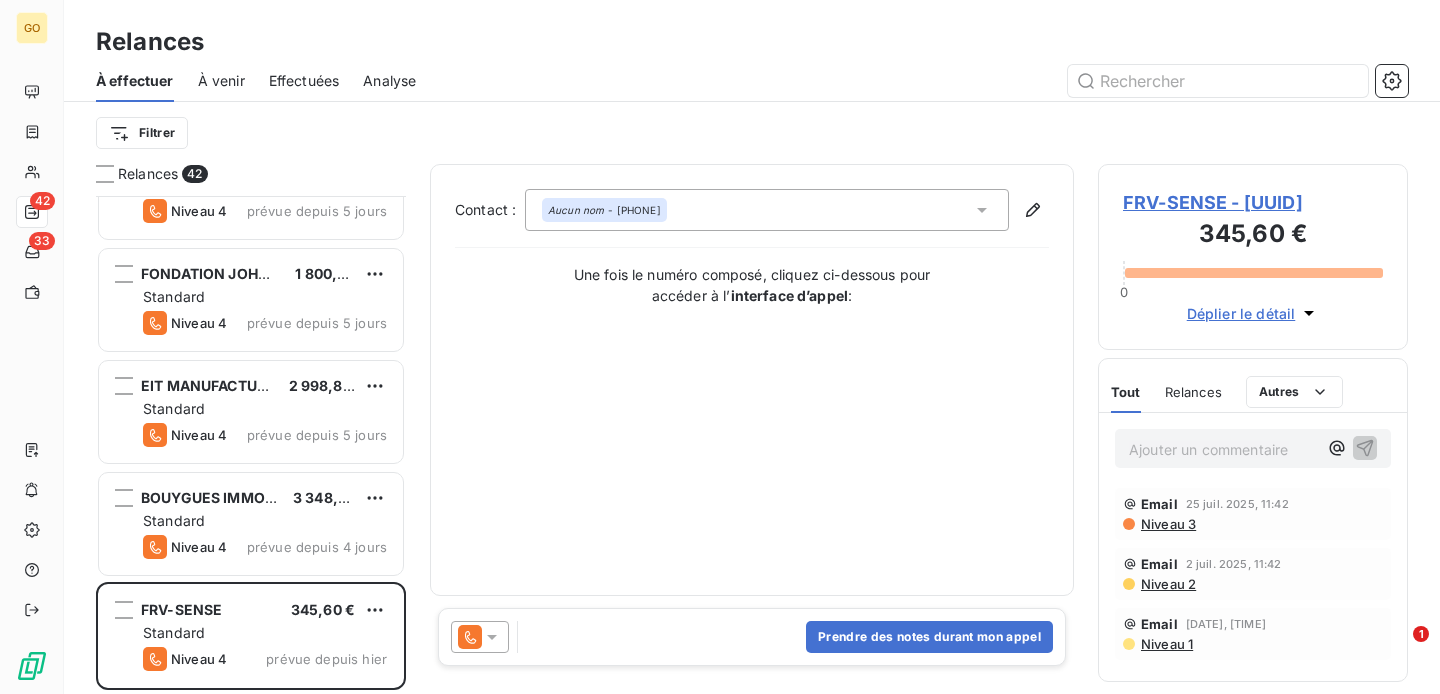 click at bounding box center [480, 637] 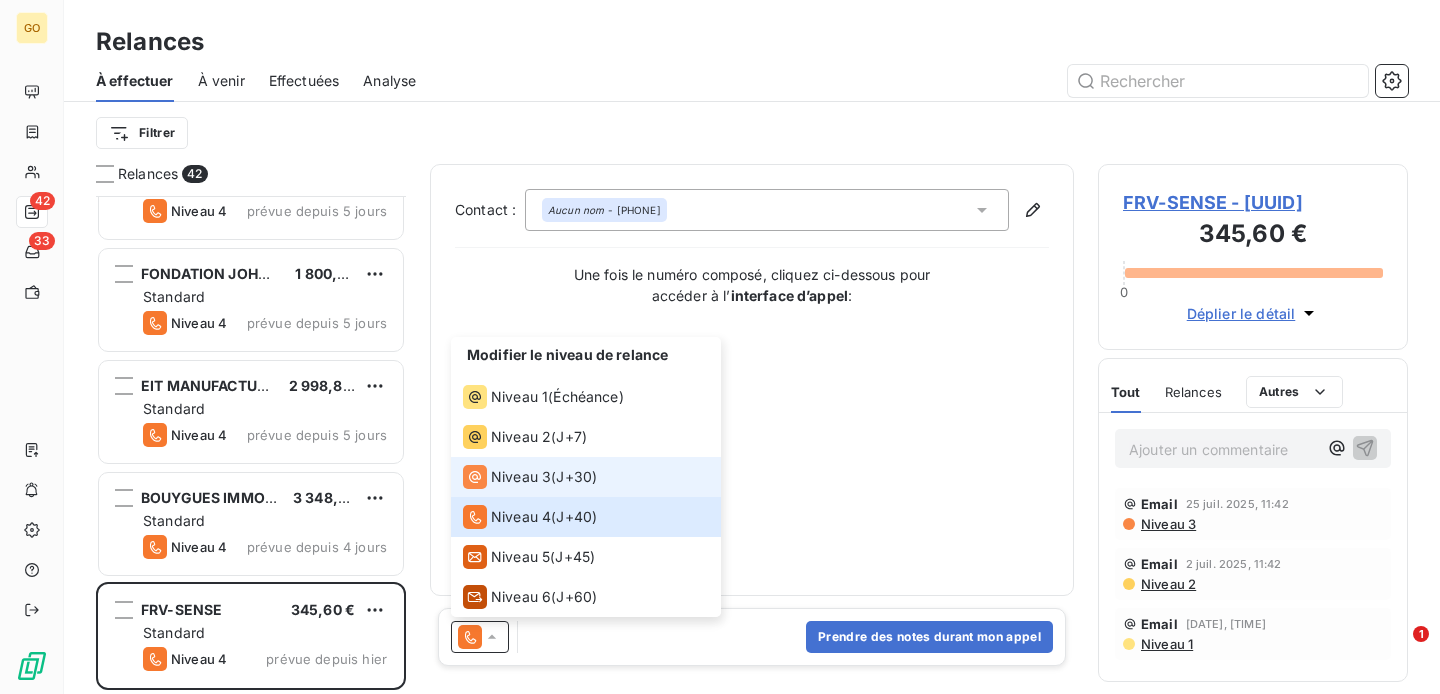 click on "Niveau 3" at bounding box center [521, 477] 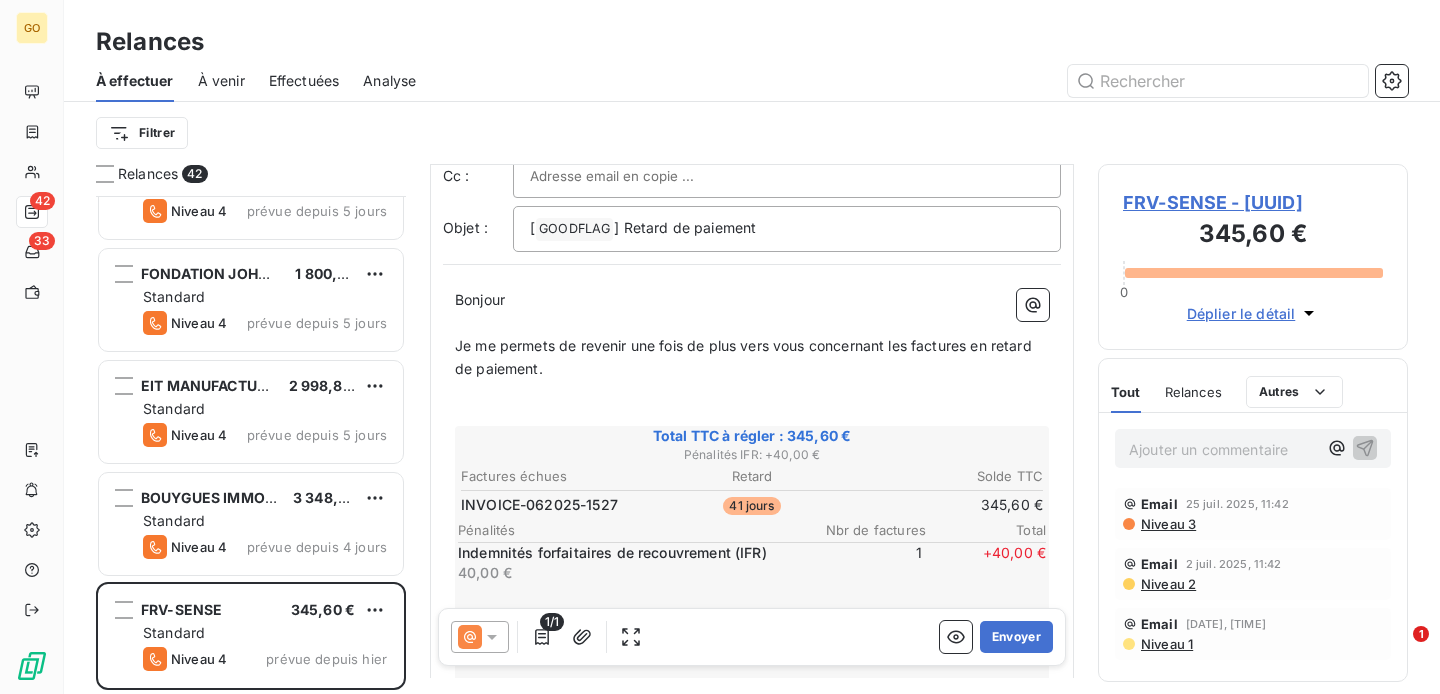 scroll, scrollTop: 105, scrollLeft: 0, axis: vertical 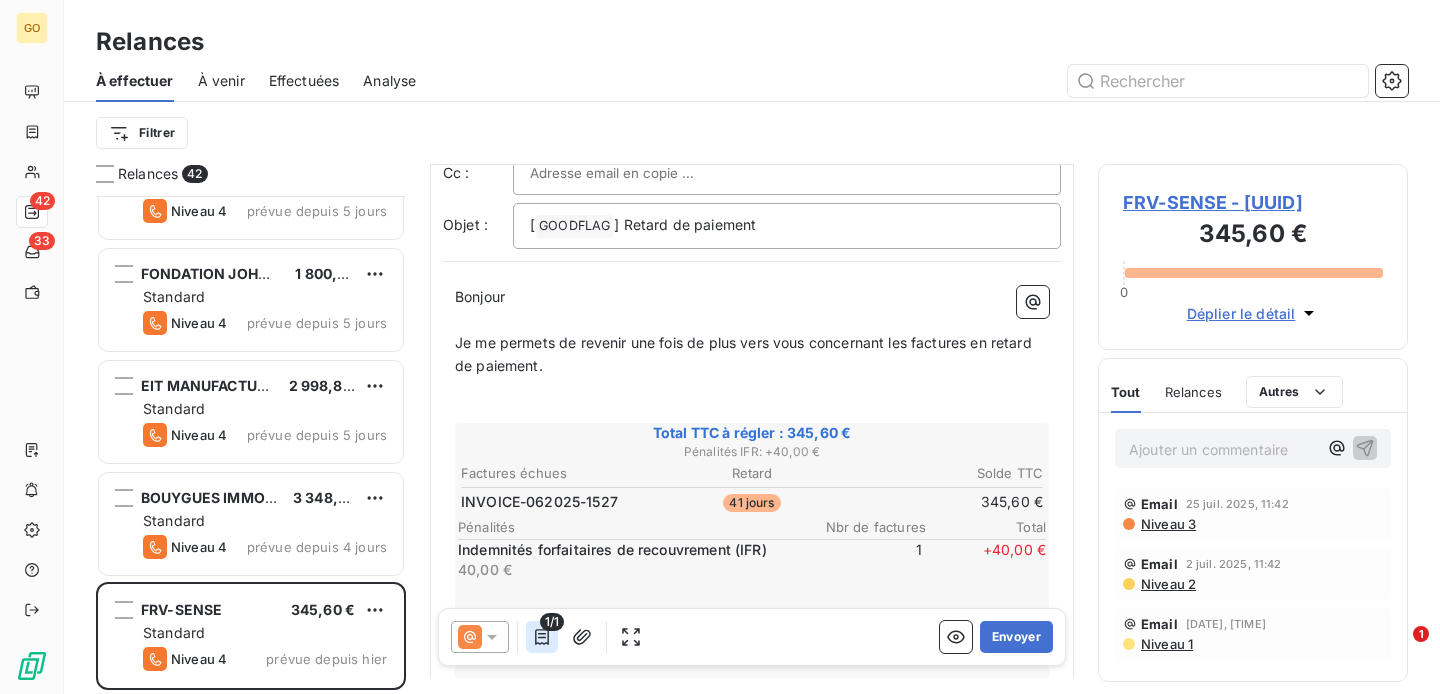 click 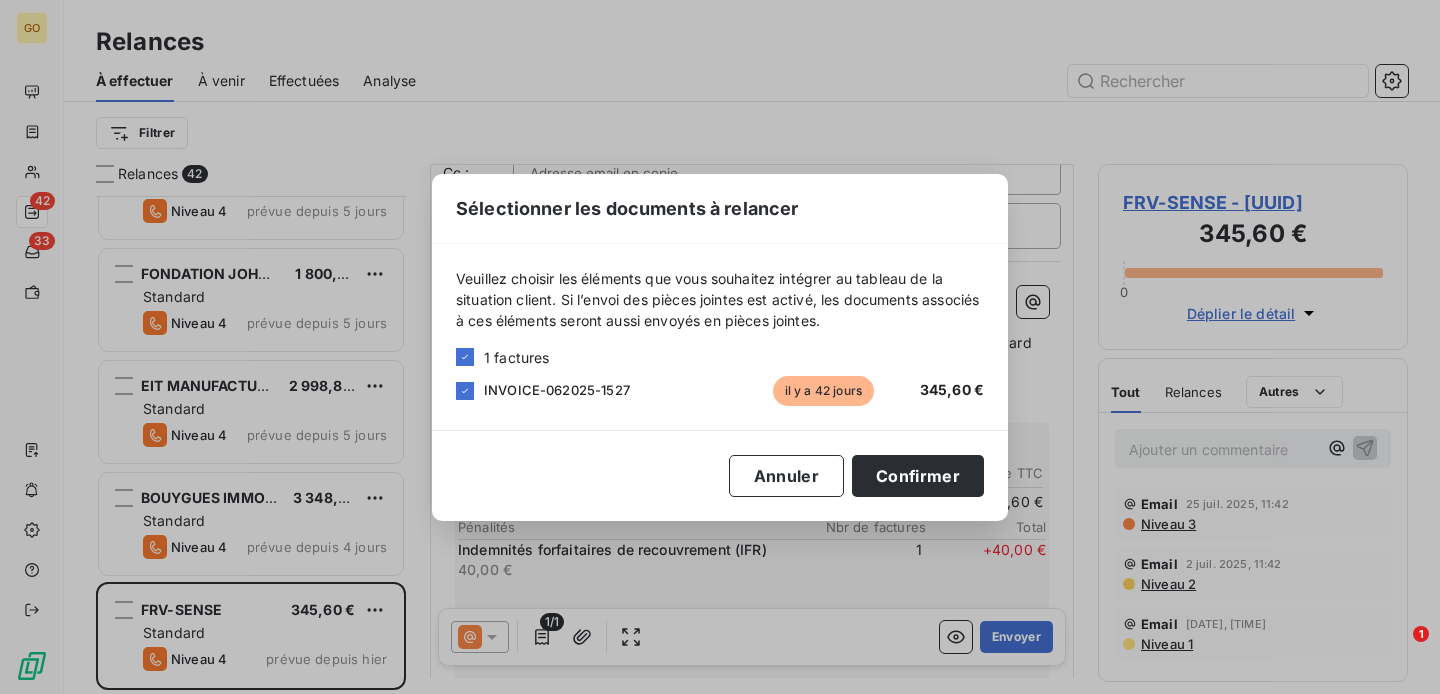 click on "INVOICE-062025-1527" at bounding box center (557, 390) 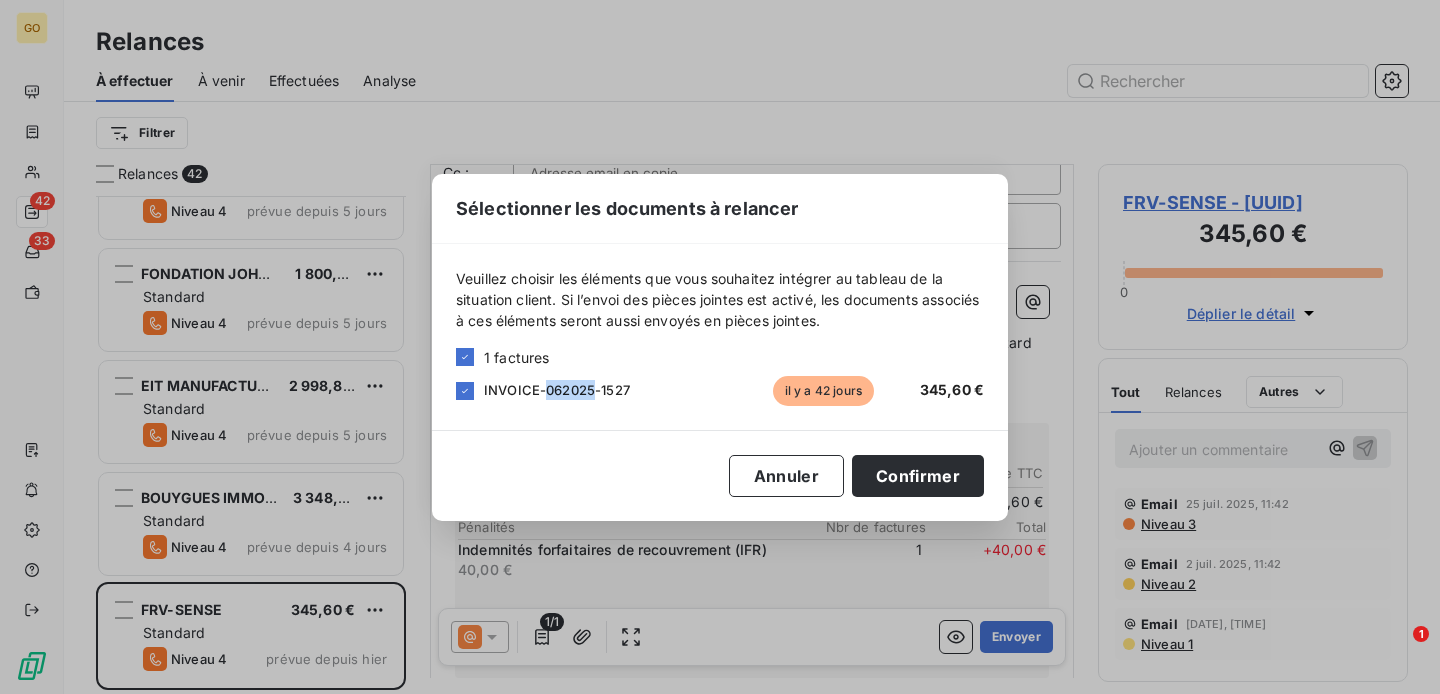 click on "INVOICE-062025-1527" at bounding box center (557, 390) 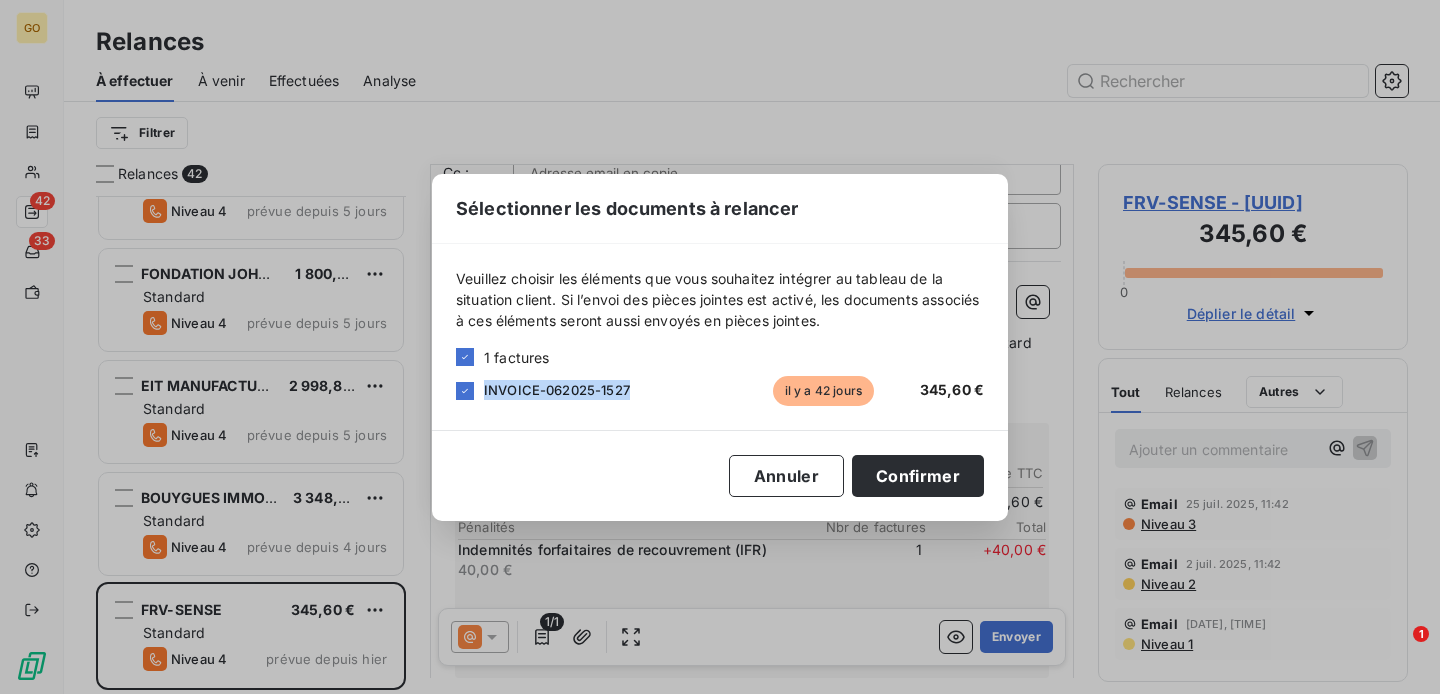 click on "INVOICE-062025-1527" at bounding box center (557, 390) 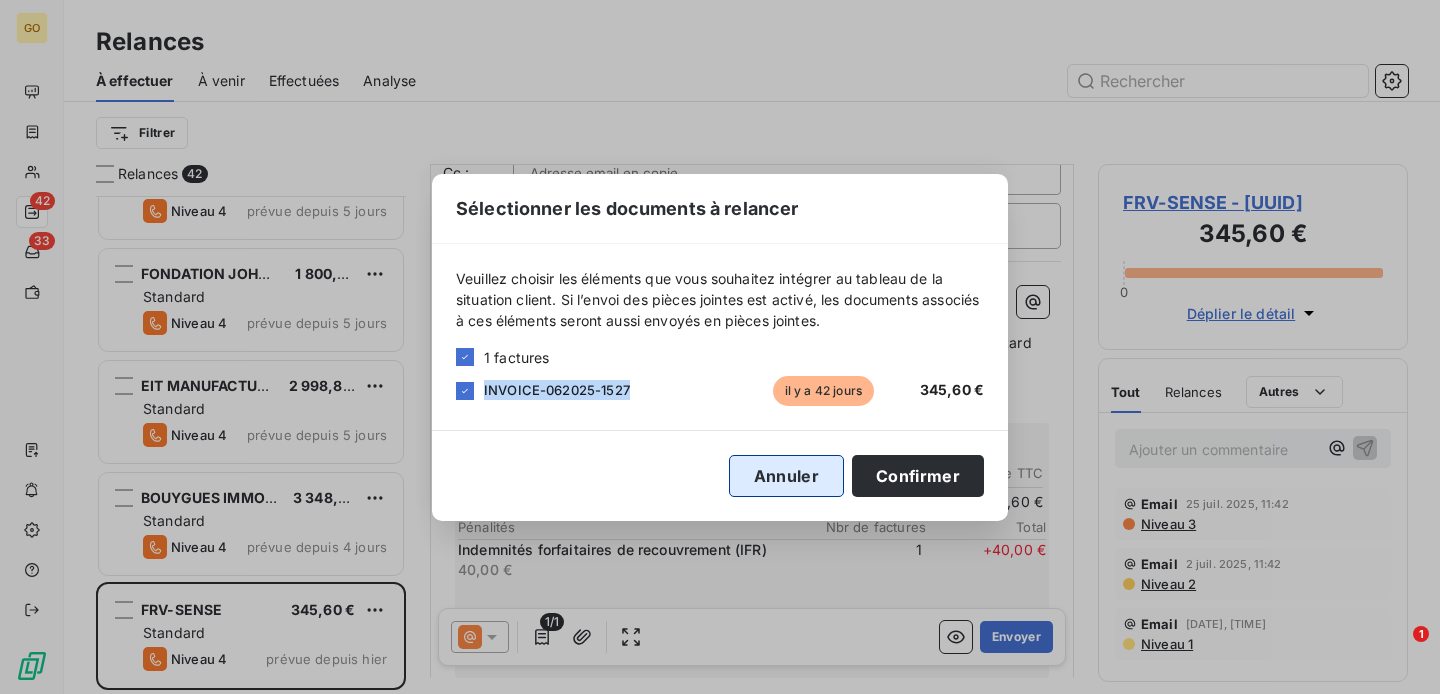 click on "Annuler" at bounding box center (786, 476) 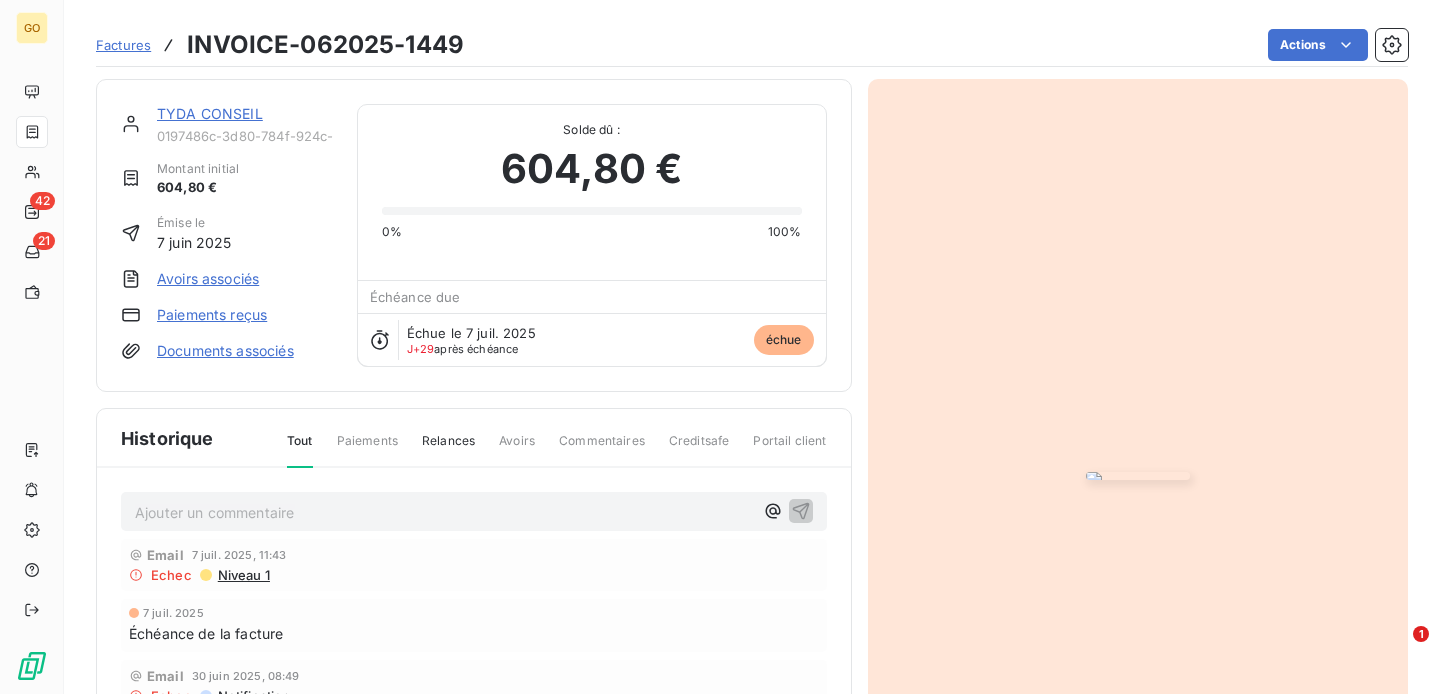 scroll, scrollTop: 0, scrollLeft: 0, axis: both 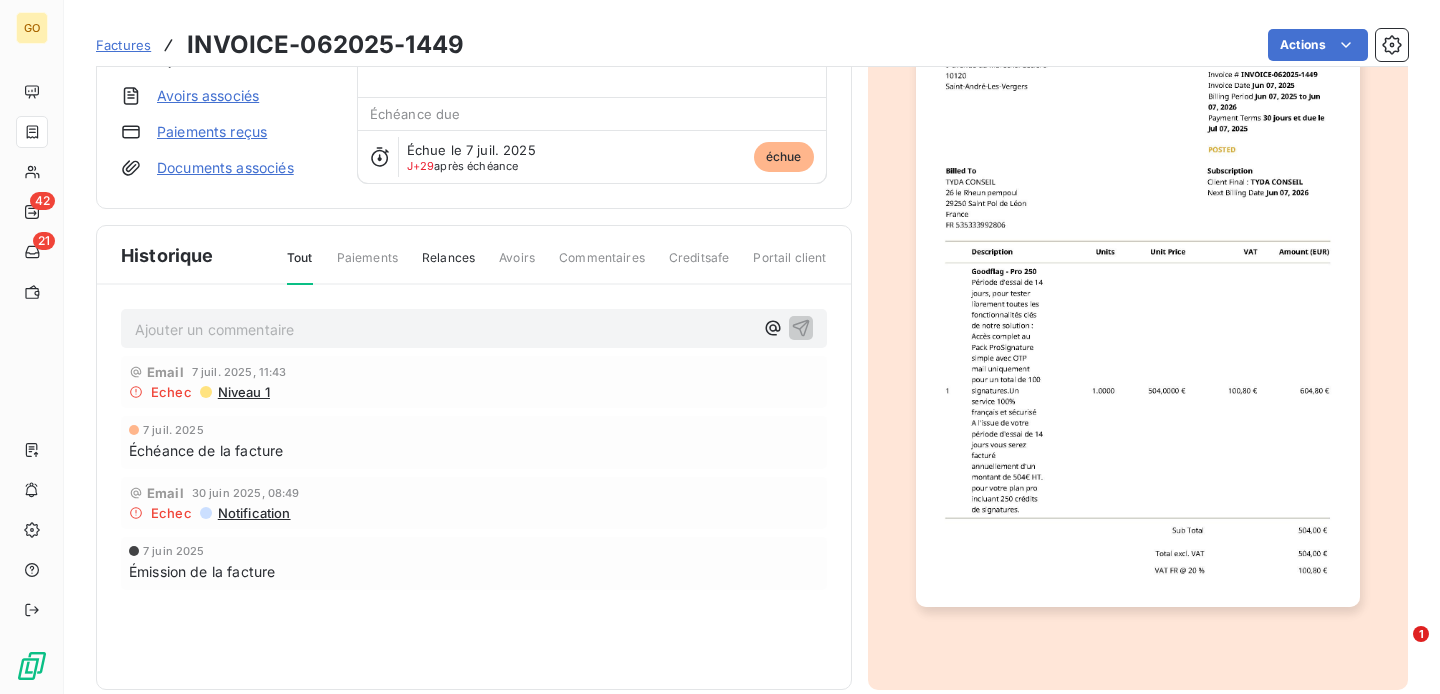 click on "Factures" at bounding box center (123, 45) 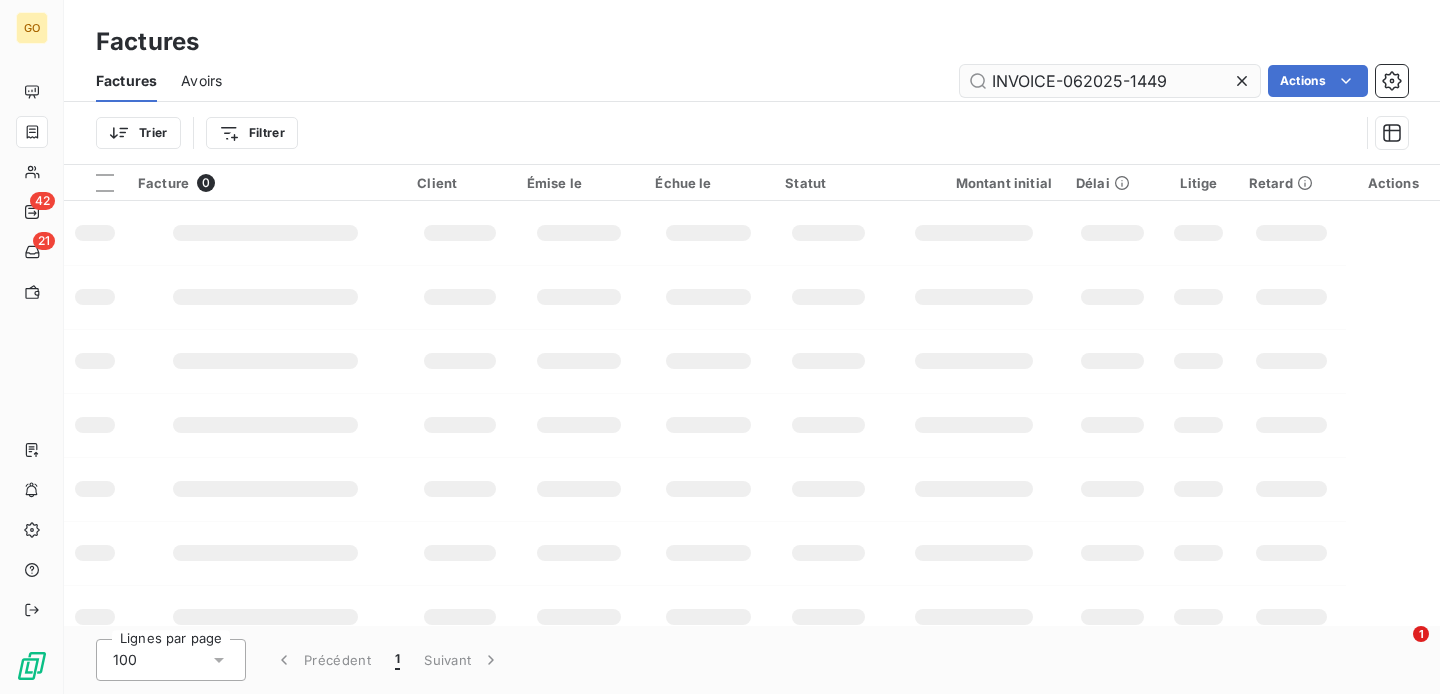 click on "INVOICE-062025-1449" at bounding box center [1110, 81] 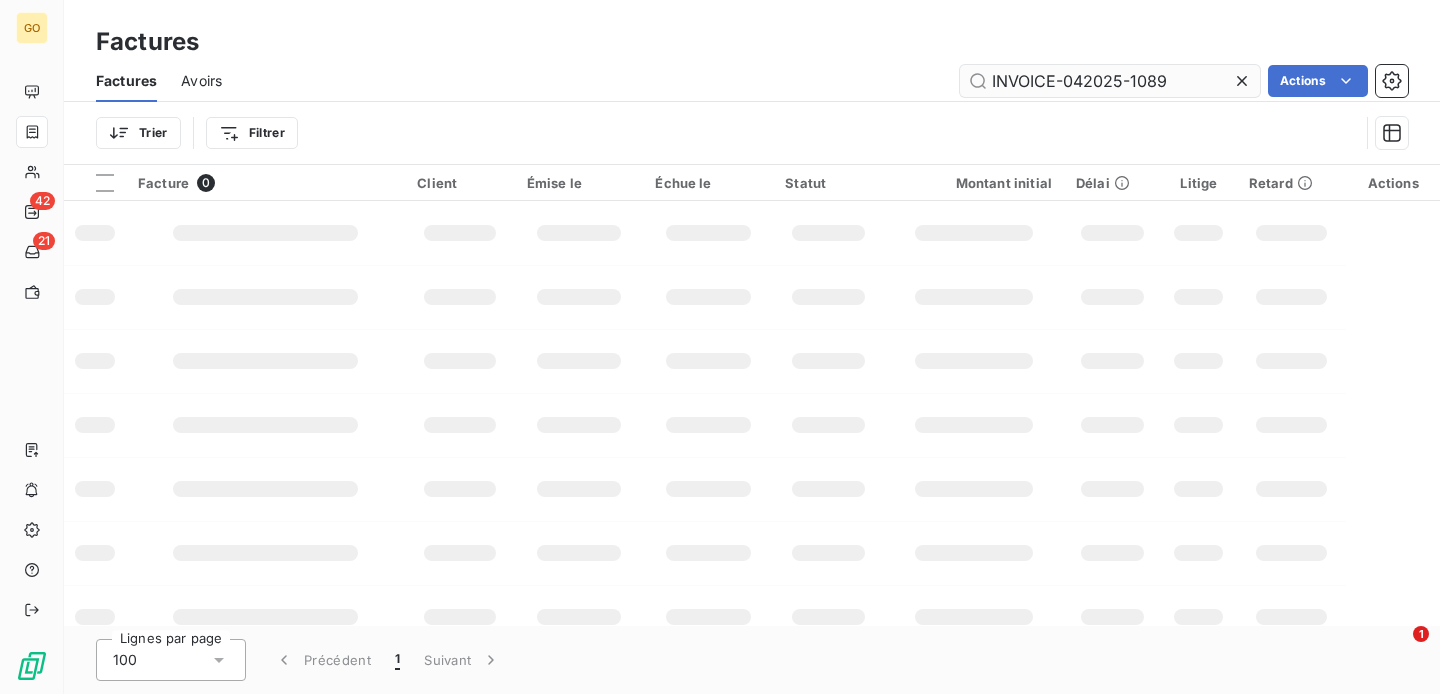 type on "INVOICE-042025-1089" 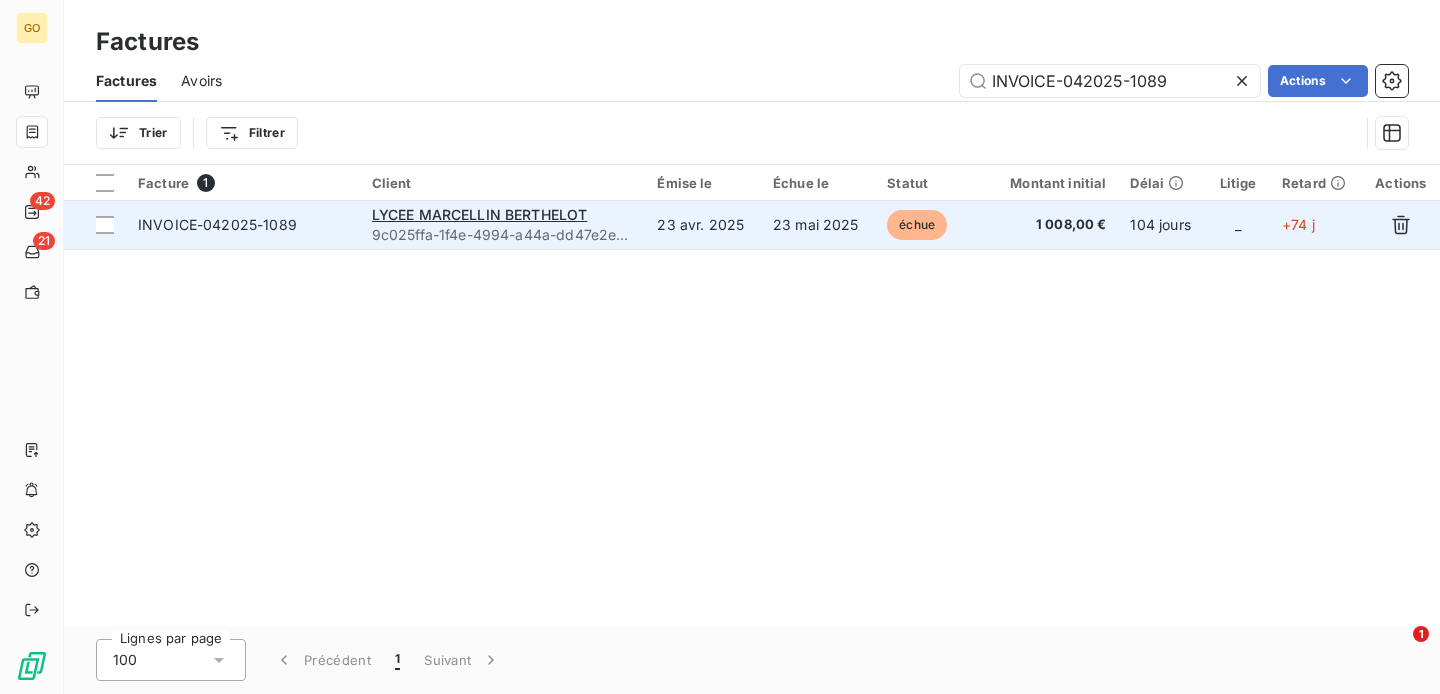 click on "INVOICE-042025-1089" at bounding box center [217, 224] 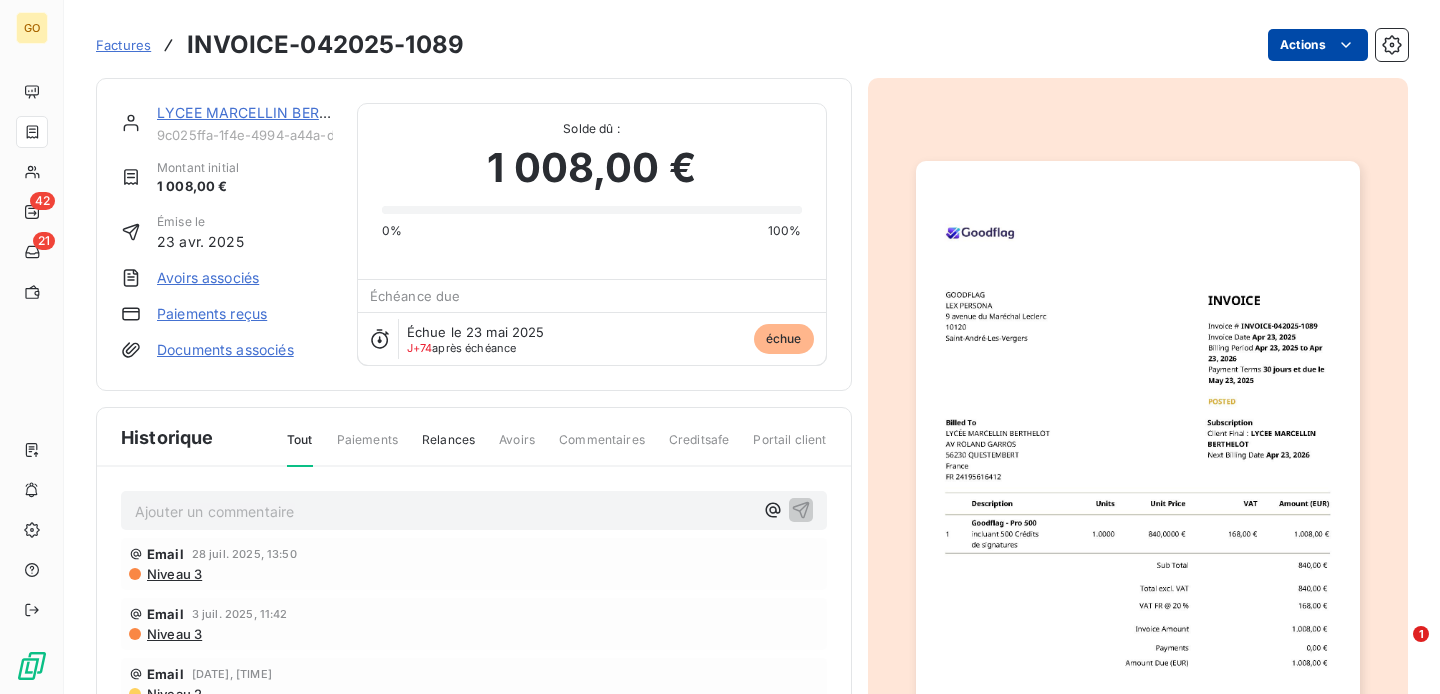 click on "GO 42 21 Factures INVOICE-042025-1089 Actions LYCEE MARCELLIN BERTHELOT 9c025ffa-1f4e-4994-a44a-dd47e2e0ea4a Montant initial 1 008,00 € Émise le 23 avr. 2025 Avoirs associés Paiements reçus Documents associés Solde dû : 1 008,00 € 0% 100% Échéance due Échue le 23 mai 2025 J+74  après échéance échue Historique Tout Paiements Relances Avoirs Commentaires Creditsafe Portail client Ajouter un commentaire ﻿ Email 28 juil. 2025, 13:50 Niveau 3 Email 3 juil. 2025, 11:42 Niveau 3 Email 30 juin 2025, 16:09 Niveau 2 Email 23 mai 2025, 11:42 Echec Niveau 1 23 mai 2025 Échéance de la facture Email 16 mai 2025, 08:49 Echec Notification 23 avr. 2025 Émission de la facture
1" at bounding box center [720, 347] 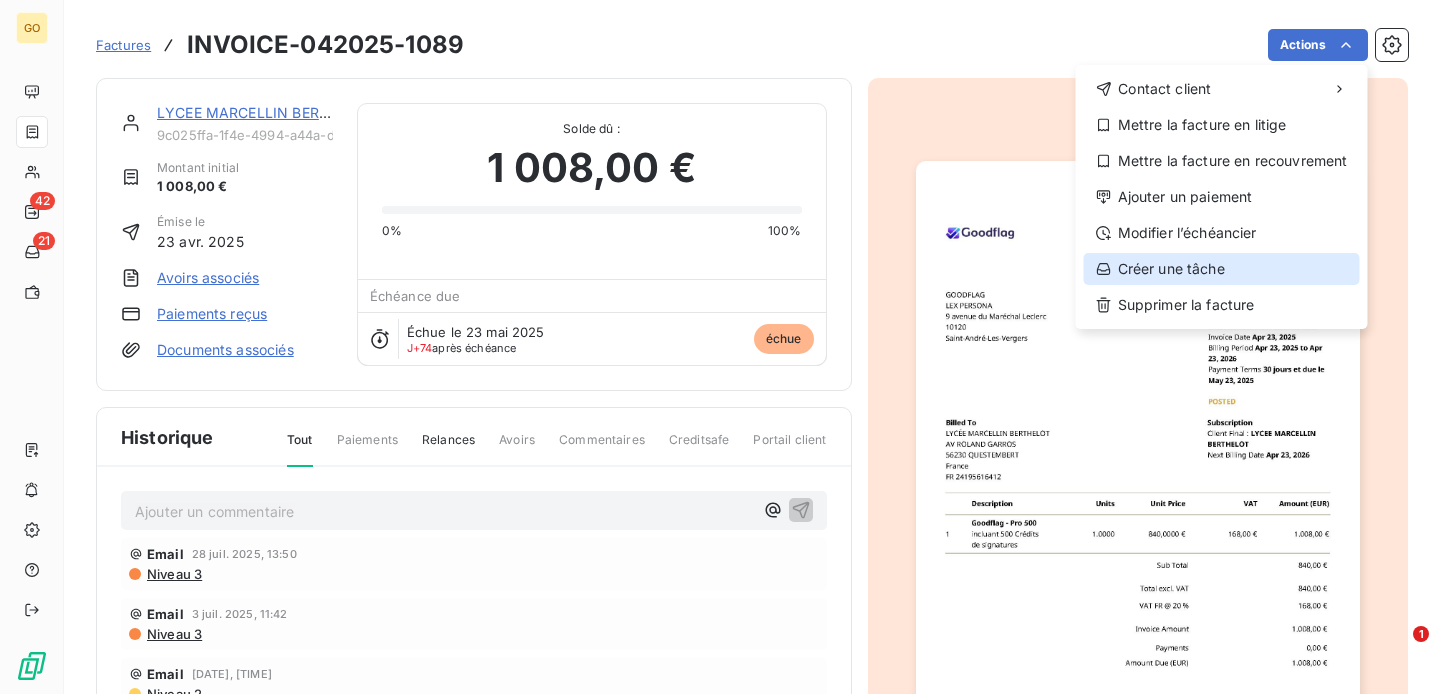 click on "Créer une tâche" at bounding box center [1222, 269] 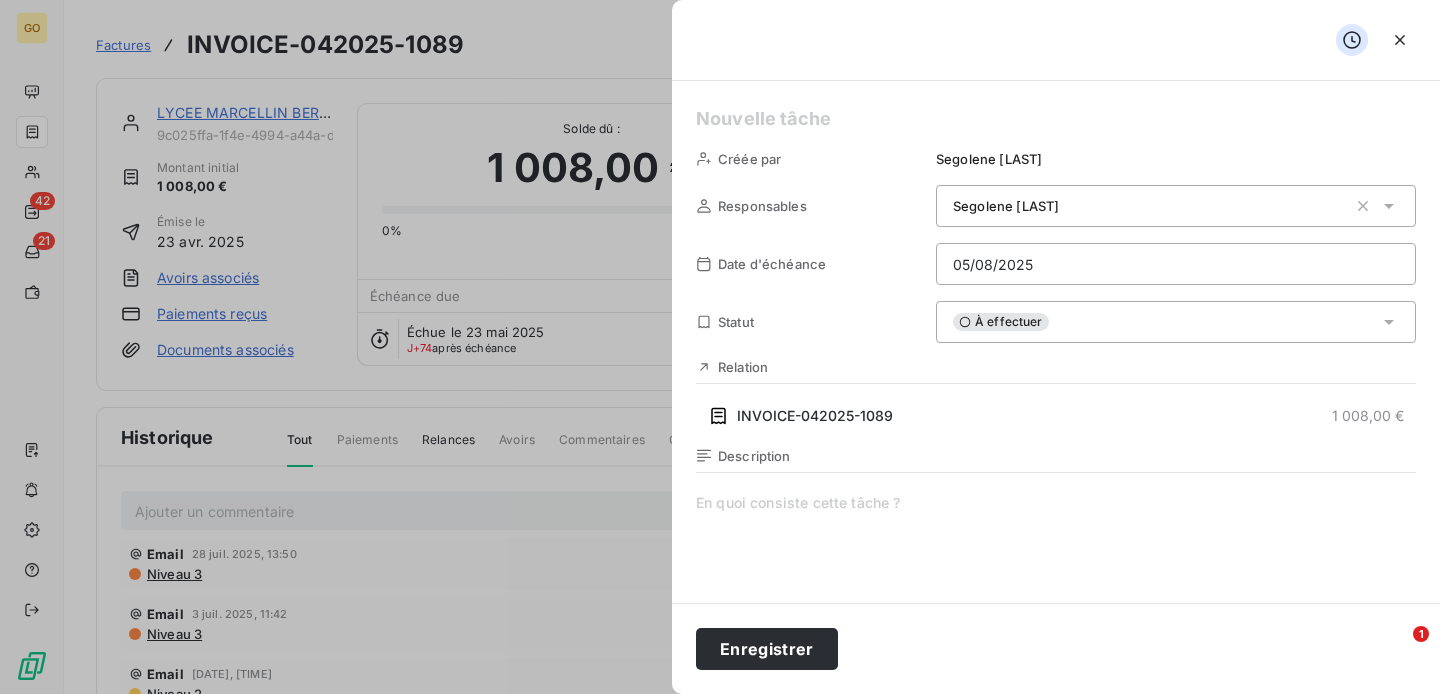 click on "Segolene   LORICHON" at bounding box center (1176, 206) 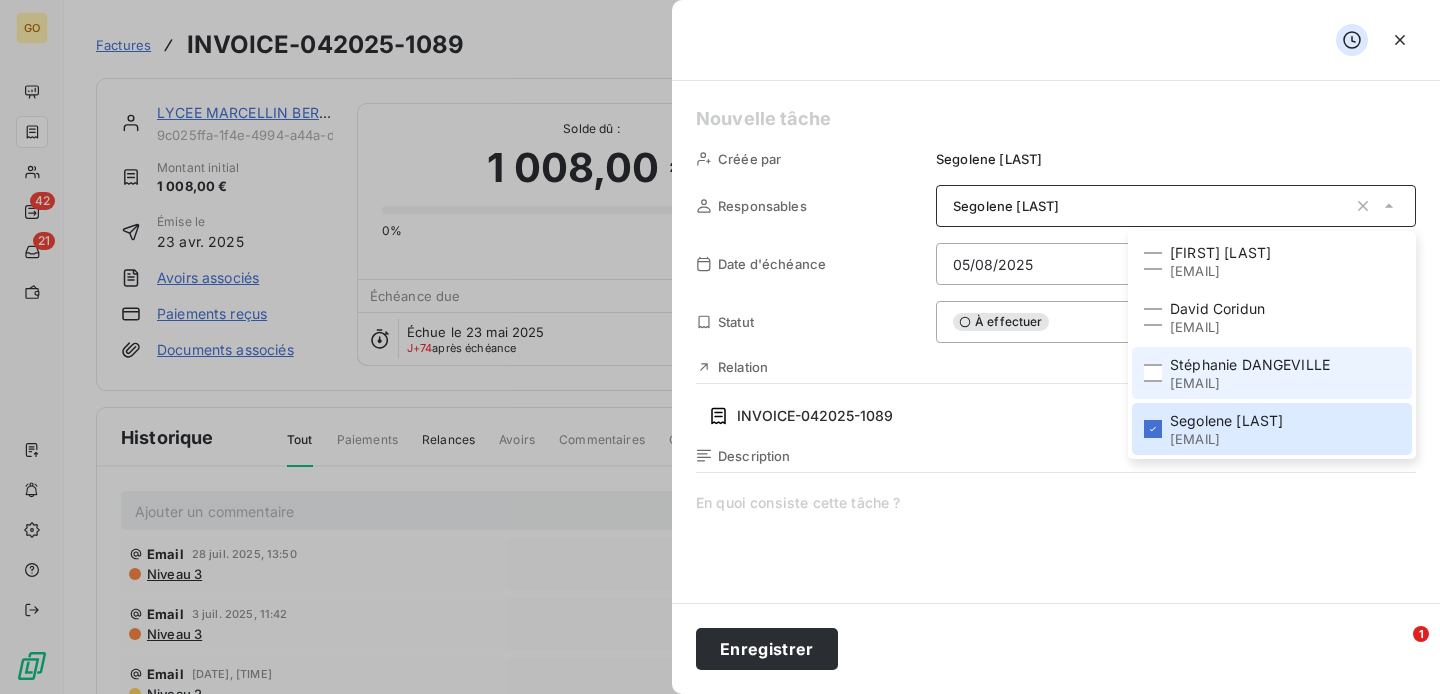 click on "stephanie.dangeville@goodflag.com" at bounding box center (1250, 383) 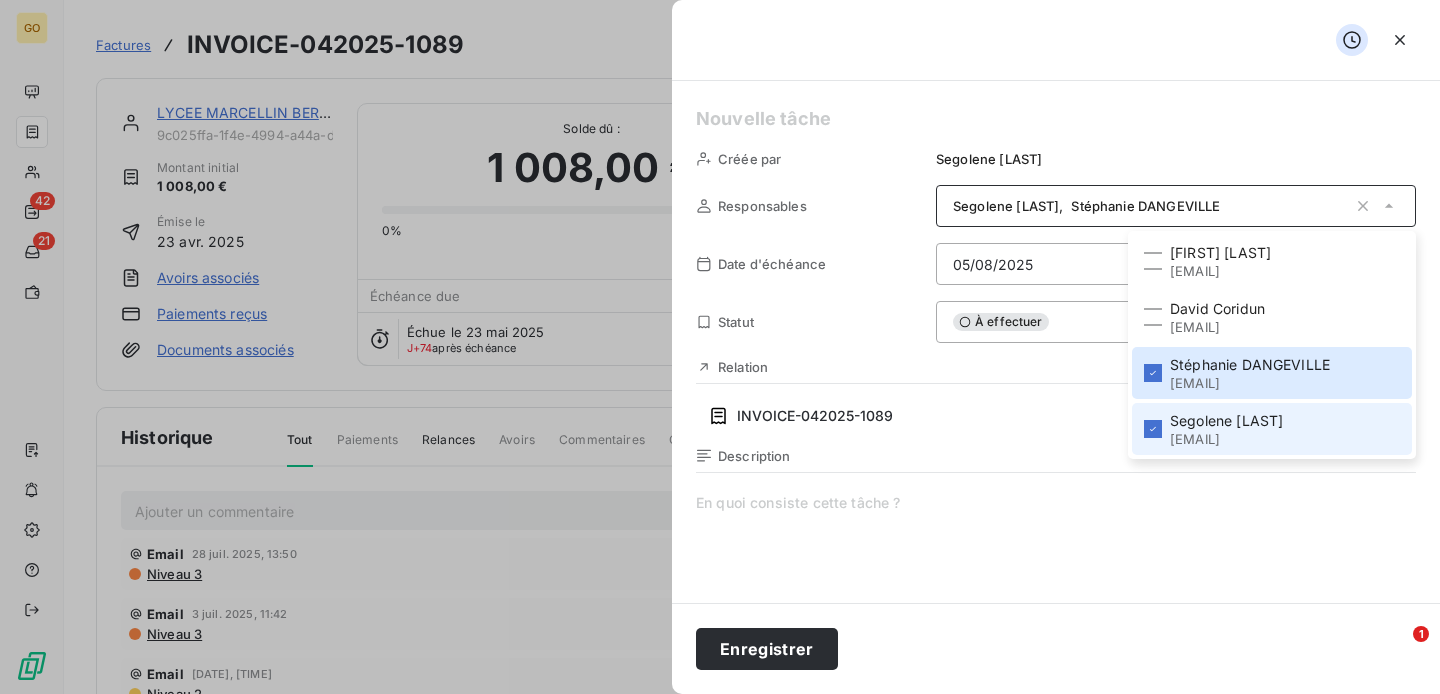 click on "Segolene   LORICHON" at bounding box center (1226, 421) 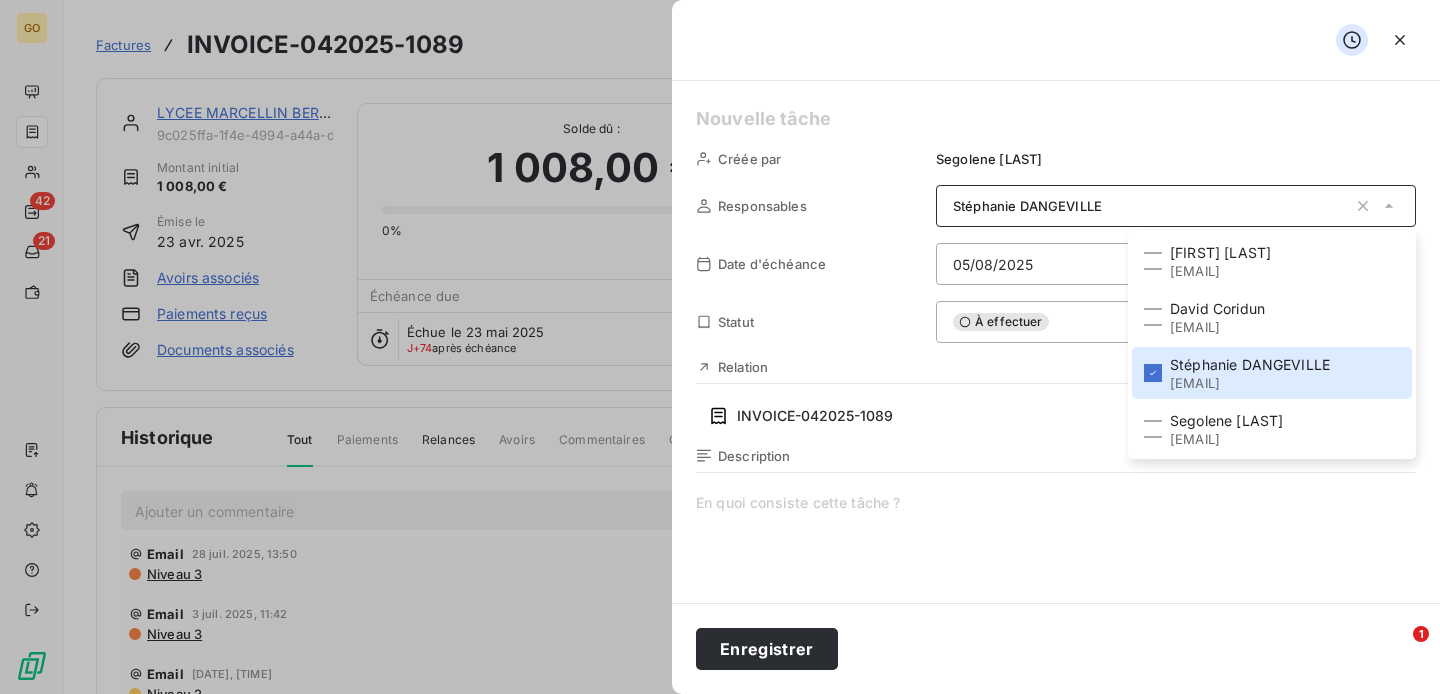 click at bounding box center [1056, 119] 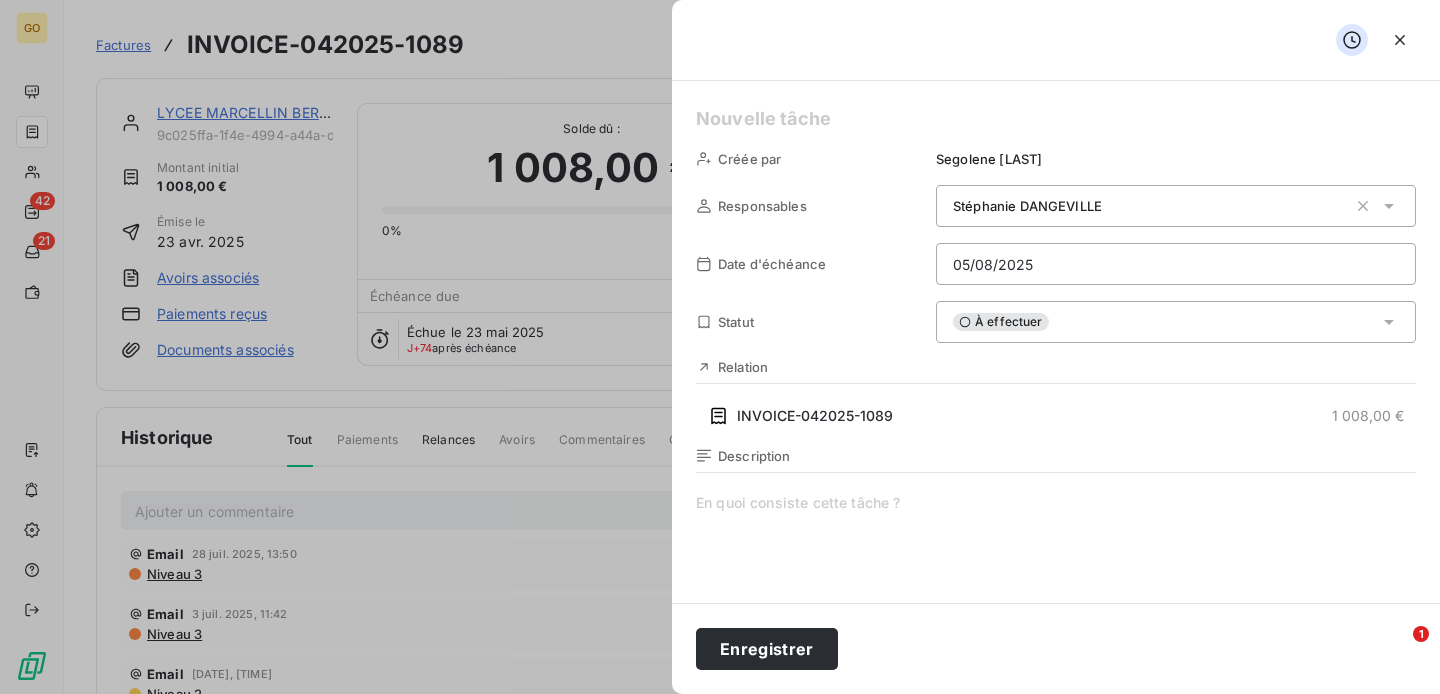 click at bounding box center [1056, 119] 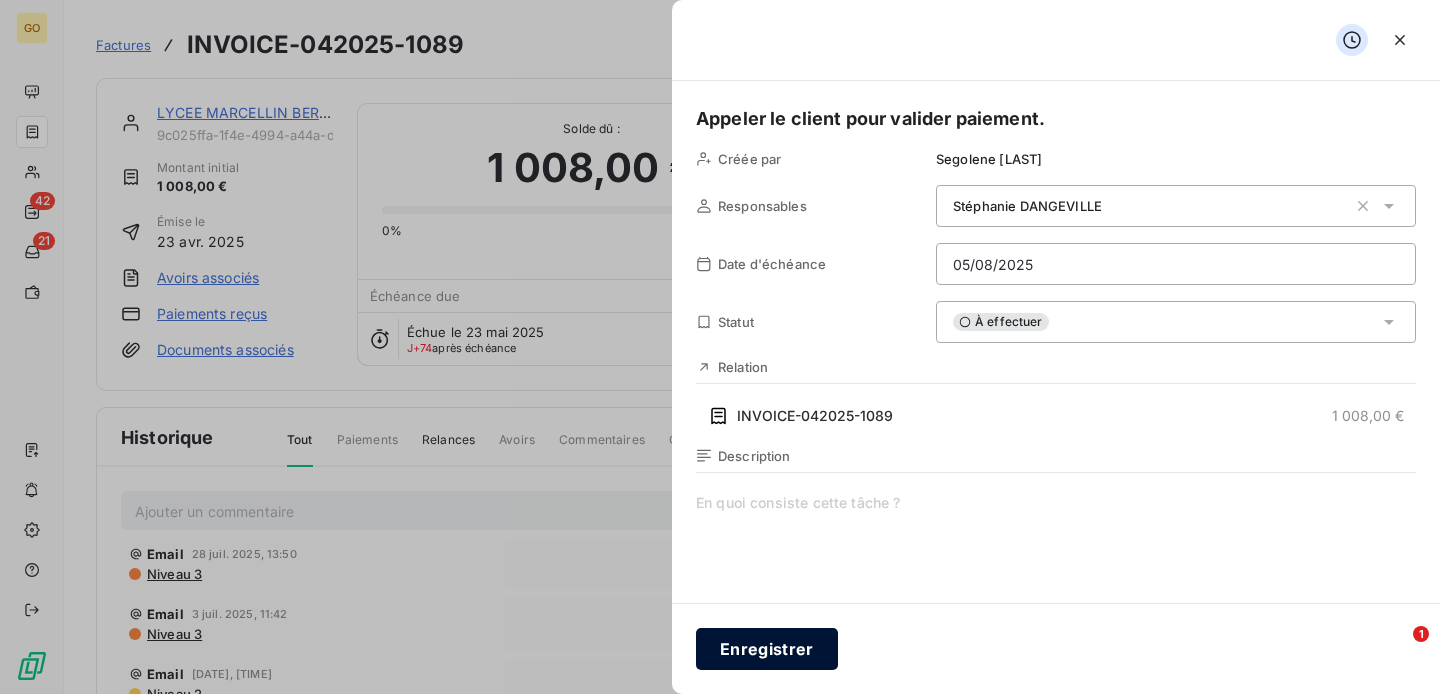 click on "Enregistrer" at bounding box center [767, 649] 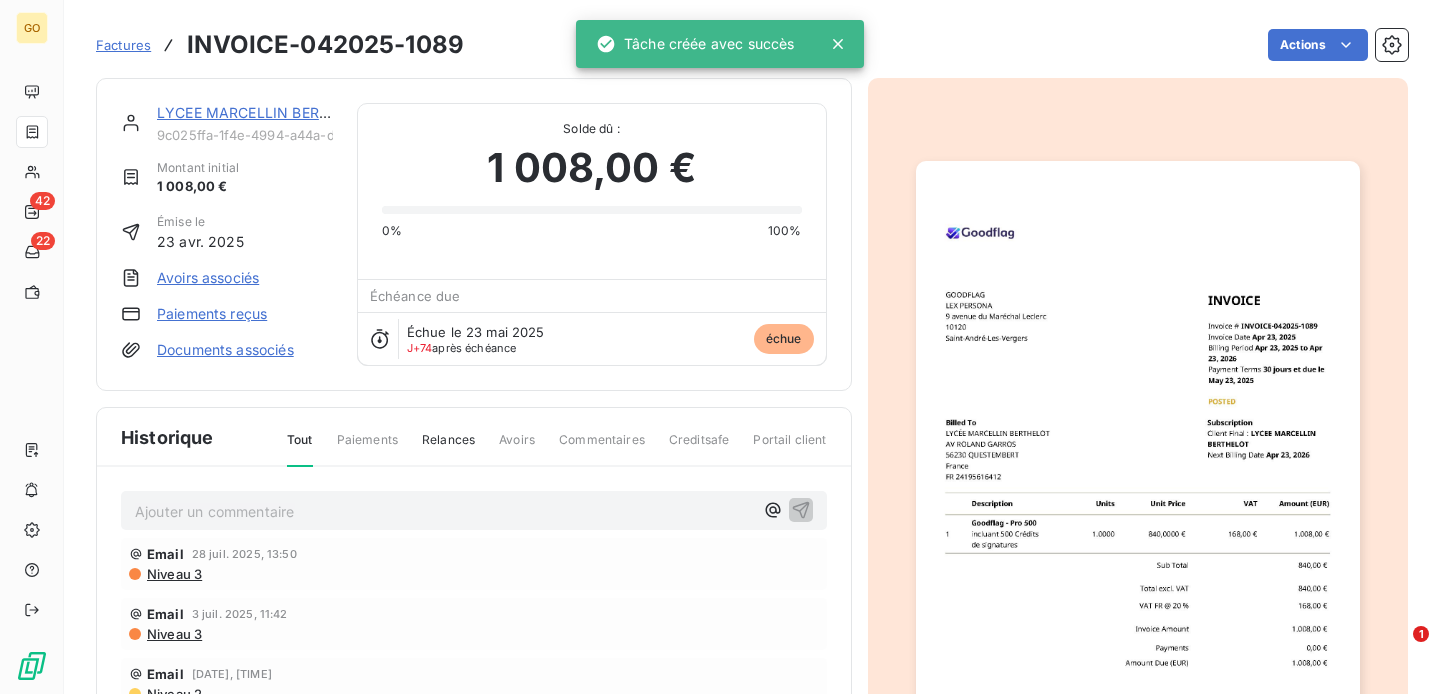 click on "Factures" at bounding box center (123, 45) 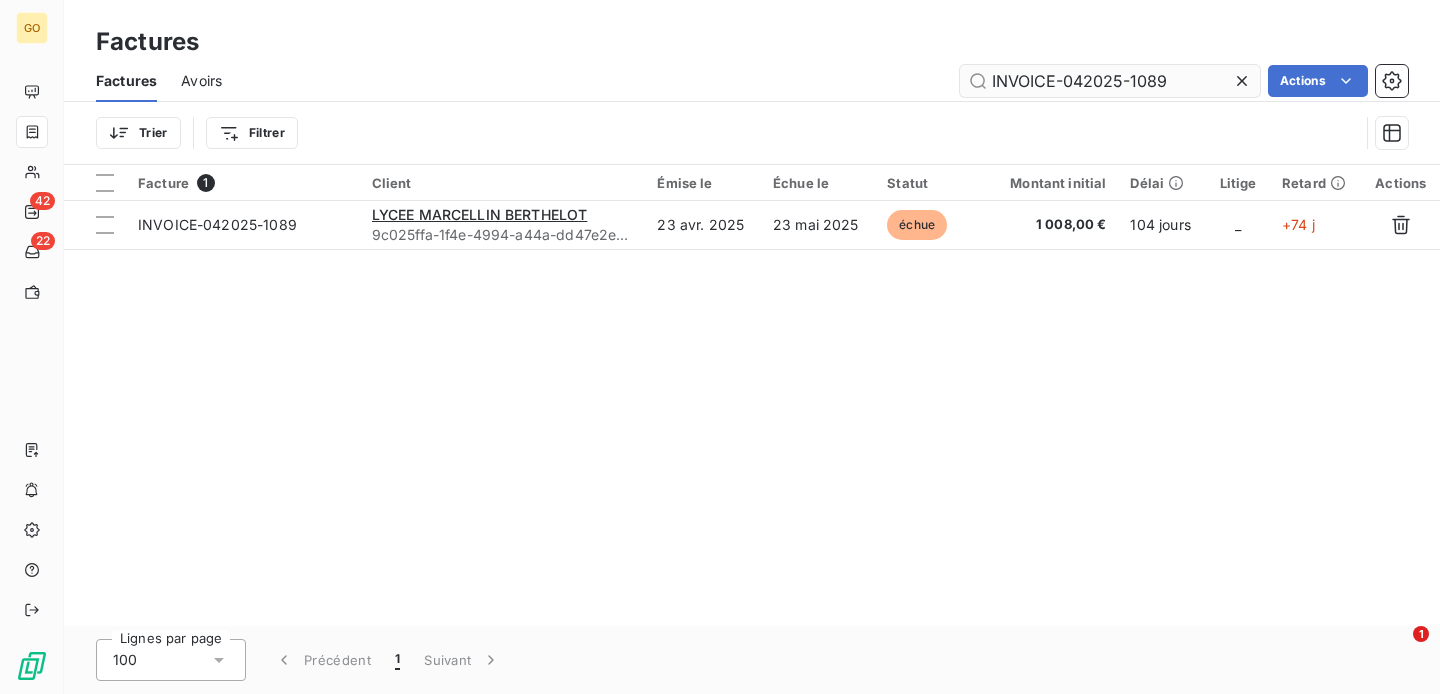 click on "INVOICE-042025-1089" at bounding box center (1110, 81) 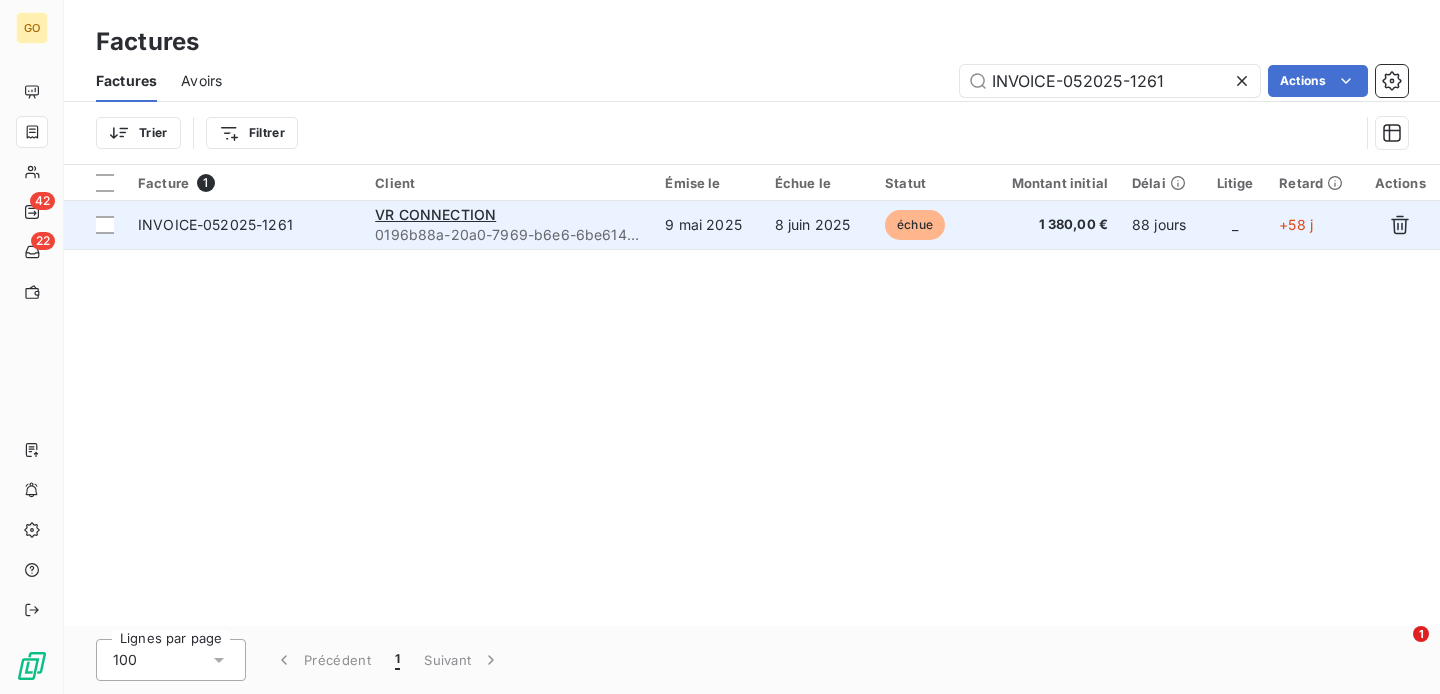type on "INVOICE-052025-1261" 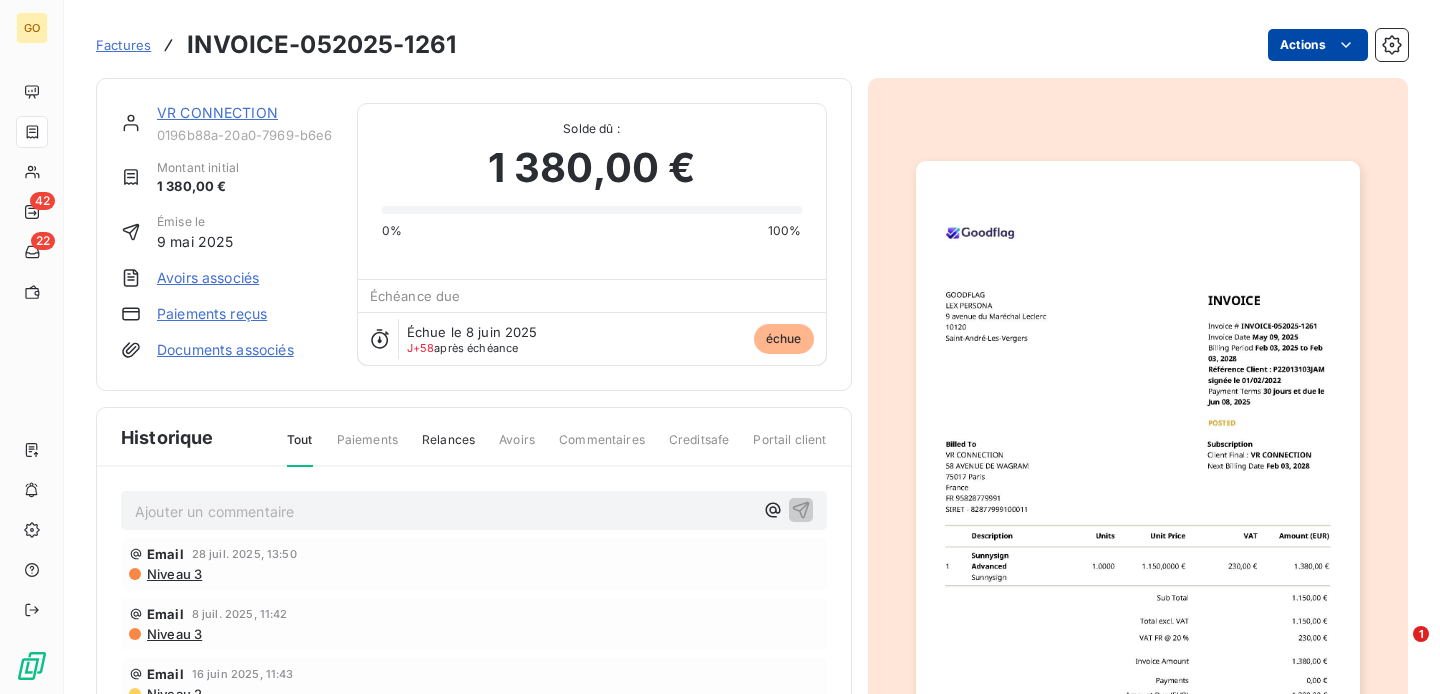 click on "GO 42 22 Factures INVOICE-052025-1261 Actions VR CONNECTION 0196b88a-20a0-7969-b6e6-6be614498da3 Montant initial 1 380,00 € Émise le 9 mai 2025 Avoirs associés Paiements reçus Documents associés Solde dû : 1 380,00 € 0% 100% Échéance due Échue le 8 juin 2025 J+58  après échéance échue Historique Tout Paiements Relances Avoirs Commentaires Creditsafe Portail client Ajouter un commentaire ﻿ Email 28 juil. 2025, 13:50 Niveau 3 Email 8 juil. 2025, 11:42 Niveau 3 Email 16 juin 2025, 11:43 Niveau 2 Email 9 juin 2025, 11:43 Niveau 1 8 juin 2025 Échéance de la facture Email 1 juin 2025, 08:49 Notification 9 mai 2025 Émission de la facture
1" at bounding box center (720, 347) 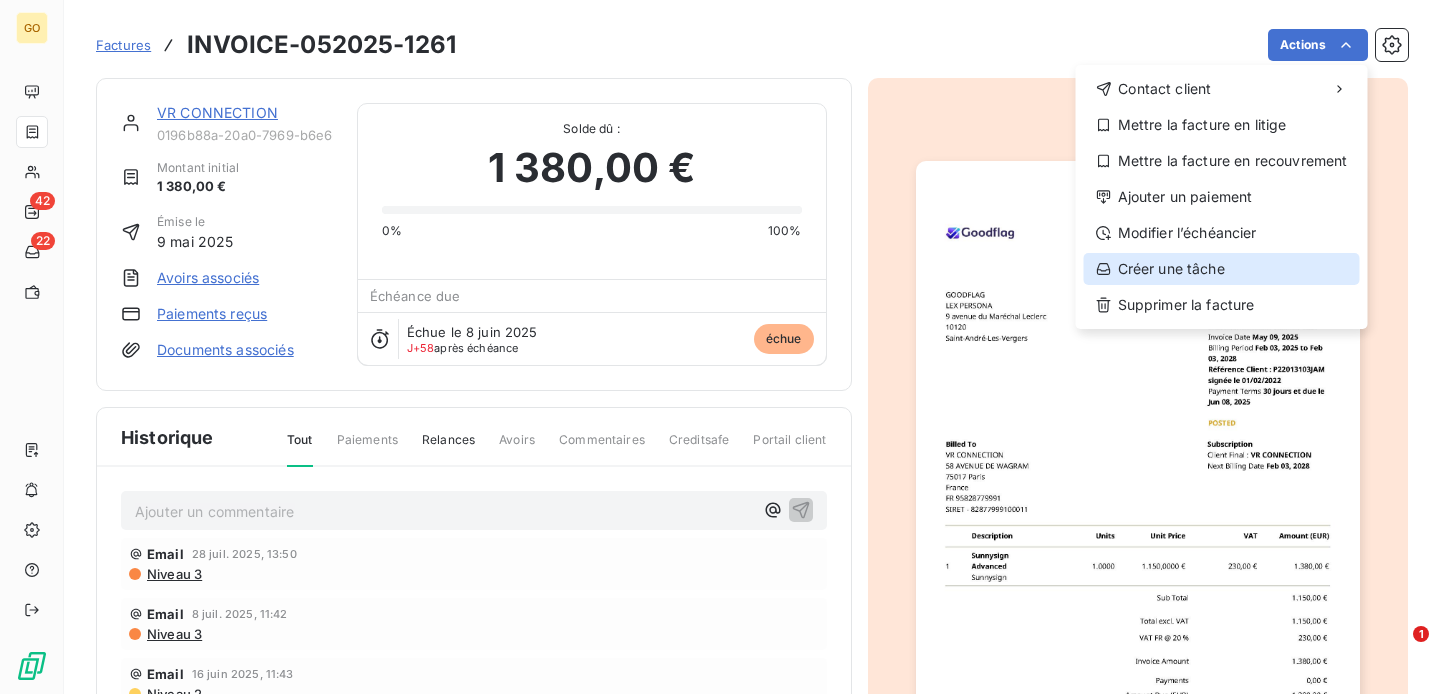click on "Créer une tâche" at bounding box center (1222, 269) 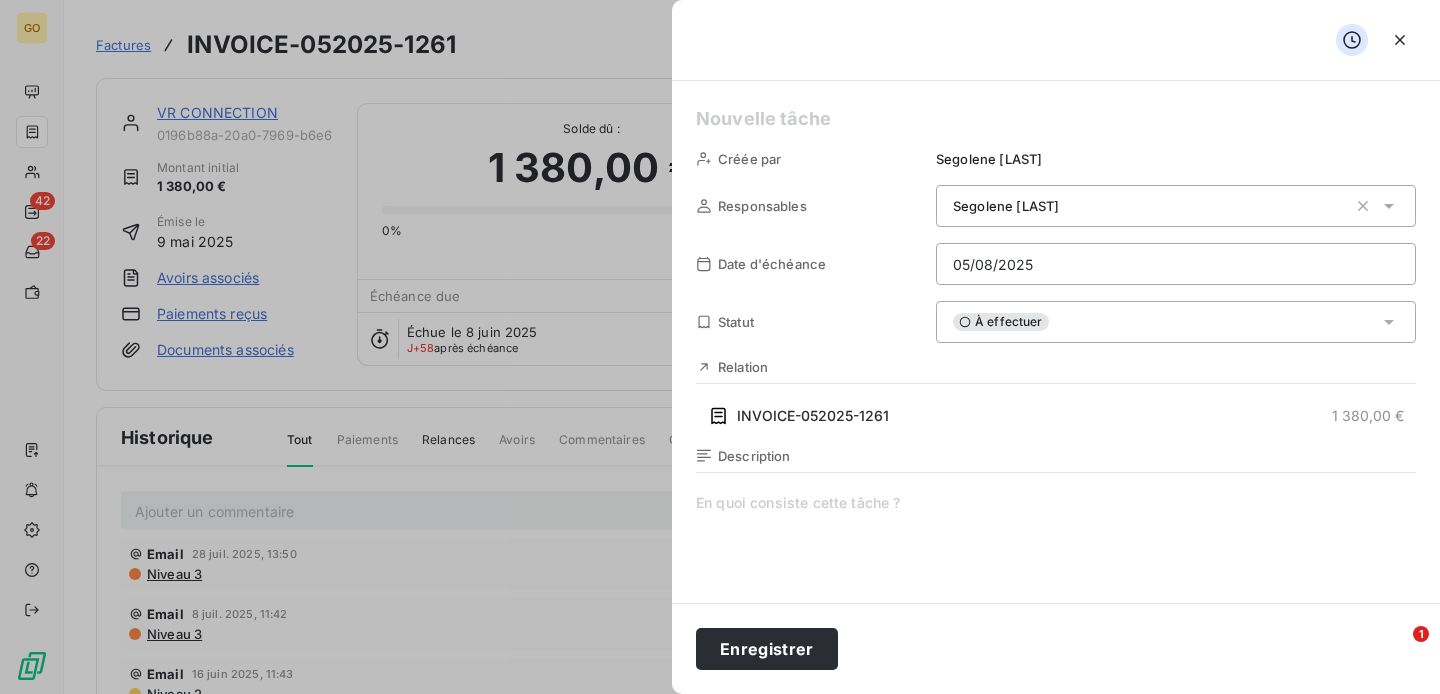click at bounding box center [1056, 119] 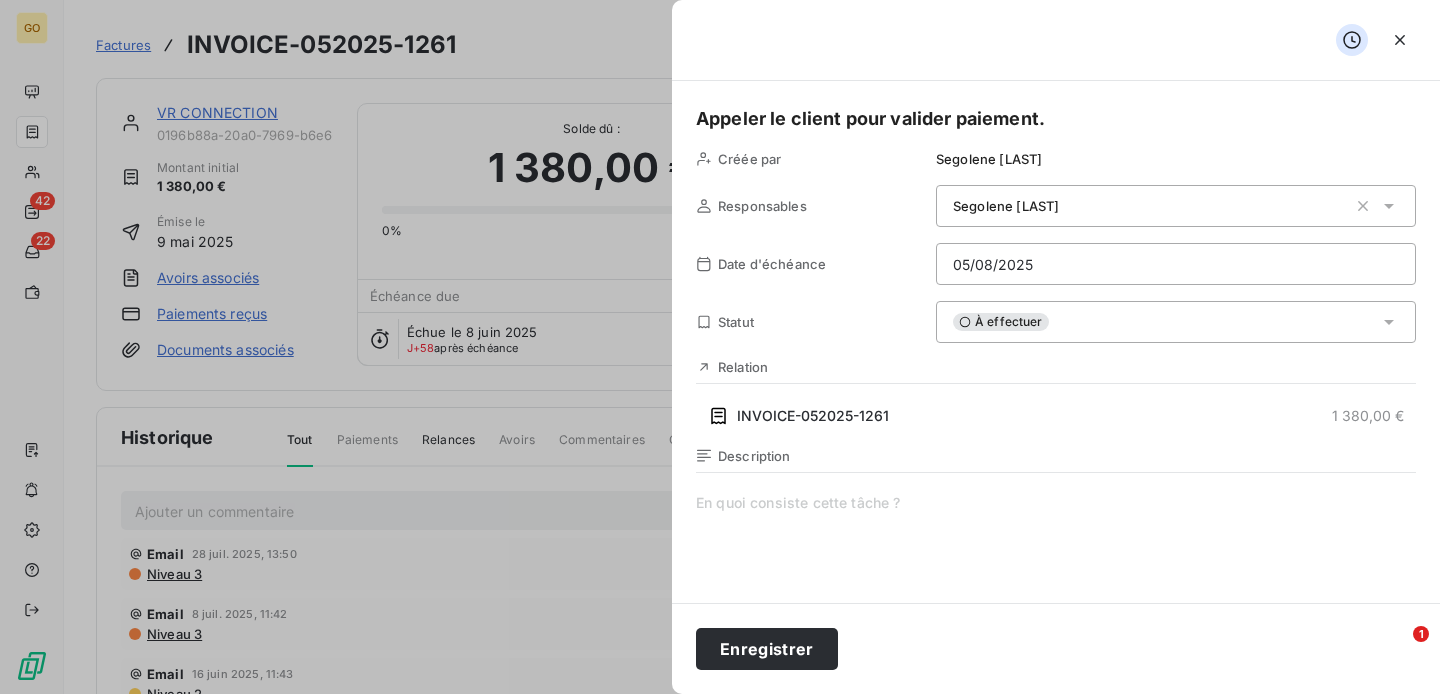 click on "Segolene   LORICHON" at bounding box center (1176, 206) 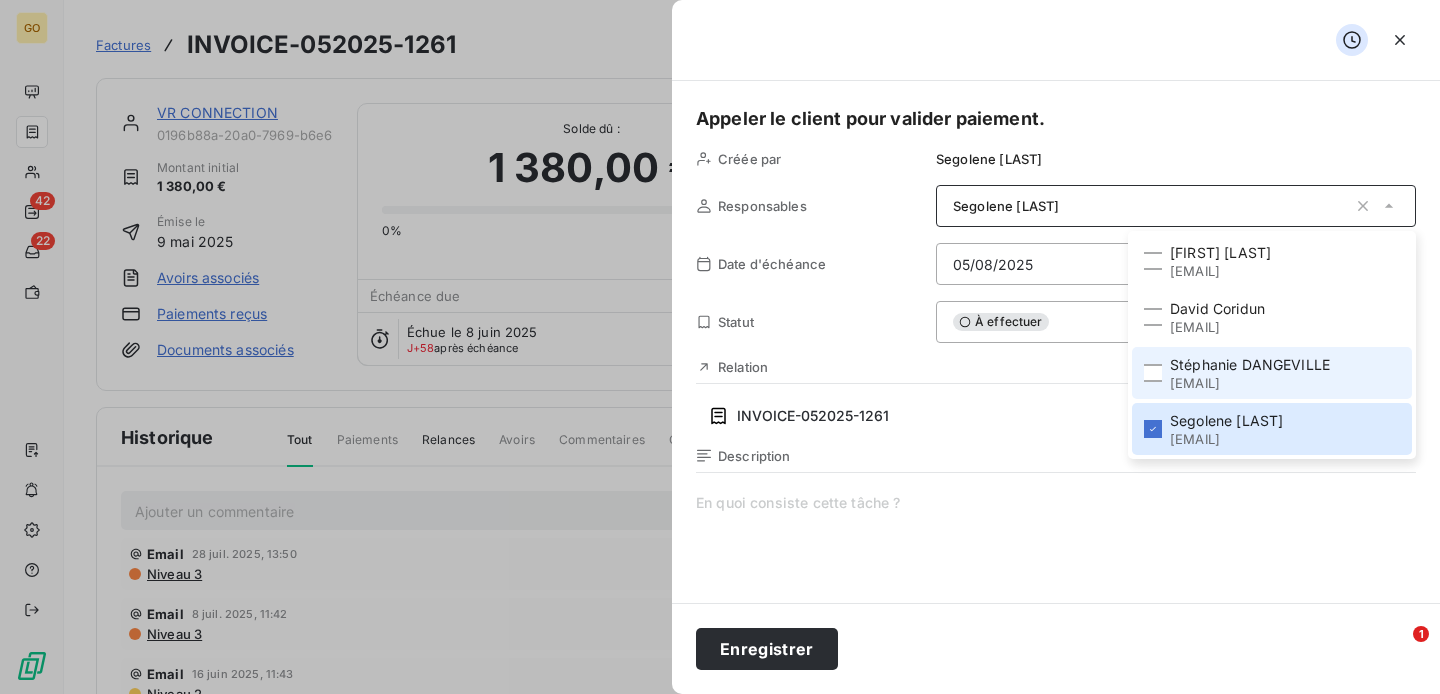 click on "stephanie.dangeville@goodflag.com" at bounding box center (1250, 383) 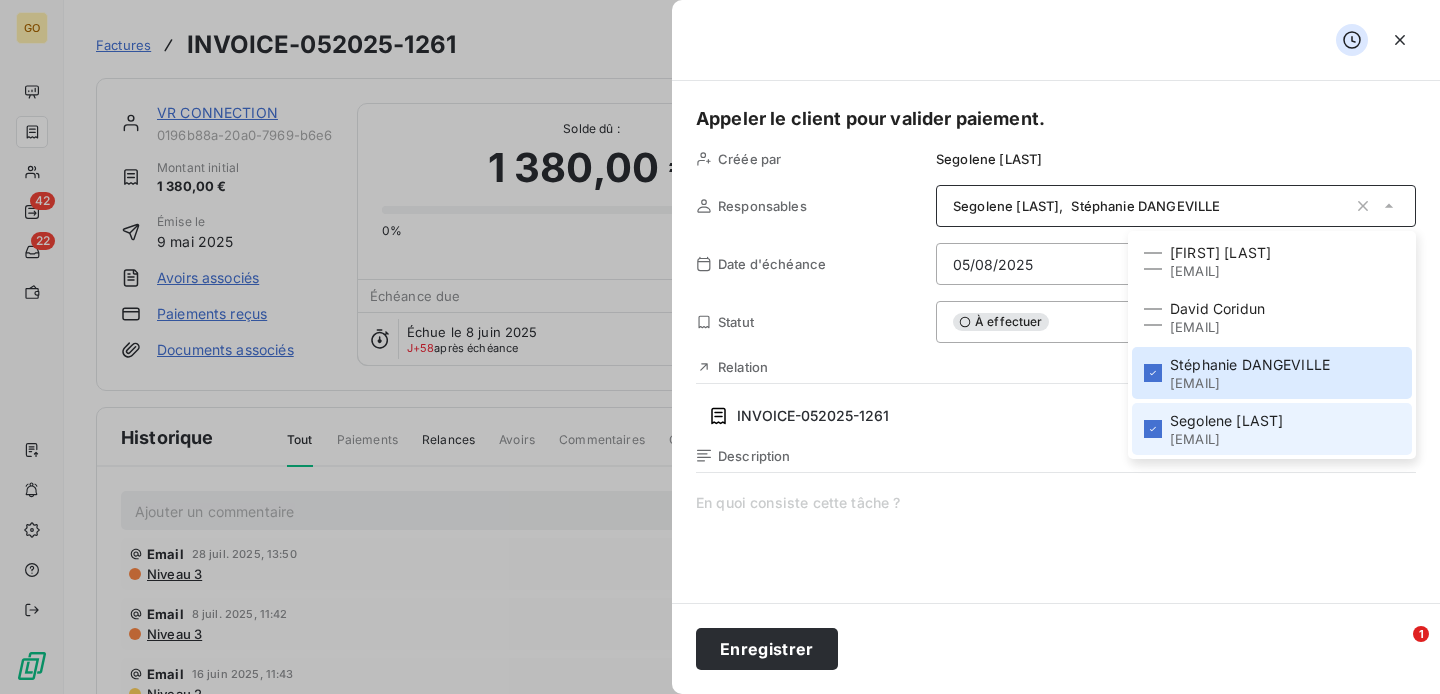 click on "Segolene   LORICHON" at bounding box center [1226, 421] 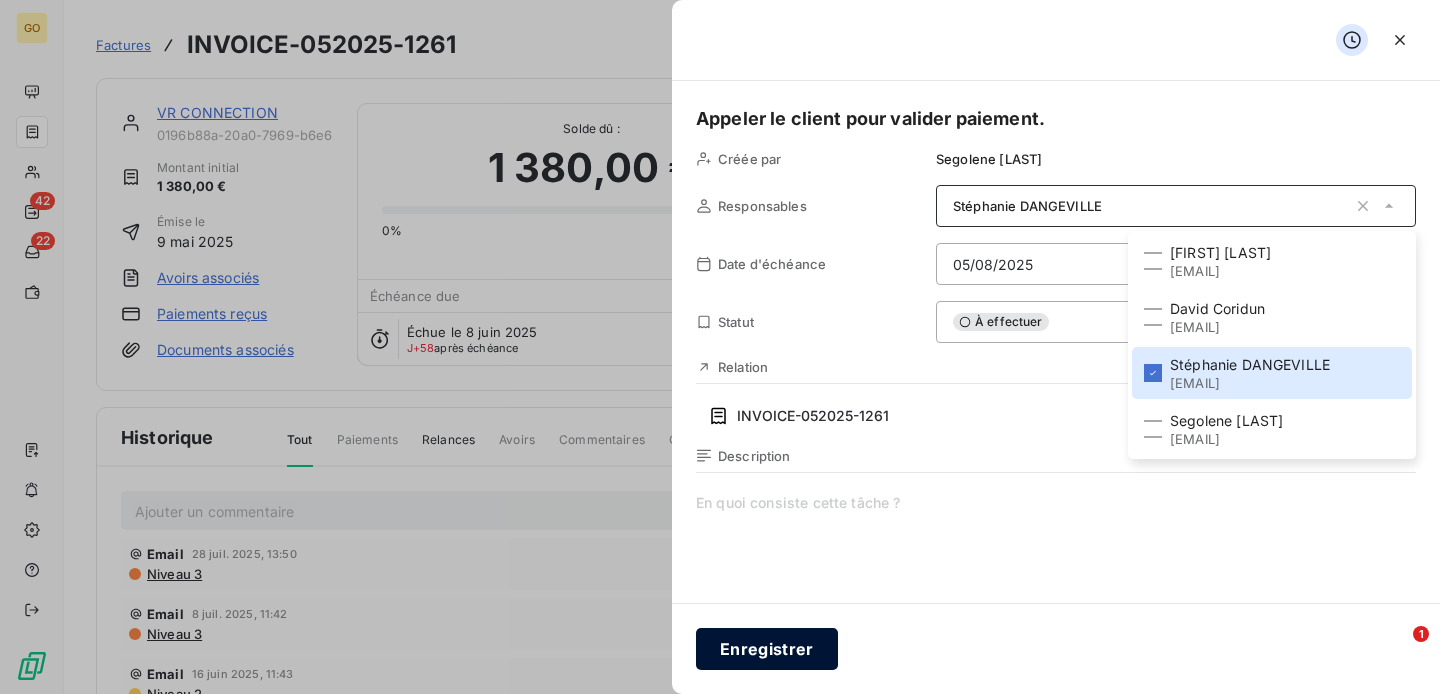 click on "Enregistrer" at bounding box center (767, 649) 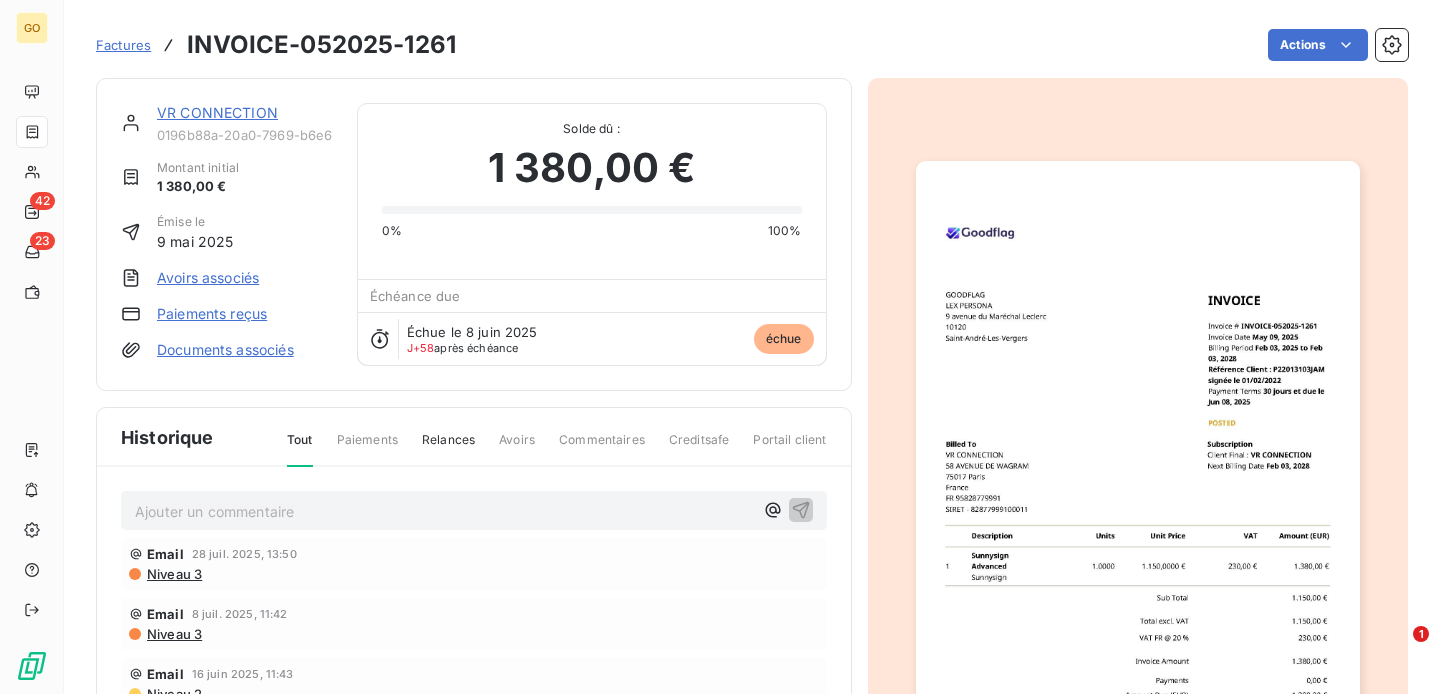 click on "Factures" at bounding box center (123, 45) 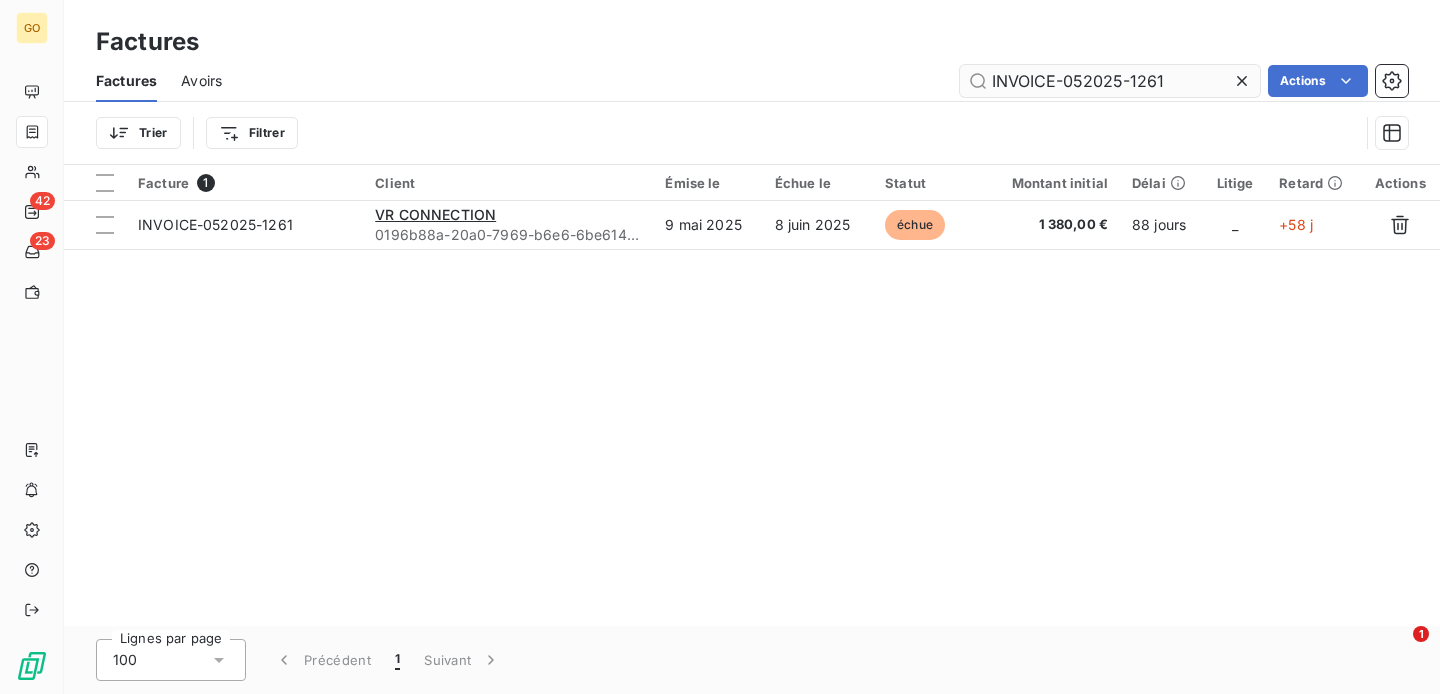click on "INVOICE-052025-1261" at bounding box center [1110, 81] 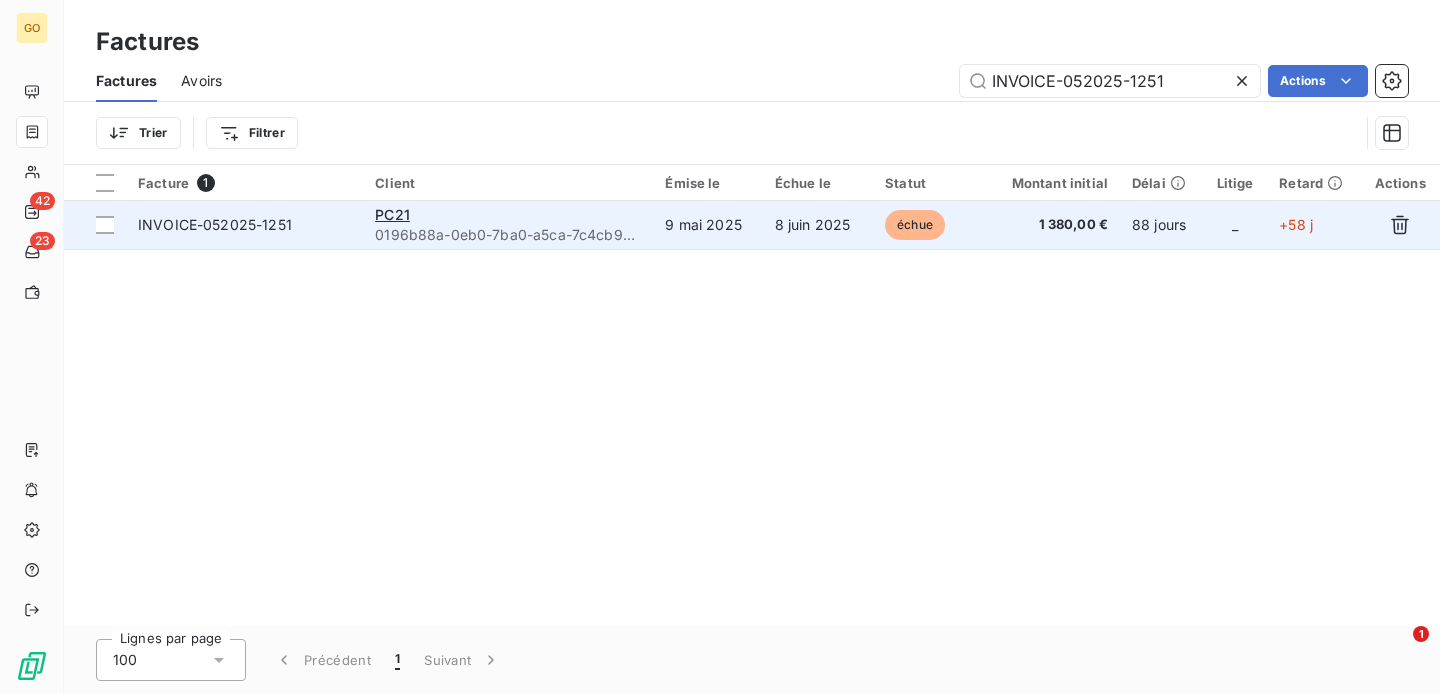 type on "INVOICE-052025-1251" 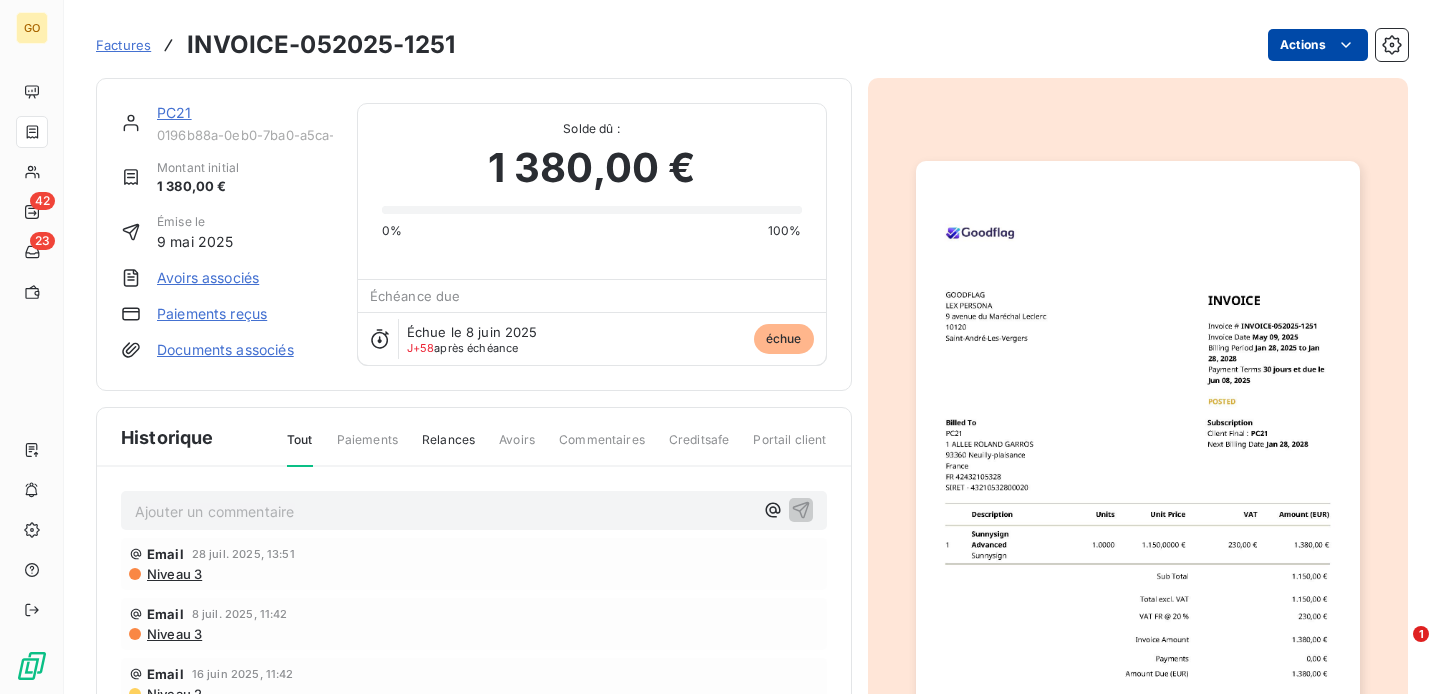 click on "GO 42 23 Factures INVOICE-052025-1251 Actions PC21 0196b88a-0eb0-7ba0-a5ca-7c4cb9b0f4a4 Montant initial 1 380,00 € Émise le 9 mai 2025 Avoirs associés Paiements reçus Documents associés Solde dû : 1 380,00 € 0% 100% Échéance due Échue le 8 juin 2025 J+58  après échéance échue Historique Tout Paiements Relances Avoirs Commentaires Creditsafe Portail client Ajouter un commentaire ﻿ Email 28 juil. 2025, 13:51 Niveau 3 Email 8 juil. 2025, 11:42 Niveau 3 Email 16 juin 2025, 11:42 Niveau 2 Email 9 juin 2025, 11:43 Niveau 1 8 juin 2025 Échéance de la facture Email 1 juin 2025, 08:49 Notification 9 mai 2025 Émission de la facture
1" at bounding box center (720, 347) 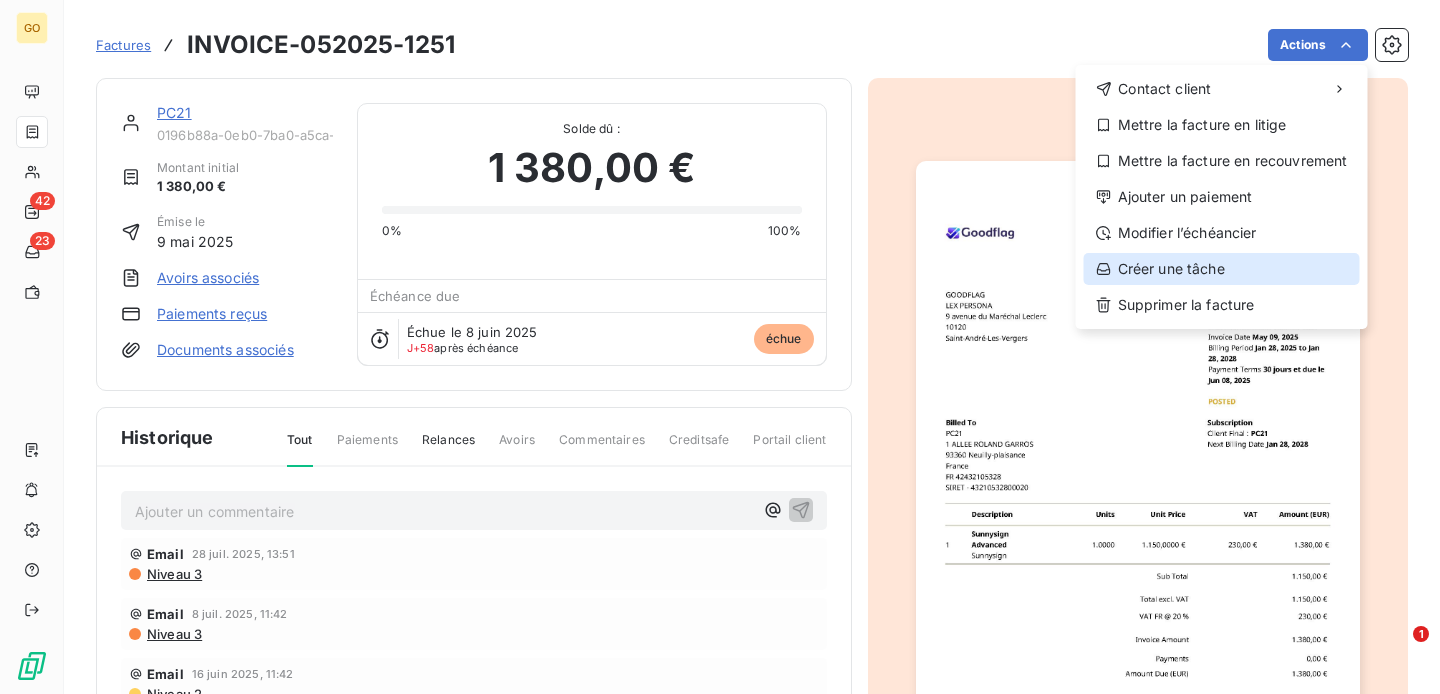 click on "Créer une tâche" at bounding box center [1222, 269] 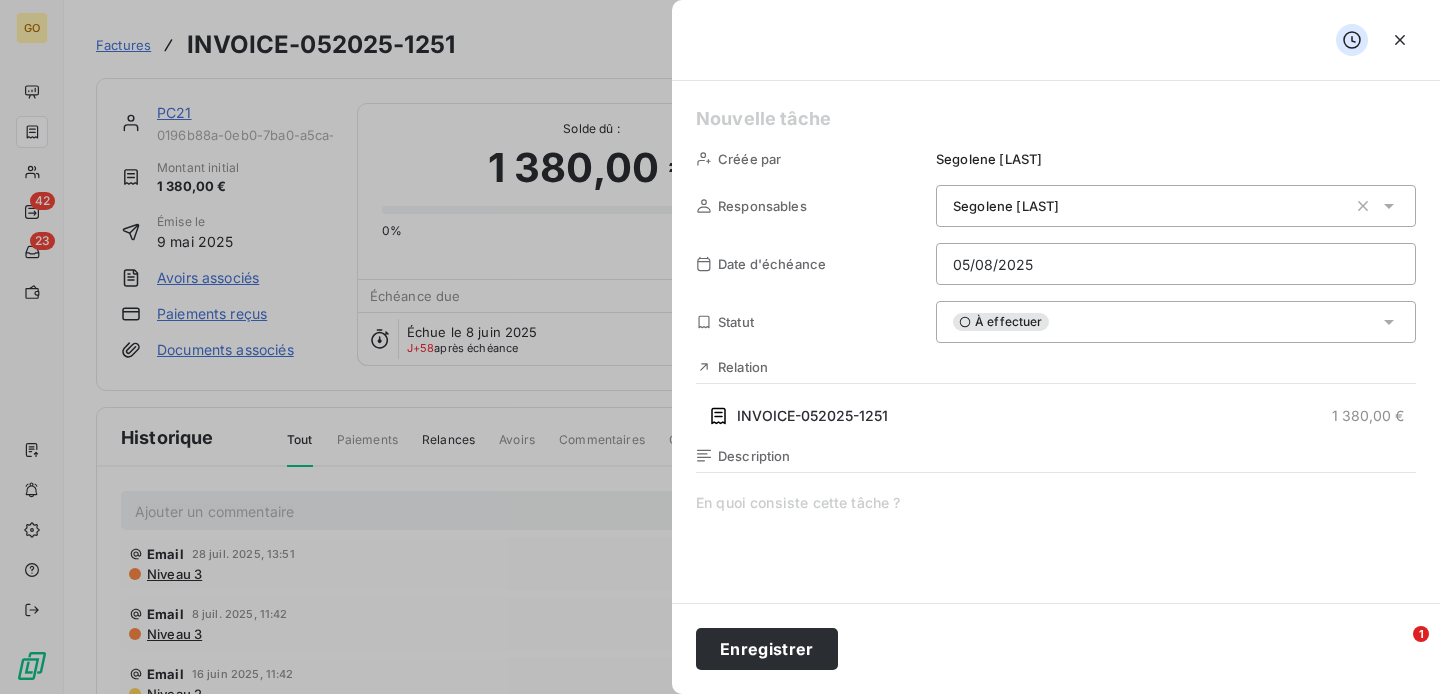 click on "Segolene   LORICHON" at bounding box center (989, 159) 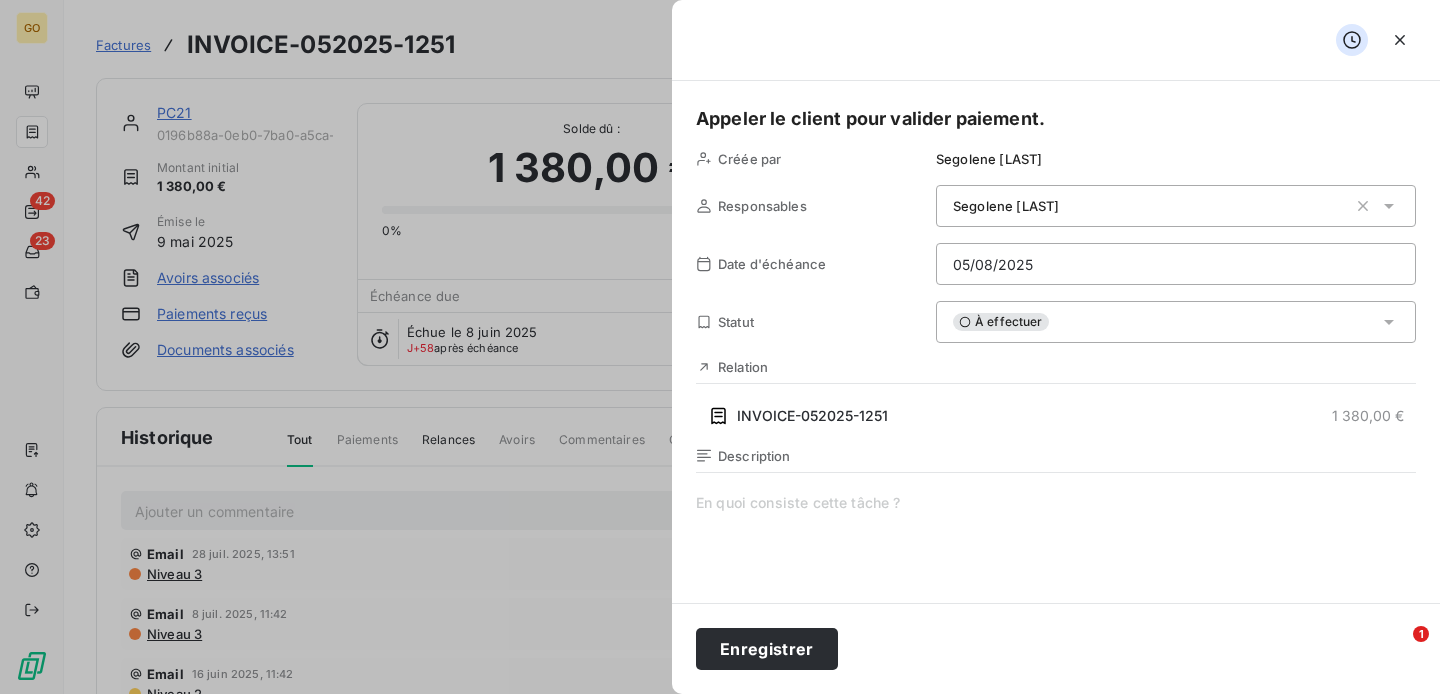 click on "Segolene   LORICHON" at bounding box center [1006, 206] 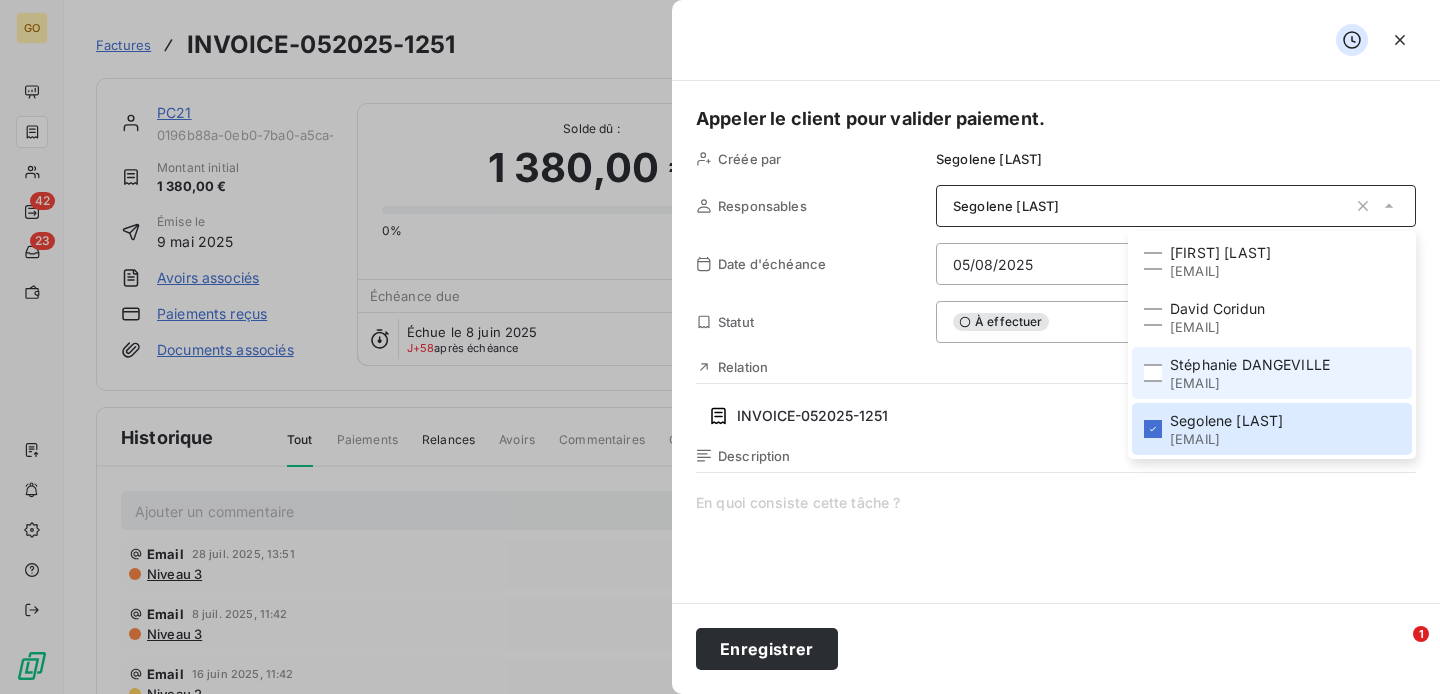 click on "stephanie.dangeville@goodflag.com" at bounding box center (1250, 383) 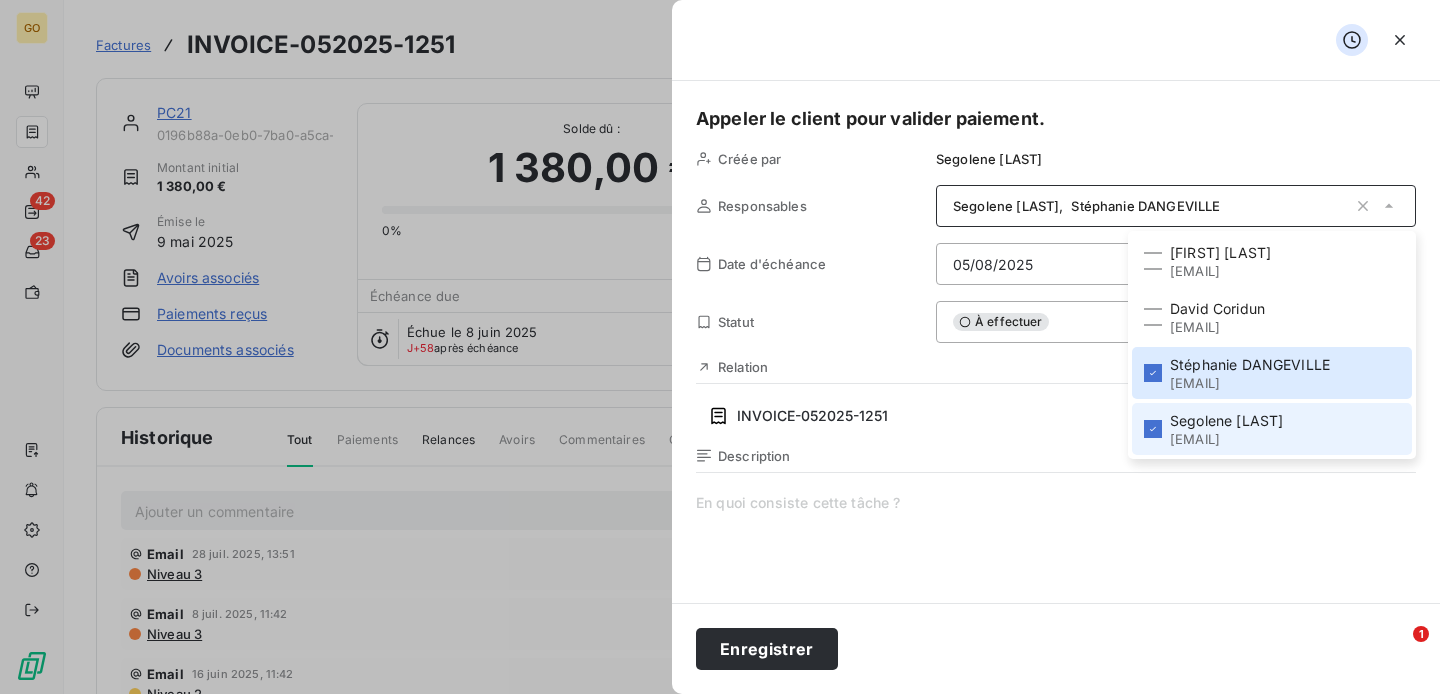 click on "segolene.lorichon@goodflag.com" at bounding box center (1226, 439) 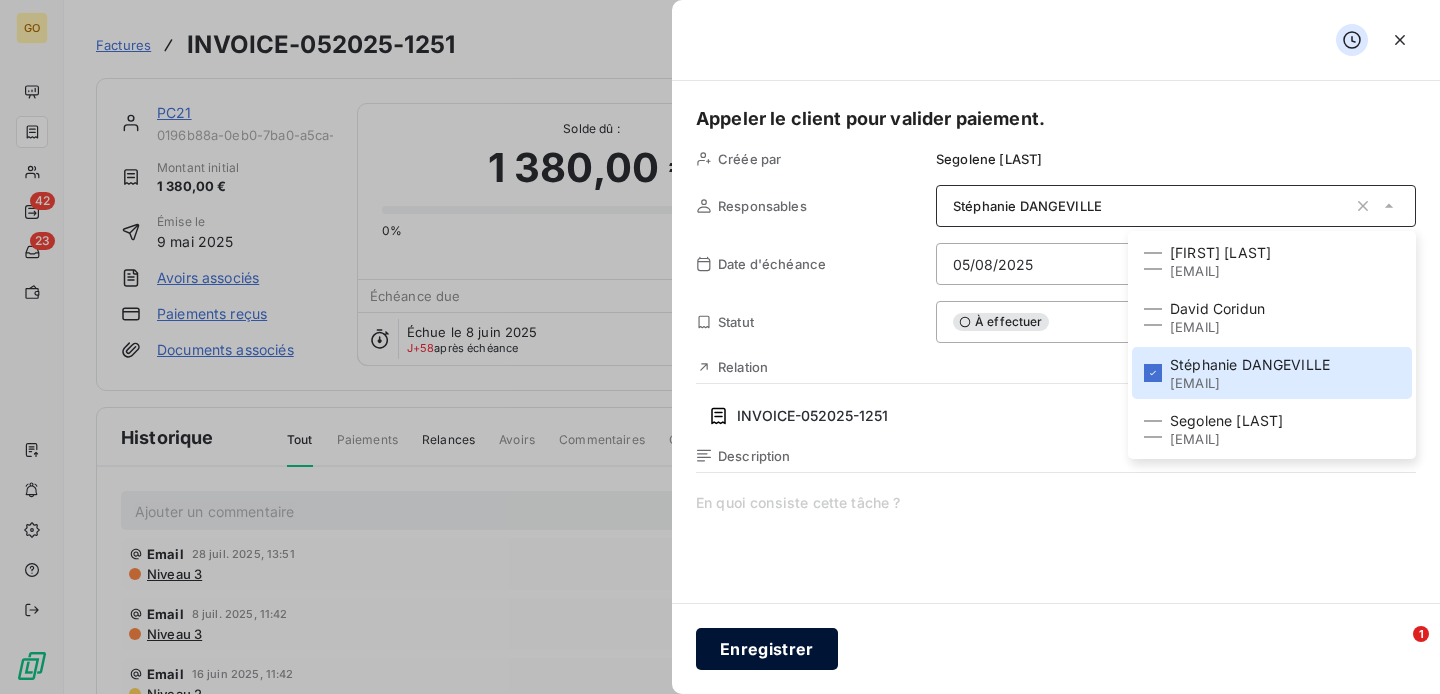 click on "Enregistrer" at bounding box center (767, 649) 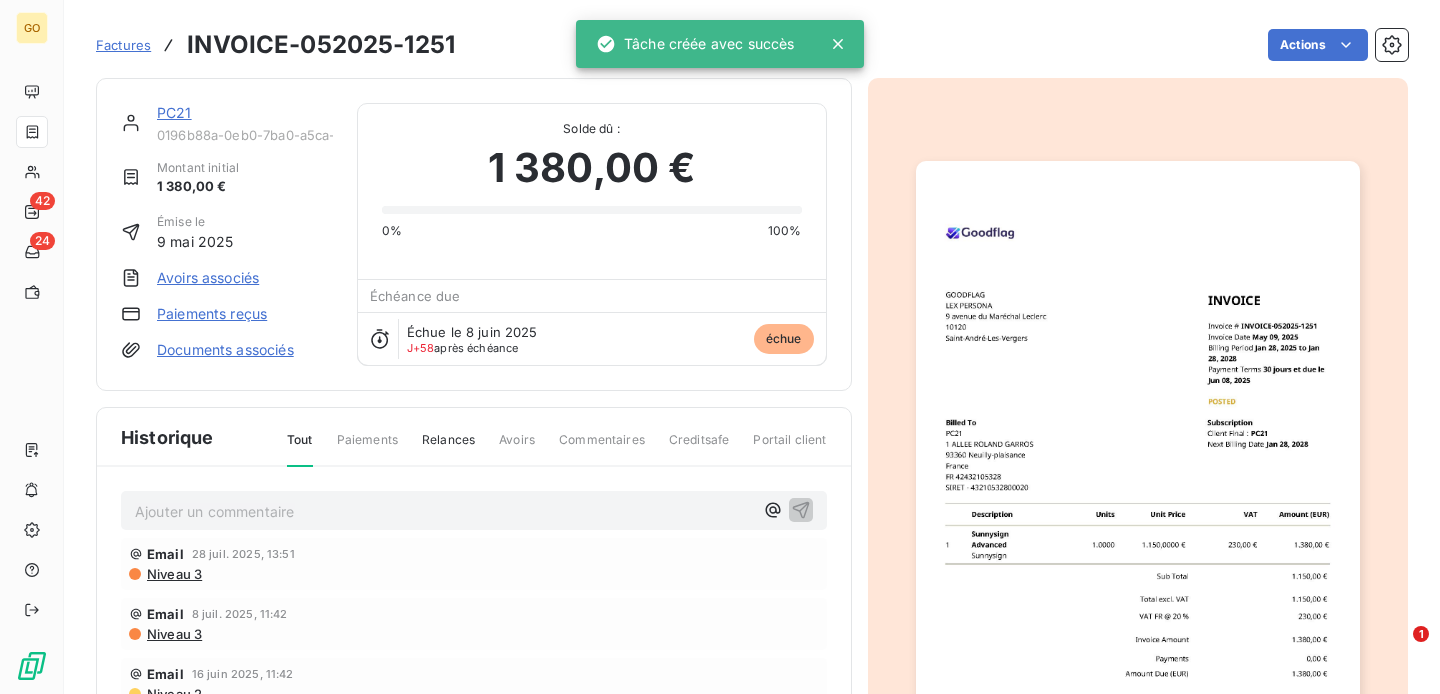 click on "Factures" at bounding box center (123, 45) 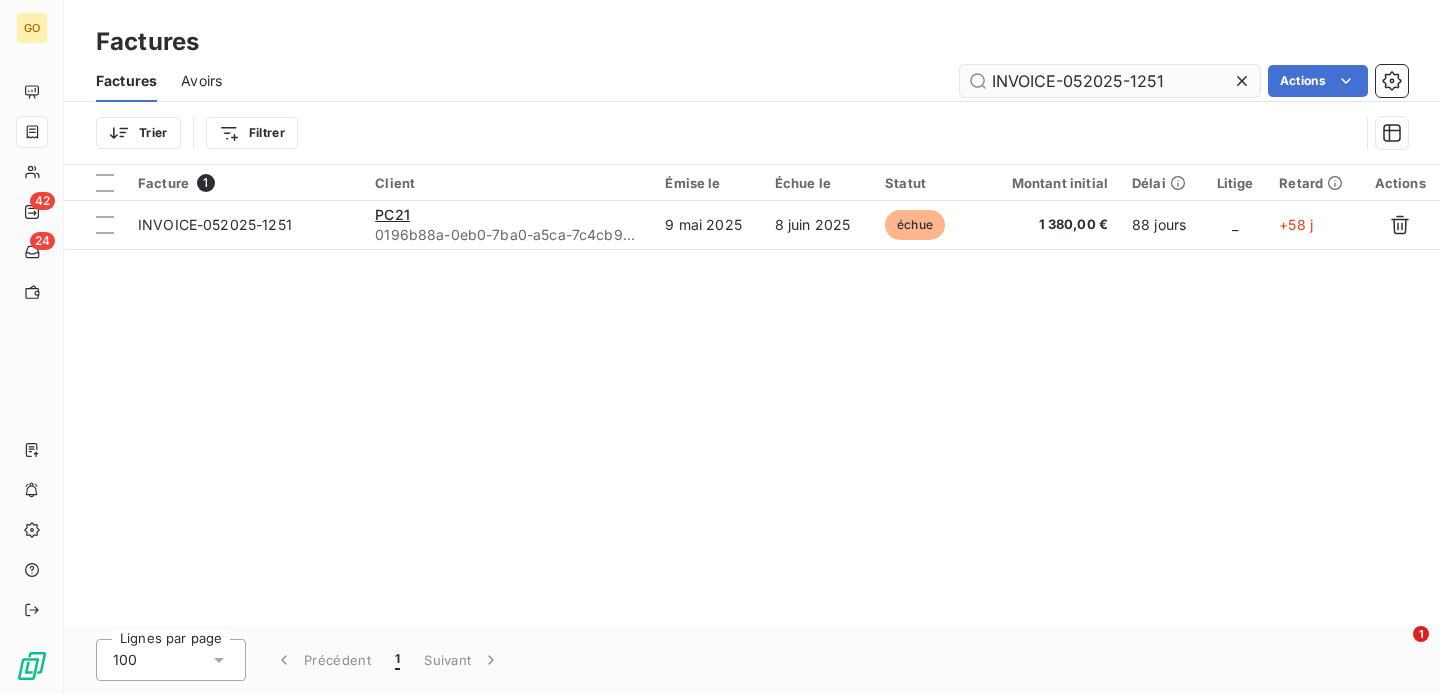 click on "INVOICE-052025-1251" at bounding box center [1110, 81] 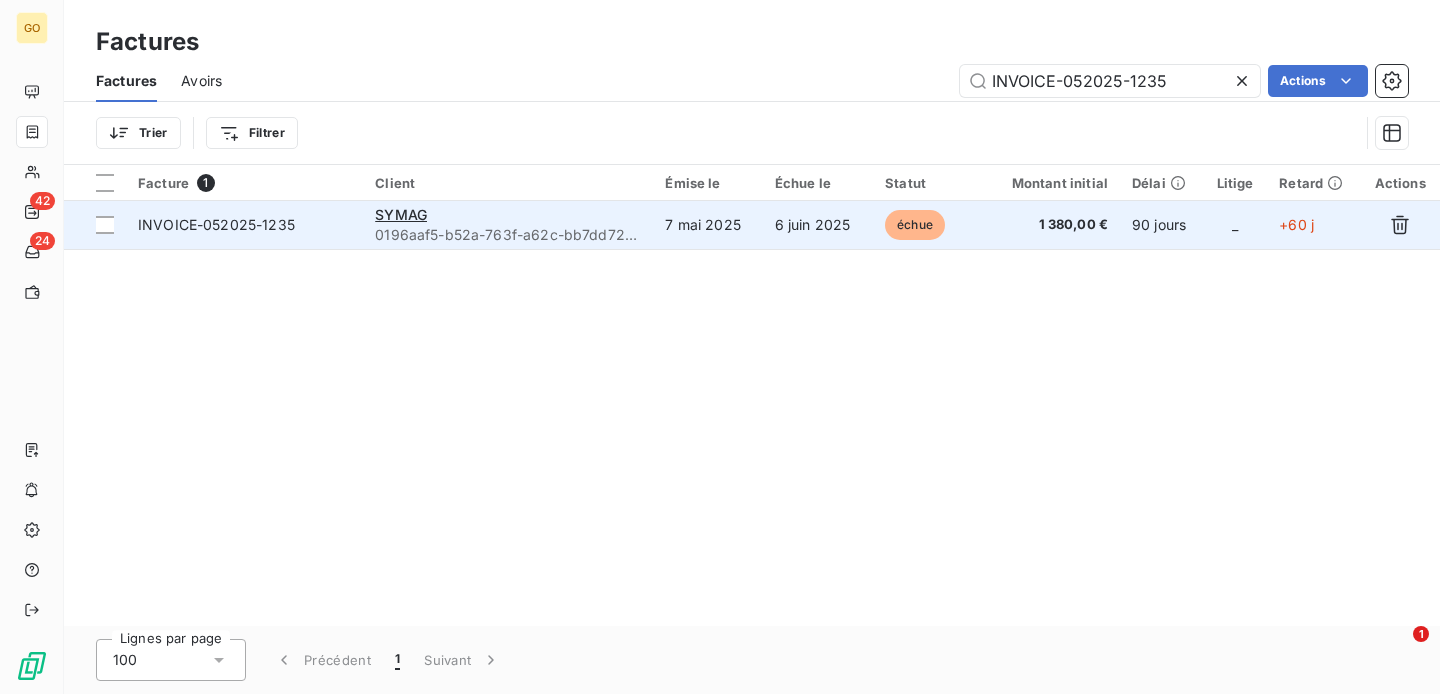 type on "INVOICE-052025-1235" 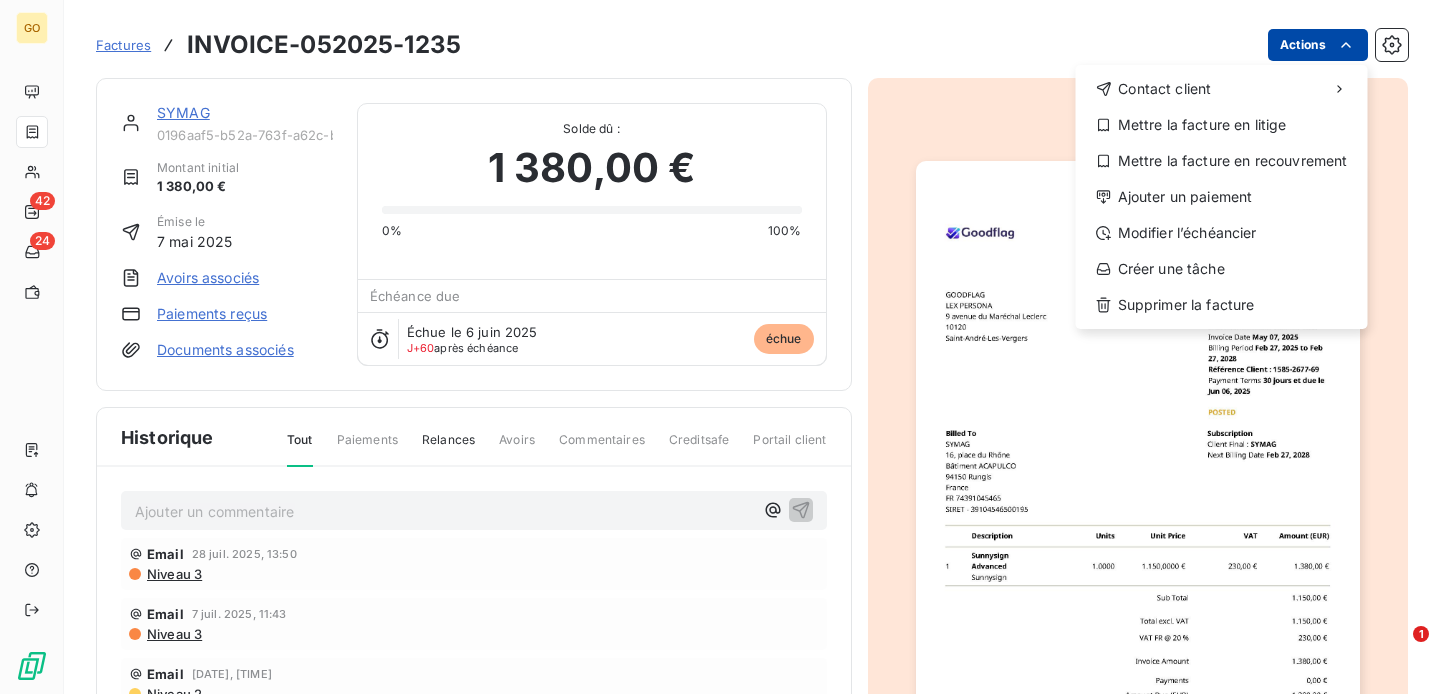 click on "GO 42 24 Factures INVOICE-052025-1235 Actions Contact client Mettre la facture en litige Mettre la facture en recouvrement Ajouter un paiement Modifier l’échéancier Créer une tâche Supprimer la facture SYMAG 0196aaf5-b52a-763f-a62c-bb7dd72bceed Montant initial 1 380,00 € Émise le 7 mai 2025 Avoirs associés Paiements reçus Documents associés Solde dû : 1 380,00 € 0% 100% Échéance due Échue le 6 juin 2025 J+60  après échéance échue Historique Tout Paiements Relances Avoirs Commentaires Creditsafe Portail client Ajouter un commentaire ﻿ Email 28 juil. 2025, 13:50 Niveau 3 Email 7 juil. 2025, 11:43 Niveau 3 Email 13 juin 2025, 11:42 Niveau 2 Email 6 juin 2025, 11:42 Niveau 1 6 juin 2025 Échéance de la facture Email 30 mai 2025, 08:49 Notification 7 mai 2025 Émission de la facture
1" at bounding box center [720, 347] 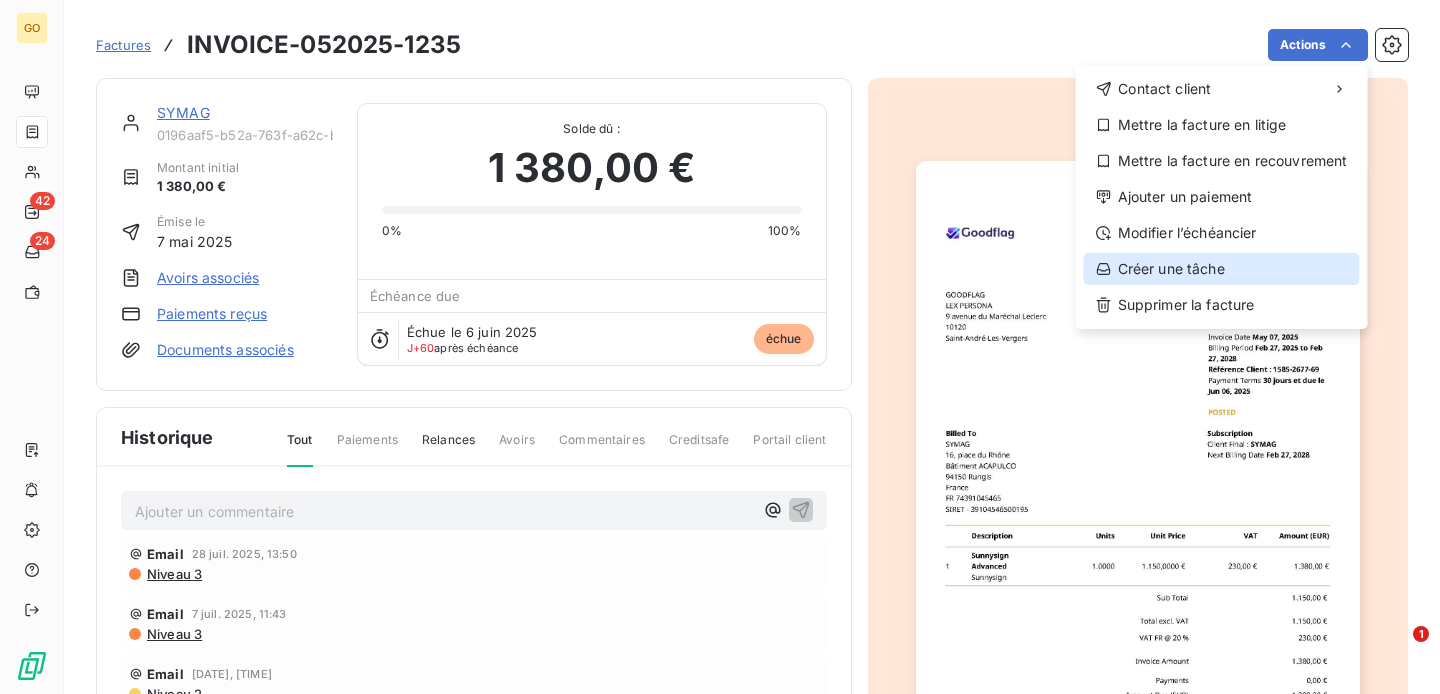 click on "Créer une tâche" at bounding box center [1222, 269] 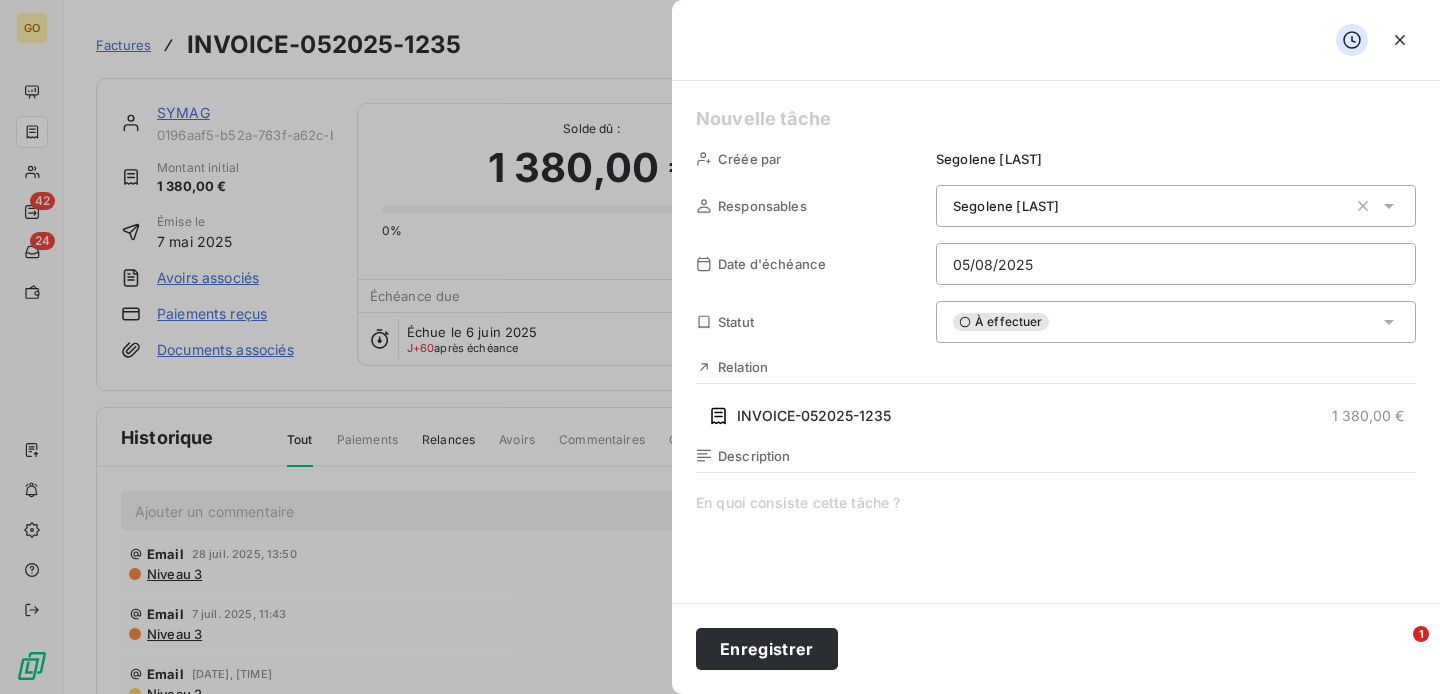 click on "Segolene   LORICHON" at bounding box center [1176, 206] 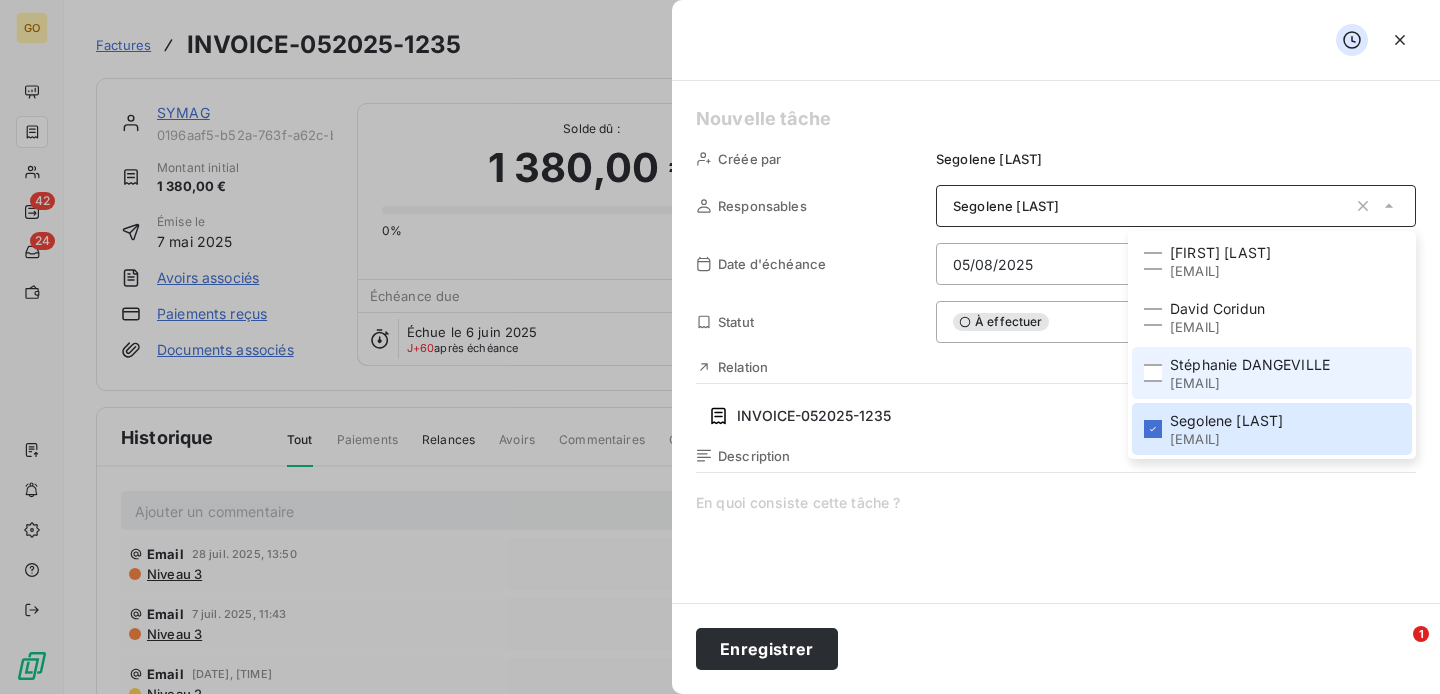 click on "stephanie.dangeville@goodflag.com" at bounding box center (1250, 383) 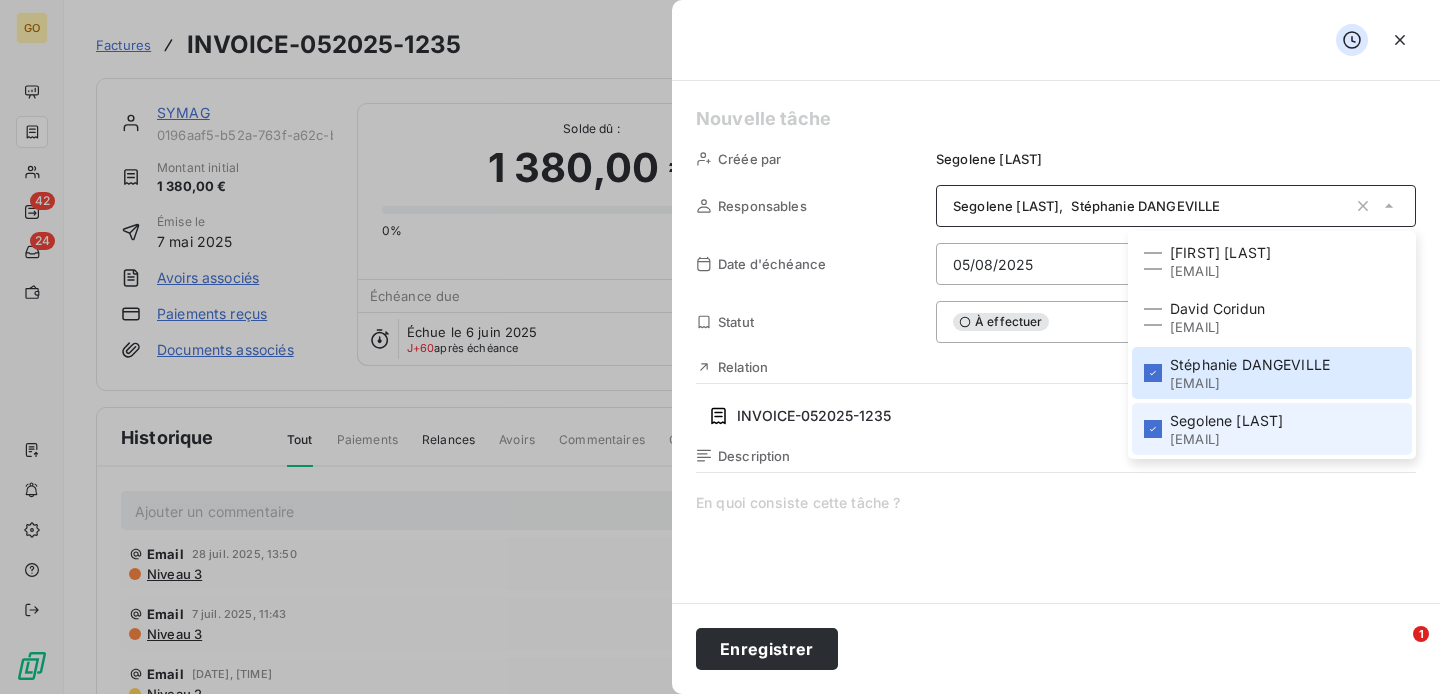 click on "Segolene   LORICHON" at bounding box center (1226, 421) 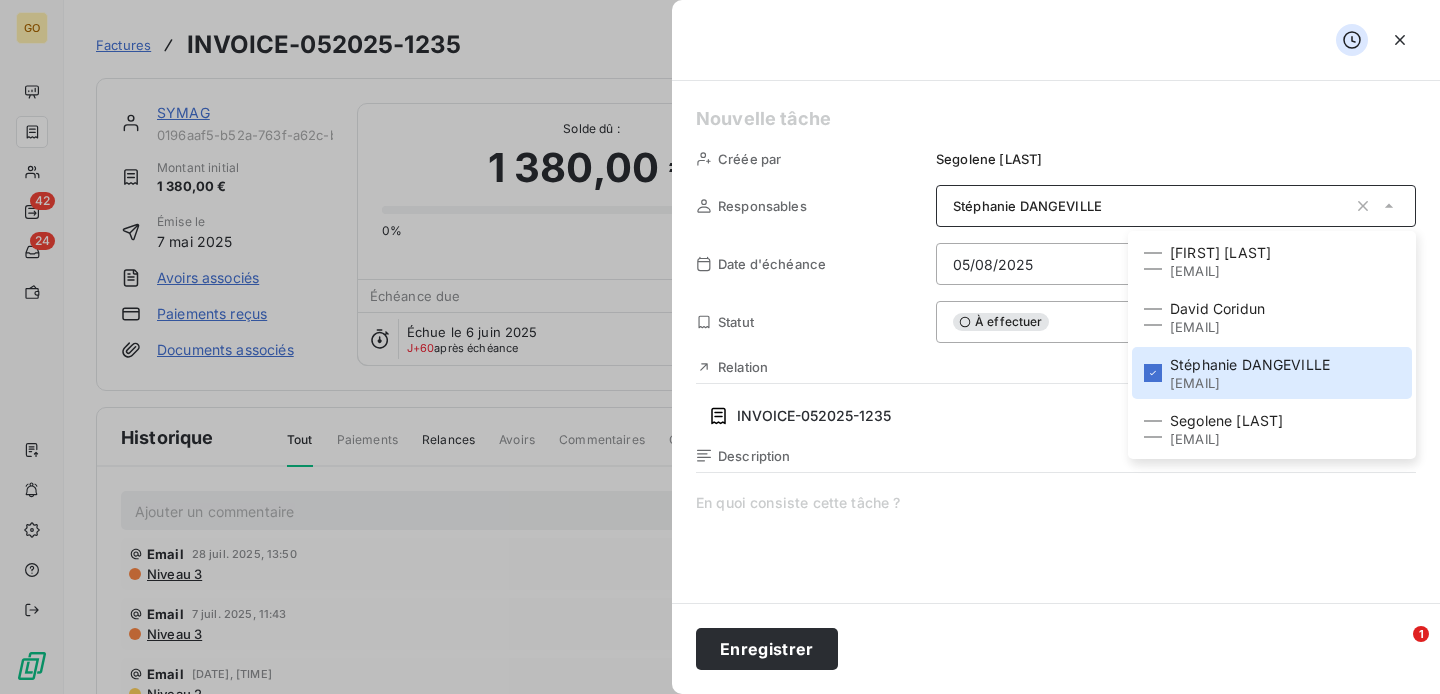 click at bounding box center [1056, 119] 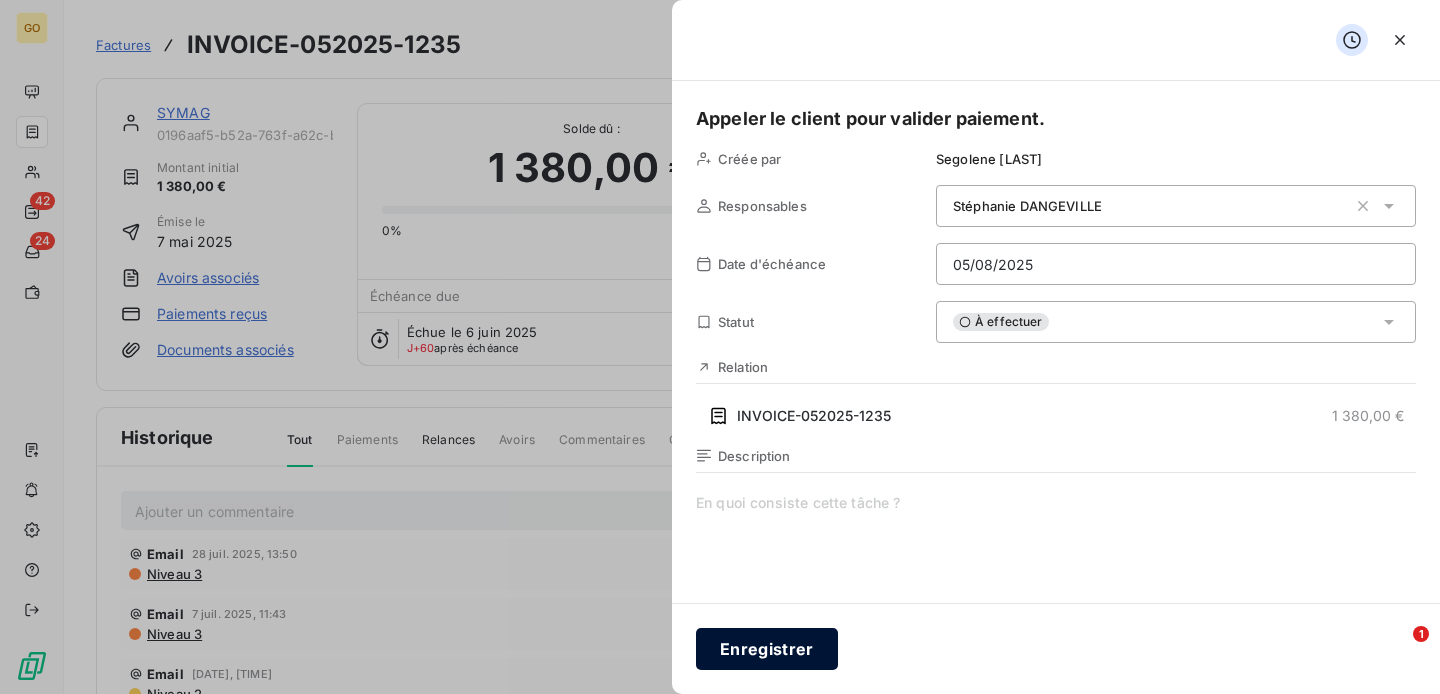 click on "Enregistrer" at bounding box center (767, 649) 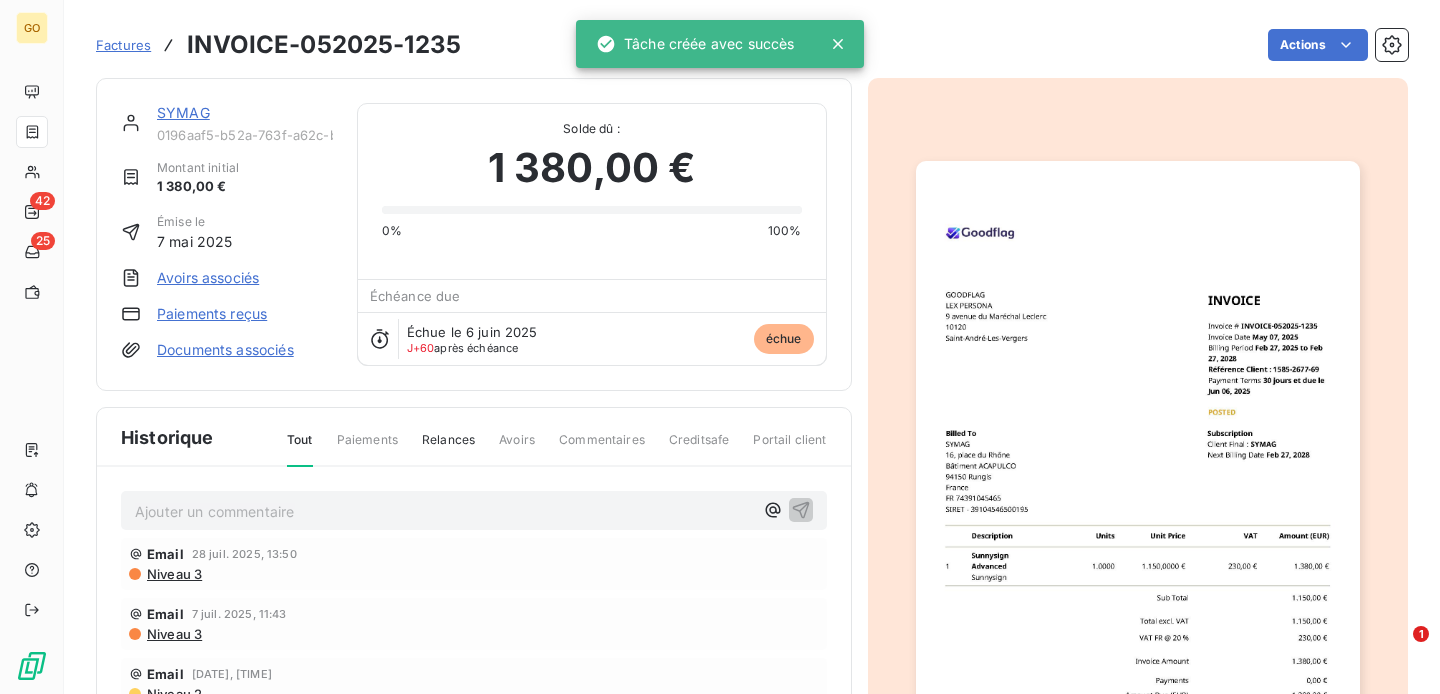 click on "Factures INVOICE-052025-1235" at bounding box center (278, 45) 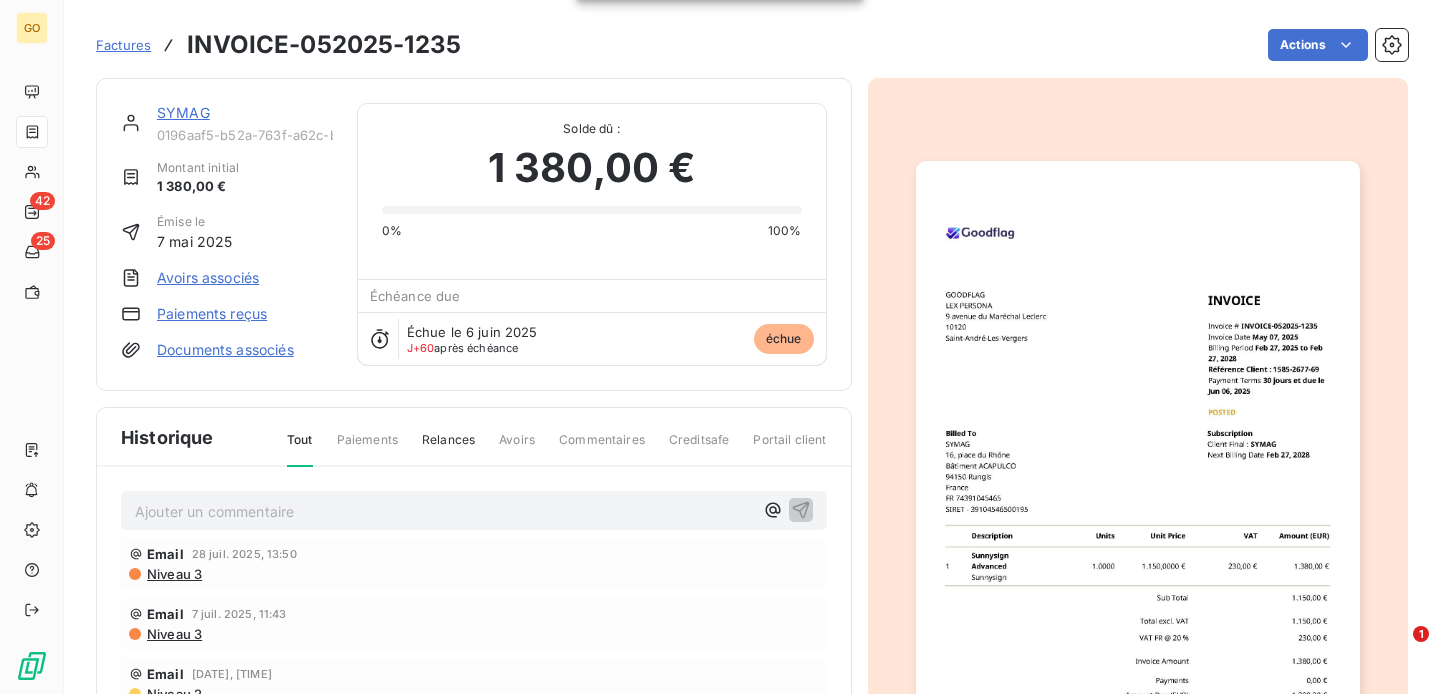 click on "Factures" at bounding box center (123, 45) 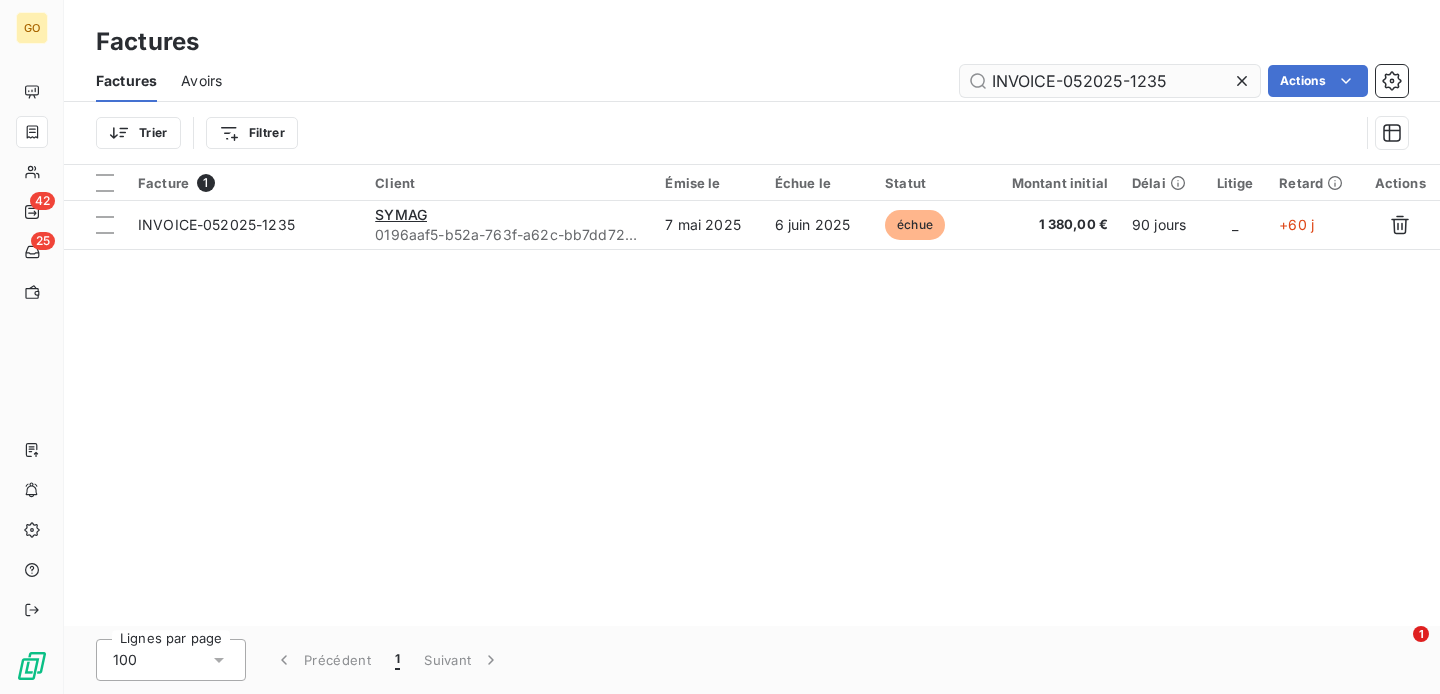 click on "INVOICE-052025-1235" at bounding box center (1110, 81) 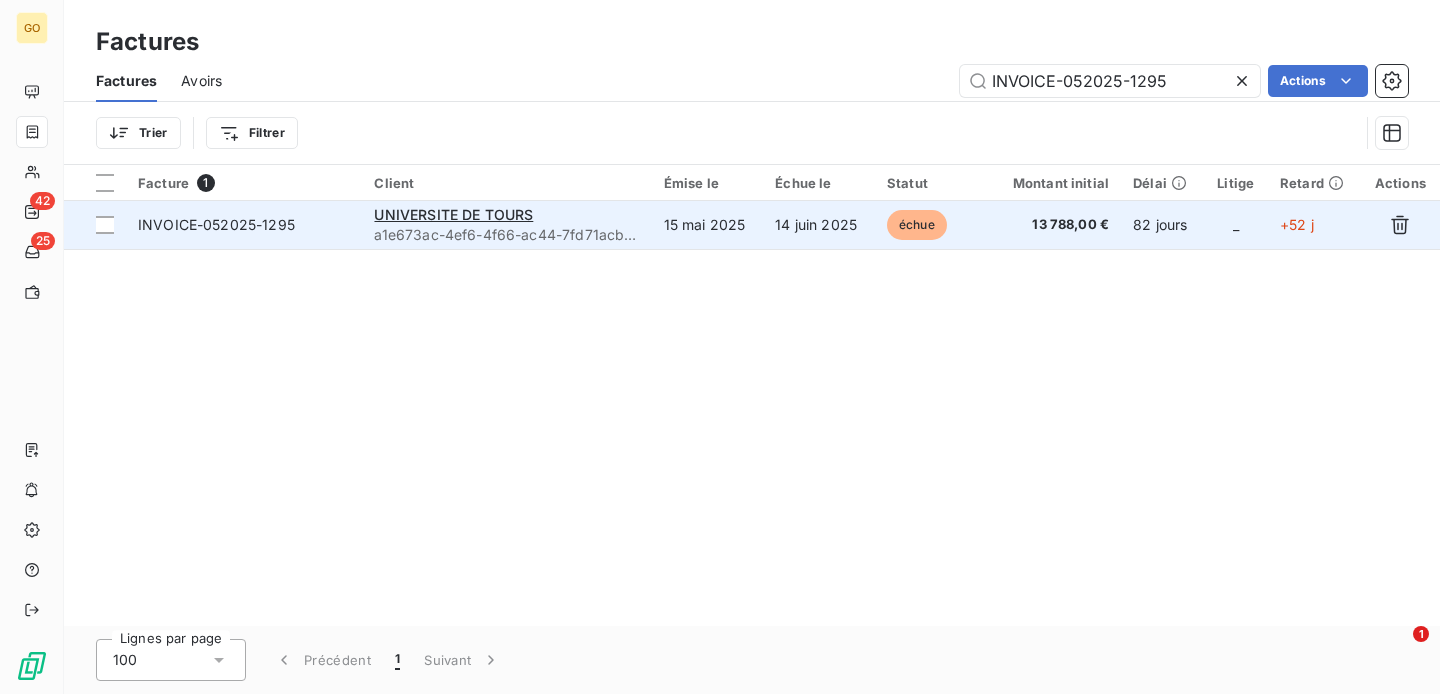 type on "INVOICE-052025-1295" 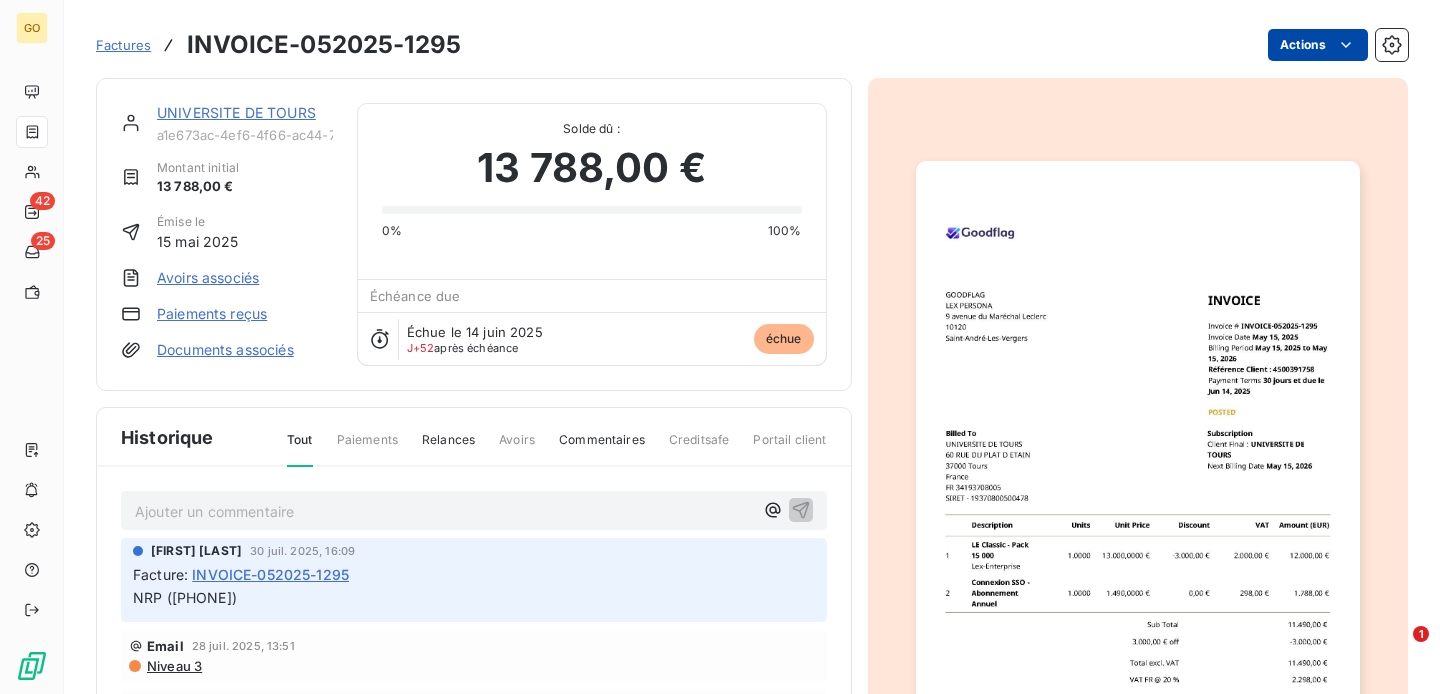 click on "GO 42 25 Factures INVOICE-052025-1295 Actions UNIVERSITE DE TOURS a1e673ac-4ef6-4f66-ac44-7fd71acb9f9b Montant initial 13 788,00 € Émise le 15 mai 2025 Avoirs associés Paiements reçus Documents associés Solde dû : 13 788,00 € 0% 100% Échéance due Échue le 14 juin 2025 J+52  après échéance échue Historique Tout Paiements Relances Avoirs Commentaires Creditsafe Portail client Ajouter un commentaire ﻿ Stéphanie DANGEVILLE 30 juil. 2025, 16:09 Facture  : INVOICE-052025-1295 NRP (02 47 36 80 23) Email 28 juil. 2025, 13:51 Niveau 3 Email 14 juil. 2025, 11:42 Niveau 3 Email 23 juin 2025, 11:42 Niveau 2 Email 16 juin 2025, 11:42 Niveau 1 14 juin 2025 Échéance de la facture Email 7 juin 2025, 08:49 Notification 15 mai 2025 Émission de la facture
1" at bounding box center [720, 347] 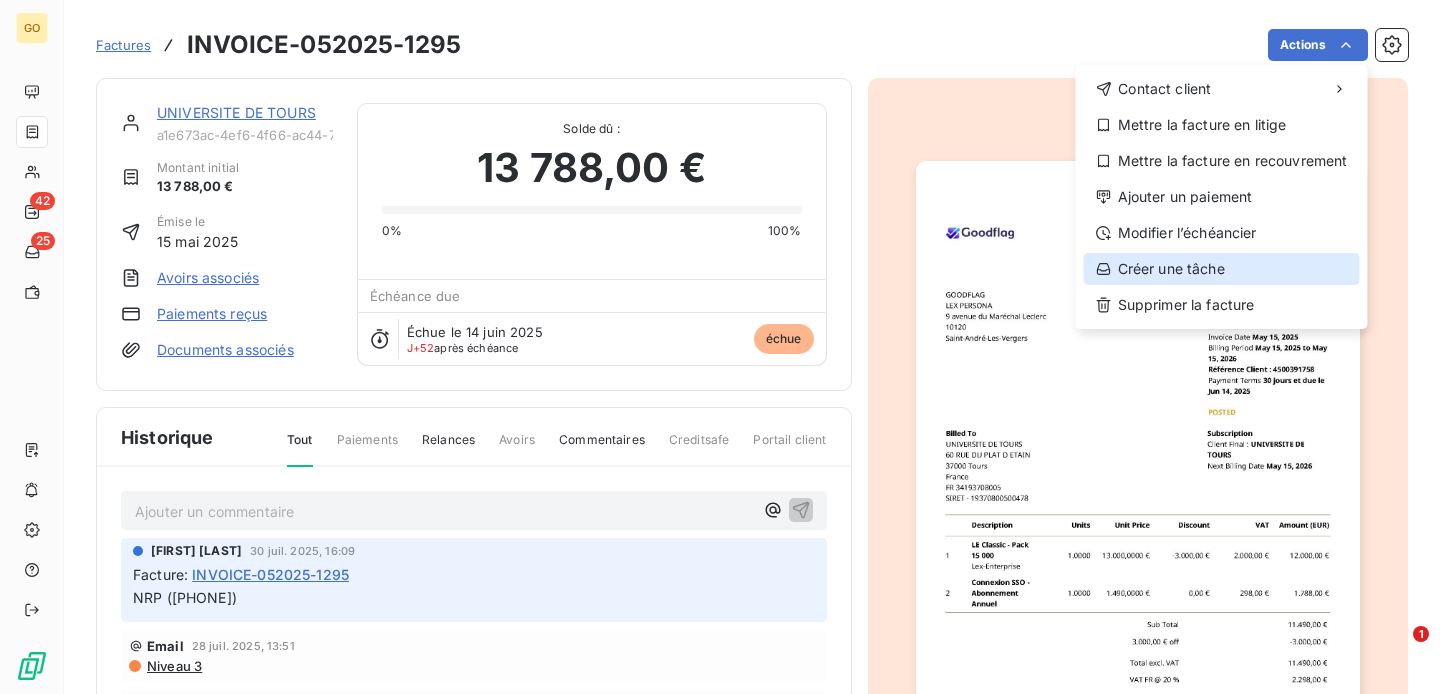 click on "Créer une tâche" at bounding box center [1222, 269] 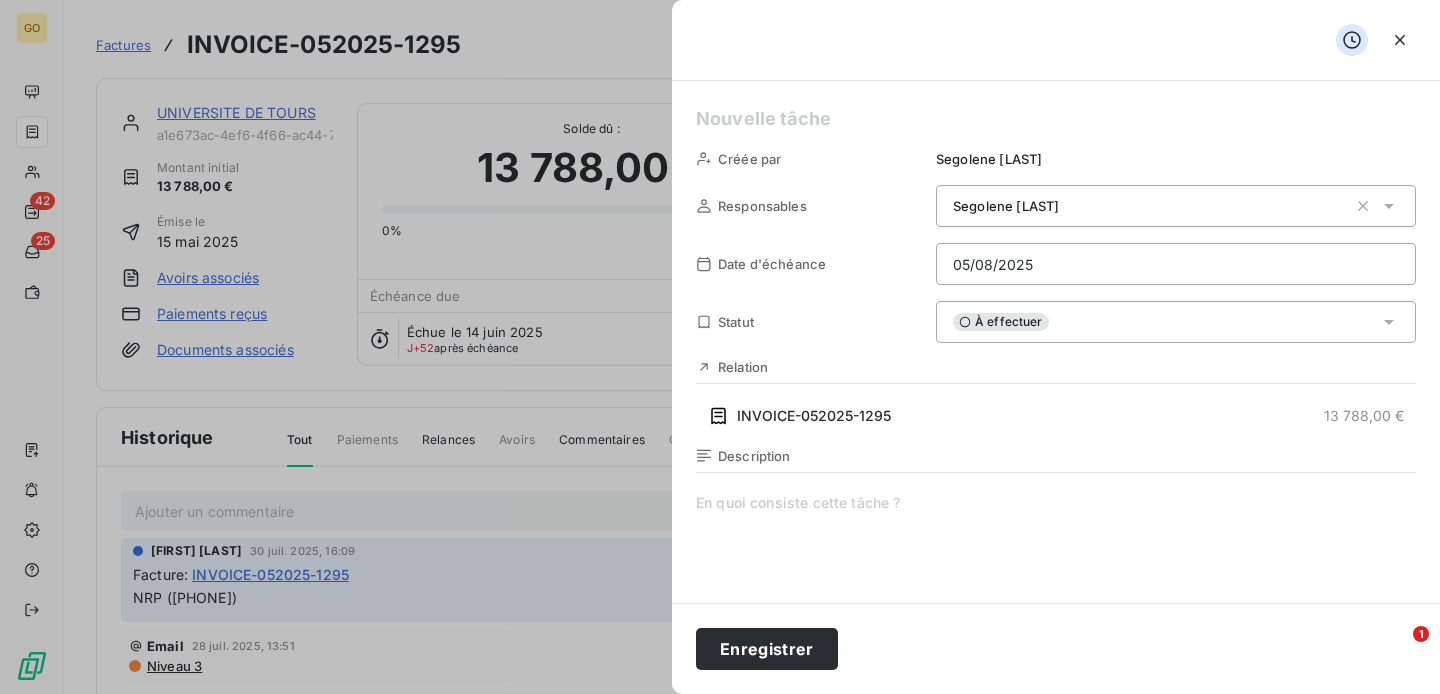 click at bounding box center [1056, 119] 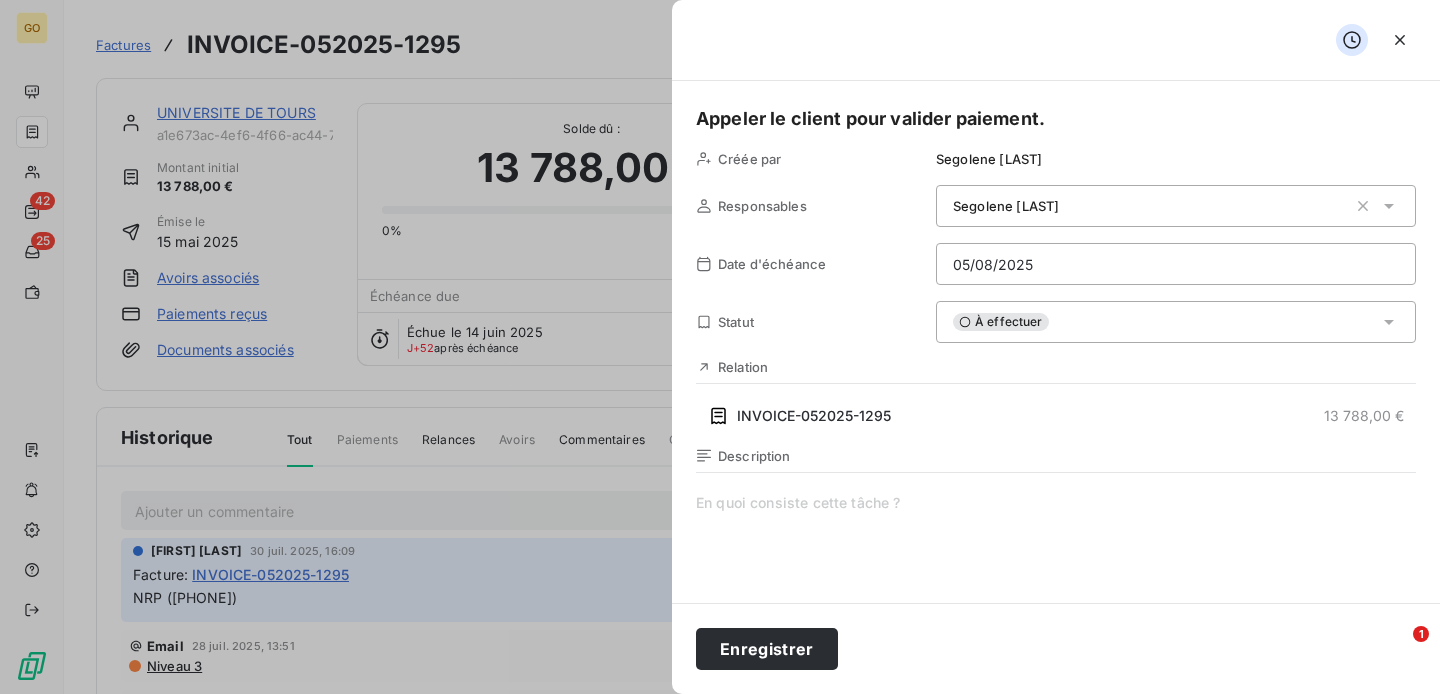 click on "Segolene   LORICHON" at bounding box center (1150, 206) 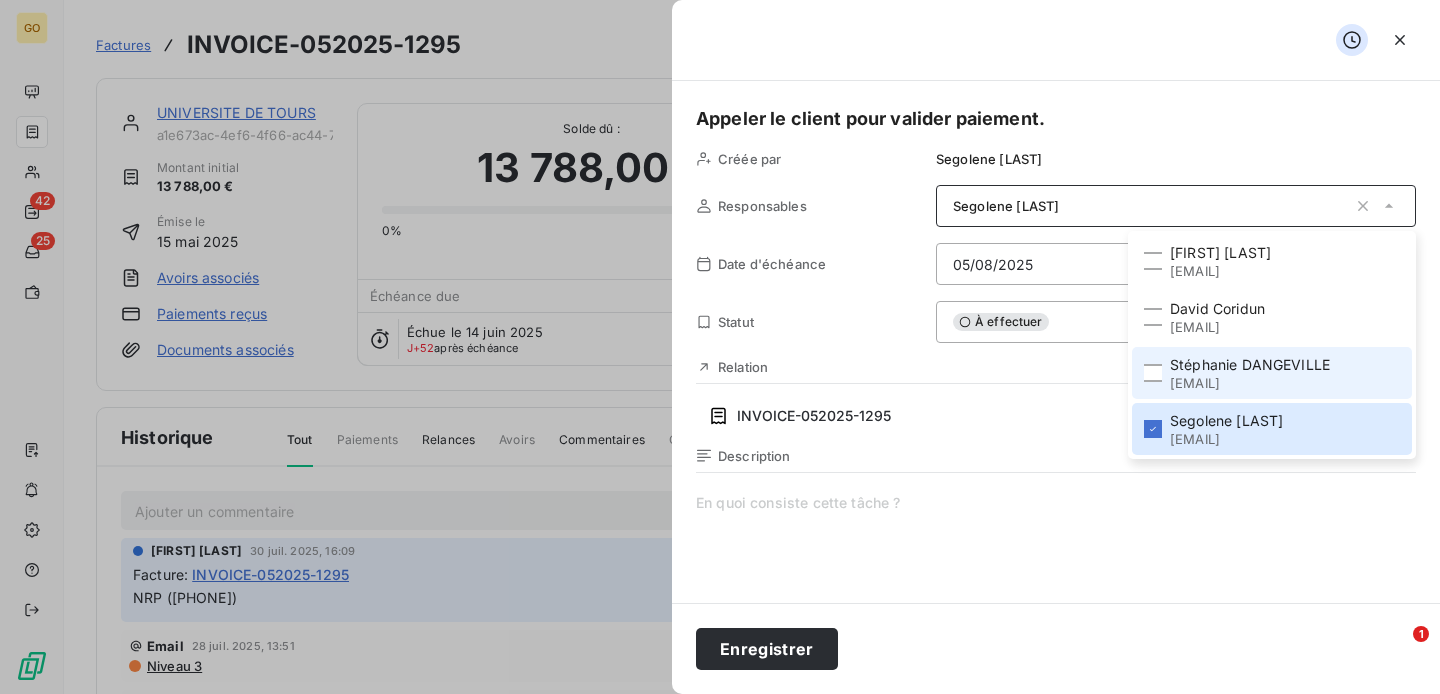 click on "stephanie.dangeville@goodflag.com" at bounding box center (1250, 383) 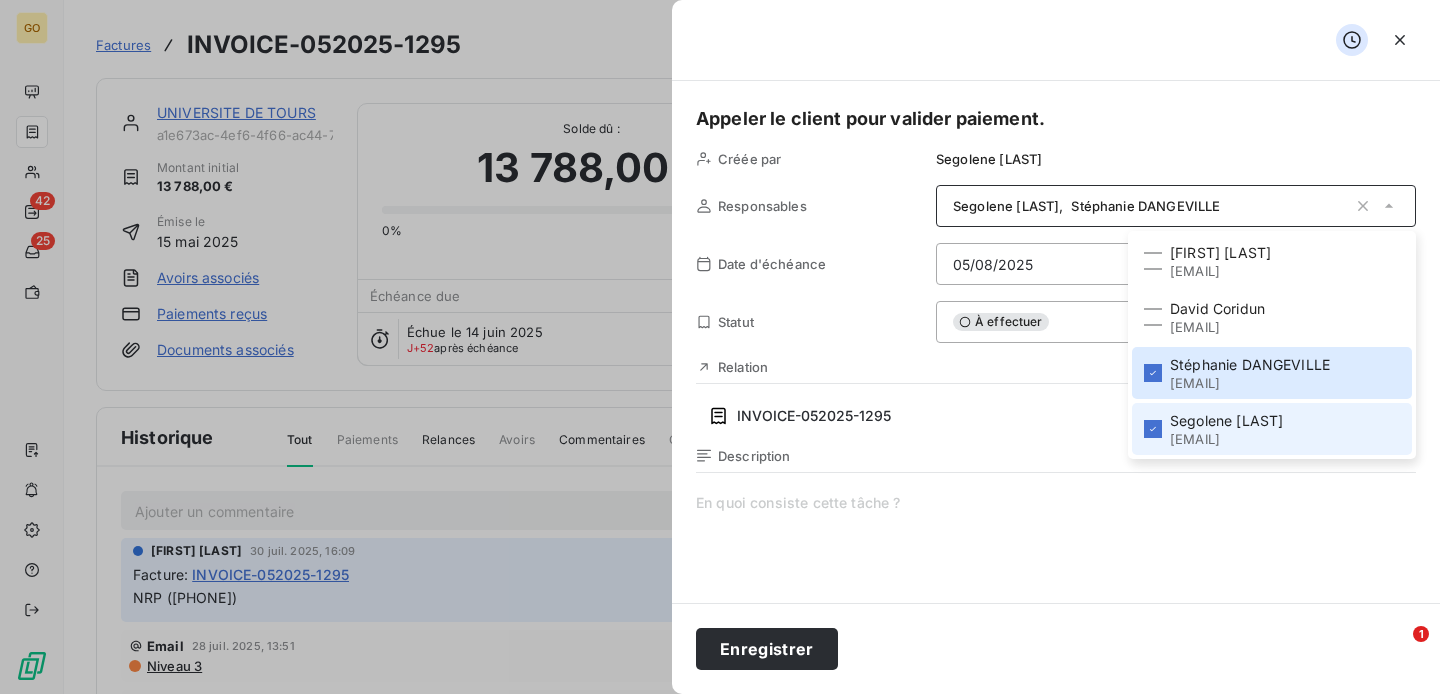 click on "Segolene   LORICHON" at bounding box center (1226, 421) 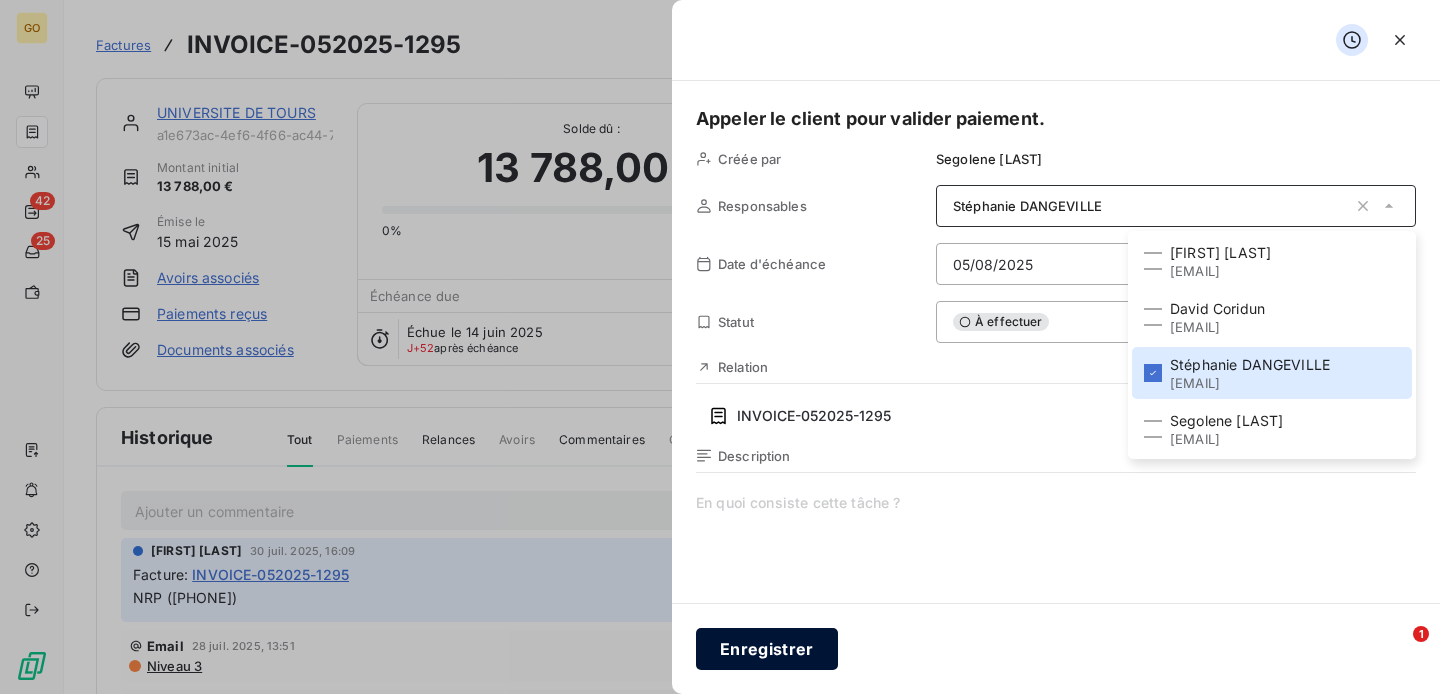 click on "Enregistrer" at bounding box center [767, 649] 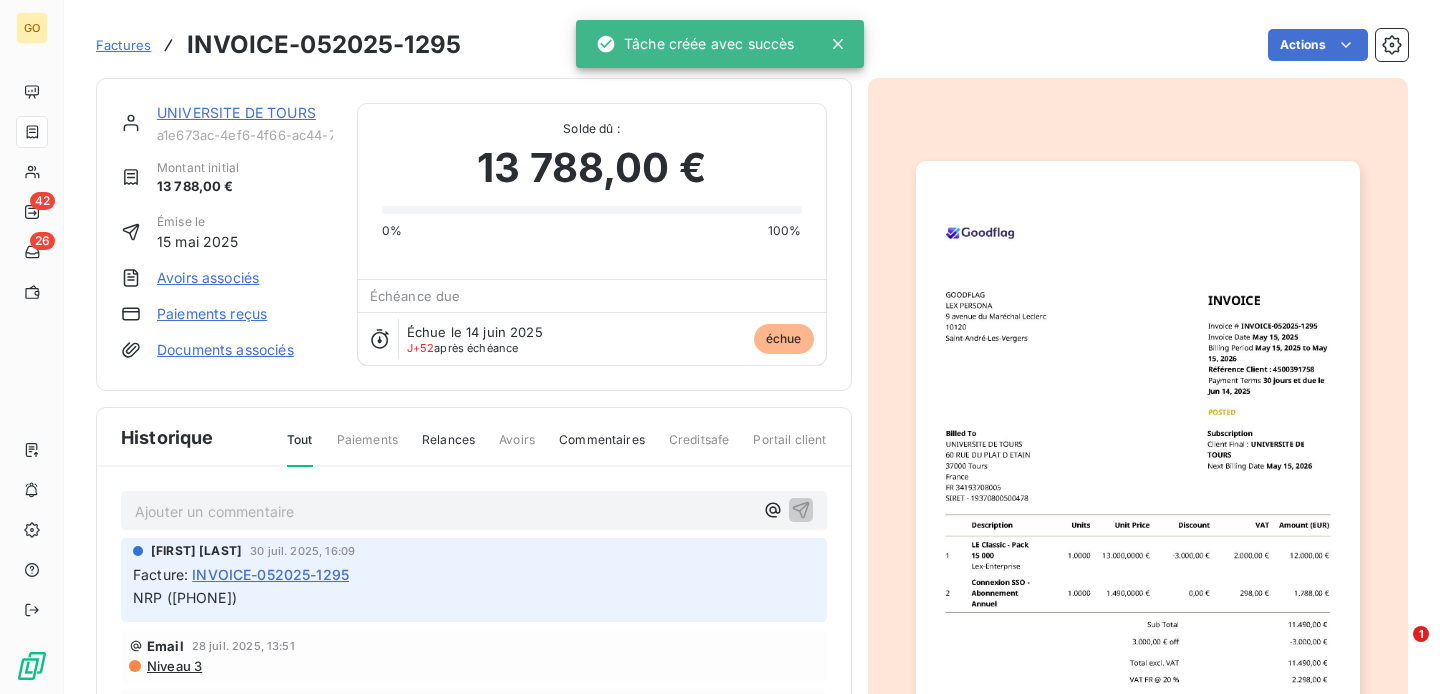 click on "Factures" at bounding box center (123, 45) 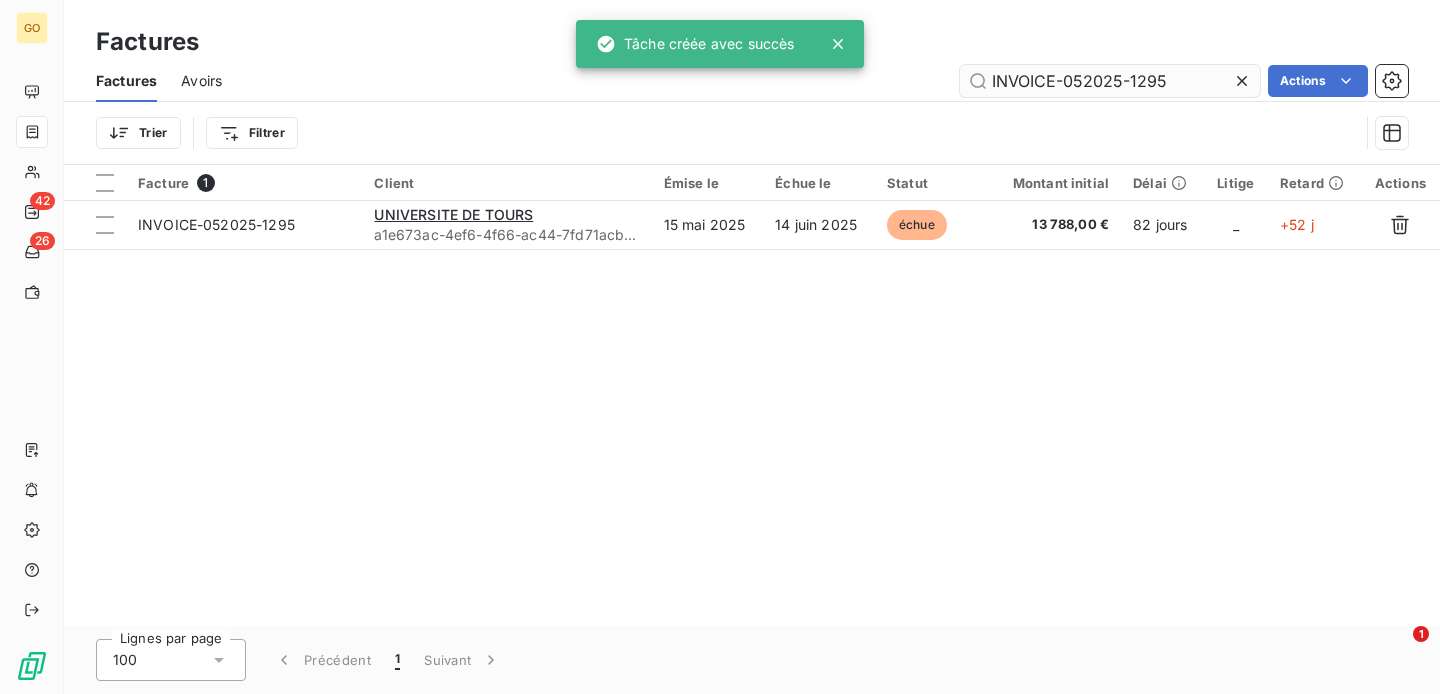 click on "INVOICE-052025-1295" at bounding box center [1110, 81] 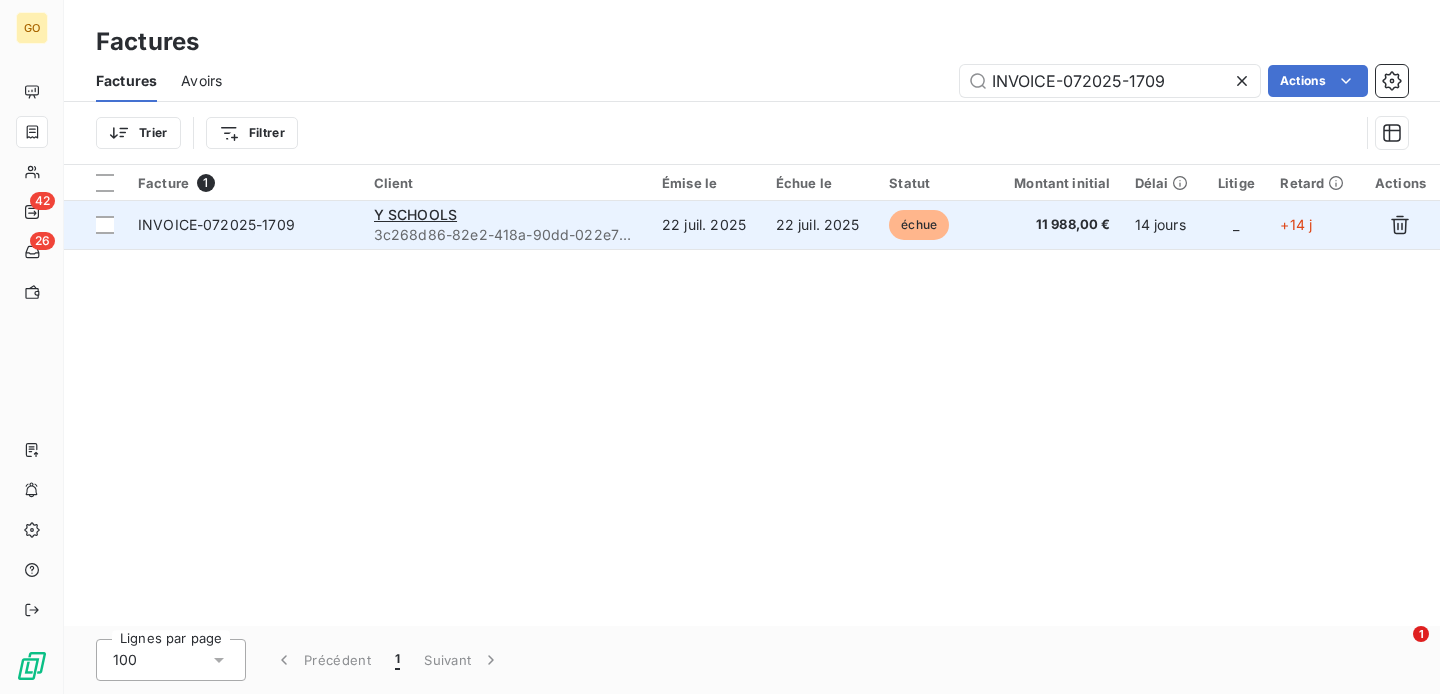 type on "INVOICE-072025-1709" 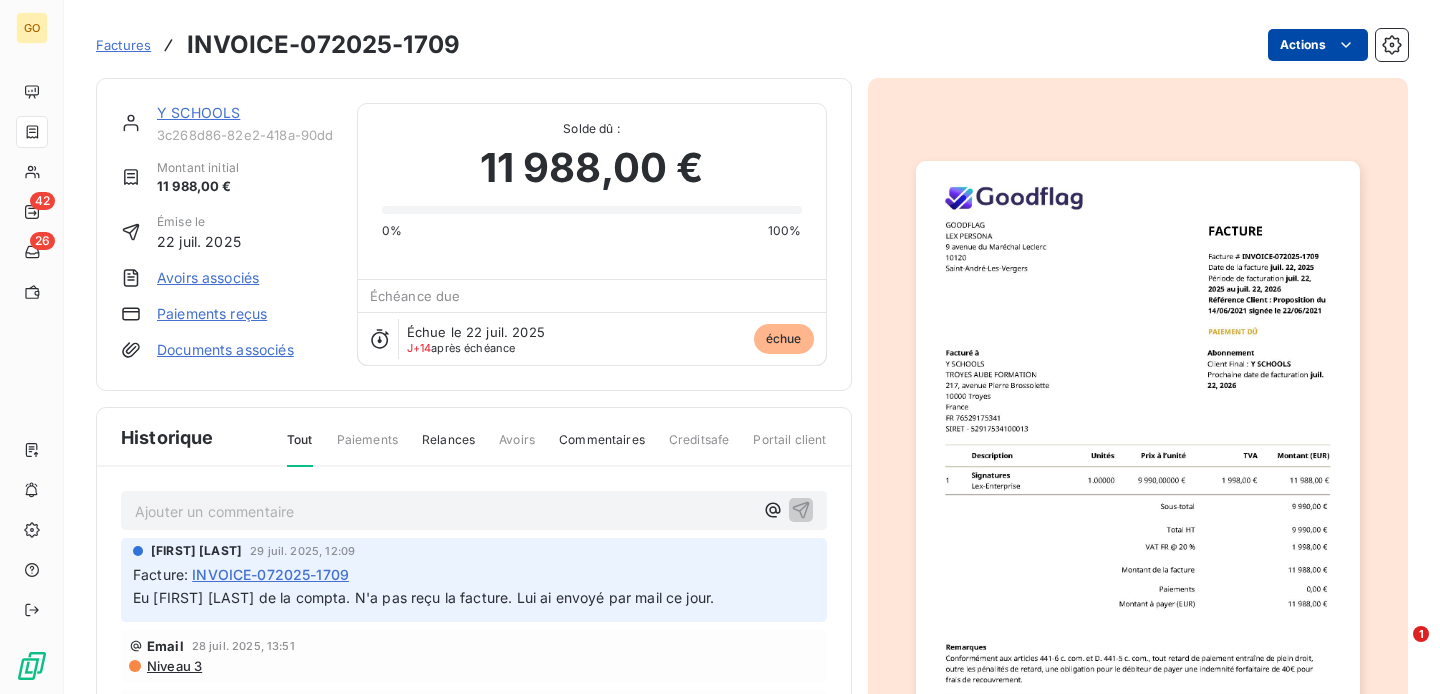 click on "GO 42 26 Factures INVOICE-072025-1709 Actions Y SCHOOLS 3c268d86-82e2-418a-90dd-022e7b4b3764 Montant initial 11 988,00 € Émise le 22 juil. 2025 Avoirs associés Paiements reçus Documents associés Solde dû : 11 988,00 € 0% 100% Échéance due Échue le 22 juil. 2025 J+14  après échéance échue Historique Tout Paiements Relances Avoirs Commentaires Creditsafe Portail client Ajouter un commentaire ﻿ Stéphanie DANGEVILLE 29 juil. 2025, 12:09 Facture  : INVOICE-072025-1709 Eu Romain GASPAR de la compta. N'a pas reçu la facture. Lui ai envoyé par mail ce jour.  Email 28 juil. 2025, 13:51 Niveau 3 22 juil. 2025 Échéance de la facture 22 juil. 2025 Émission de la facture
1" at bounding box center [720, 347] 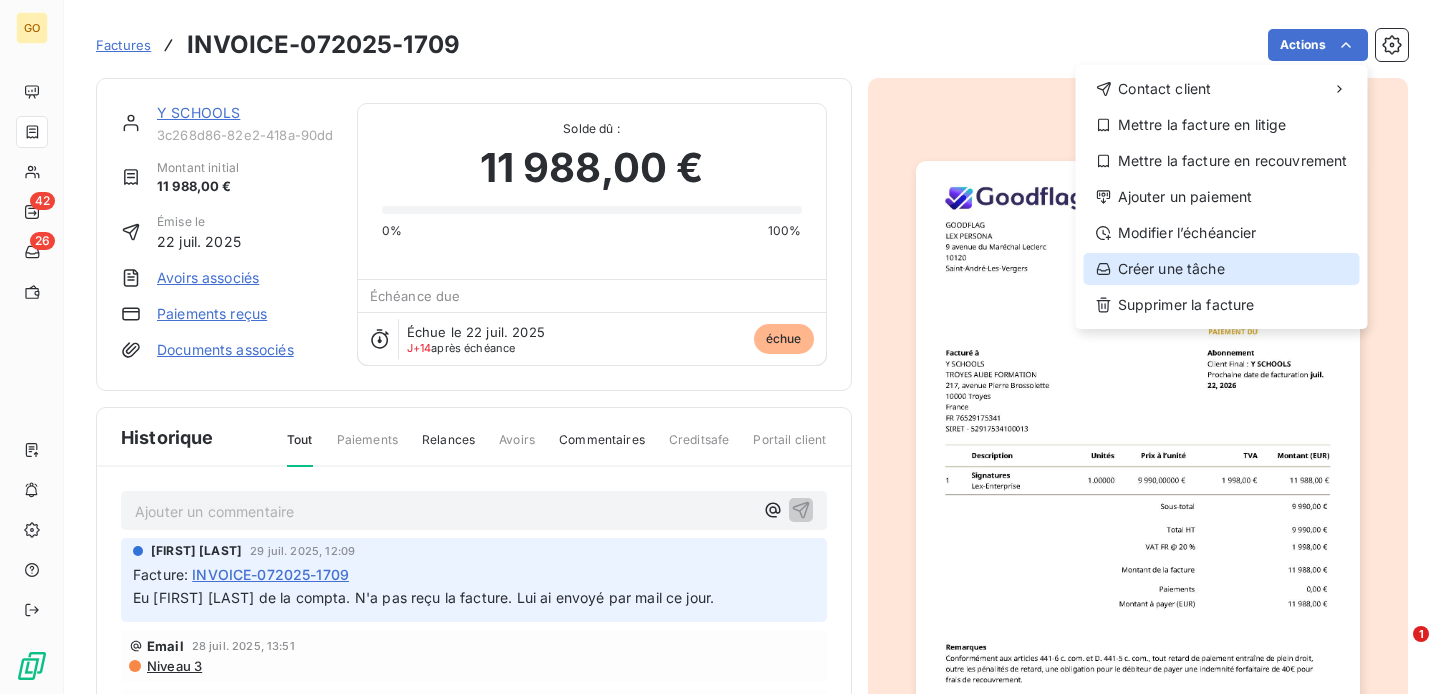 click on "Créer une tâche" at bounding box center (1222, 269) 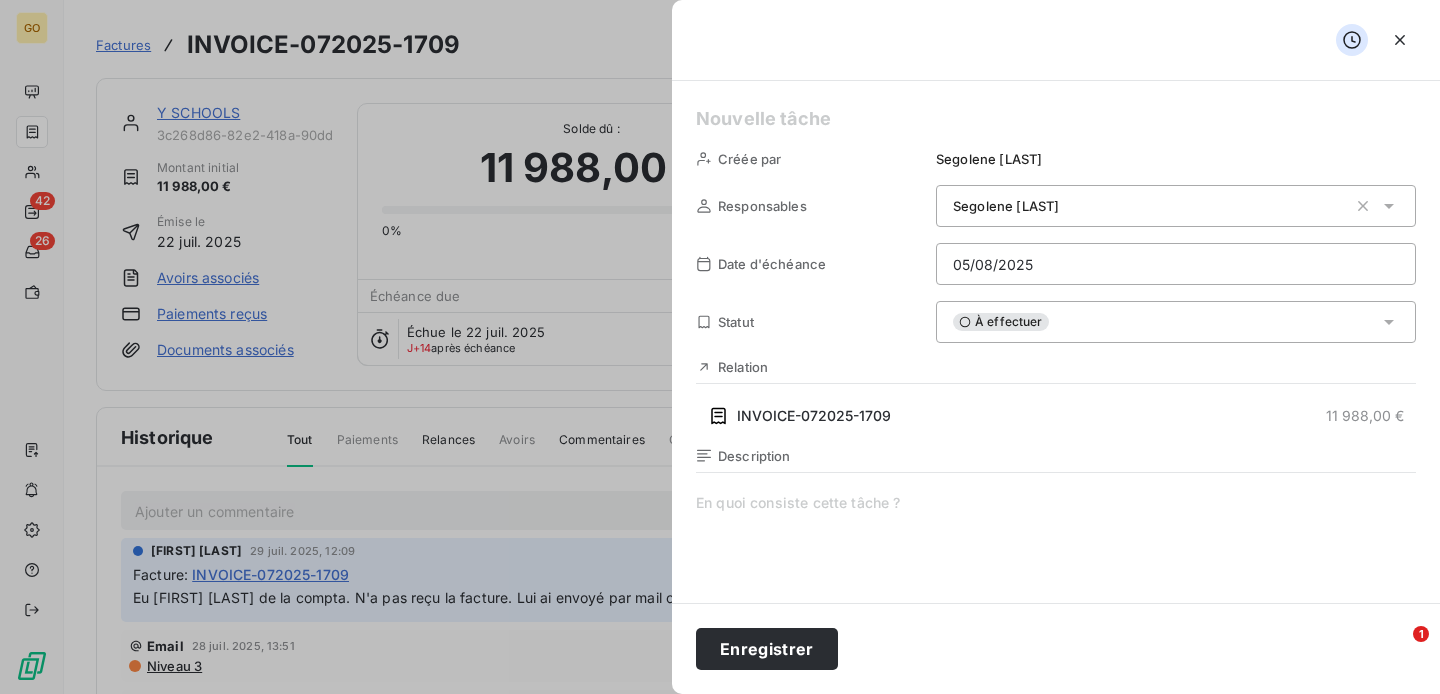 click on "Créée par Segolene   LORICHON Responsables Segolene   LORICHON Date d'échéance 05/08/2025 Statut À effectuer Relation INVOICE-072025-1709 11 988,00 € Description" at bounding box center [1056, 342] 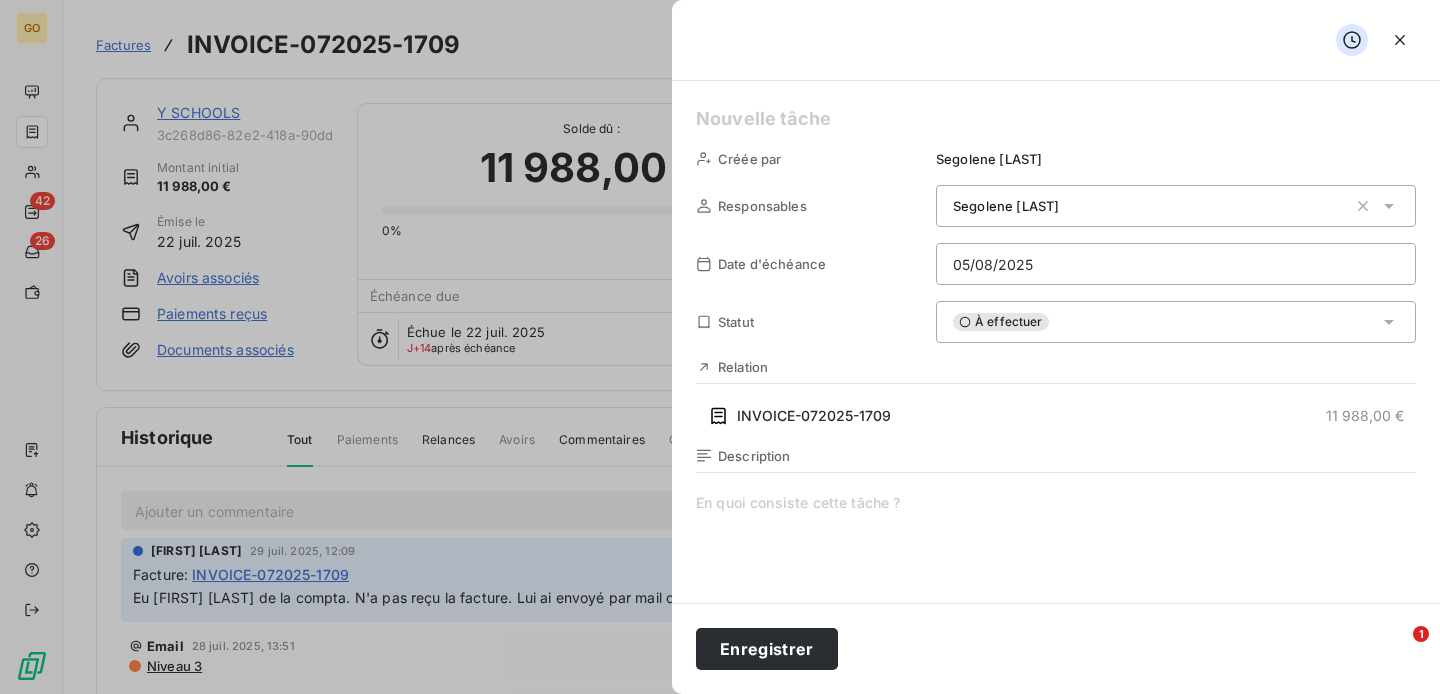 click at bounding box center (1056, 119) 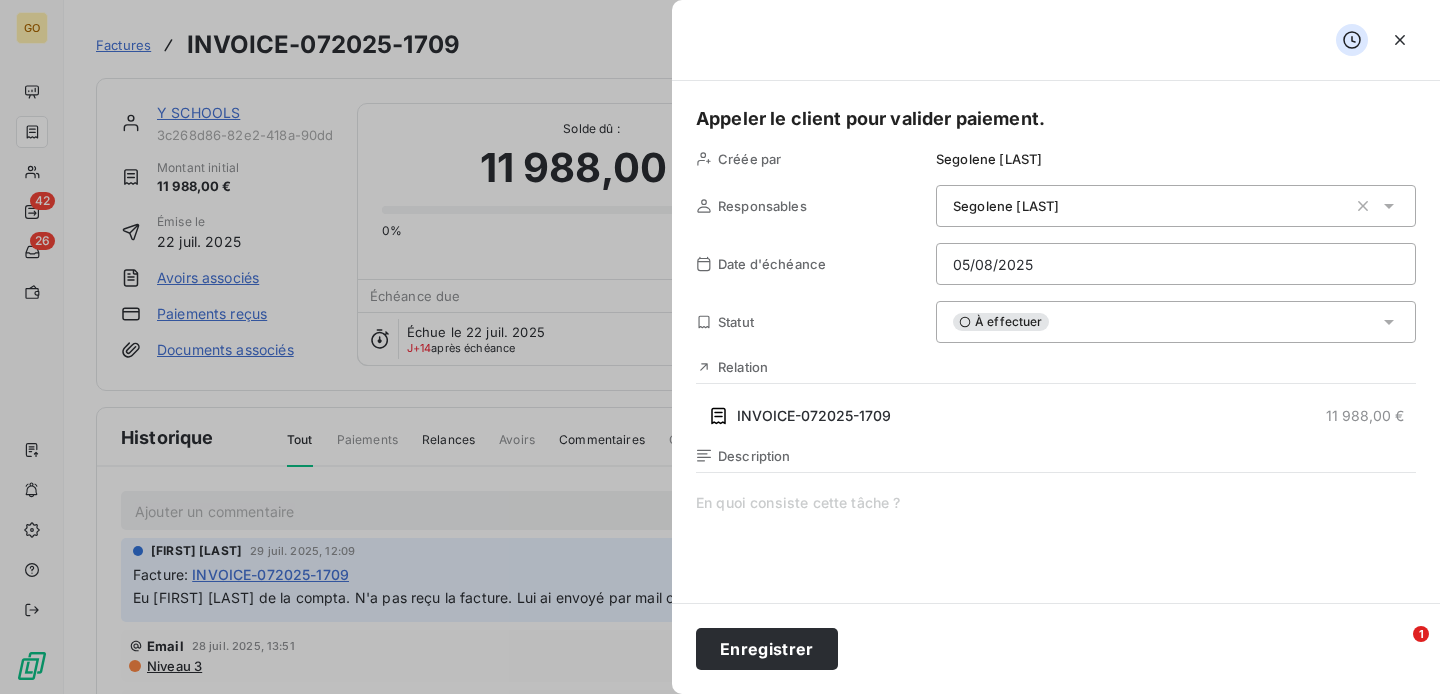 click on "Segolene   LORICHON" at bounding box center [1150, 206] 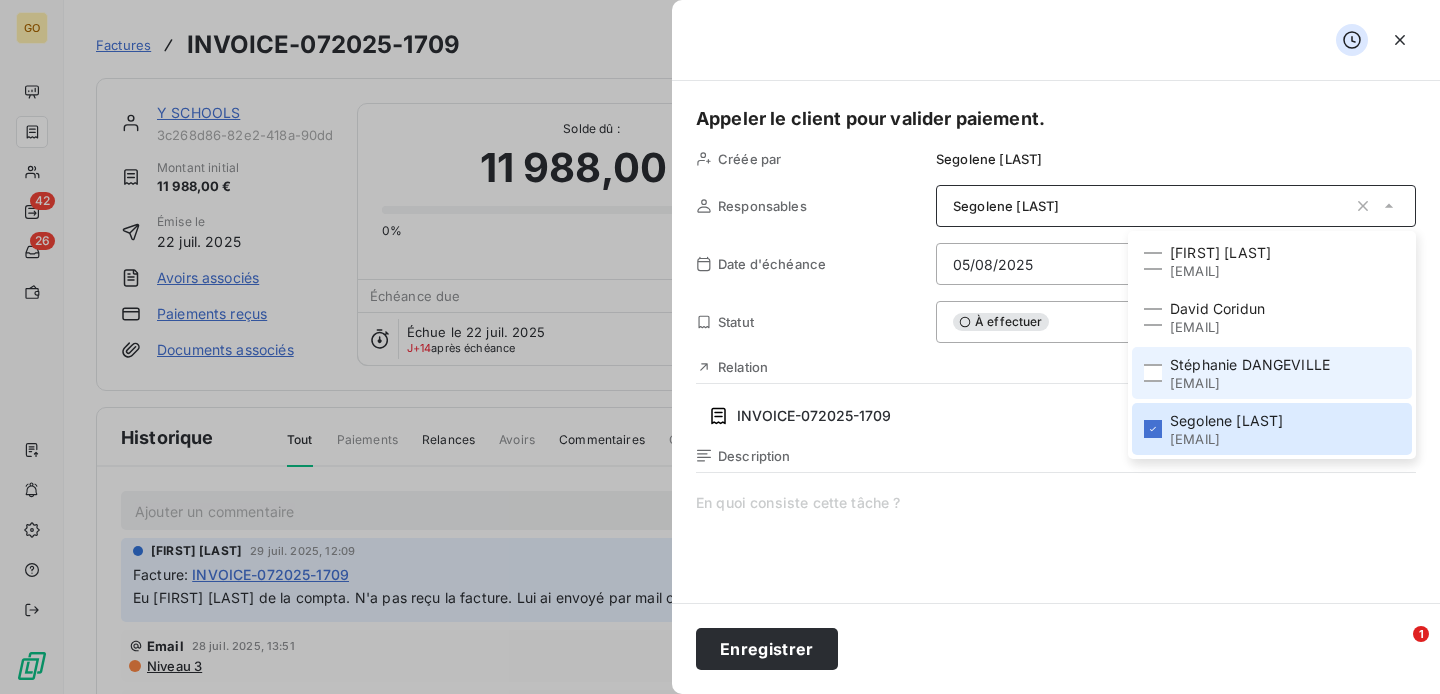 click on "stephanie.dangeville@goodflag.com" at bounding box center [1250, 383] 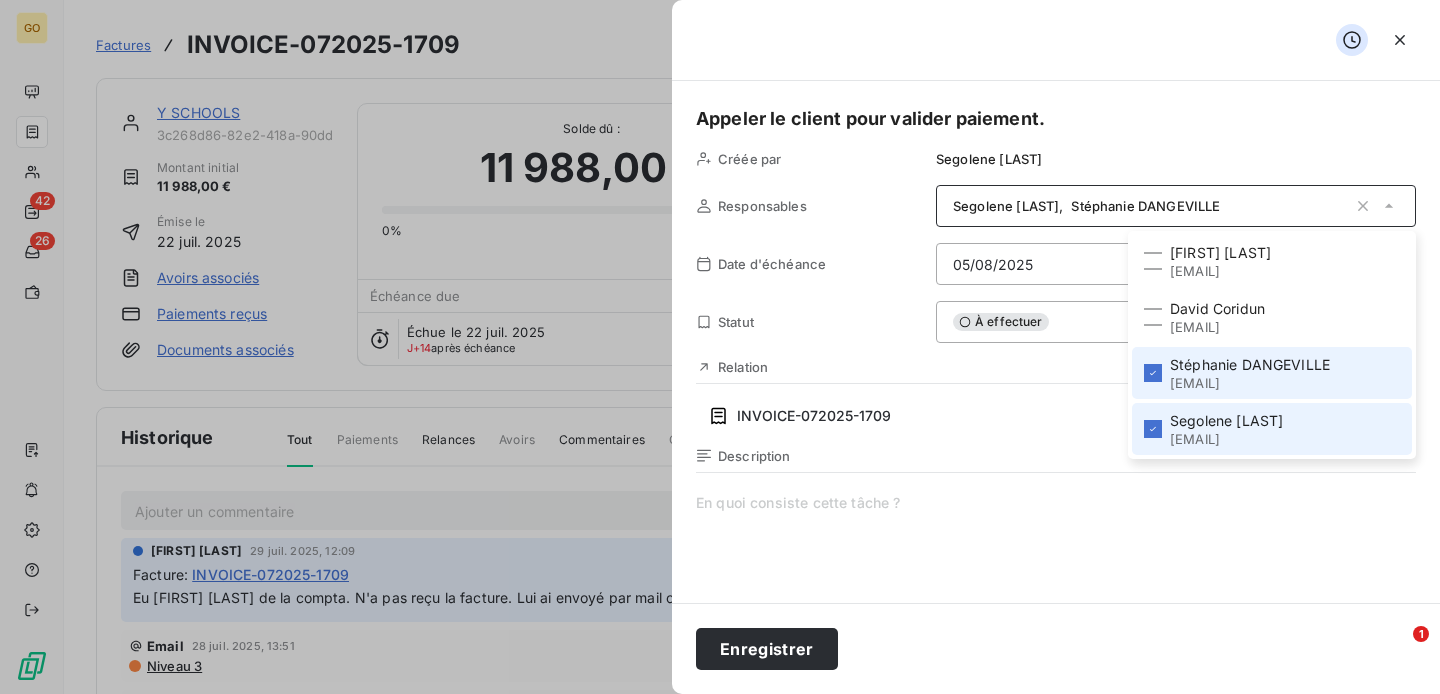 click on "segolene.lorichon@goodflag.com" at bounding box center (1226, 439) 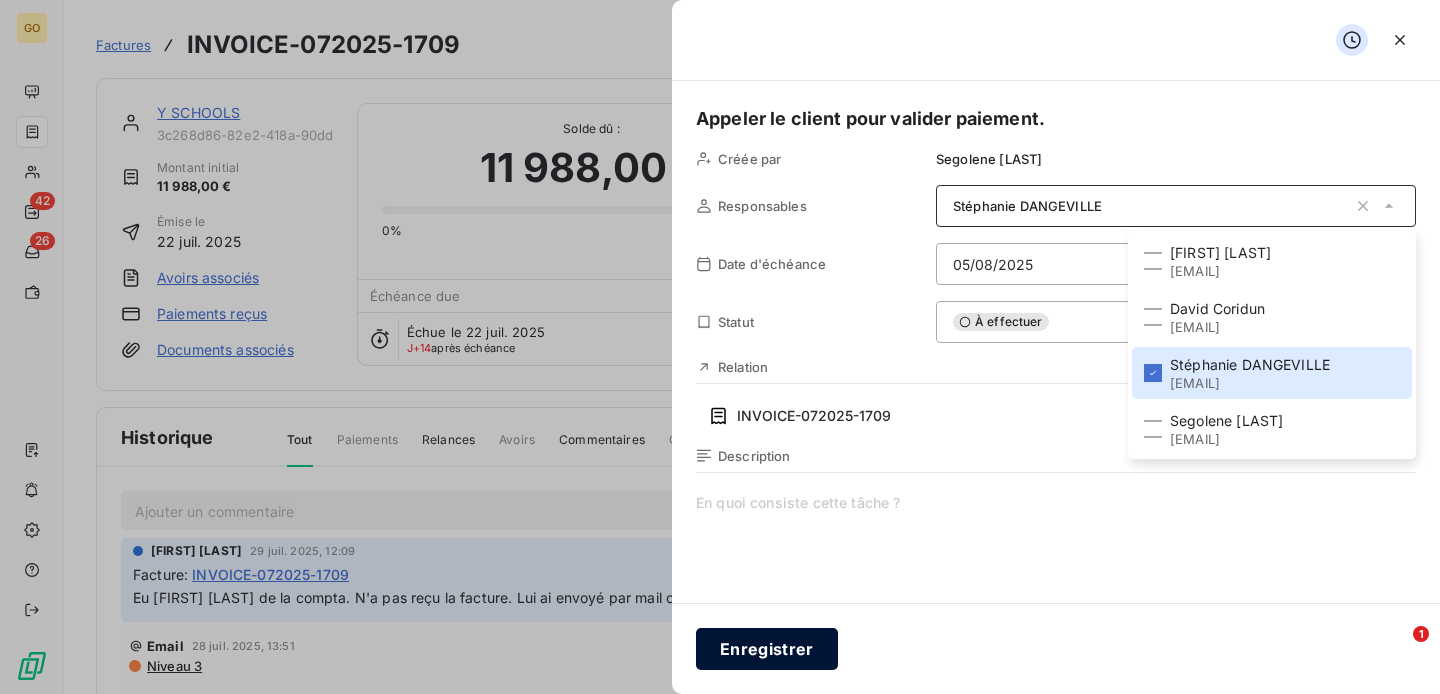 click on "Enregistrer" at bounding box center (767, 649) 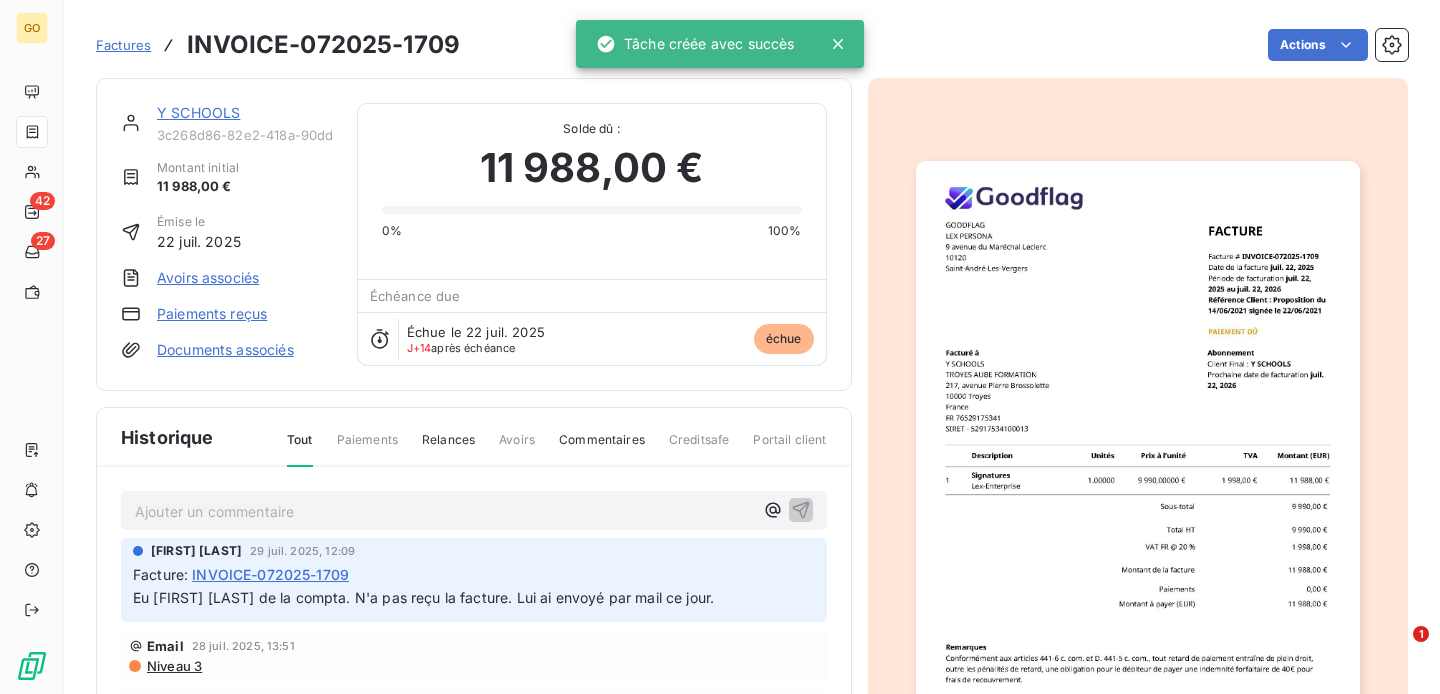 click on "Factures INVOICE-072025-1709" at bounding box center [278, 45] 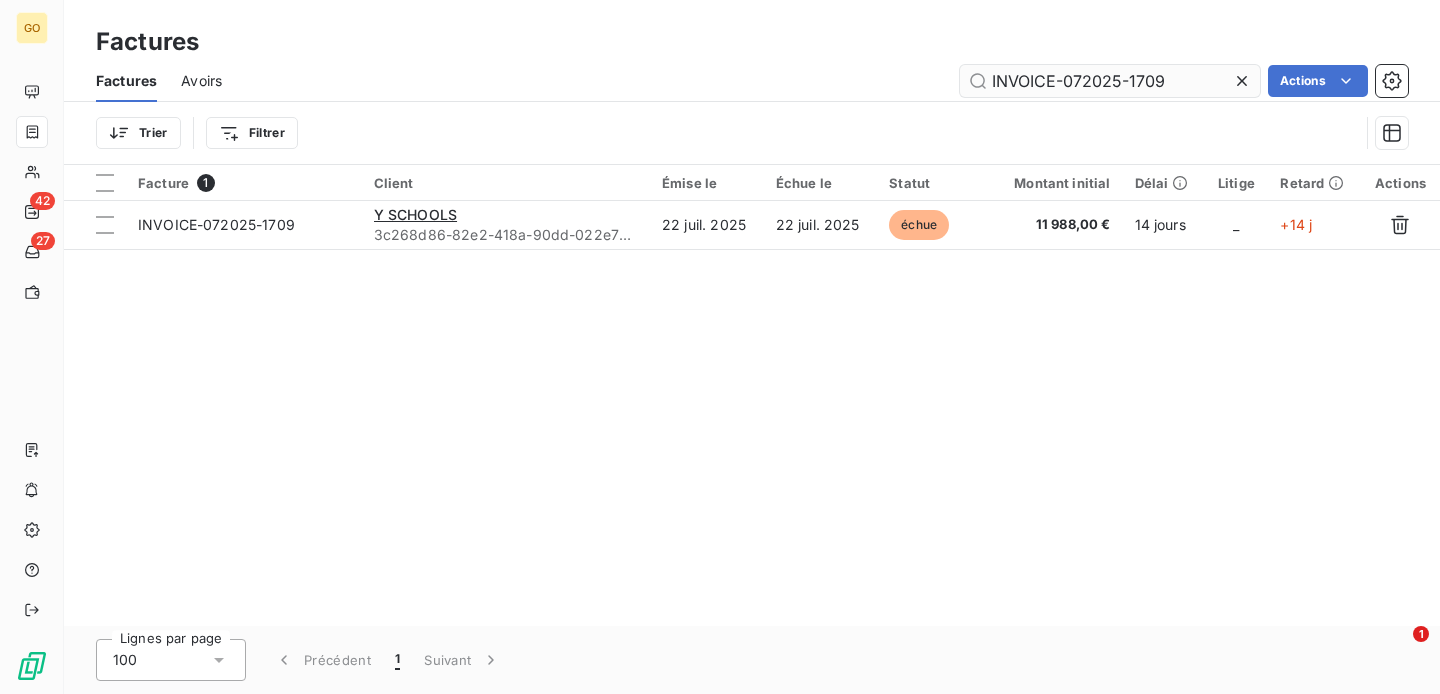 click on "INVOICE-072025-1709" at bounding box center (1110, 81) 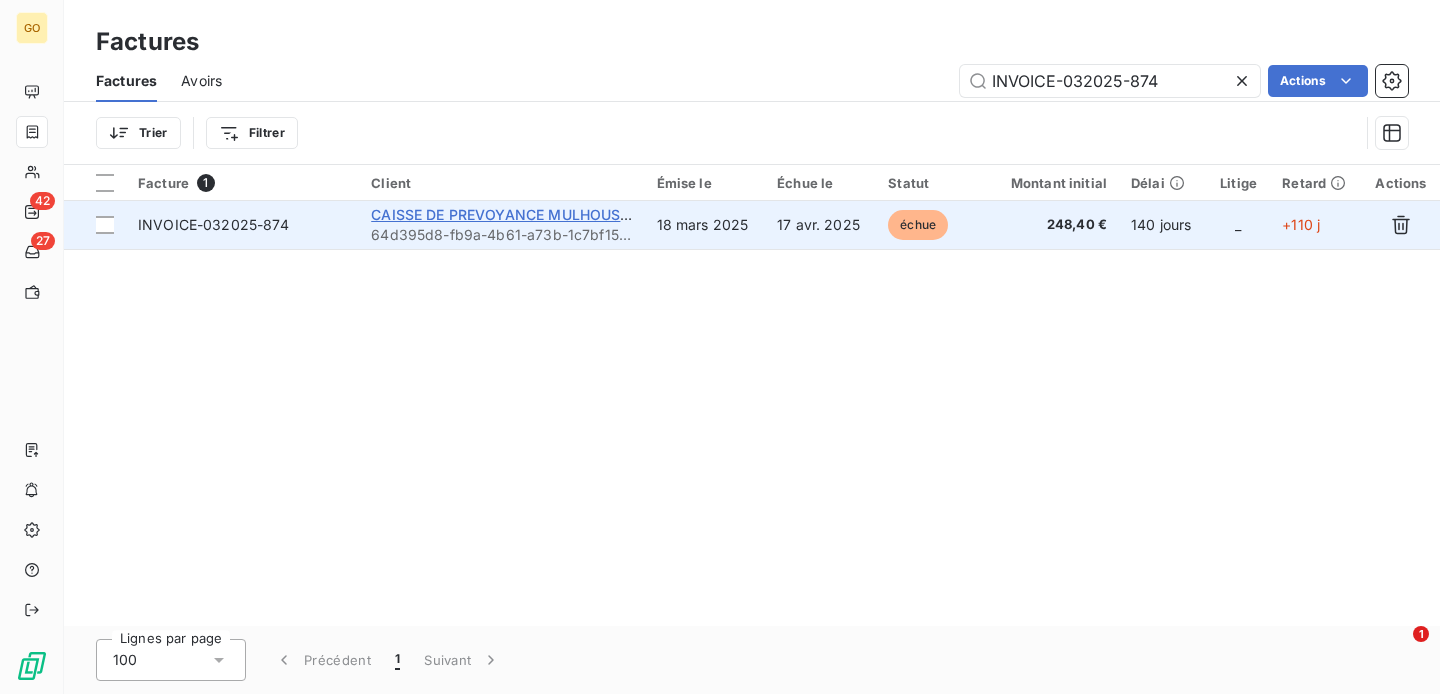 type on "INVOICE-032025-874" 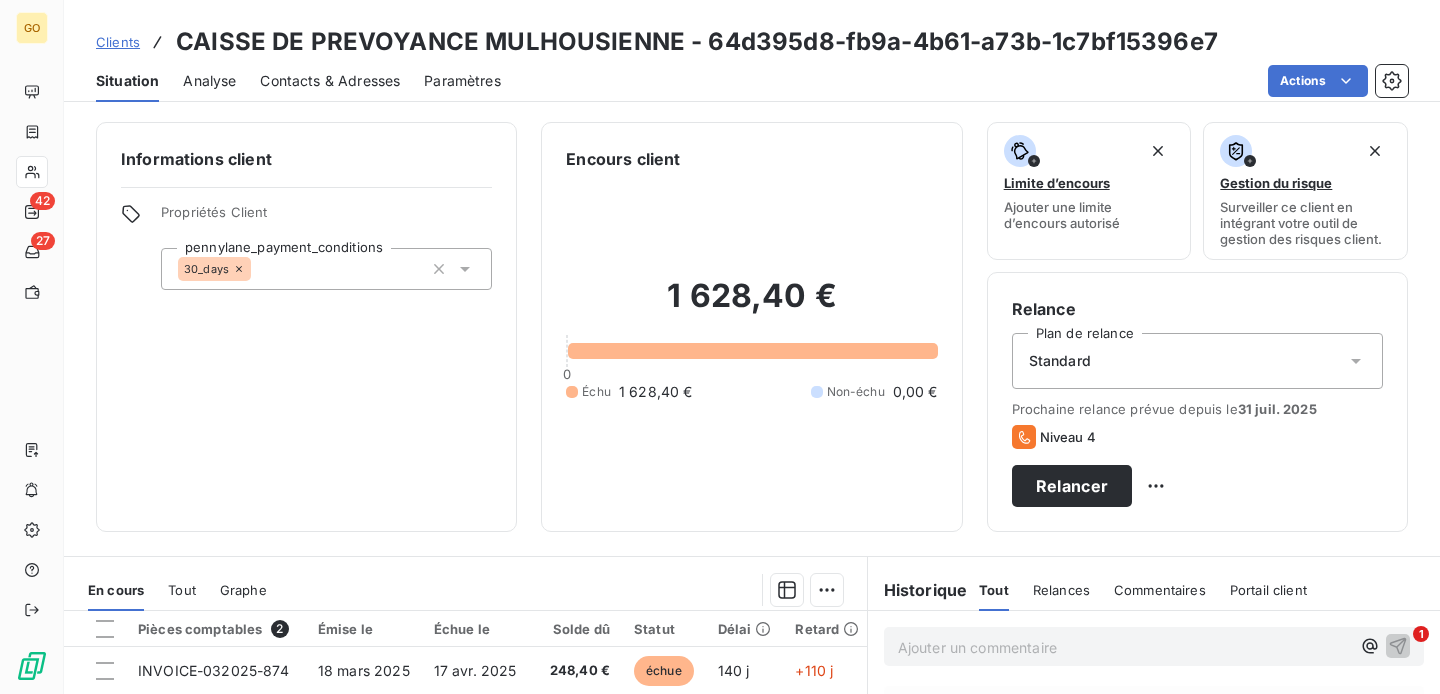 scroll, scrollTop: 174, scrollLeft: 0, axis: vertical 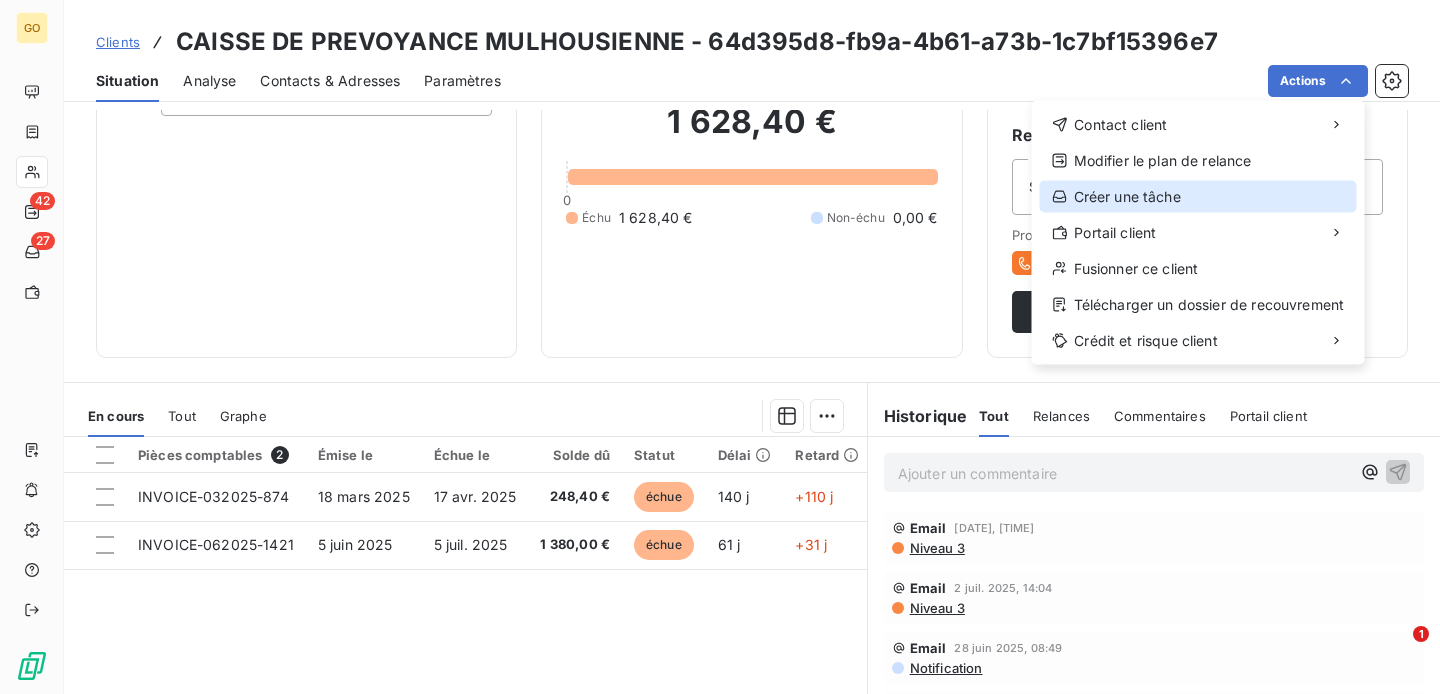click on "Créer une tâche" at bounding box center (1198, 197) 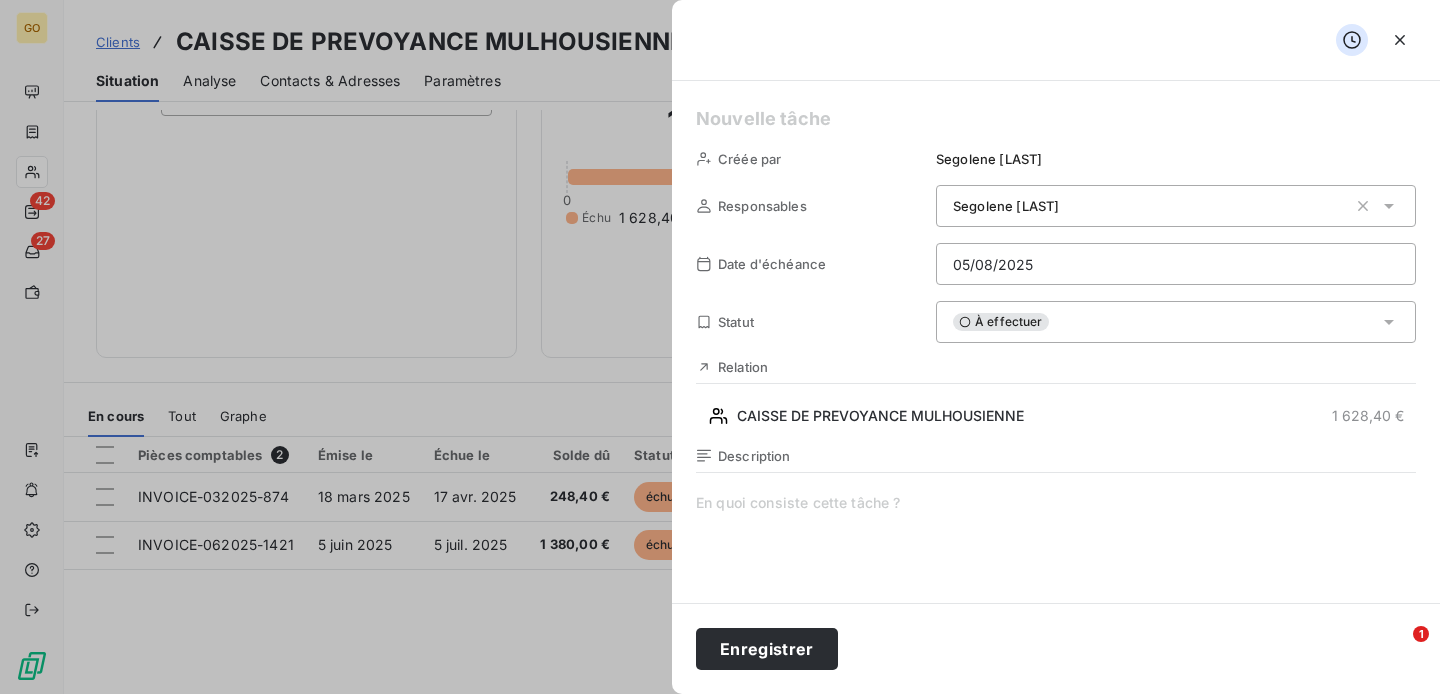 click at bounding box center [1056, 119] 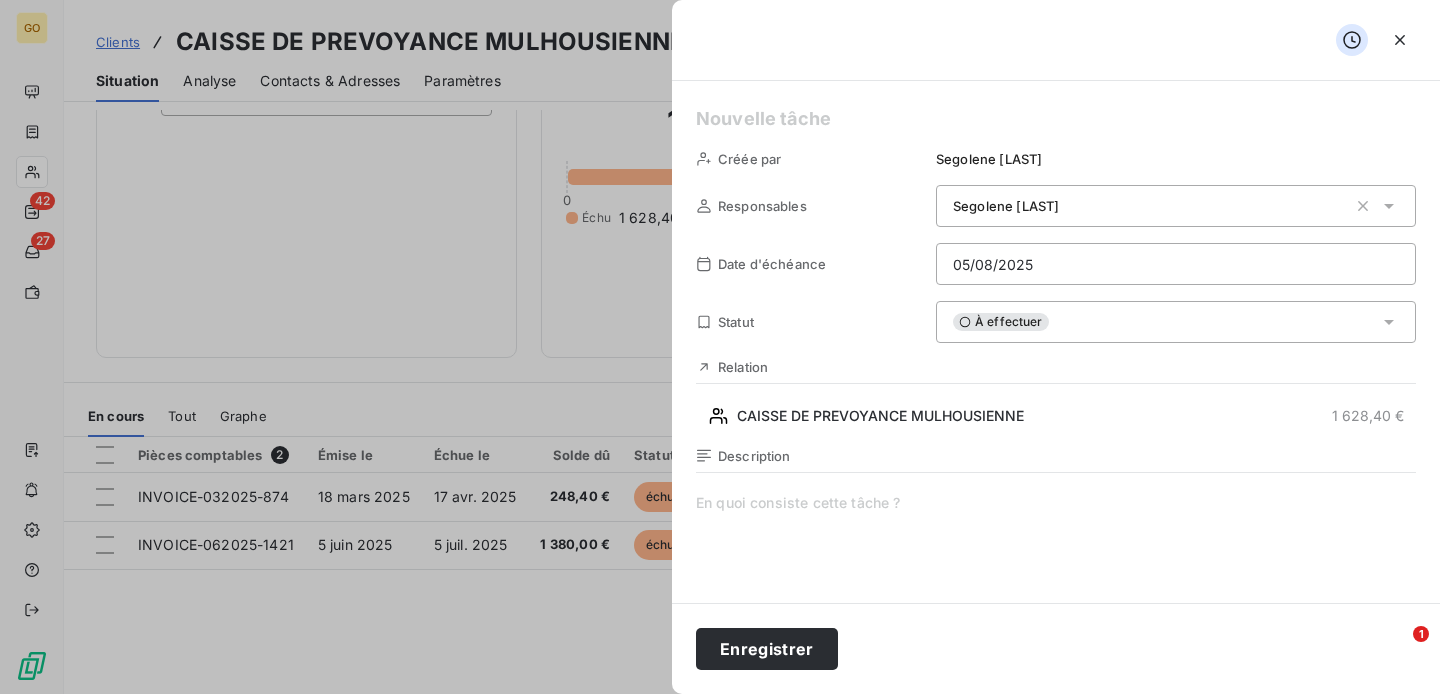 paste 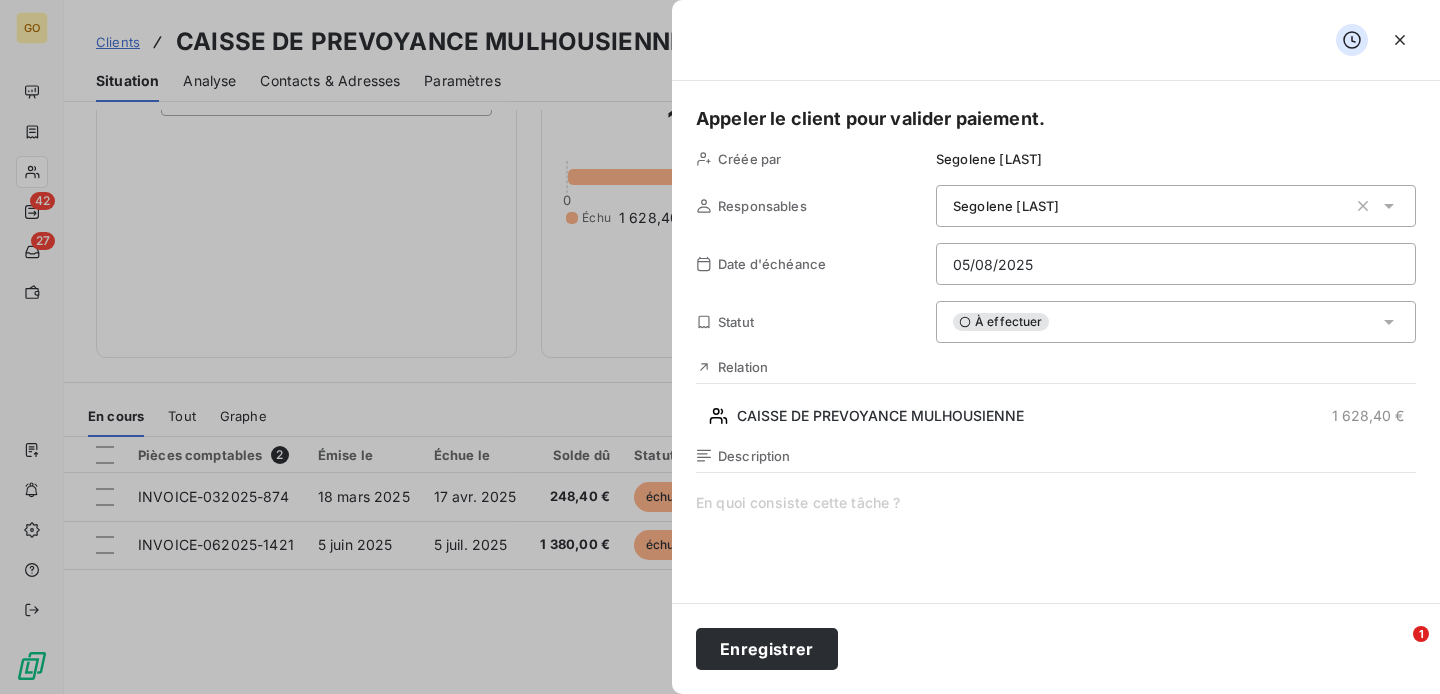 click at bounding box center [1056, 685] 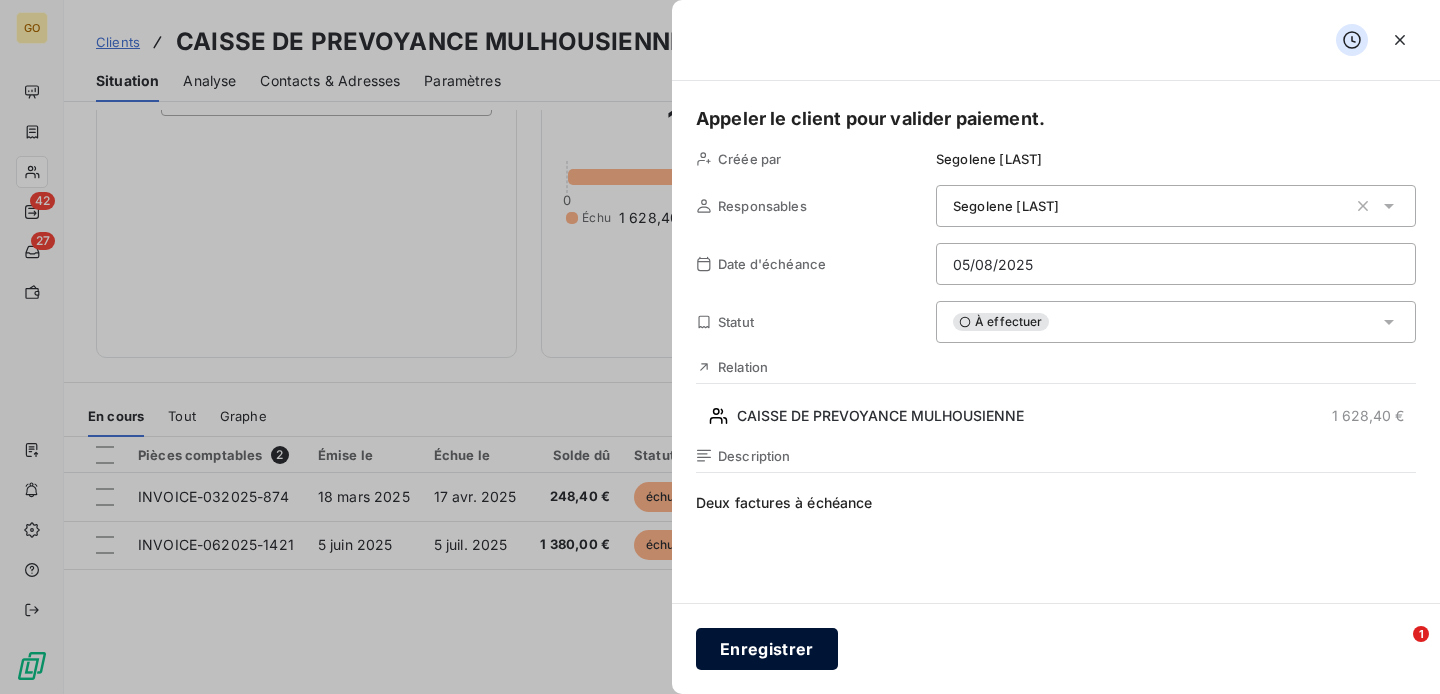 click on "Enregistrer" at bounding box center [767, 649] 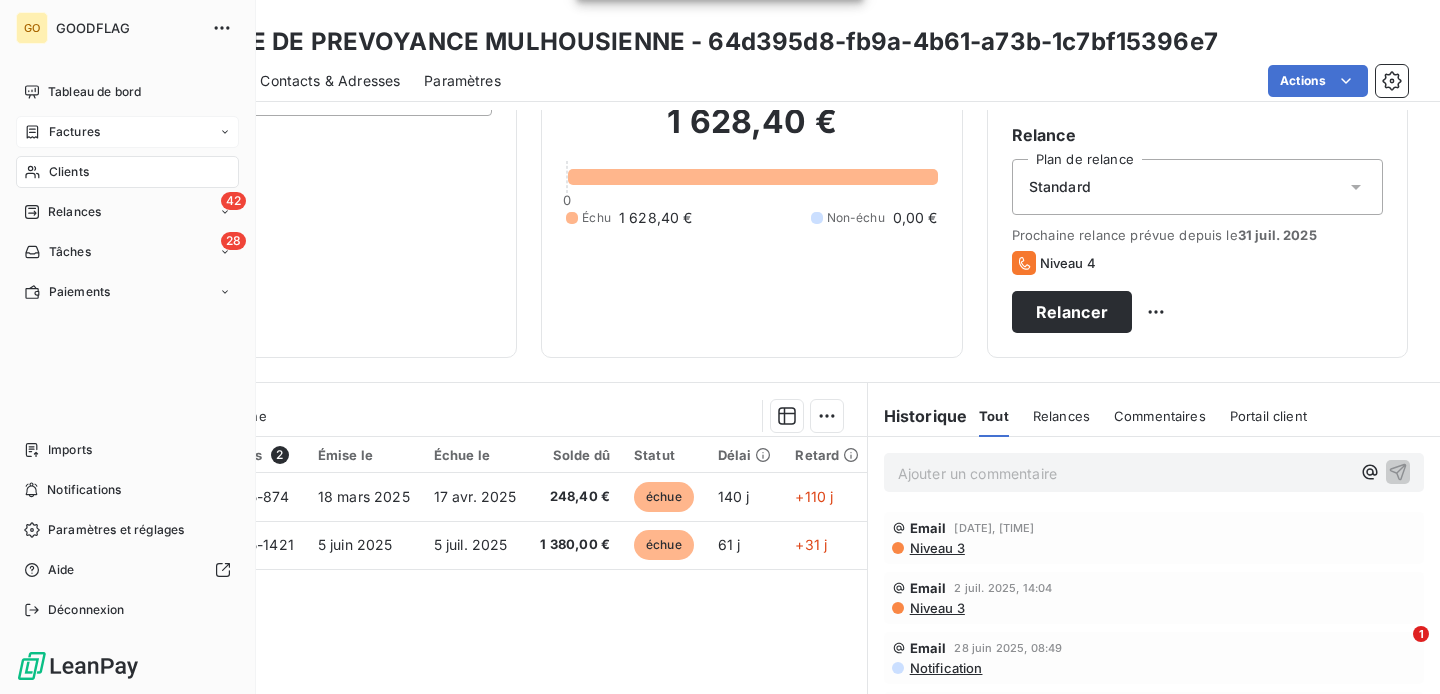 click on "Factures" at bounding box center [74, 132] 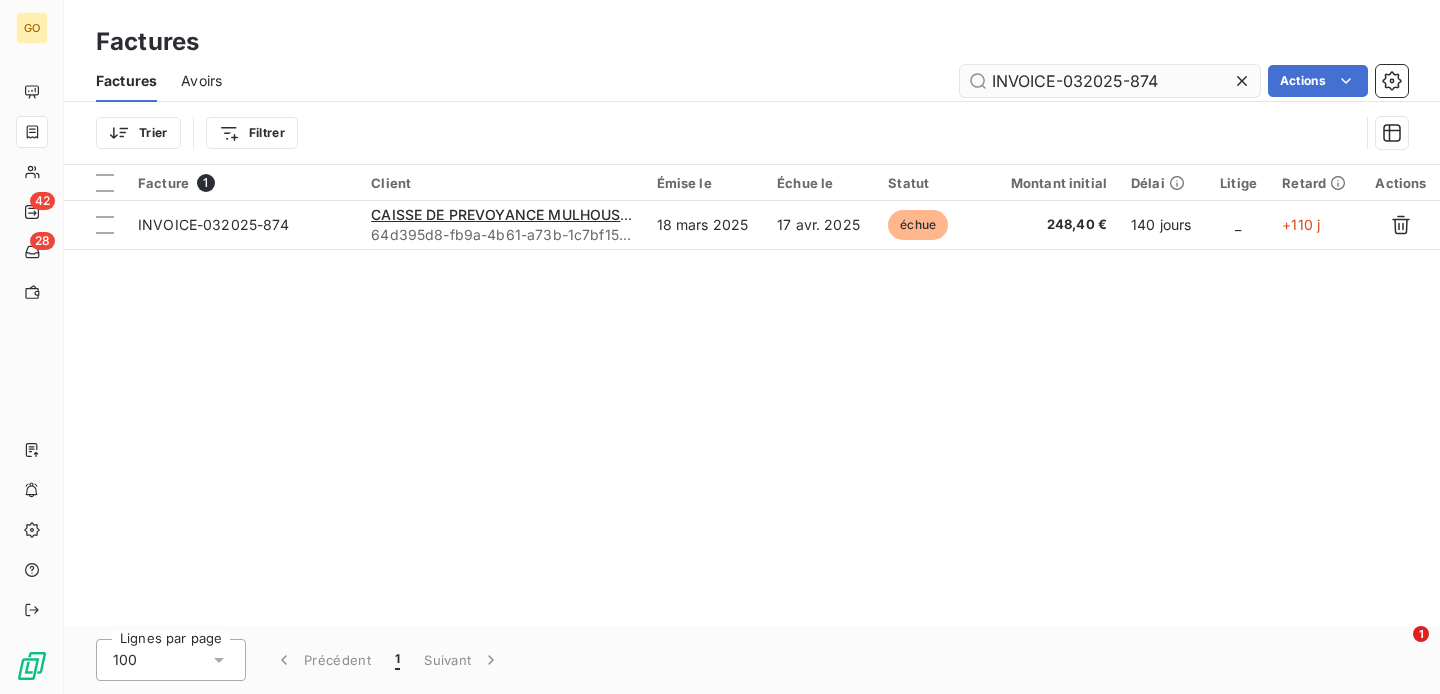 click on "INVOICE-032025-874" at bounding box center [1110, 81] 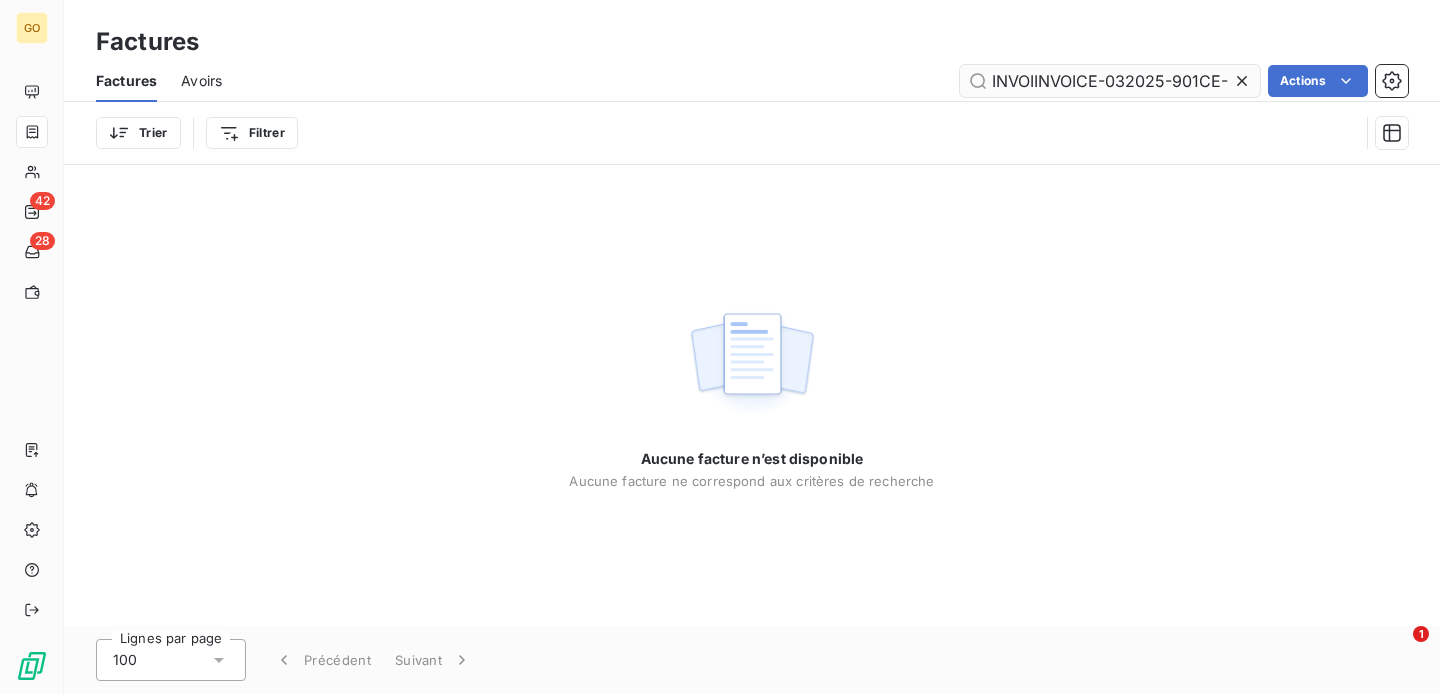 click on "INVOIINVOICE-032025-901CE-032025-874" at bounding box center (1110, 81) 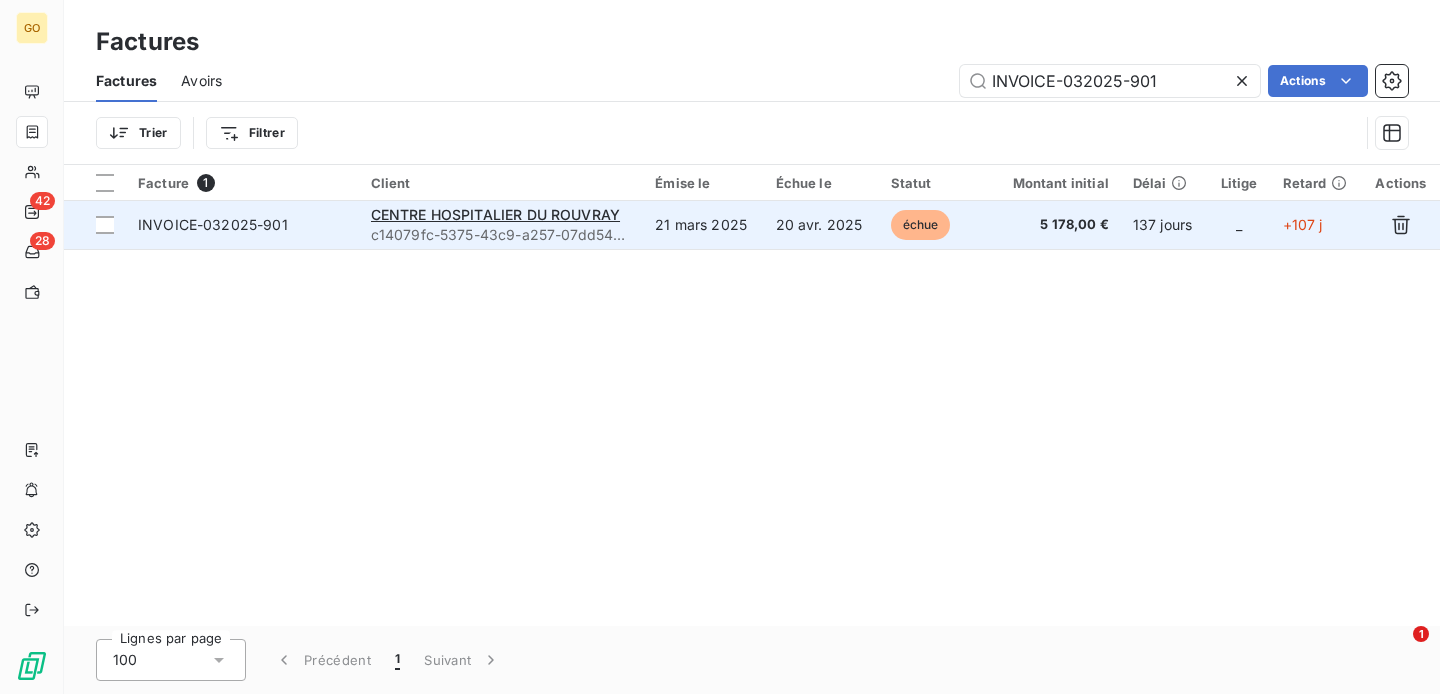 type on "INVOICE-032025-901" 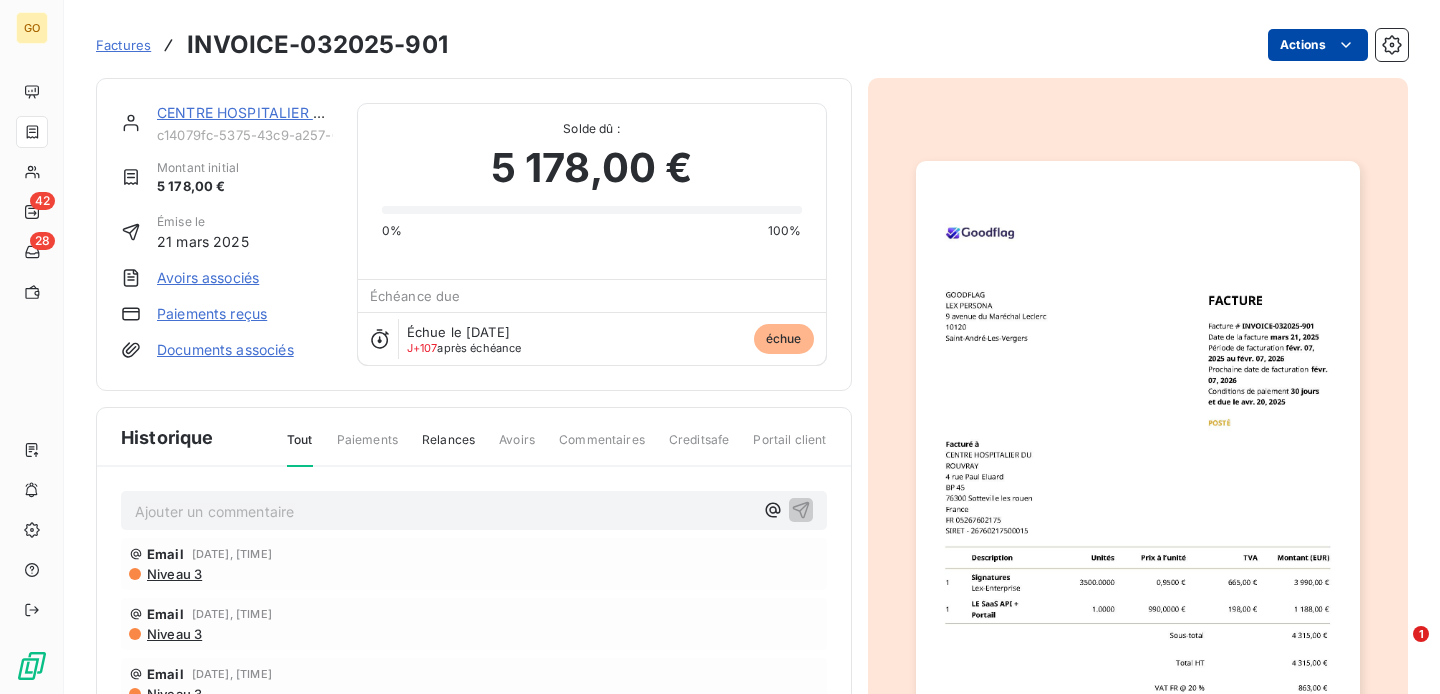 click on "GO 42 28 Factures INVOICE-032025-901 Actions CENTRE HOSPITALIER DU ROUVRAY c14079fc-5375-43c9-a257-07dd548d96ca Montant initial 5 178,00 € Émise le 21 mars 2025 Avoirs associés Paiements reçus Documents associés Solde dû : 5 178,00 € 0% 100% Échéance due Échue le 20 avr. 2025 J+107  après échéance échue Historique Tout Paiements Relances Avoirs Commentaires Creditsafe Portail client Ajouter un commentaire ﻿ Email 28 juil. 2025, 13:49 Niveau 3 Email 2 juil. 2025, 14:03 Niveau 3 Email 20 mai 2025, 11:42 Niveau 3 Email 29 avr. 2025, 11:42 Niveau 2 20 avr. 2025 Échéance de la facture 21 mars 2025 Émission de la facture
1" at bounding box center [720, 347] 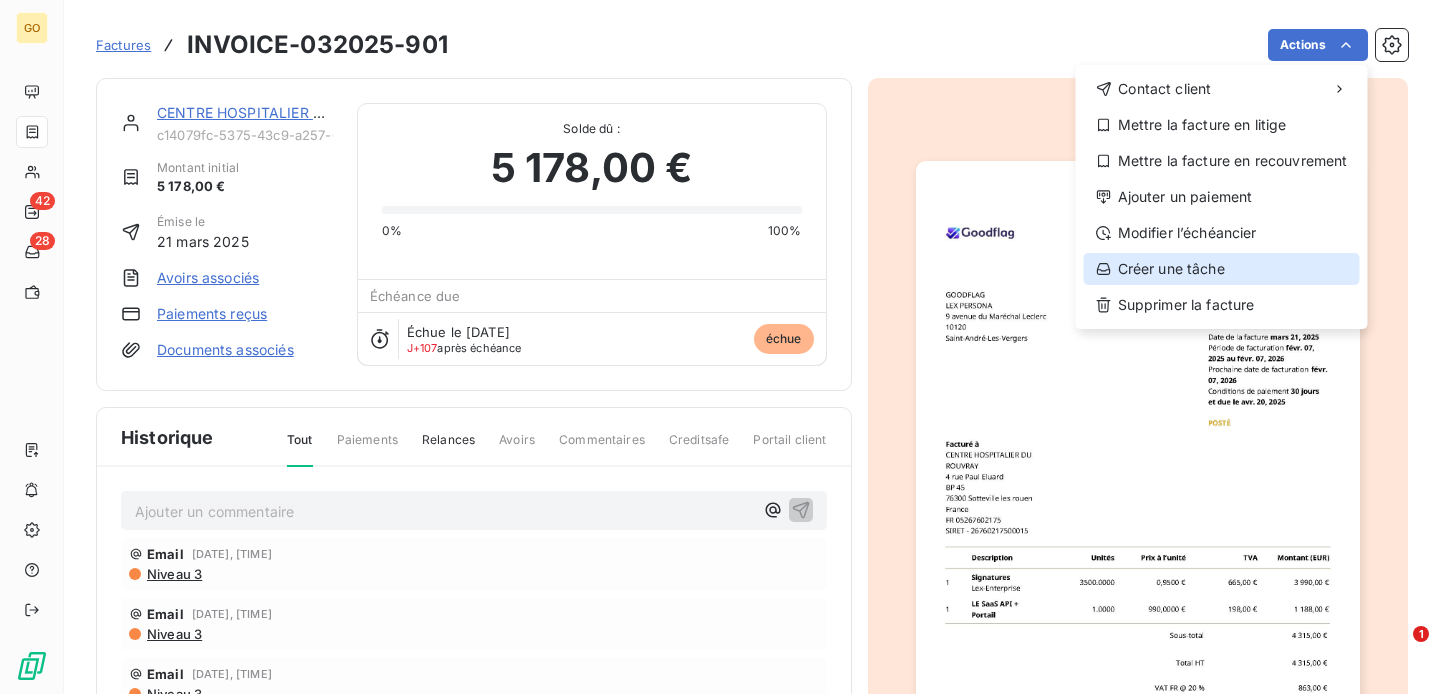 click on "Créer une tâche" at bounding box center (1222, 269) 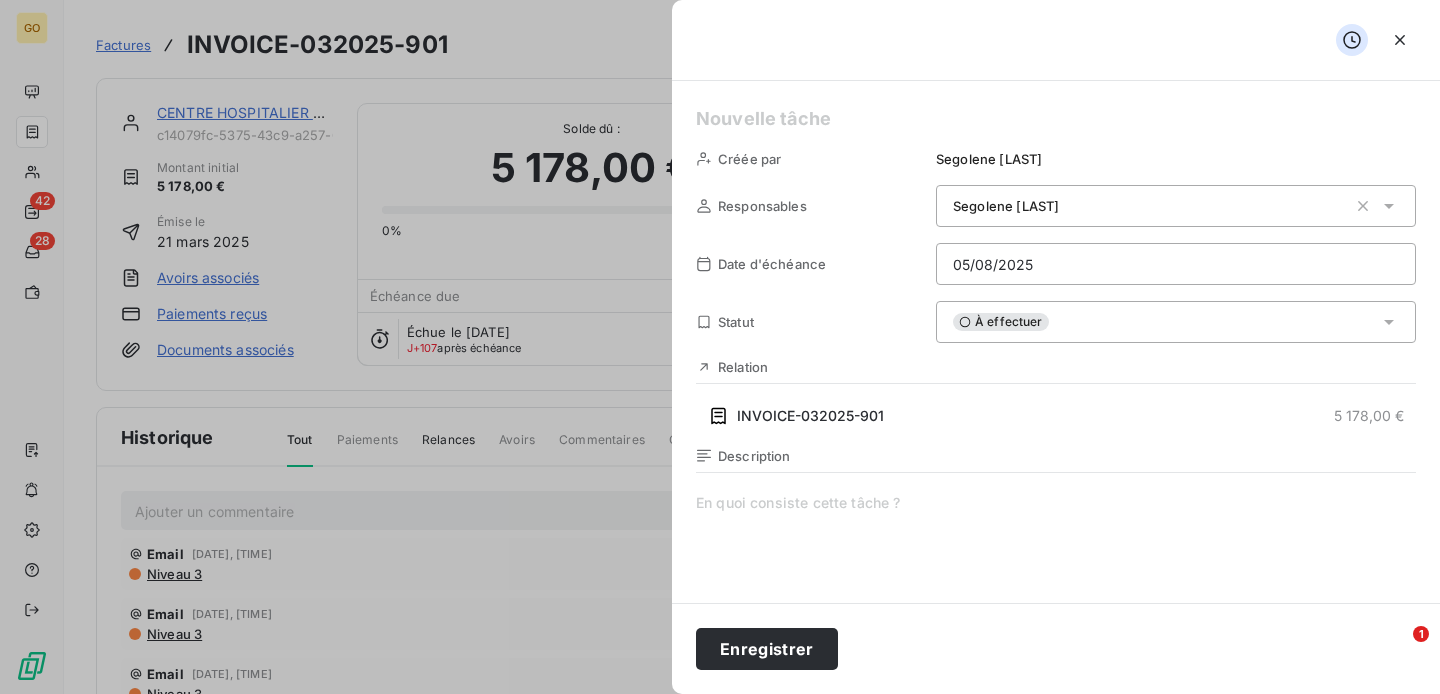 click on "Segolene   LORICHON" at bounding box center [1006, 206] 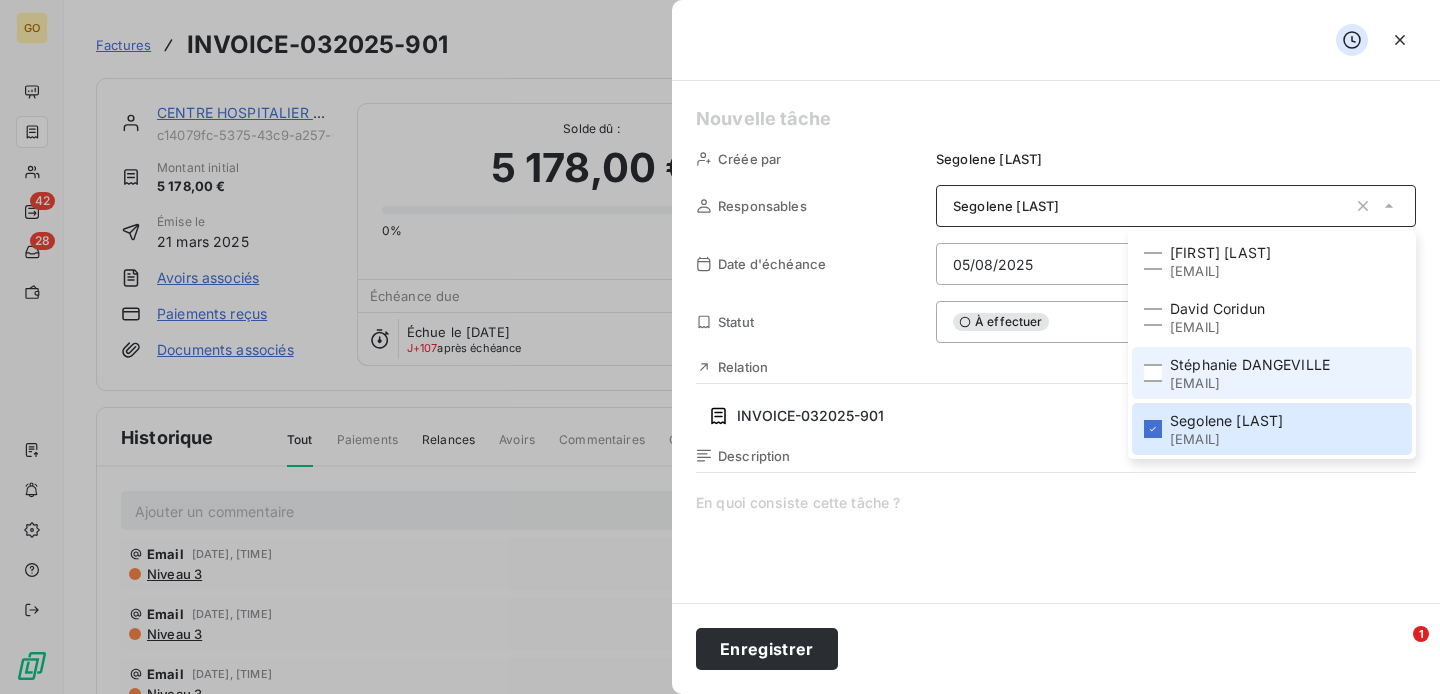 click on "stephanie.dangeville@goodflag.com" at bounding box center (1250, 383) 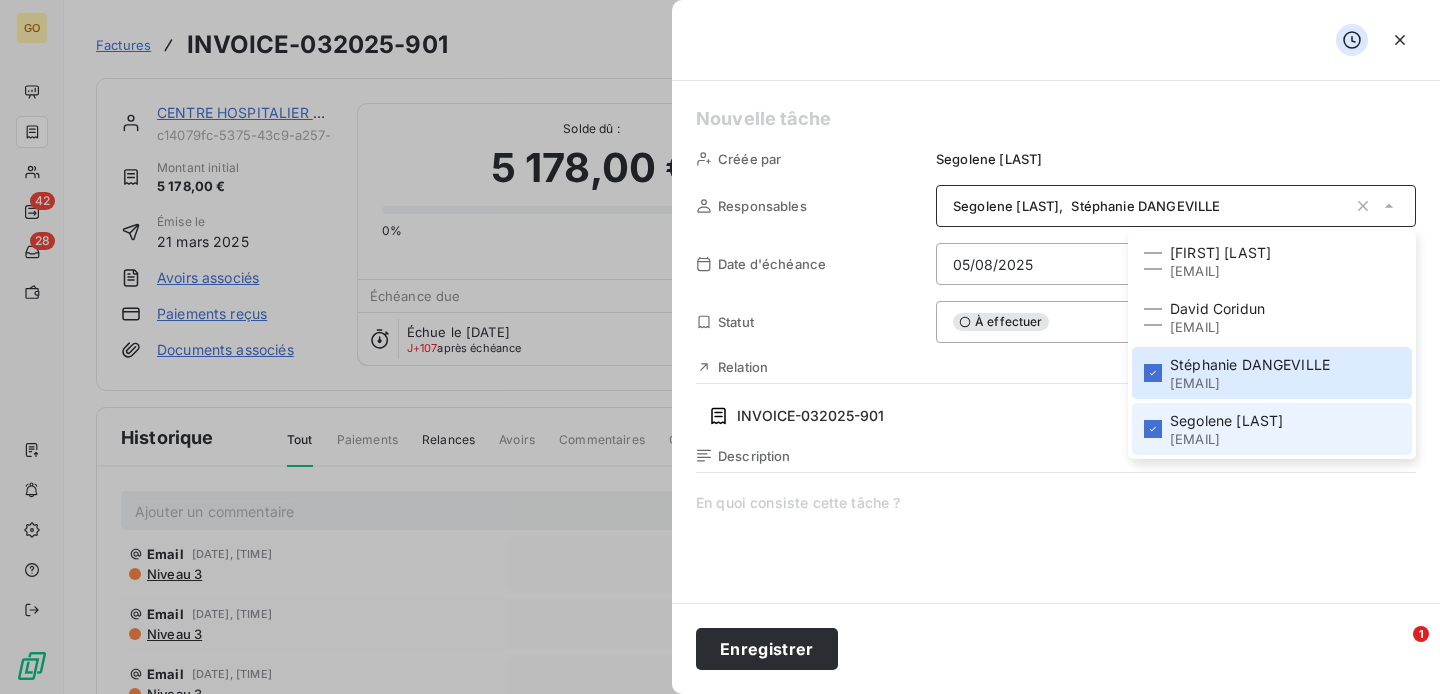 drag, startPoint x: 1187, startPoint y: 417, endPoint x: 1061, endPoint y: 227, distance: 227.98245 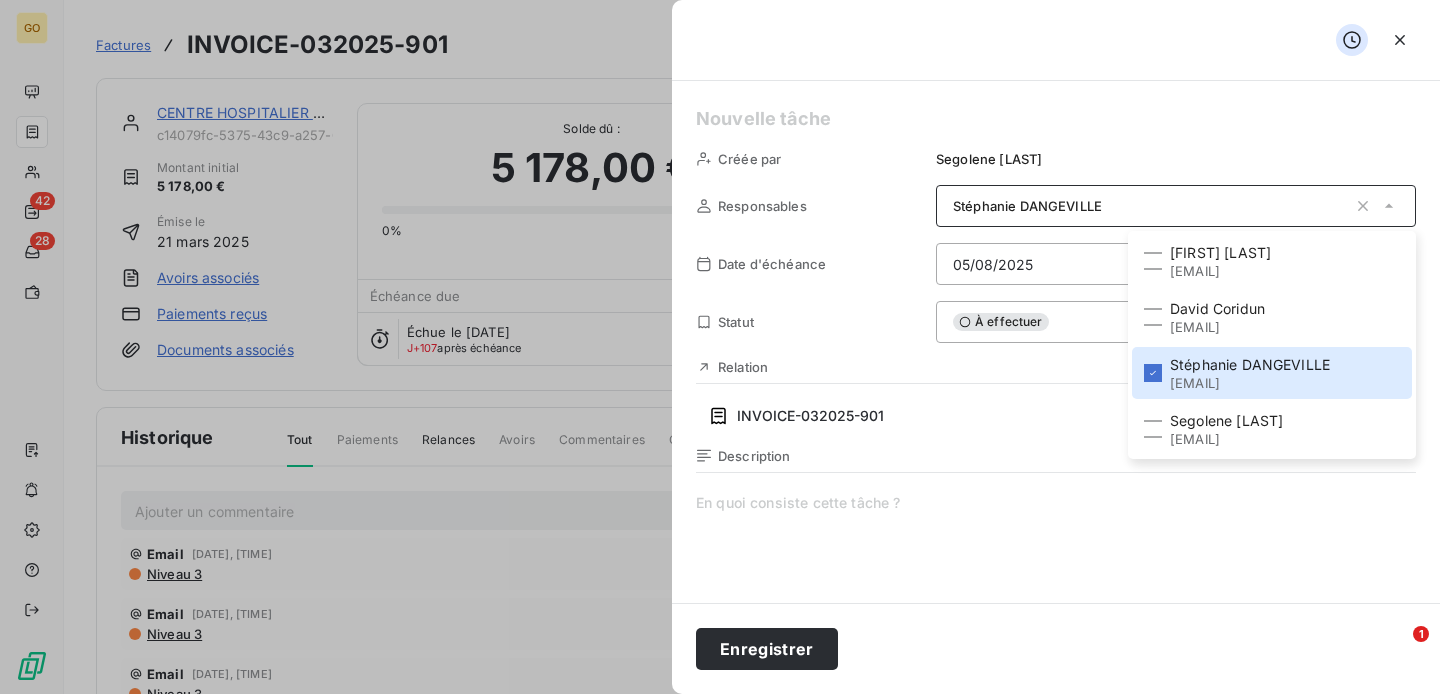 click on "Créée par Segolene   LORICHON Responsables Stéphanie   DANGEVILLE Nawel   Jerroudi nawel.jerroudi@goodflag.com David   Coridun  david.coridun@goodflag.com Stéphanie   DANGEVILLE stephanie.dangeville@goodflag.com Segolene   LORICHON segolene.lorichon@goodflag.com Date d'échéance 05/08/2025 Statut À effectuer Relation INVOICE-032025-901 5 178,00 € Description" at bounding box center (1056, 342) 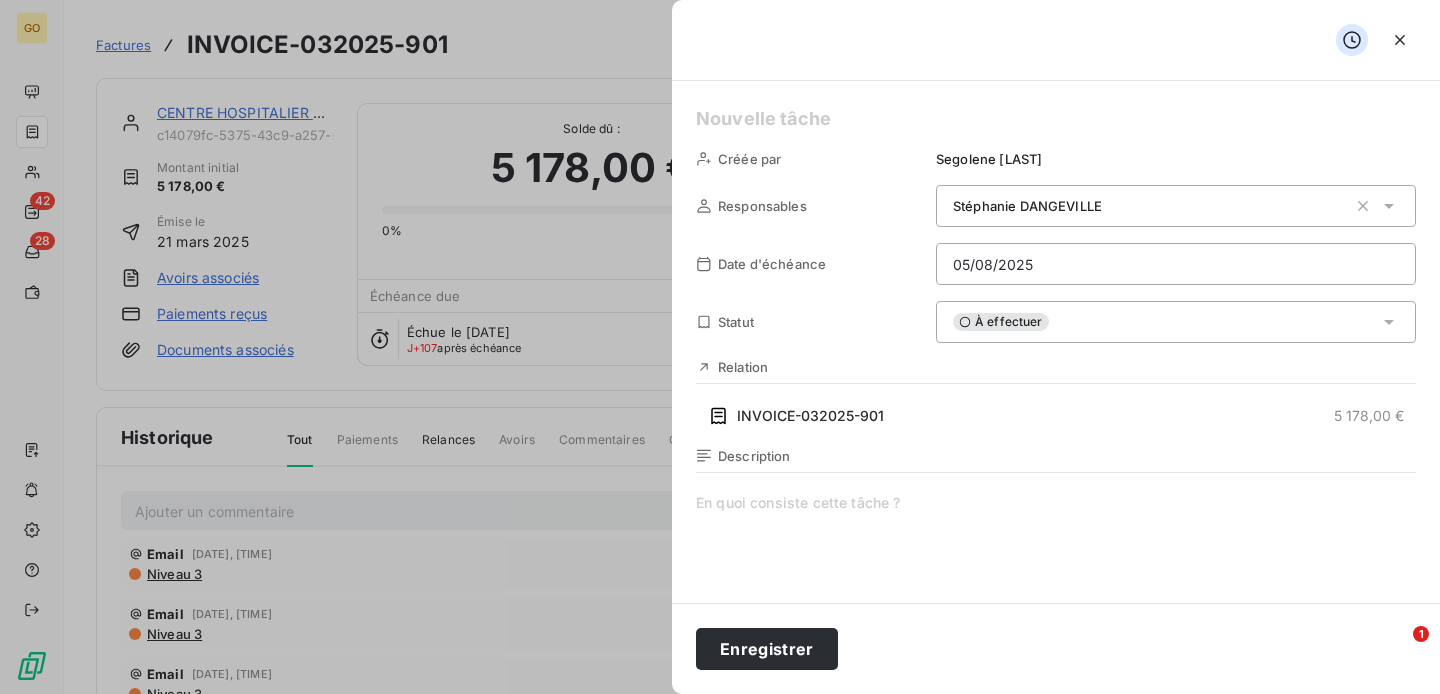 click at bounding box center [1056, 119] 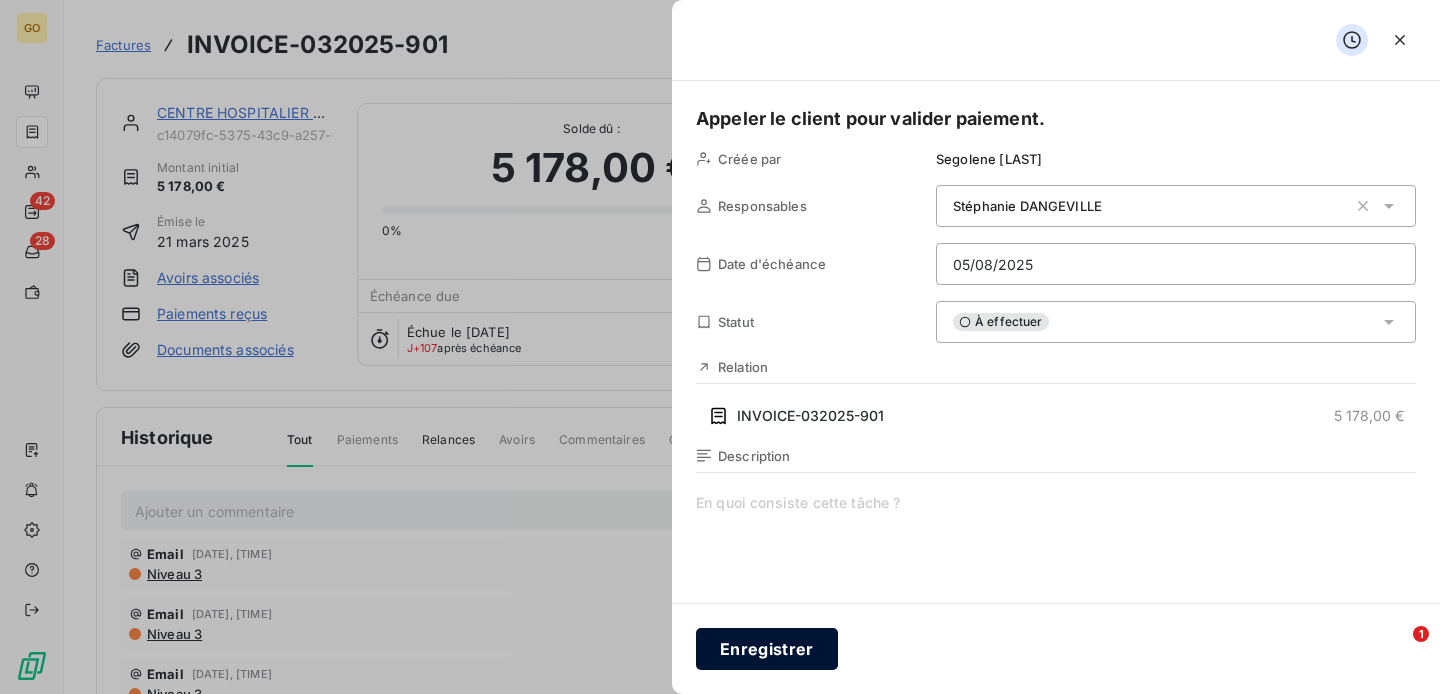 click on "Enregistrer" at bounding box center [767, 649] 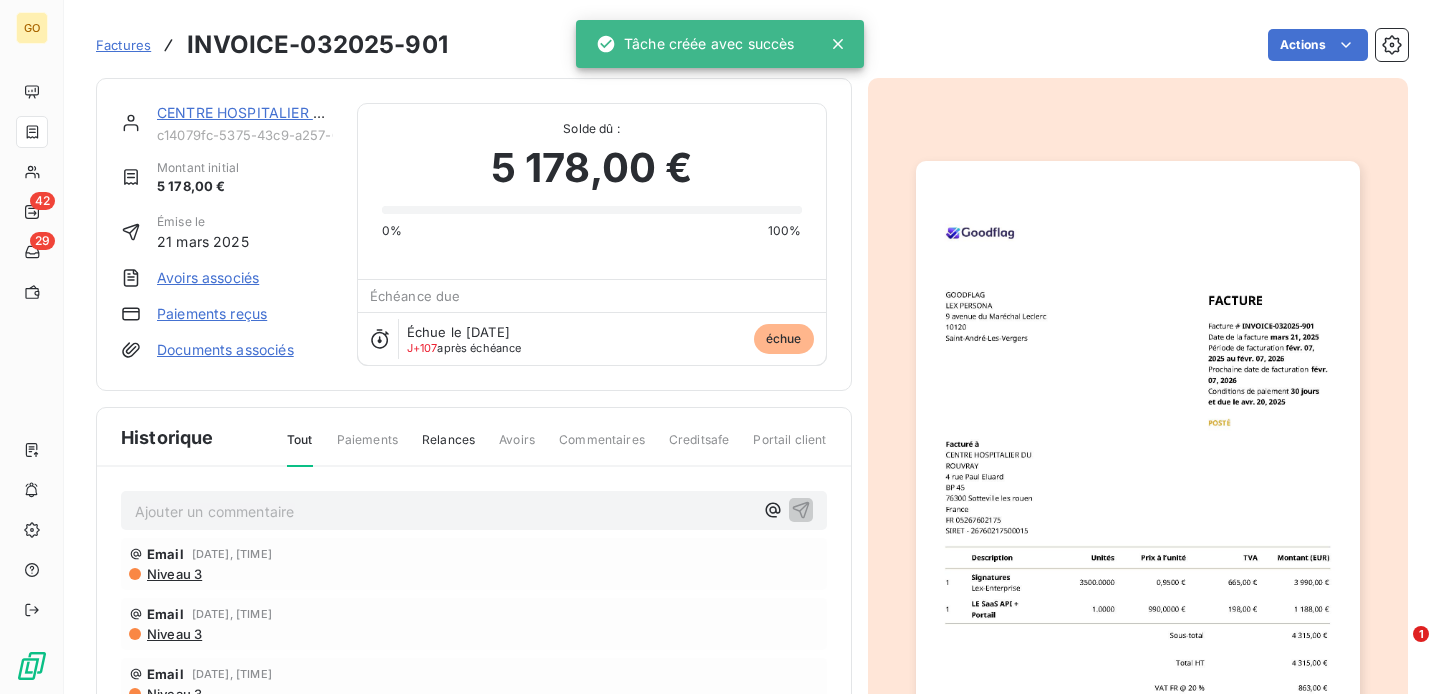 click on "Factures" at bounding box center (123, 45) 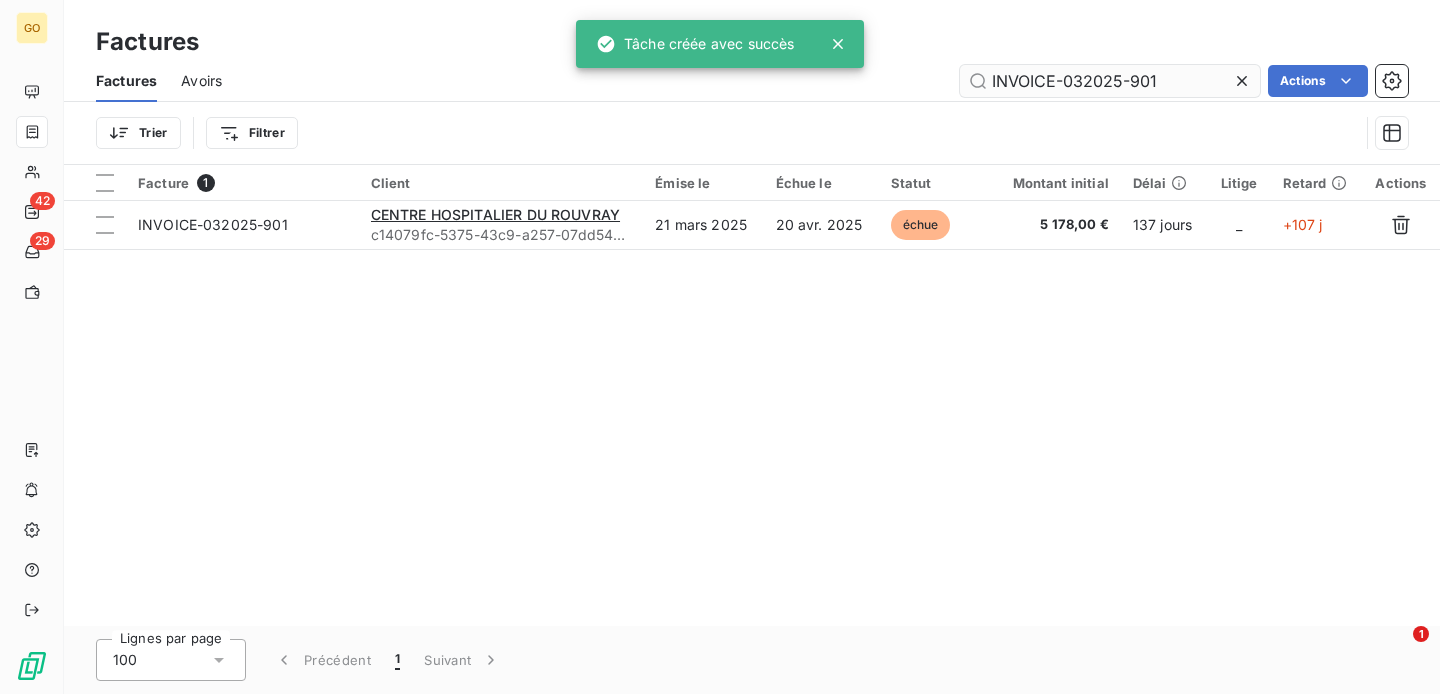 click on "INVOICE-032025-901" at bounding box center [1110, 81] 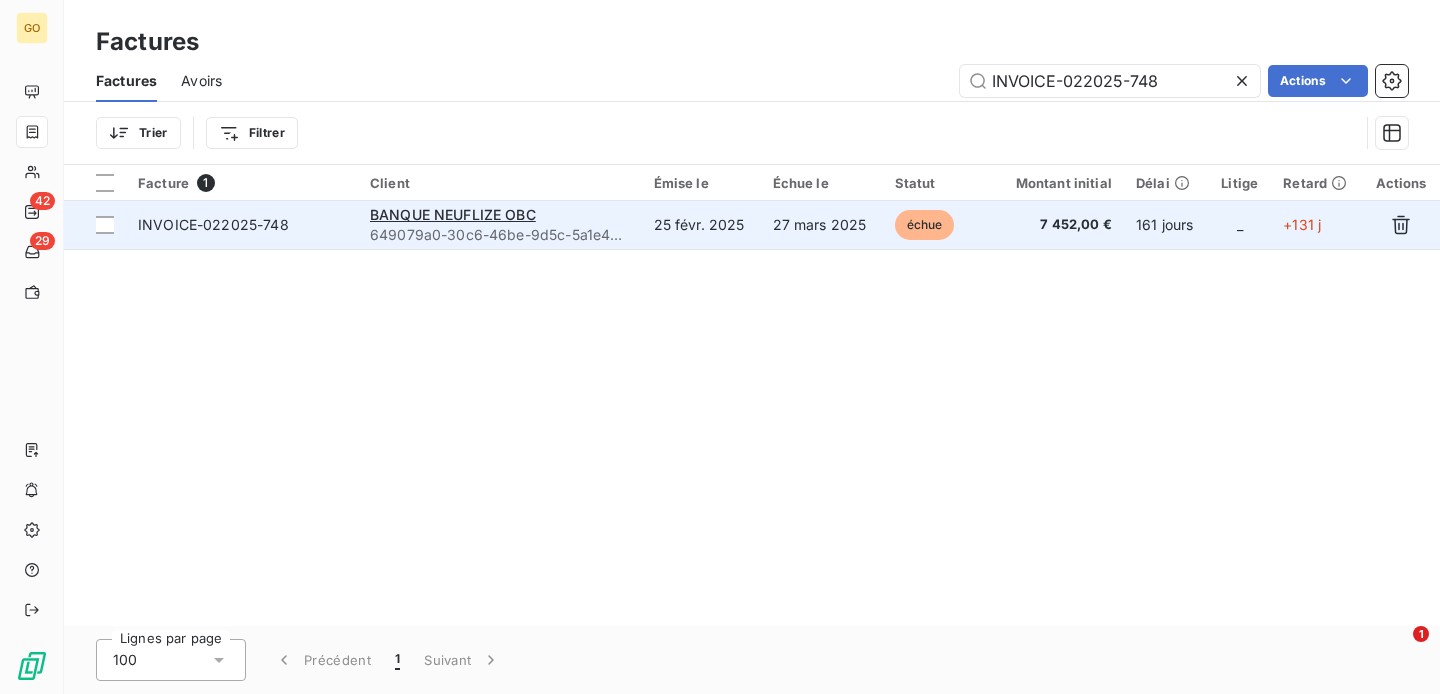 type on "INVOICE-022025-748" 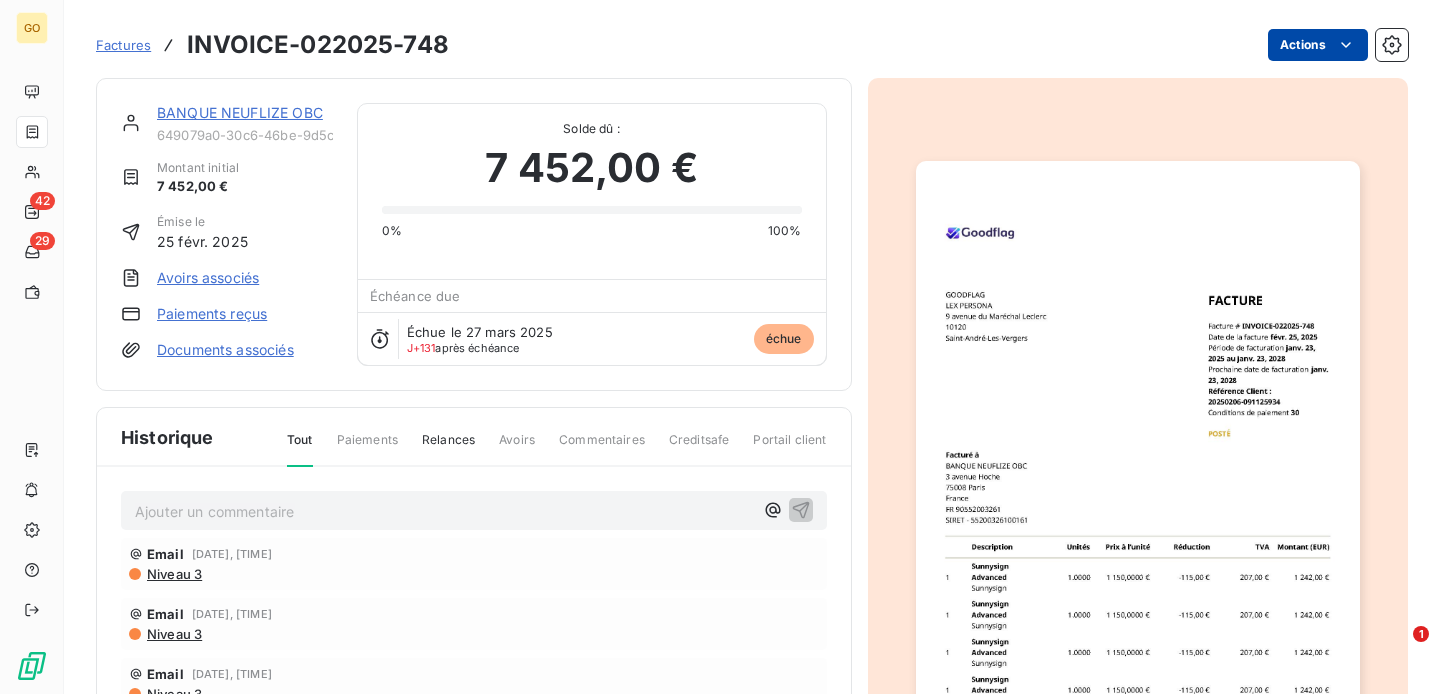click on "GO 42 29 Factures INVOICE-022025-748 Actions BANQUE NEUFLIZE OBC 649079a0-30c6-46be-9d5c-5a1e4ca0f648 Montant initial 7 452,00 € Émise le 25 févr. 2025 Avoirs associés Paiements reçus Documents associés Solde dû : 7 452,00 € 0% 100% Échéance due Échue le 27 mars 2025 J+131  après échéance échue Historique Tout Paiements Relances Avoirs Commentaires Creditsafe Portail client Ajouter un commentaire ﻿ Email 28 juil. 2025, 13:52 Niveau 3 Email 30 juin 2025, 16:15 Niveau 3 Email 3 juin 2025, 17:02 Niveau 3 Email 7 mai 2025, 11:26 Niveau 3 Email 29 avr. 2025, 11:42 Niveau 3 Email 17 avr. 2025, 09:25 Message envoyé Email 3 avr. 2025, 11:42 Niveau 2 Email 27 mars 2025, 11:42 Niveau 1 27 mars 2025 Échéance de la facture 25 févr. 2025 Émission de la facture
1" at bounding box center [720, 347] 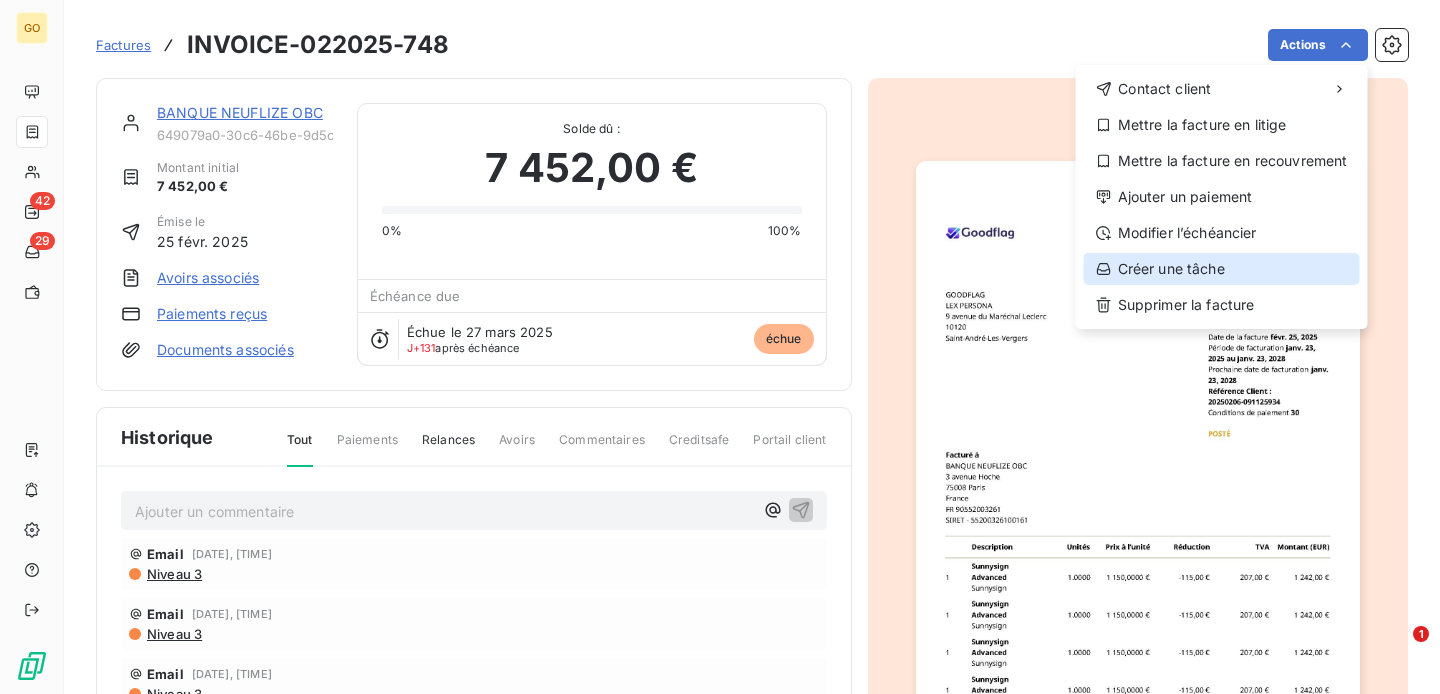 click on "Créer une tâche" at bounding box center [1222, 269] 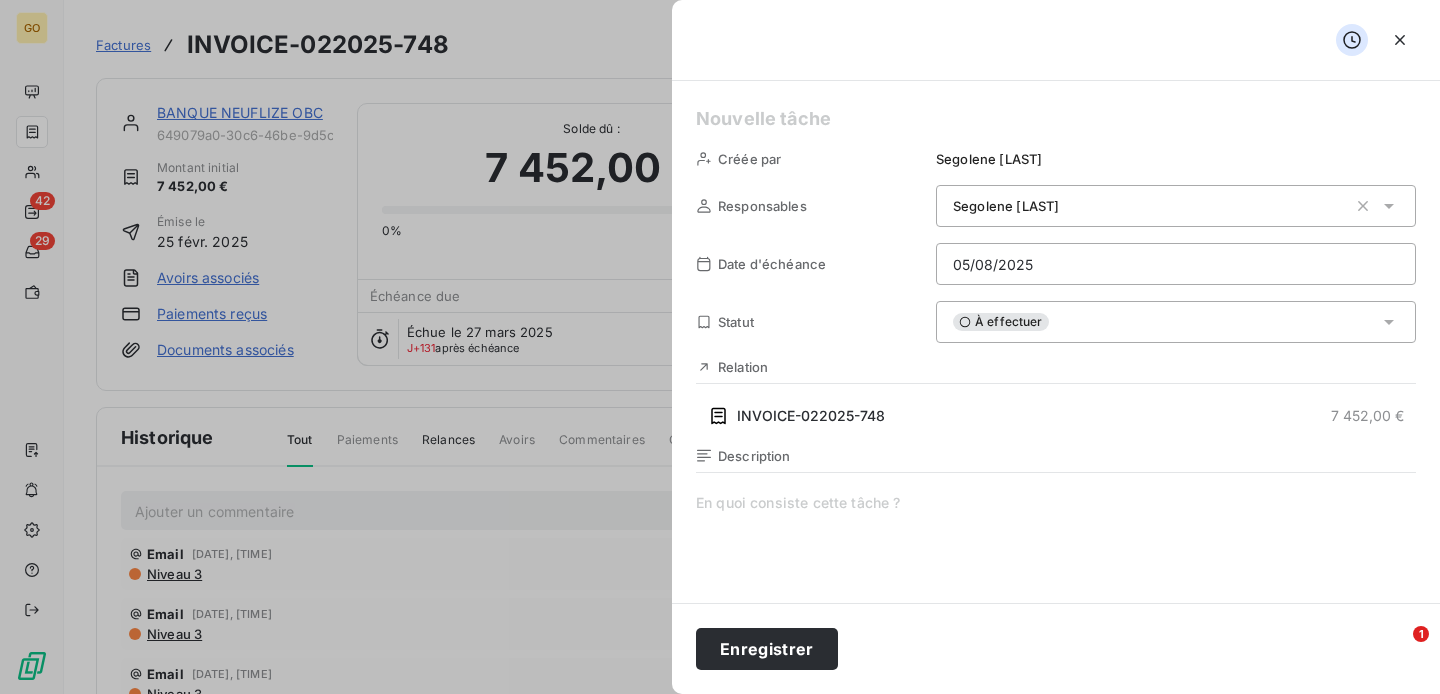 click at bounding box center [1056, 119] 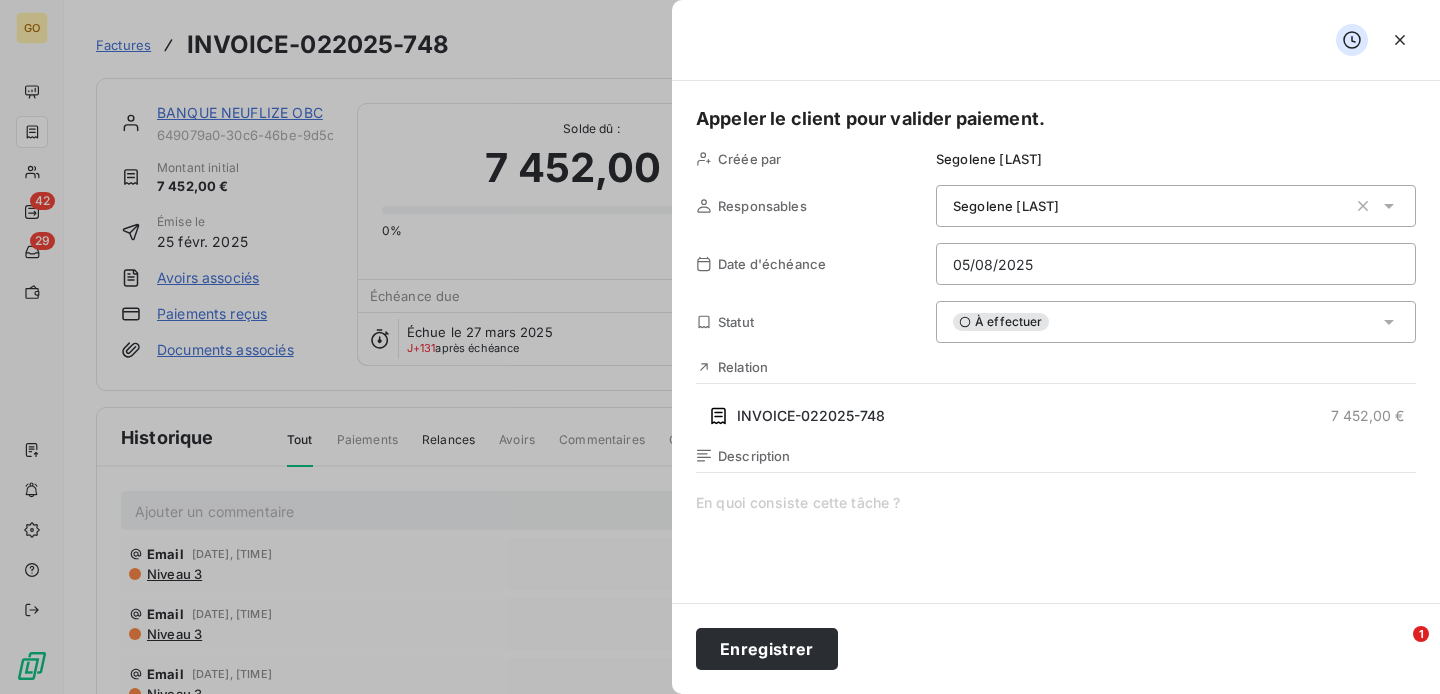 click on "Segolene   LORICHON" at bounding box center [1006, 206] 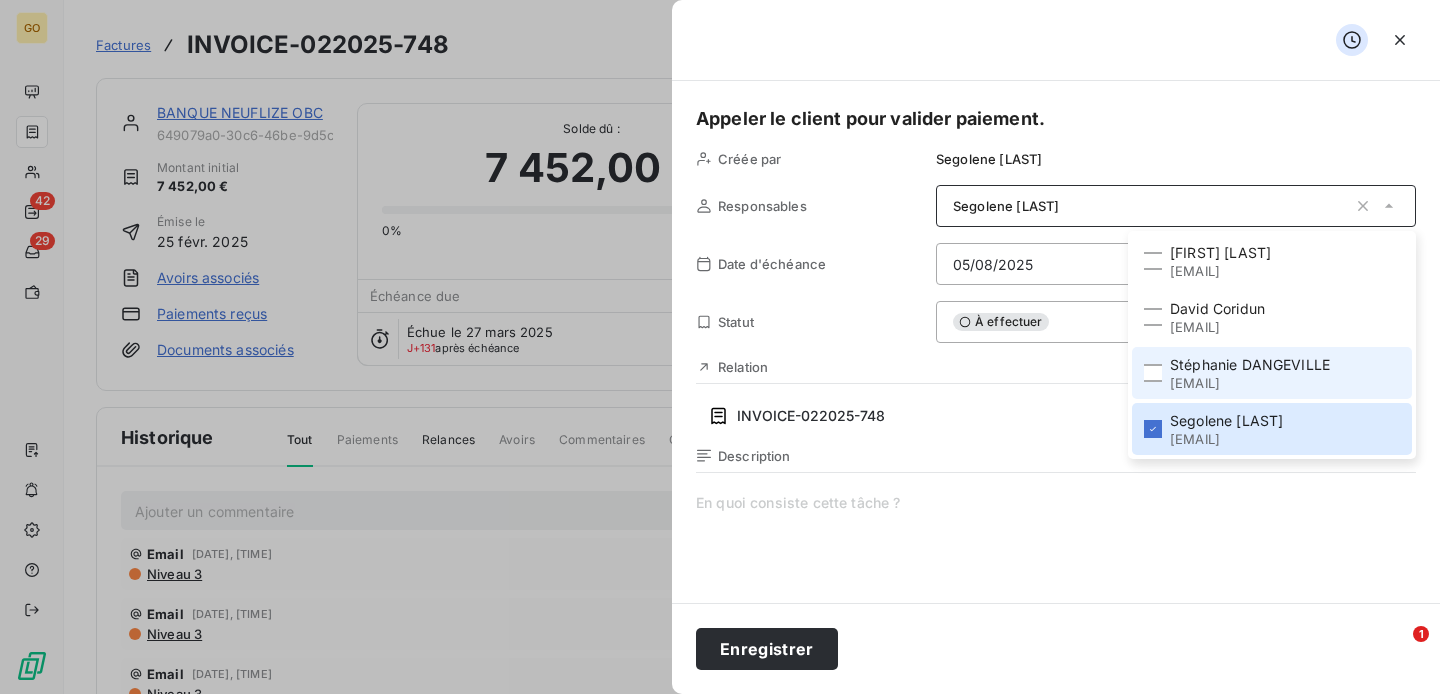 click on "stephanie.dangeville@goodflag.com" at bounding box center [1250, 383] 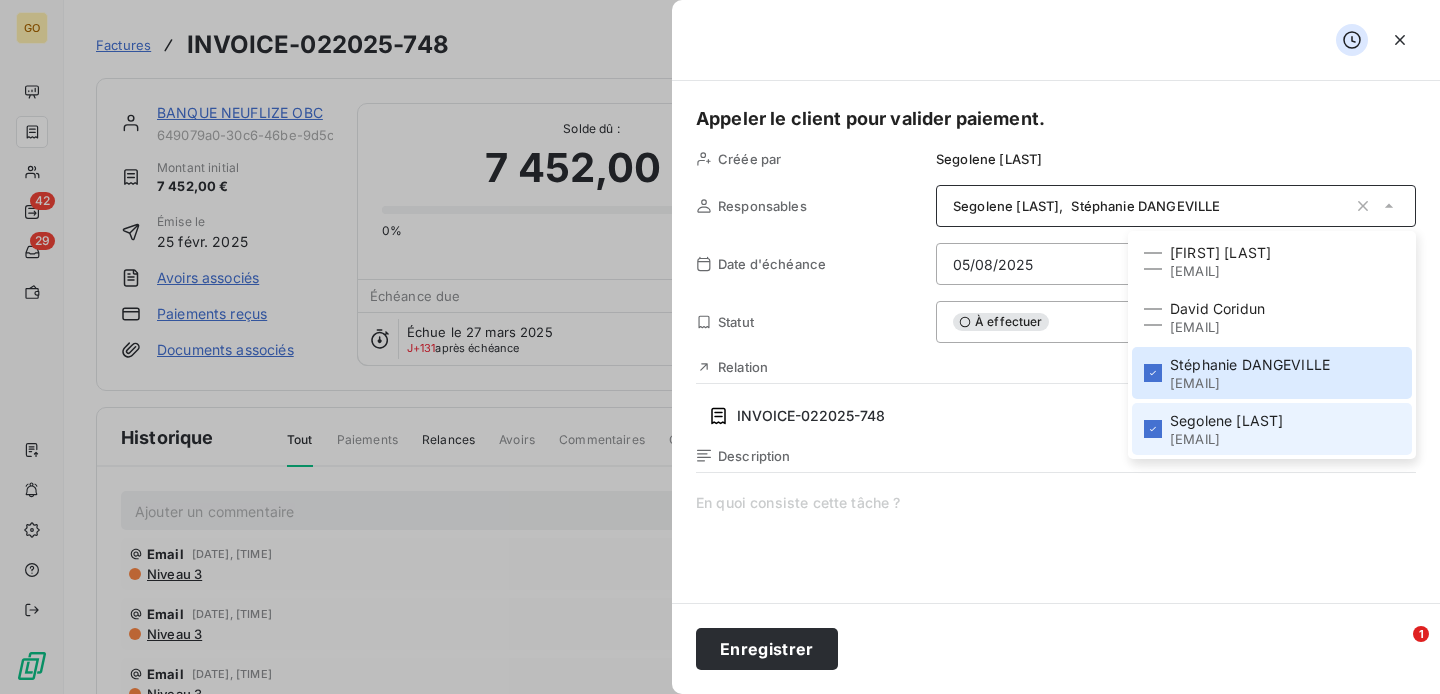 click on "Segolene   LORICHON" at bounding box center [1226, 421] 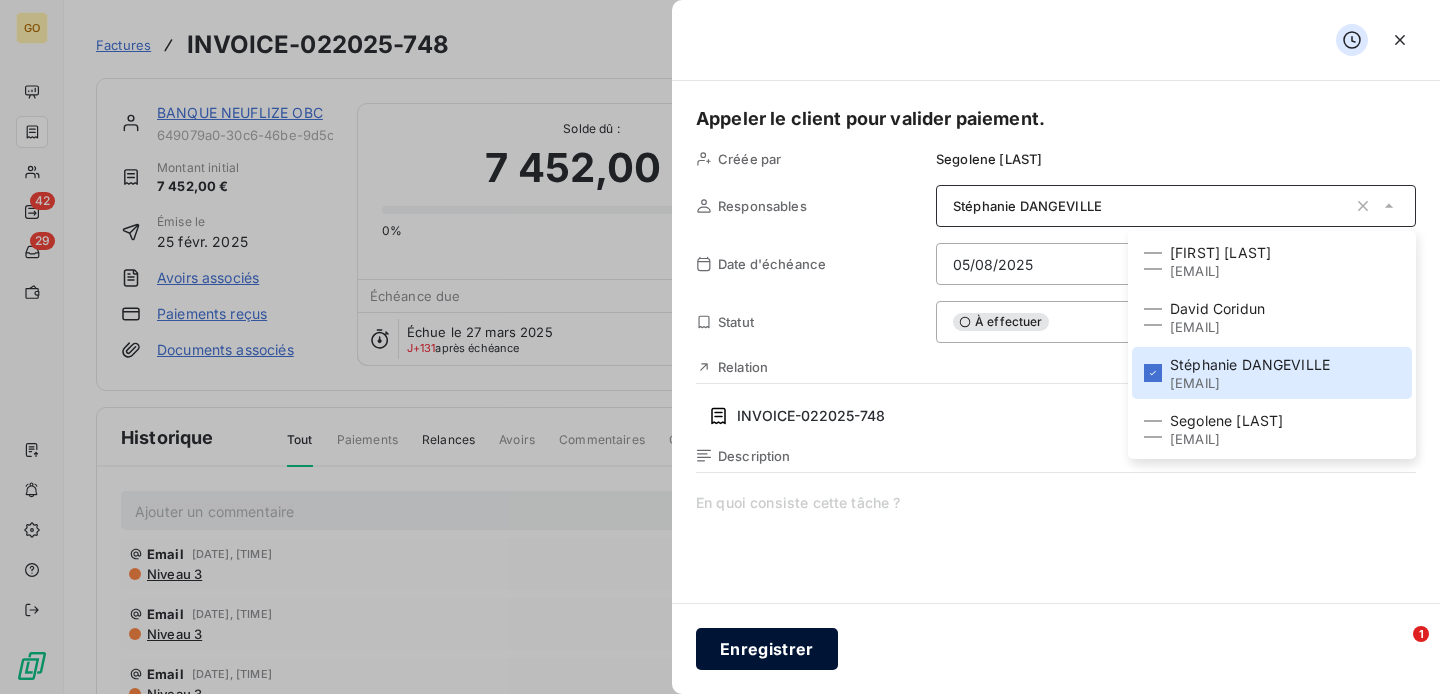 click on "Enregistrer" at bounding box center [767, 649] 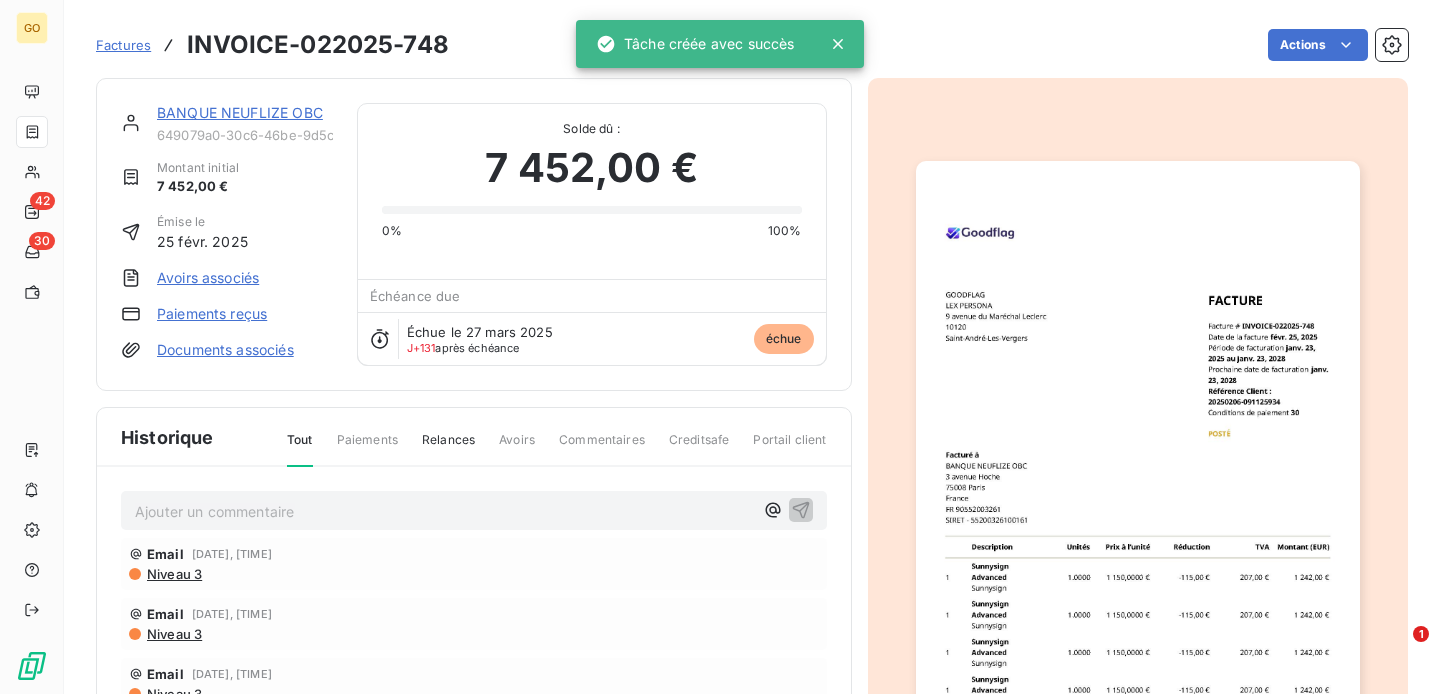 click on "Factures" at bounding box center (123, 45) 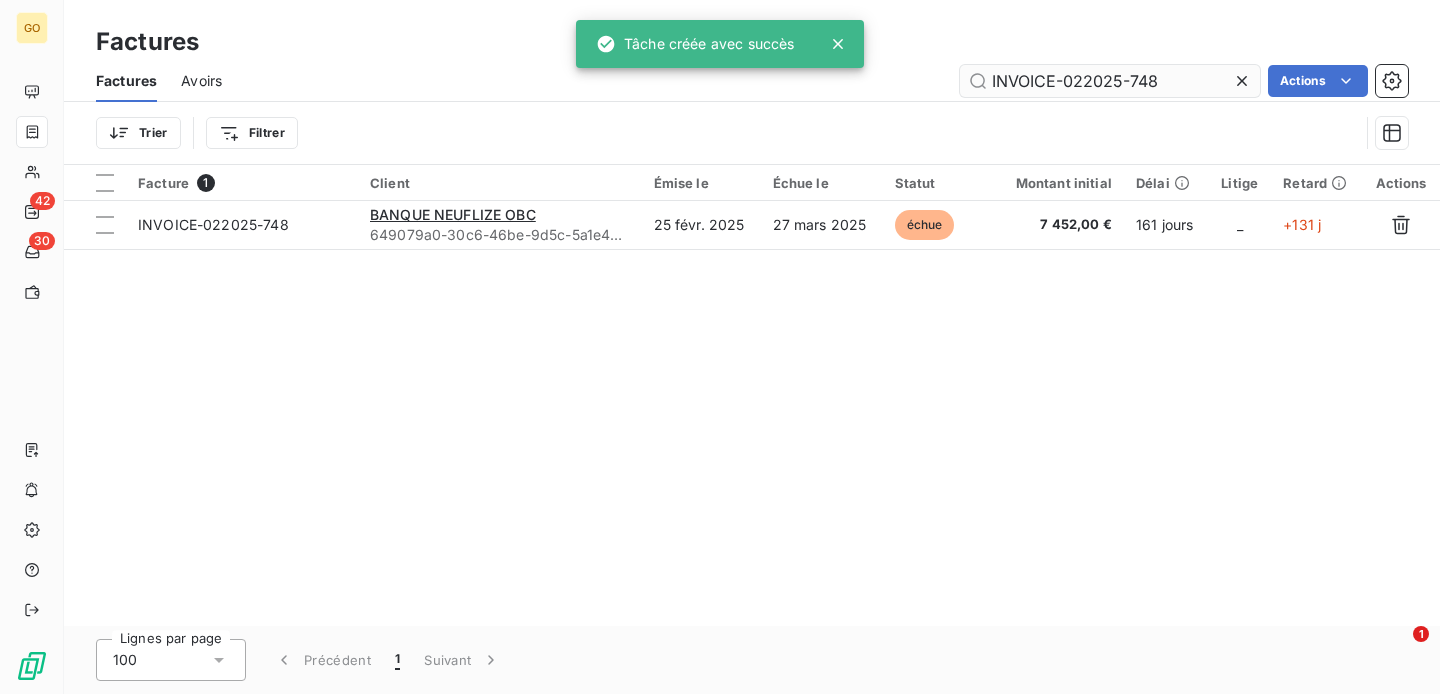 click on "INVOICE-022025-748" at bounding box center (1110, 81) 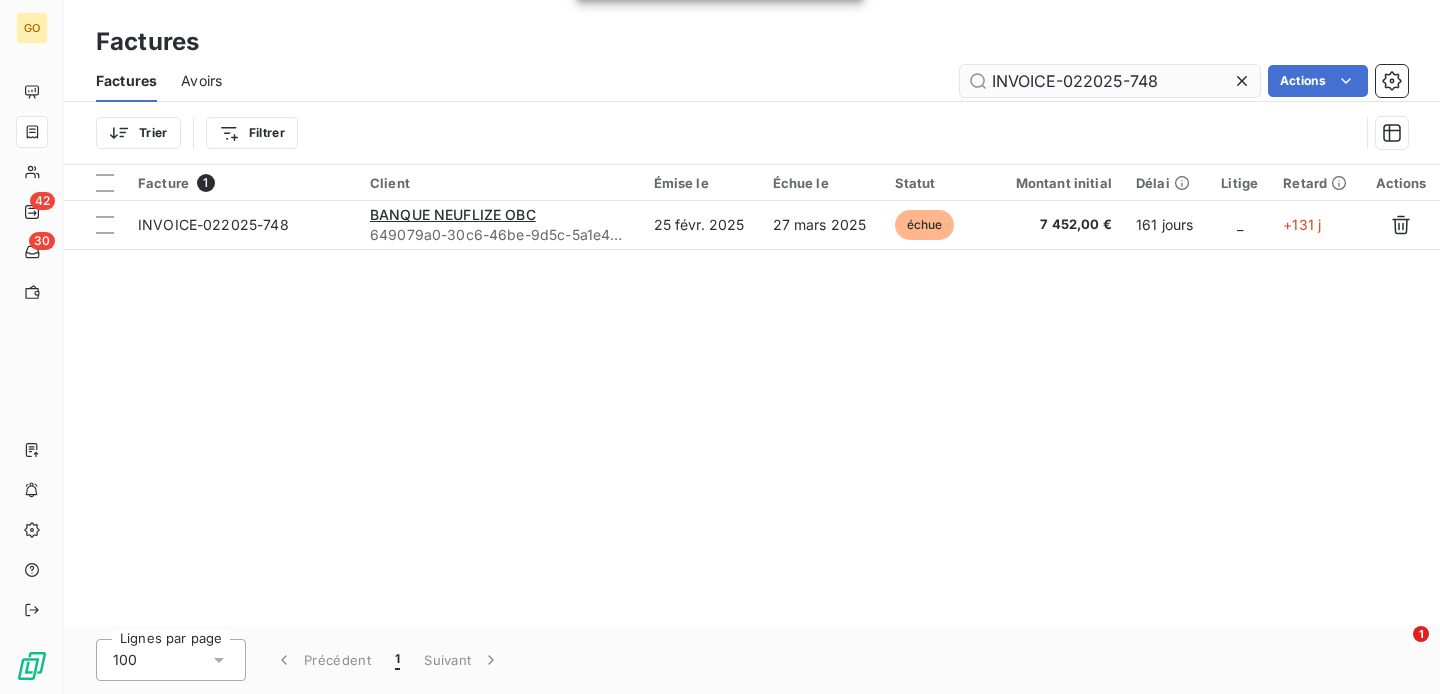 click on "INVOICE-022025-748" at bounding box center (1110, 81) 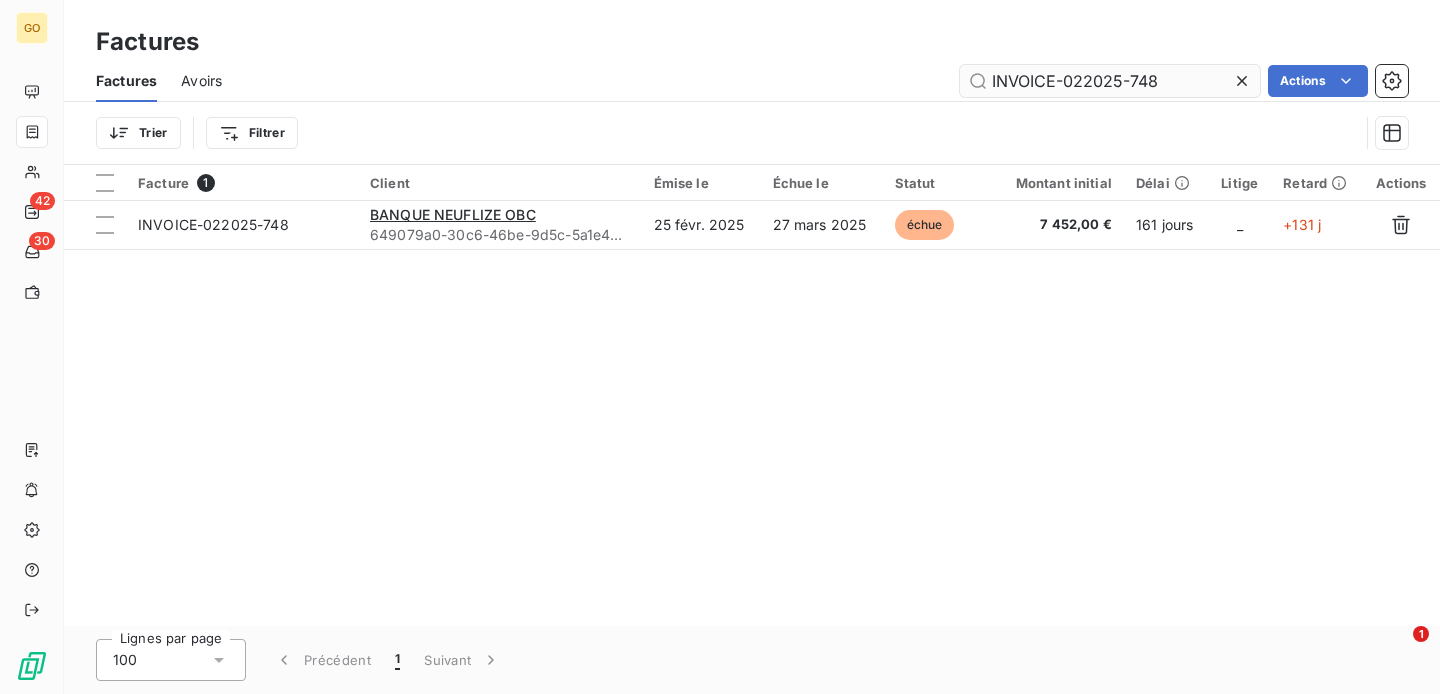 click on "INVOICE-022025-748" at bounding box center (1110, 81) 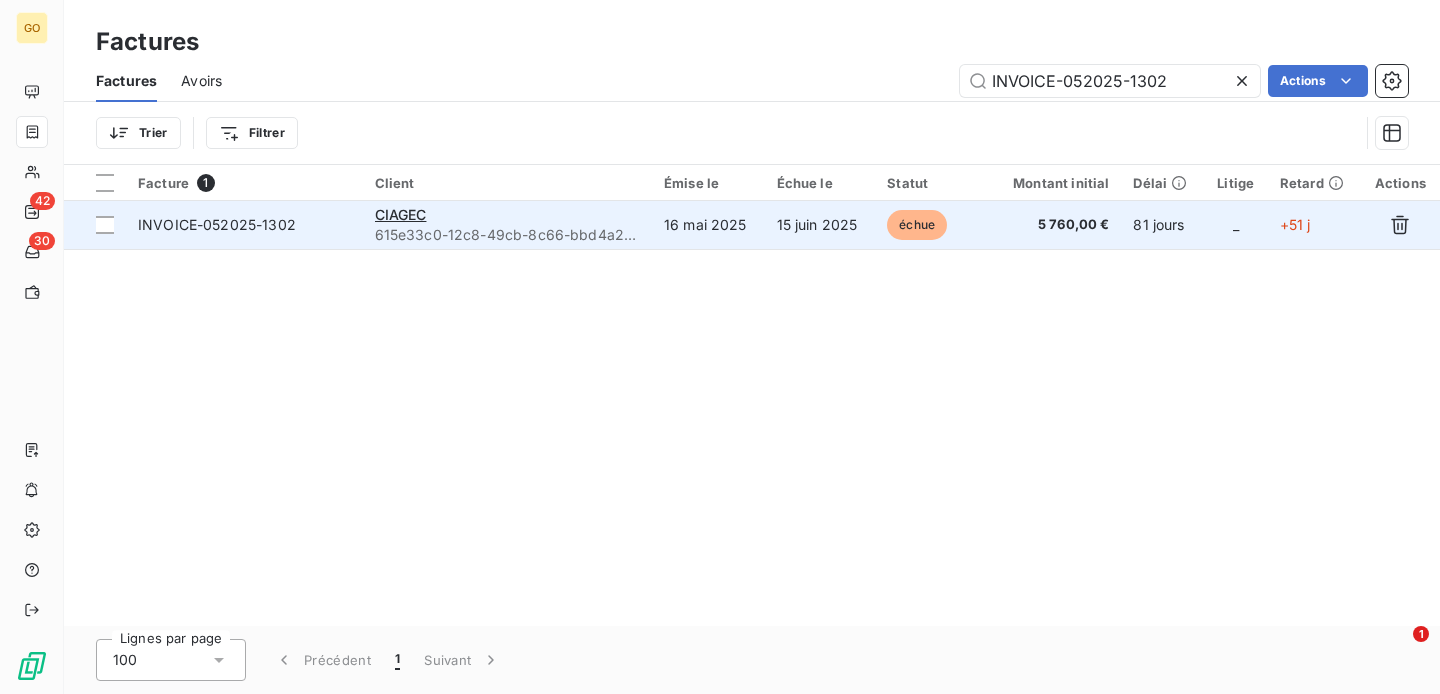 type on "INVOICE-052025-1302" 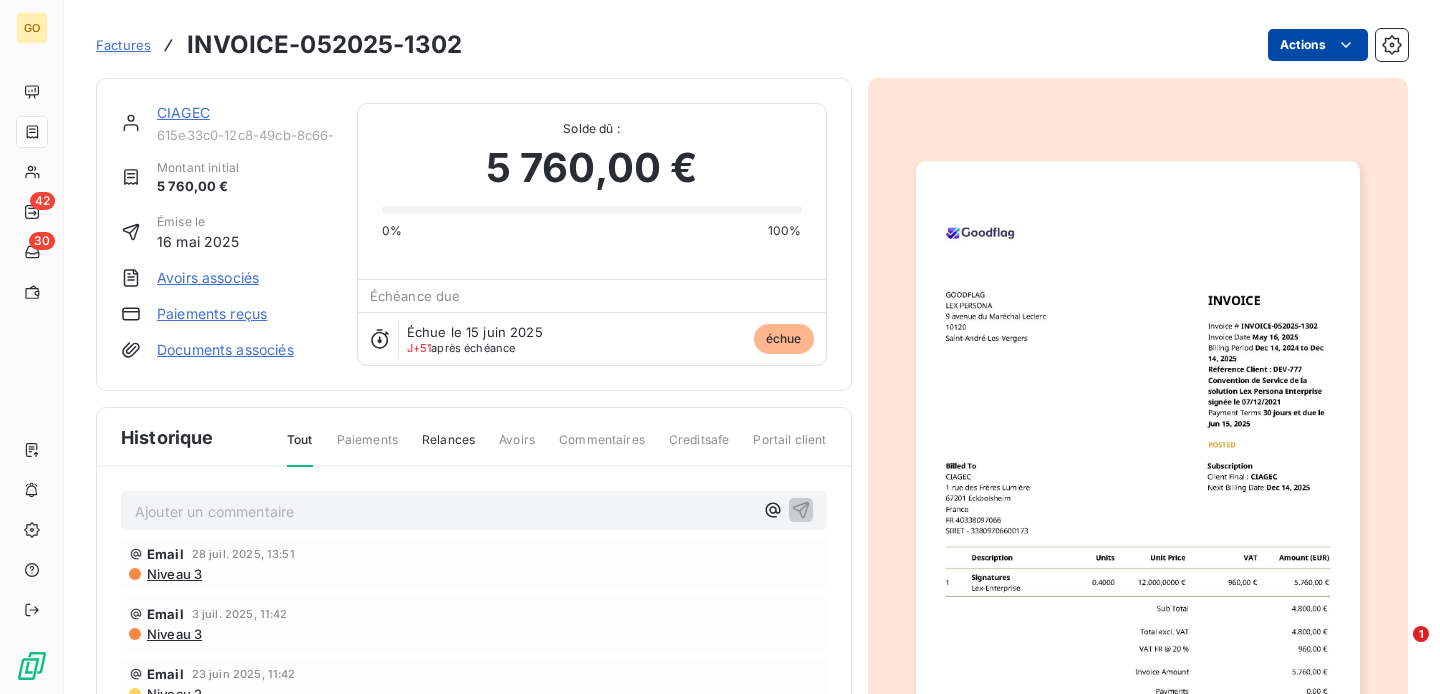 click on "GO 42 30 Factures INVOICE-052025-1302 Actions CIAGEC 615e33c0-12c8-49cb-8c66-bbd4a27f1016 Montant initial 5 760,00 € Émise le 16 mai 2025 Avoirs associés Paiements reçus Documents associés Solde dû : 5 760,00 € 0% 100% Échéance due Échue le 15 juin 2025 J+51  après échéance échue Historique Tout Paiements Relances Avoirs Commentaires Creditsafe Portail client Ajouter un commentaire ﻿ Email 28 juil. 2025, 13:51 Niveau 3 Email 3 juil. 2025, 11:42 Niveau 3 Email 23 juin 2025, 11:42 Niveau 2 Email 16 juin 2025, 11:43 Niveau 1 15 juin 2025 Échéance de la facture Email 8 juin 2025, 08:49 Notification 16 mai 2025 Émission de la facture
1" at bounding box center (720, 347) 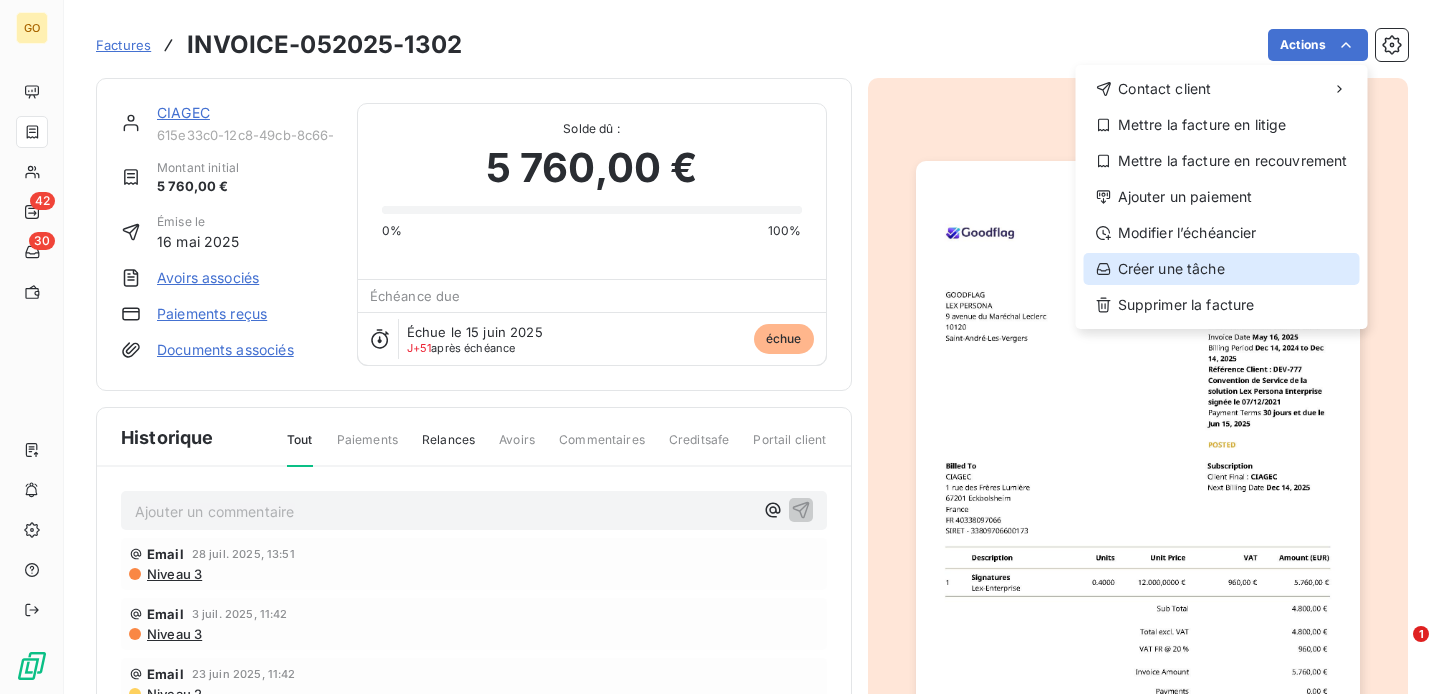 click on "Créer une tâche" at bounding box center (1222, 269) 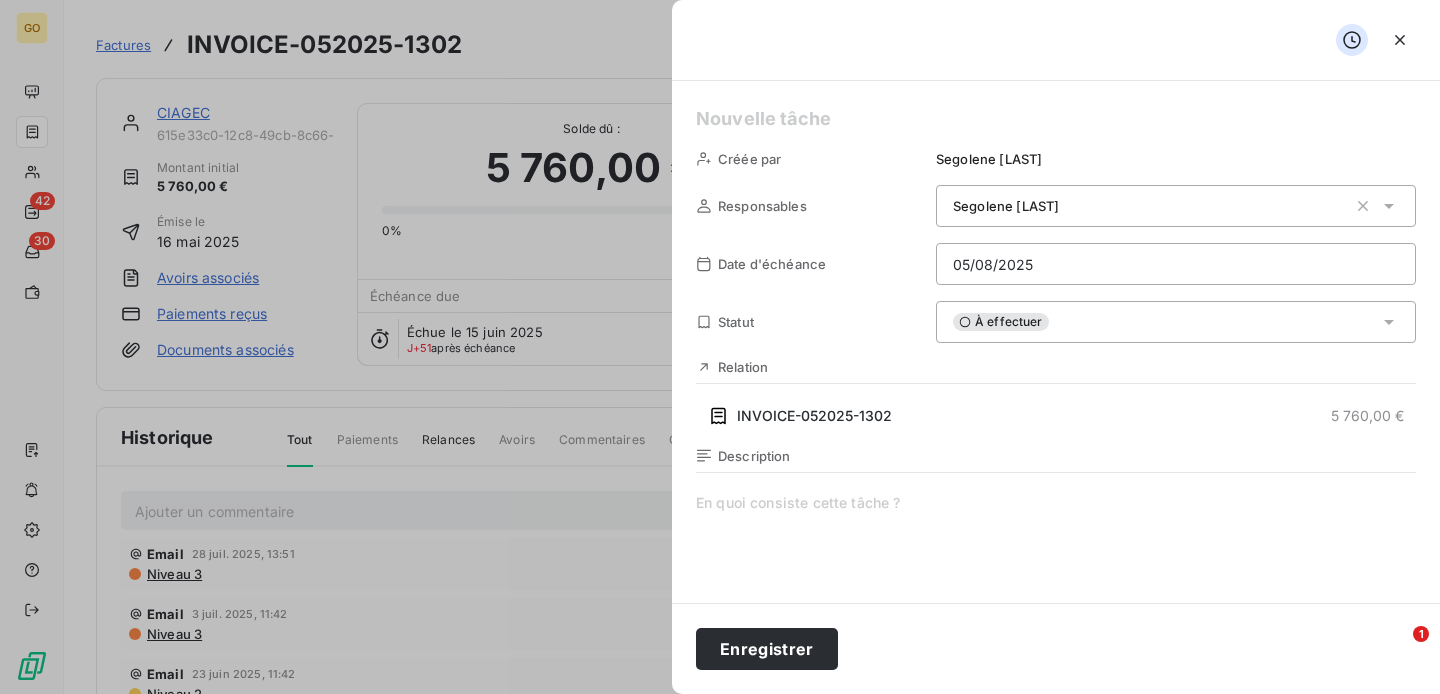 click at bounding box center [1056, 119] 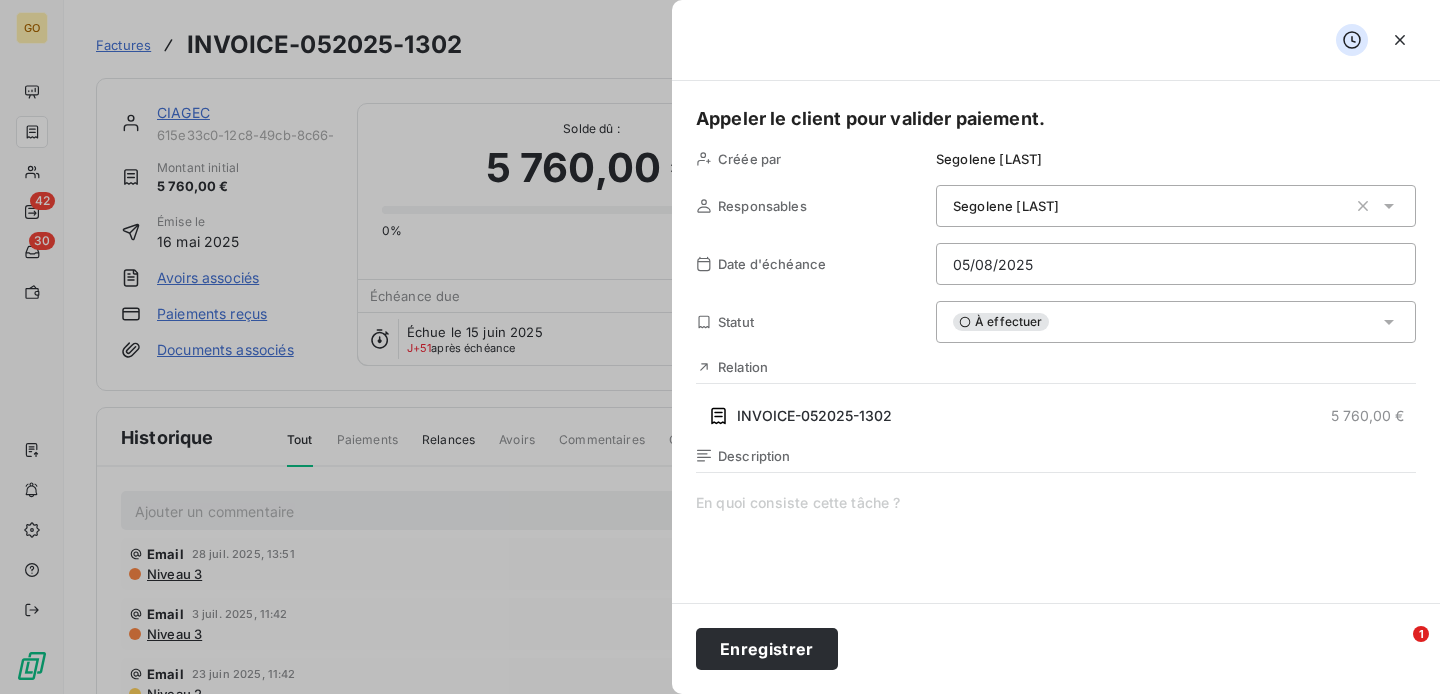click on "Segolene   LORICHON" at bounding box center (1006, 206) 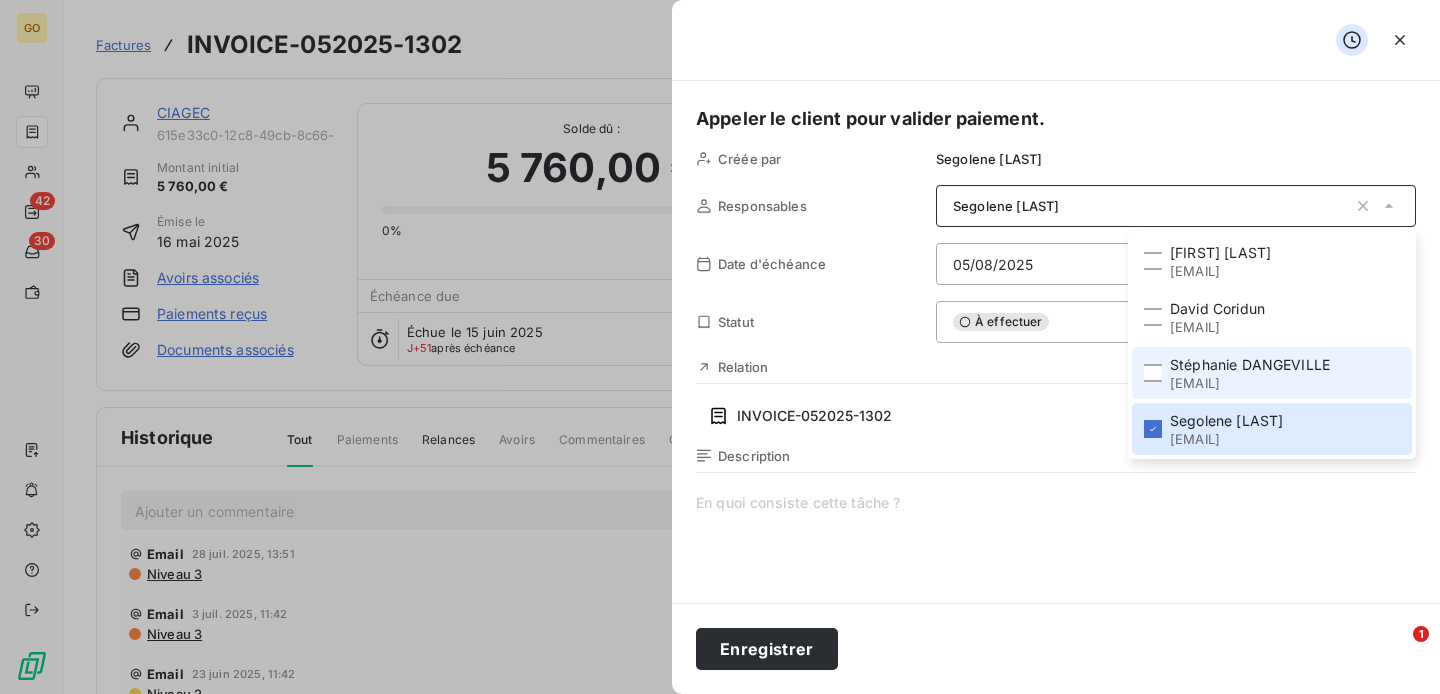 click on "Stéphanie   DANGEVILLE" at bounding box center (1250, 365) 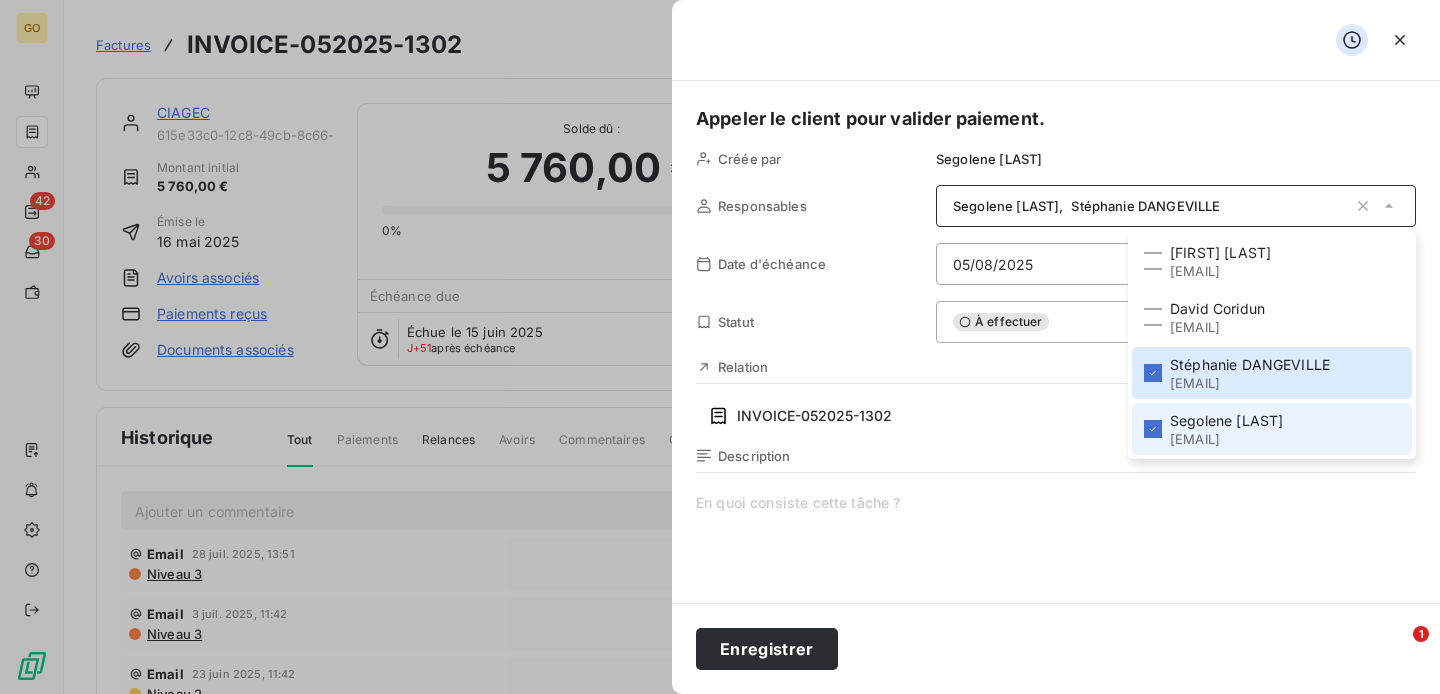 click on "Segolene   LORICHON" at bounding box center [1226, 421] 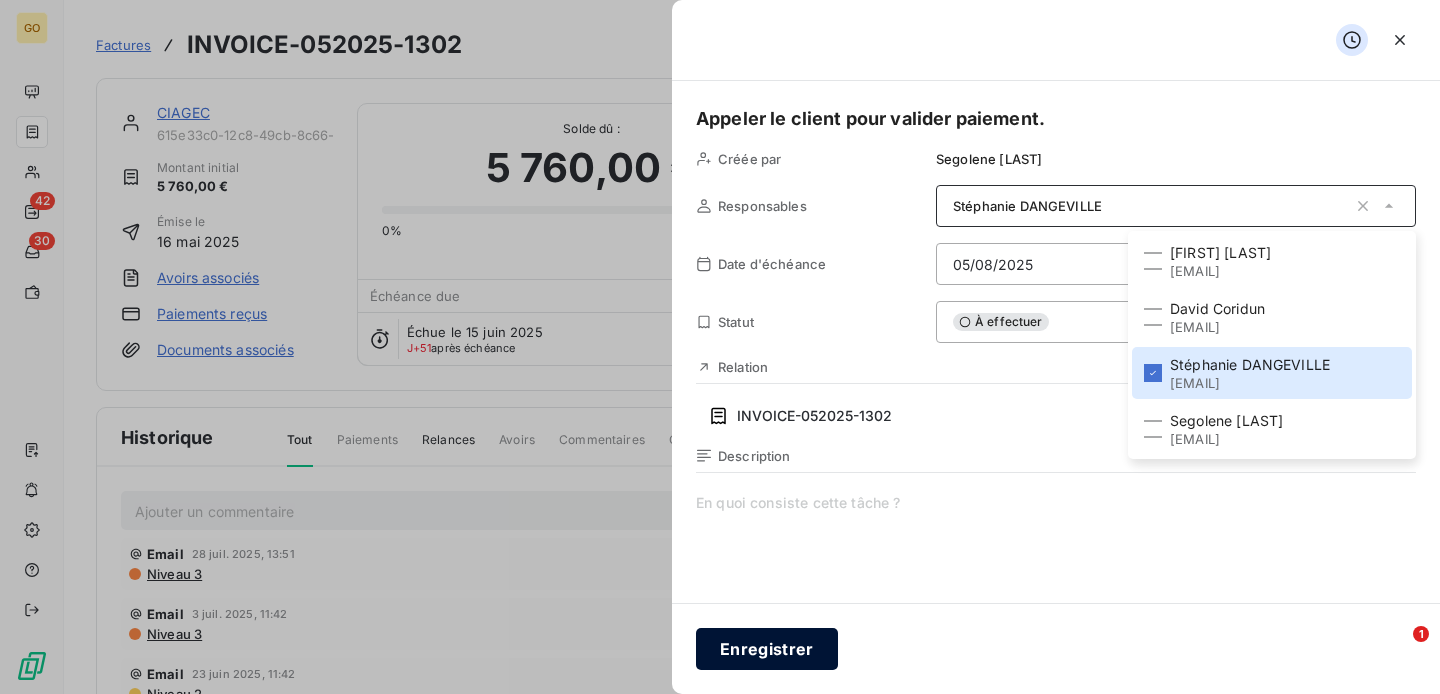 click on "Enregistrer" at bounding box center [767, 649] 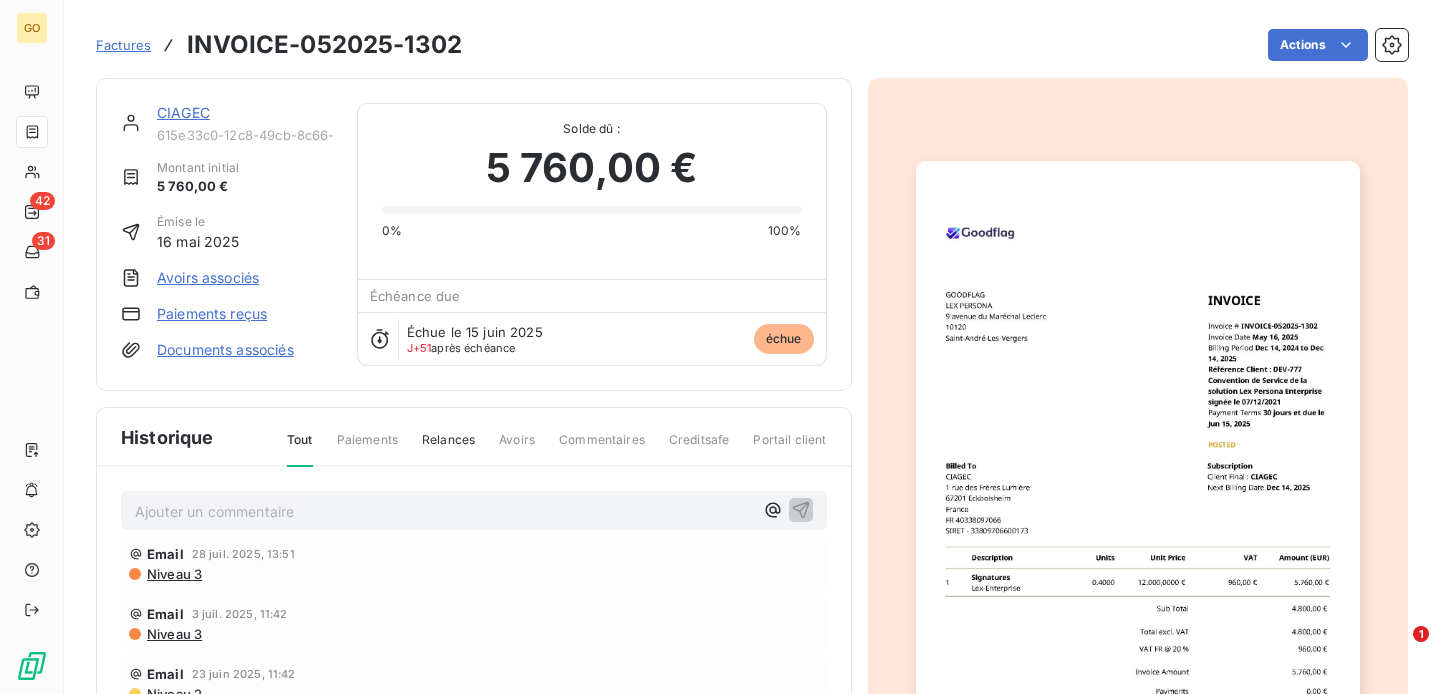 click on "Factures" at bounding box center [123, 45] 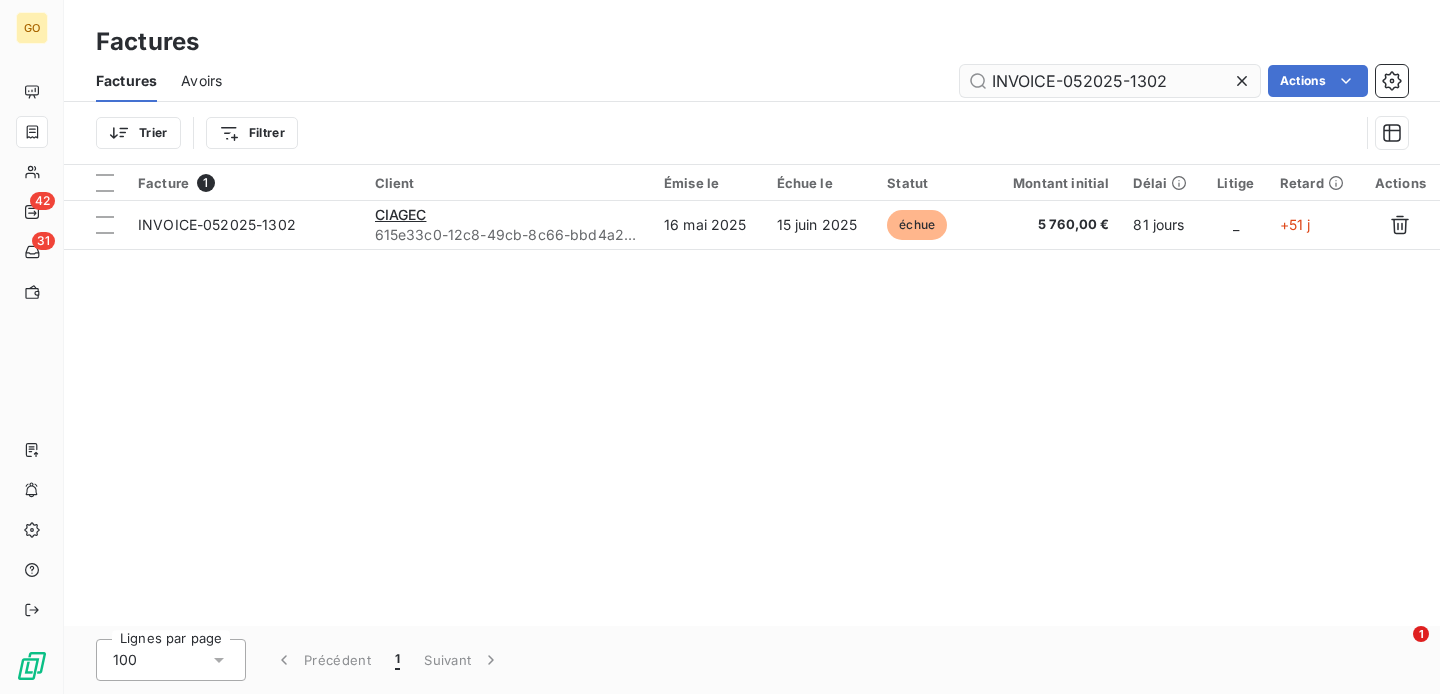 click on "INVOICE-052025-1302" at bounding box center (1110, 81) 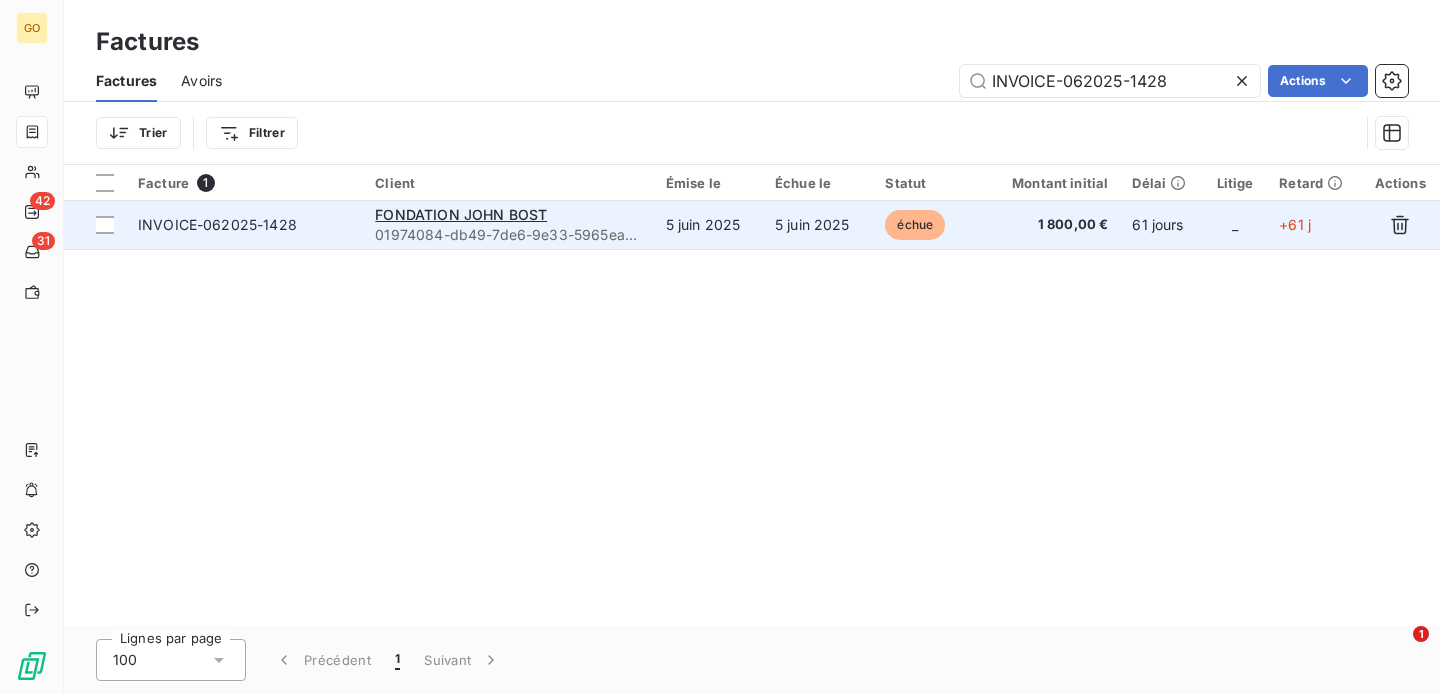type on "INVOICE-062025-1428" 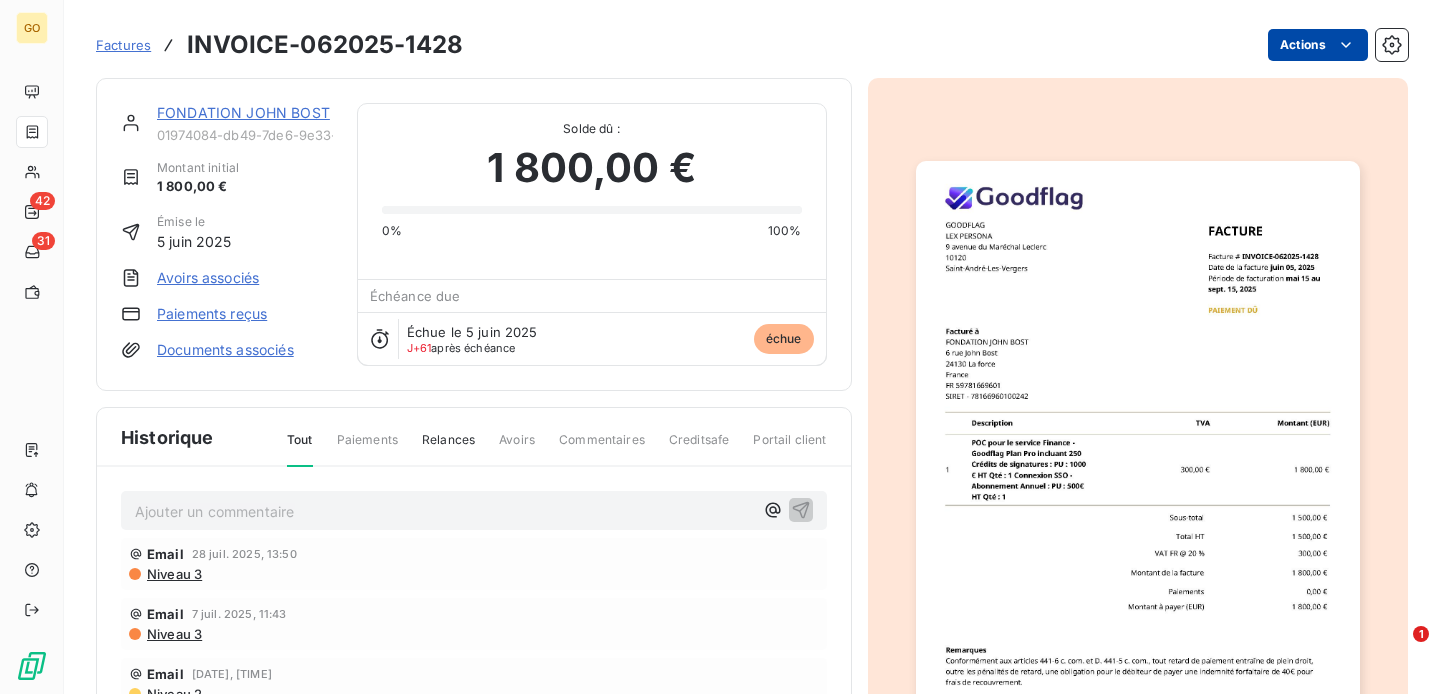 click on "GO 42 31 Factures INVOICE-062025-1428 Actions FONDATION JOHN BOST 01974084-db49-7de6-9e33-5965eac6aaf8 Montant initial 1 800,00 € Émise le 5 juin 2025 Avoirs associés Paiements reçus Documents associés Solde dû : 1 800,00 € 0% 100% Échéance due Échue le 5 juin 2025 J+61  après échéance échue Historique Tout Paiements Relances Avoirs Commentaires Creditsafe Portail client Ajouter un commentaire ﻿ Email 28 juil. 2025, 13:50 Niveau 3 Email 7 juil. 2025, 11:43 Niveau 3 Email 12 juin 2025, 11:42 Niveau 2 Email 6 juin 2025, 11:42 Niveau 1 5 juin 2025 Échéance de la facture 5 juin 2025 Émission de la facture
1" at bounding box center [720, 347] 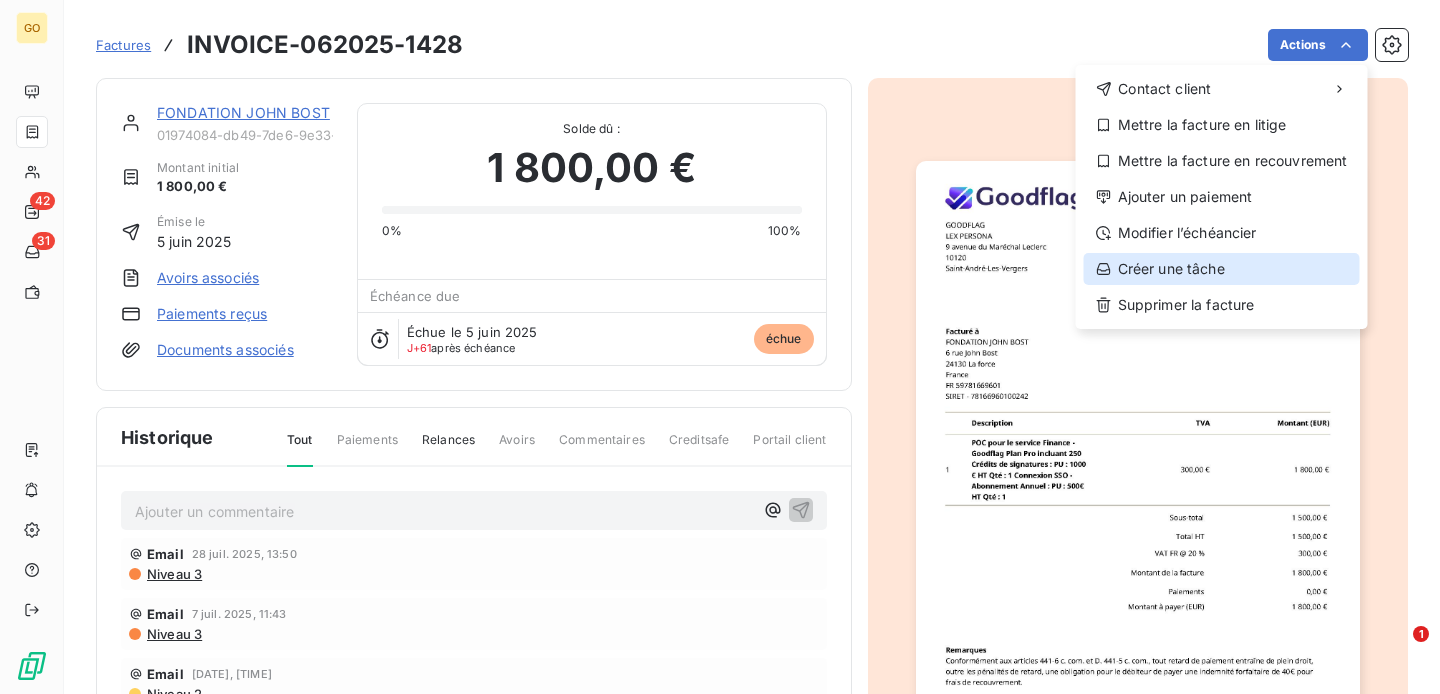 click on "Créer une tâche" at bounding box center [1222, 269] 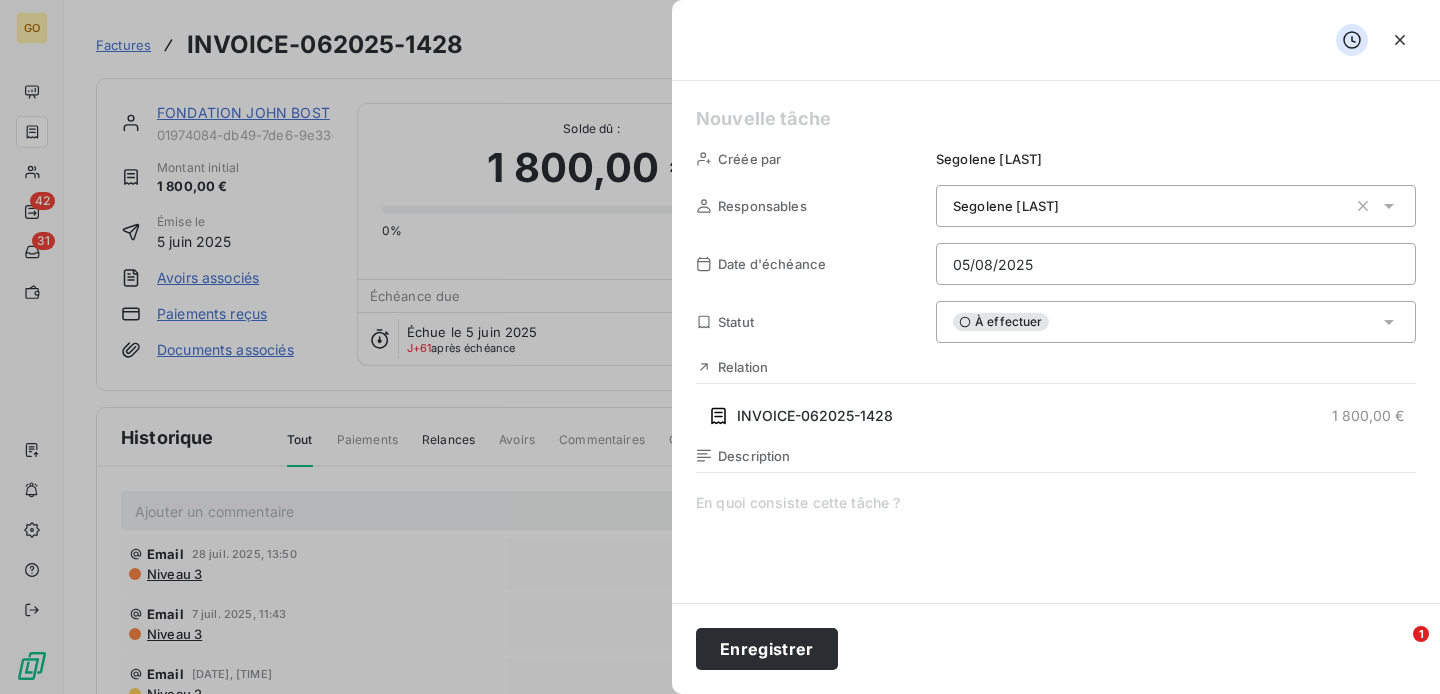 click at bounding box center [1056, 119] 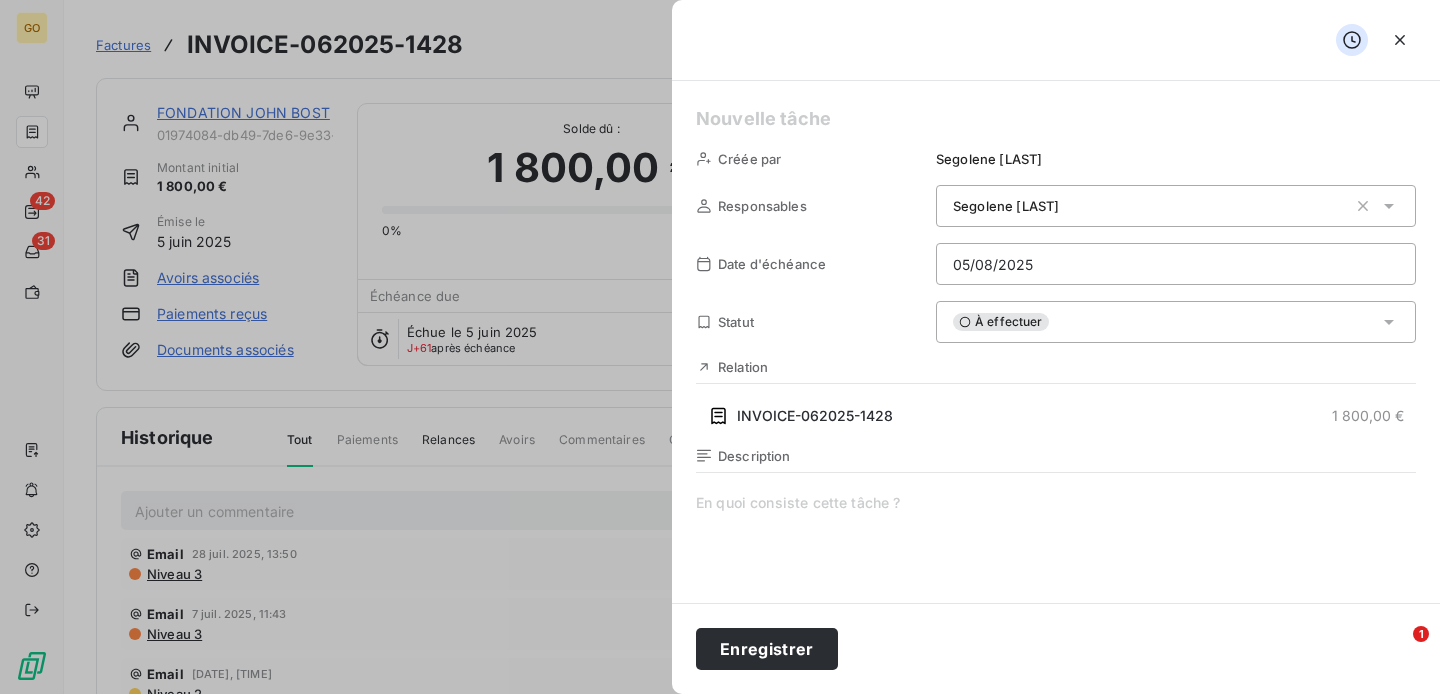 paste 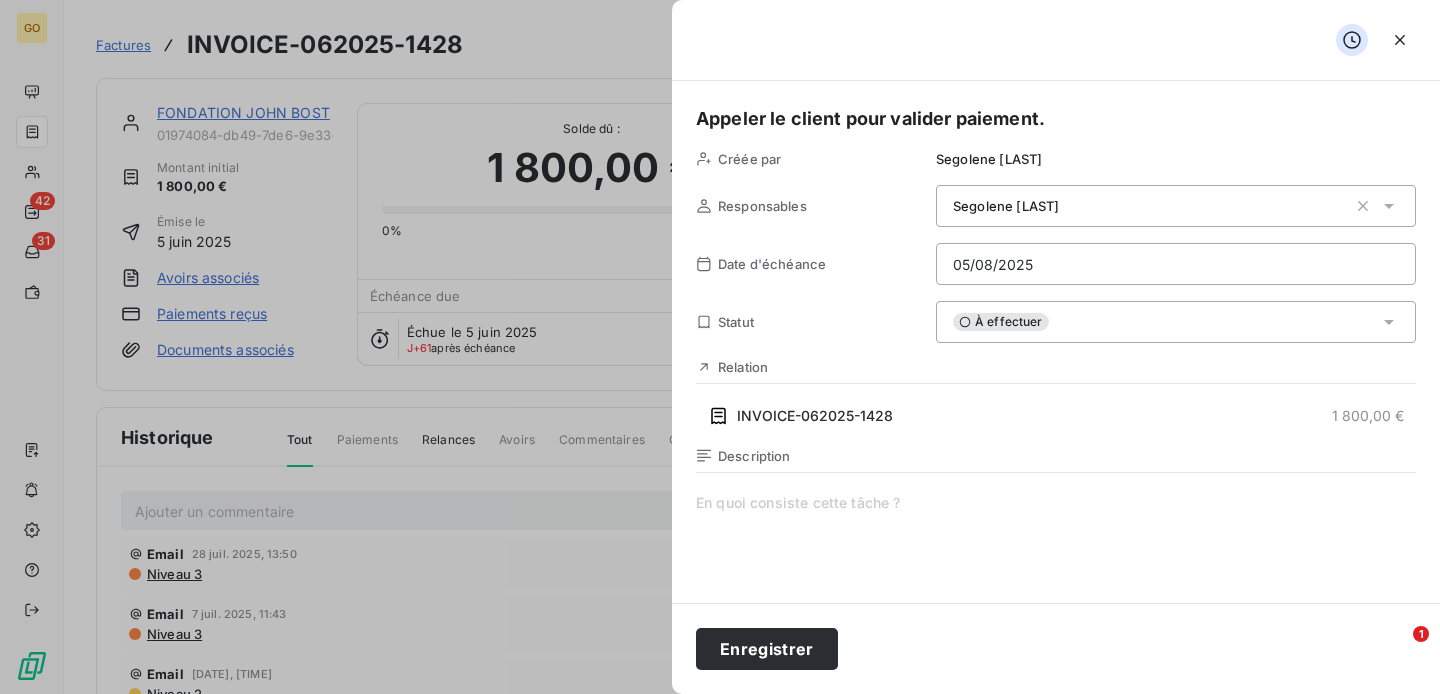 click on "Segolene   LORICHON" at bounding box center [1006, 206] 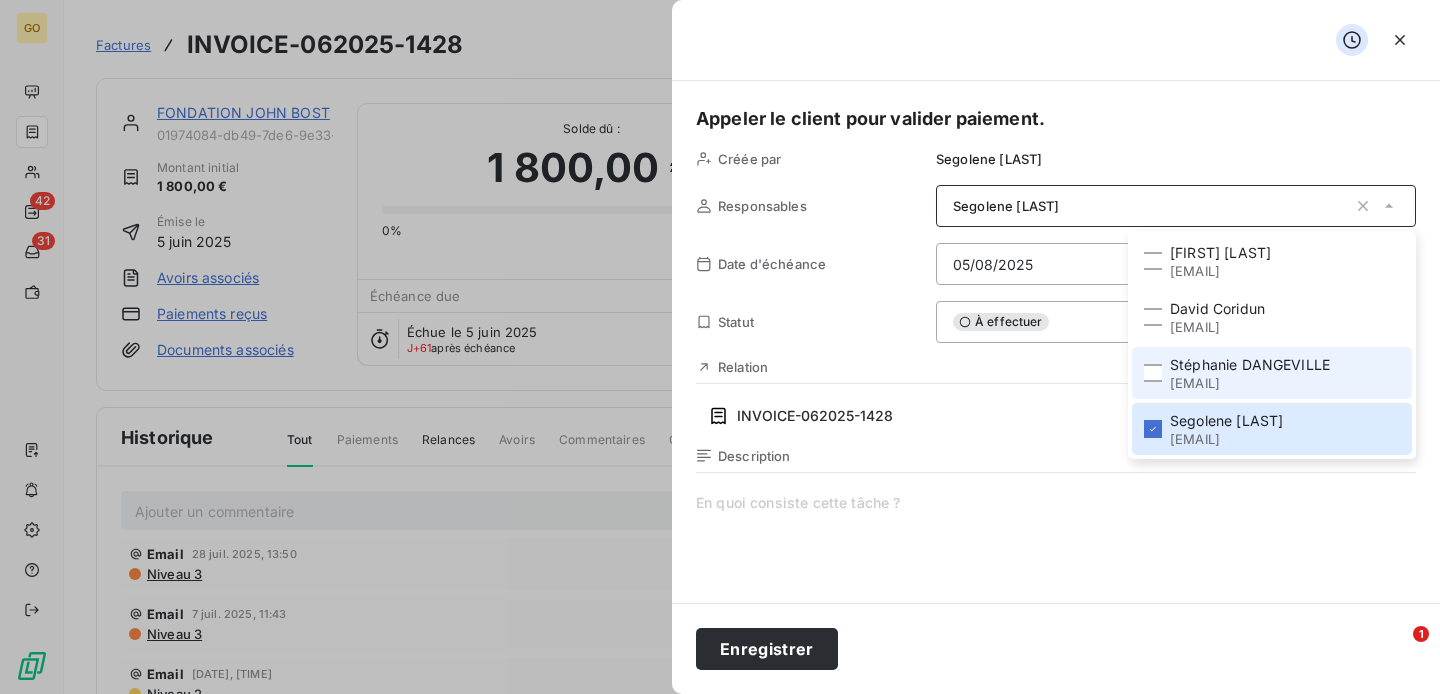 click on "Stéphanie   DANGEVILLE" at bounding box center [1250, 365] 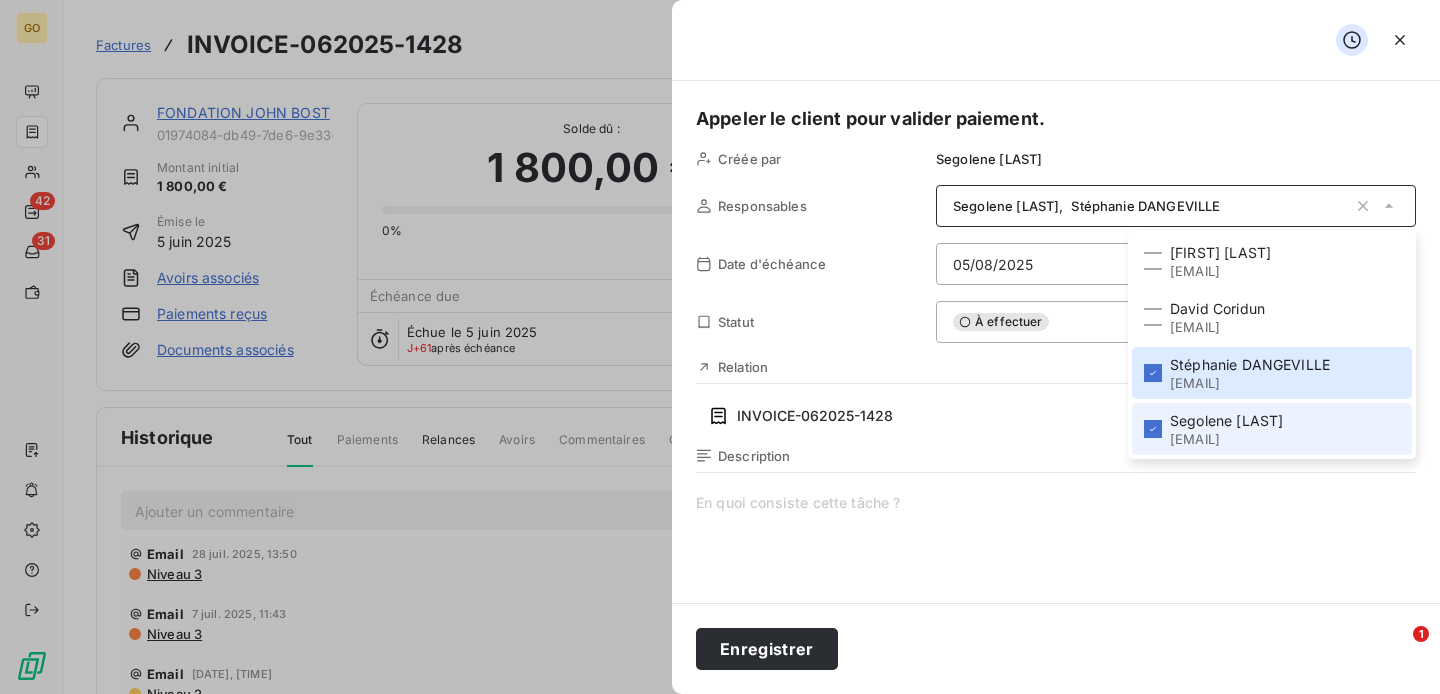 click on "Segolene   LORICHON" at bounding box center [1226, 421] 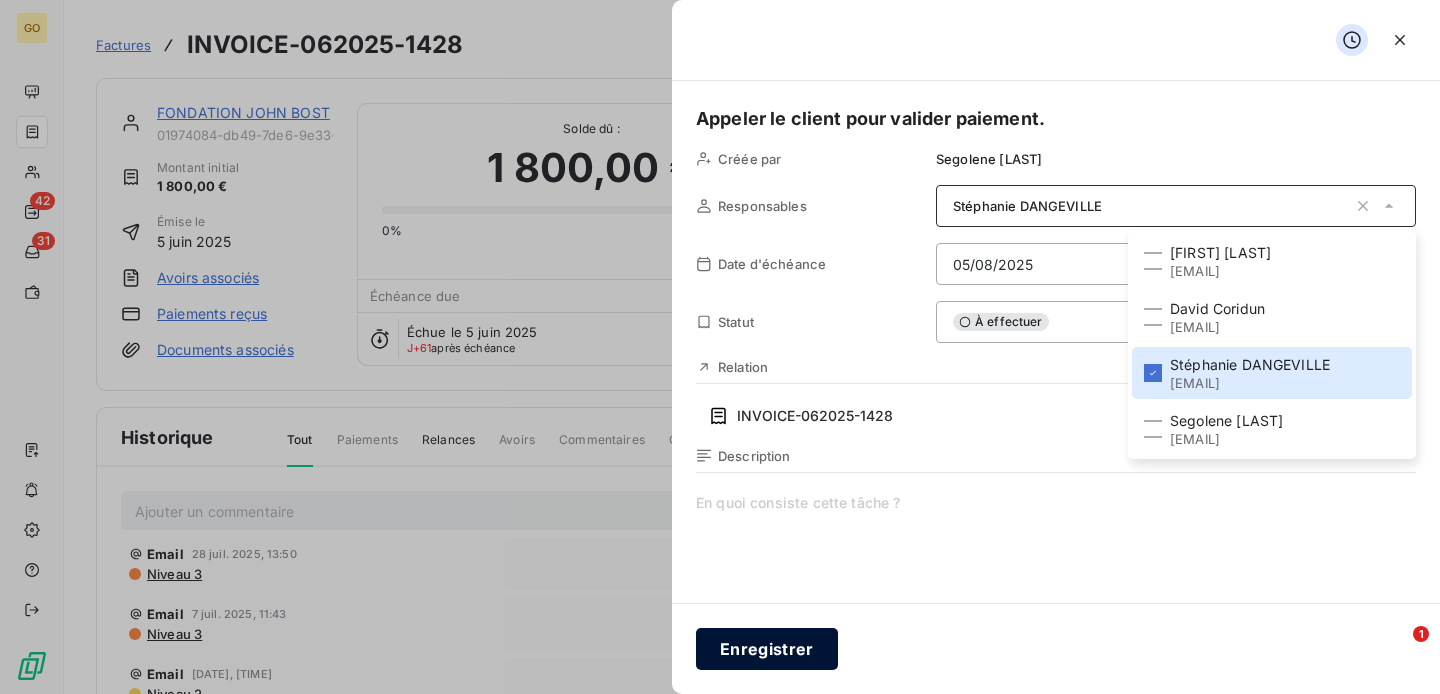 click on "Enregistrer" at bounding box center [767, 649] 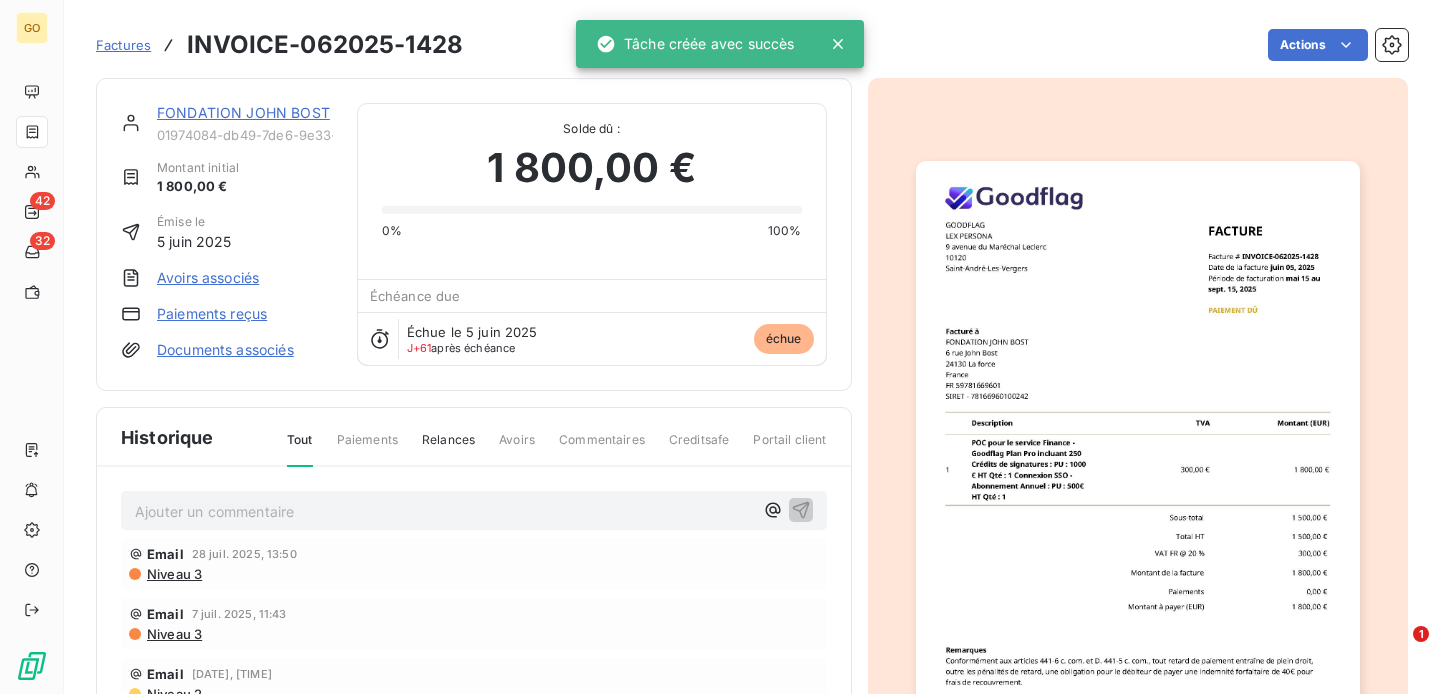 click on "Factures" at bounding box center (123, 45) 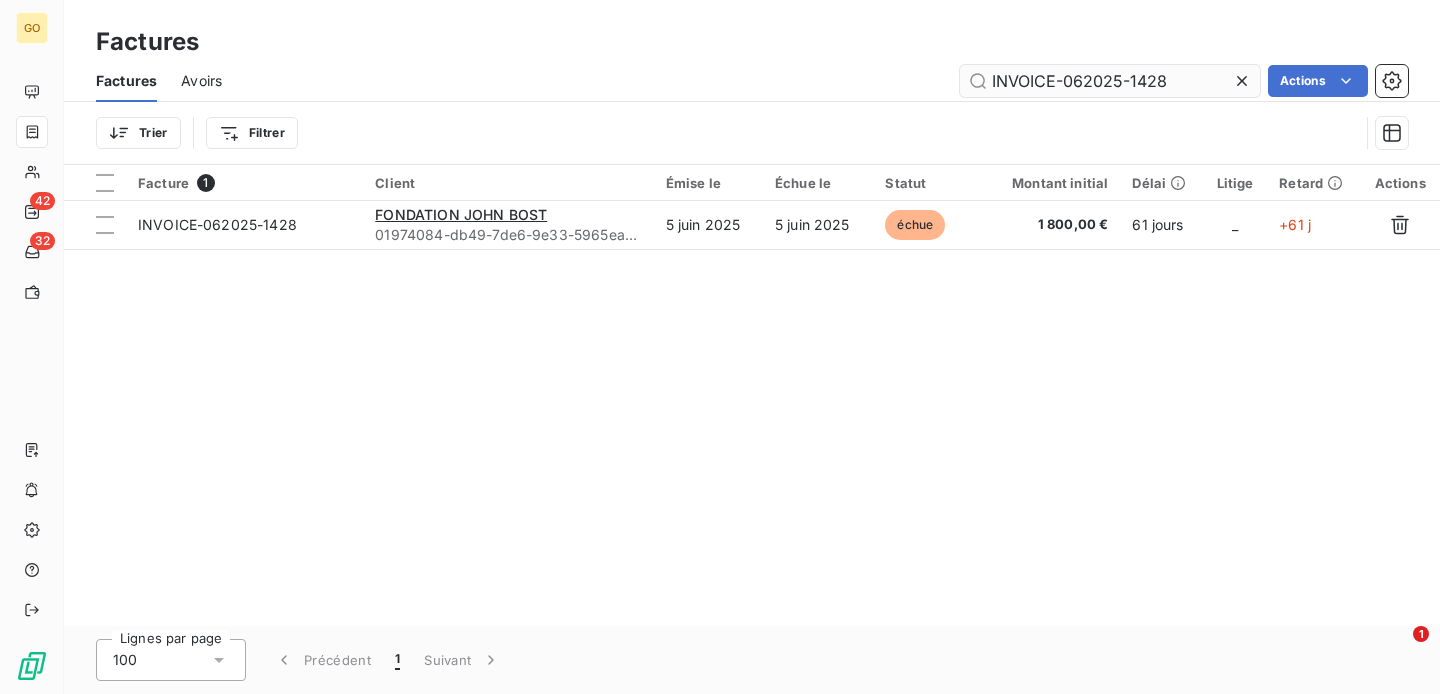 click on "INVOICE-062025-1428" at bounding box center [1110, 81] 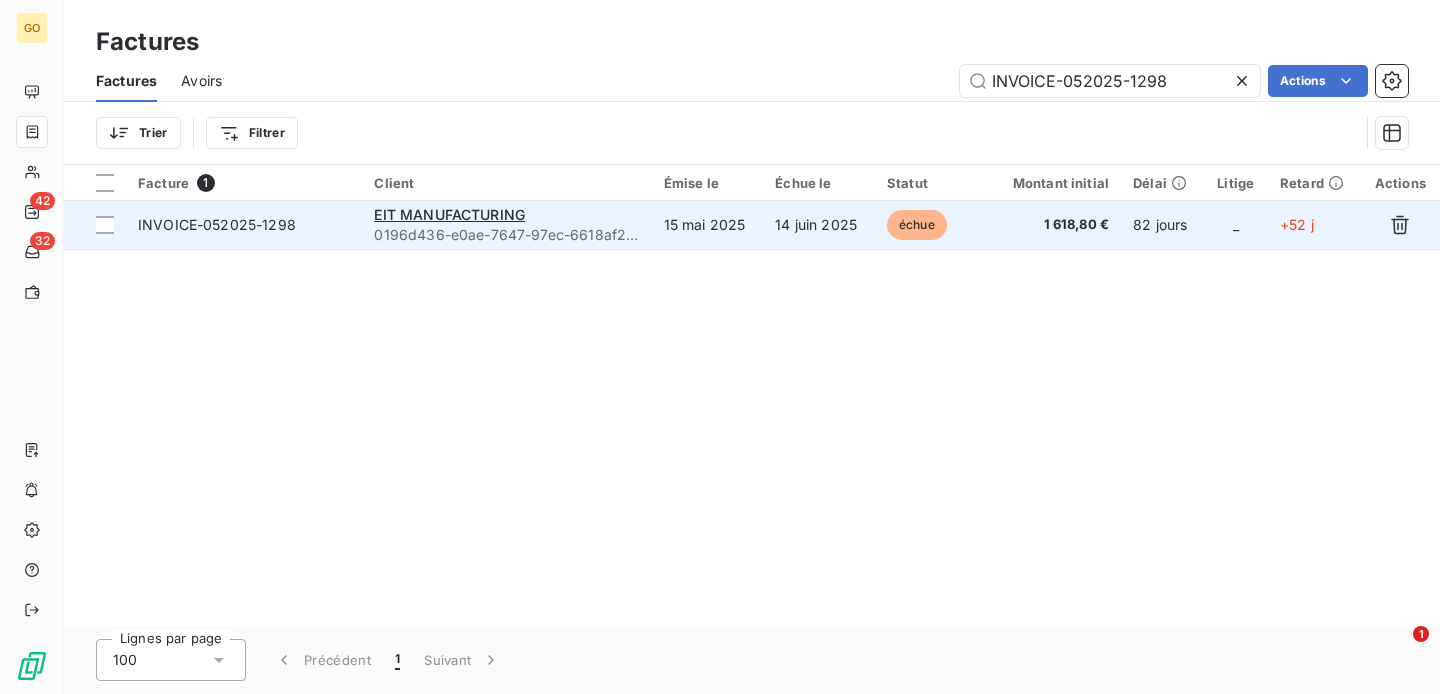 type on "INVOICE-052025-1298" 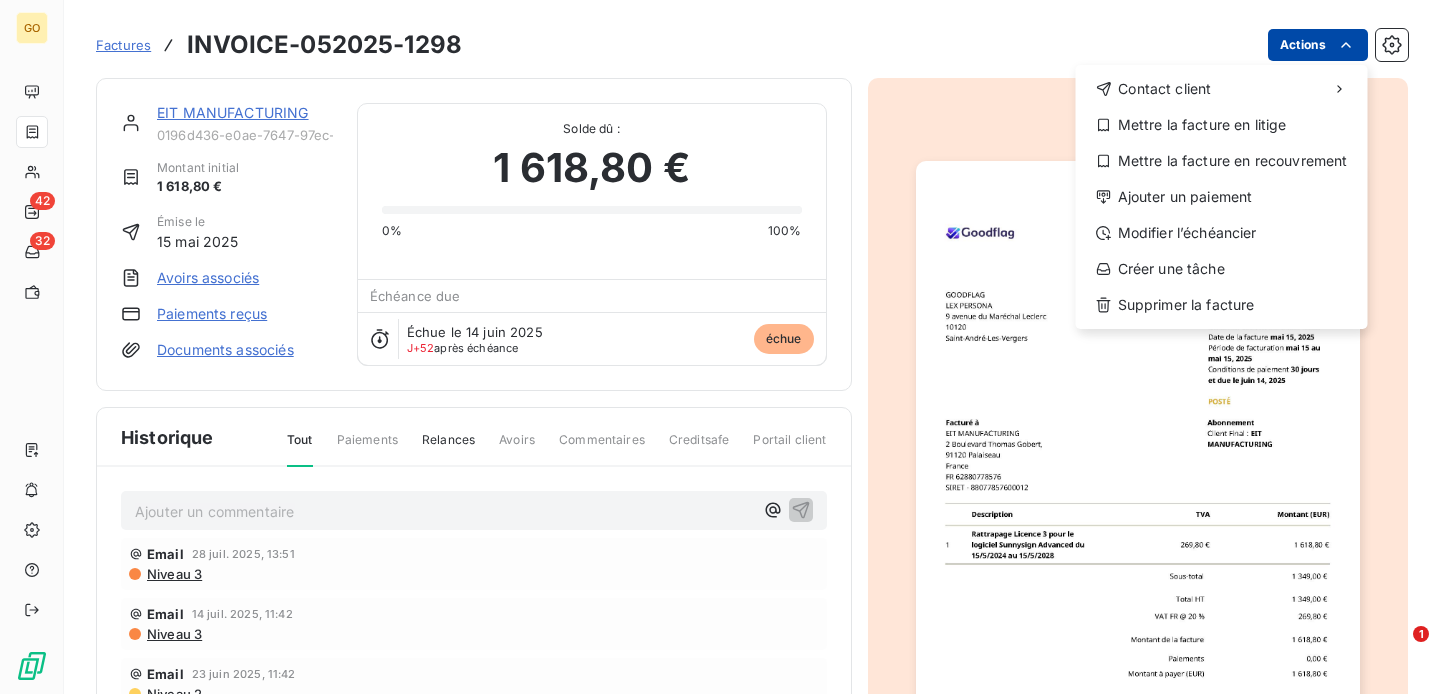 click on "GO 42 32 Factures INVOICE-052025-1298 Actions Contact client Mettre la facture en litige Mettre la facture en recouvrement Ajouter un paiement Modifier l’échéancier Créer une tâche Supprimer la facture EIT MANUFACTURING 0196d436-e0ae-7647-97ec-6618af255369 Montant initial 1 618,80 € Émise le 15 mai 2025 Avoirs associés Paiements reçus Documents associés Solde dû : 1 618,80 € 0% 100% Échéance due Échue le 14 juin 2025 J+52  après échéance échue Historique Tout Paiements Relances Avoirs Commentaires Creditsafe Portail client Ajouter un commentaire ﻿ Email 28 juil. 2025, 13:51 Niveau 3 Email 14 juil. 2025, 11:42 Niveau 3 Email 23 juin 2025, 11:42 Niveau 2 Email 16 juin 2025, 11:42 Niveau 1 14 juin 2025 Échéance de la facture Email 7 juin 2025, 08:49 Notification 15 mai 2025 Émission de la facture
1" at bounding box center (720, 347) 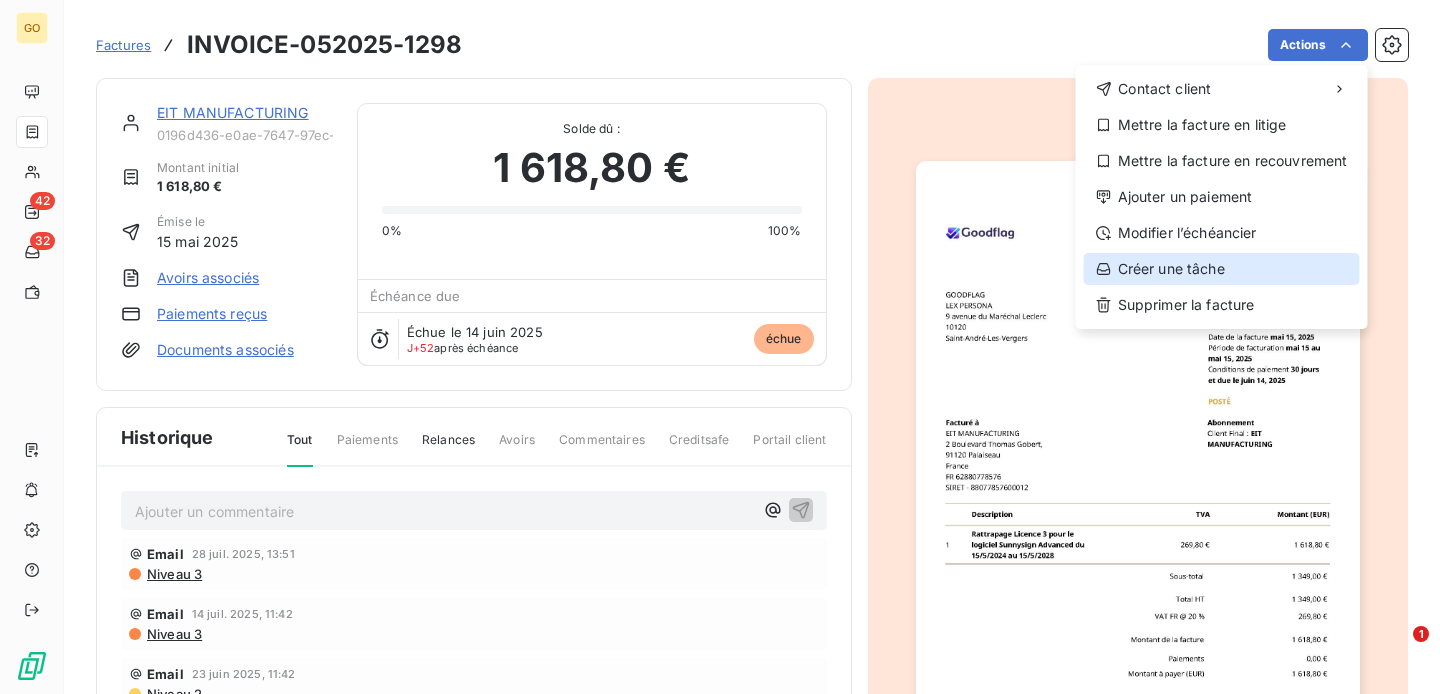click on "Créer une tâche" at bounding box center [1222, 269] 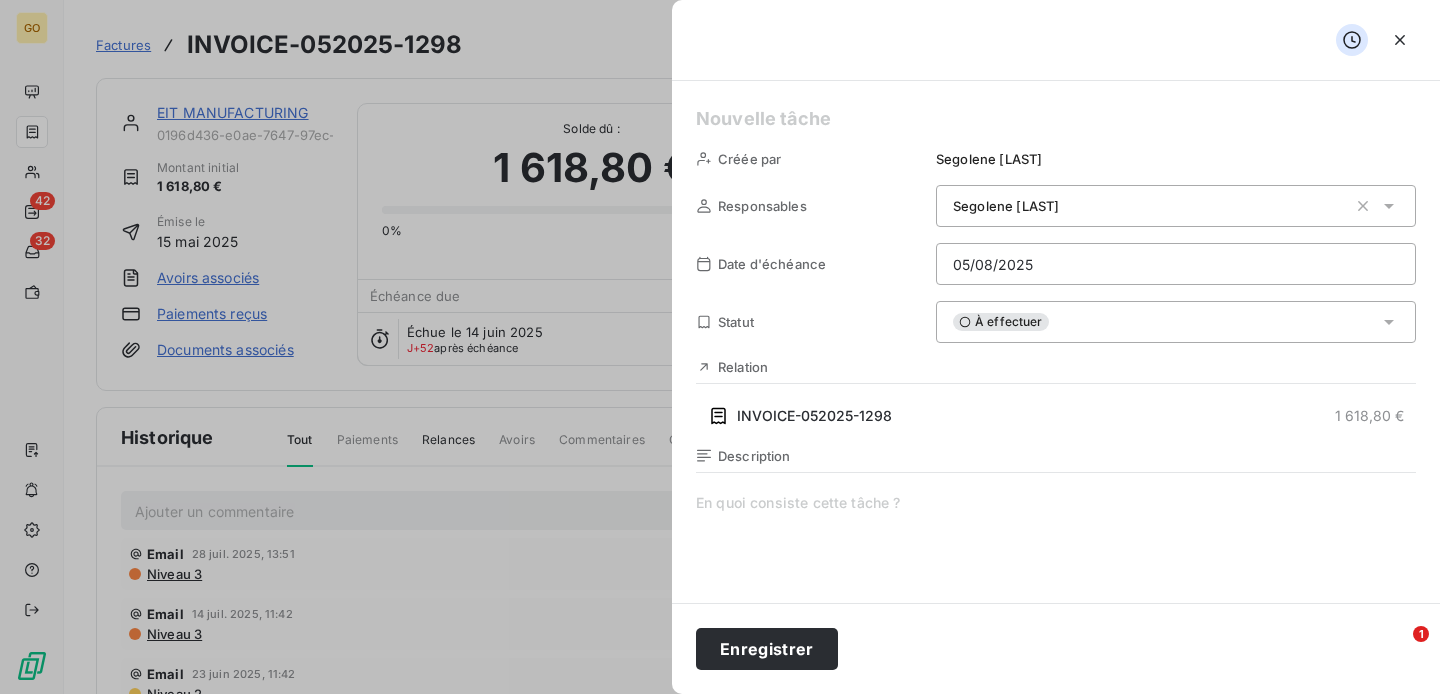 click at bounding box center (1056, 119) 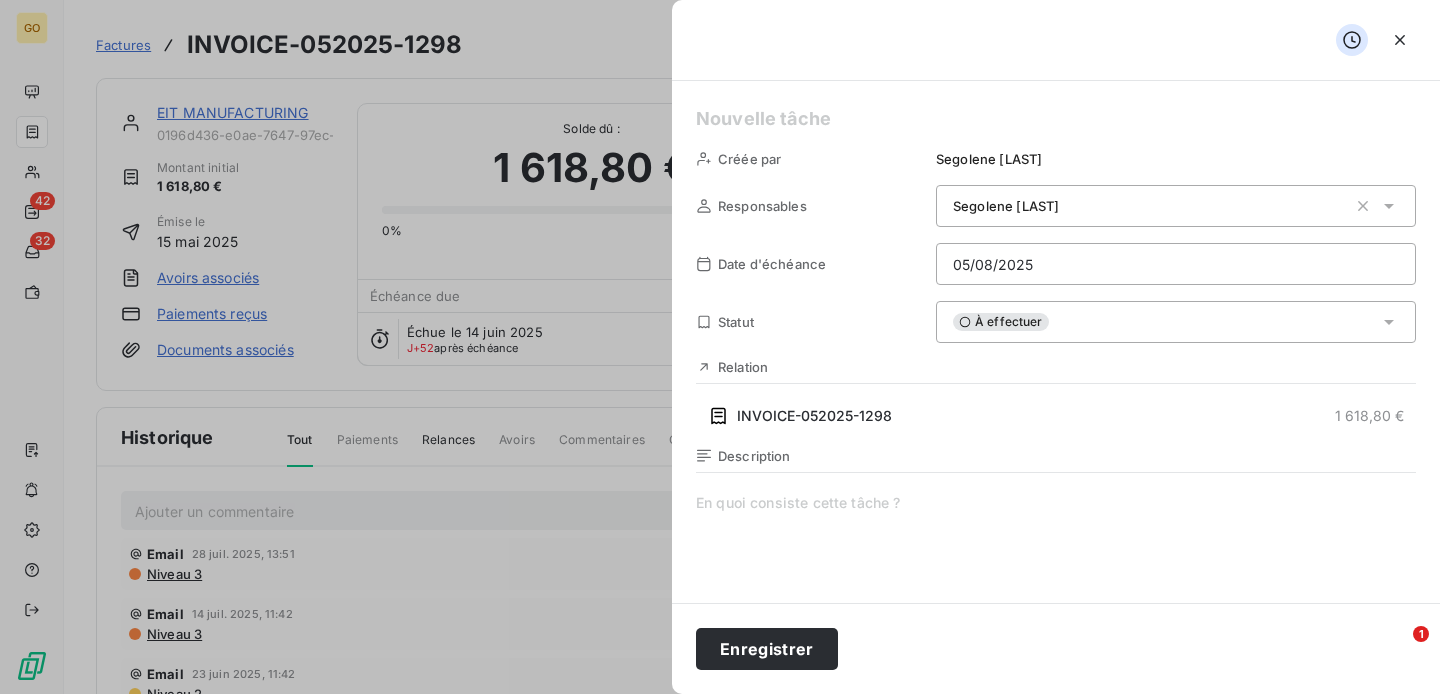 paste 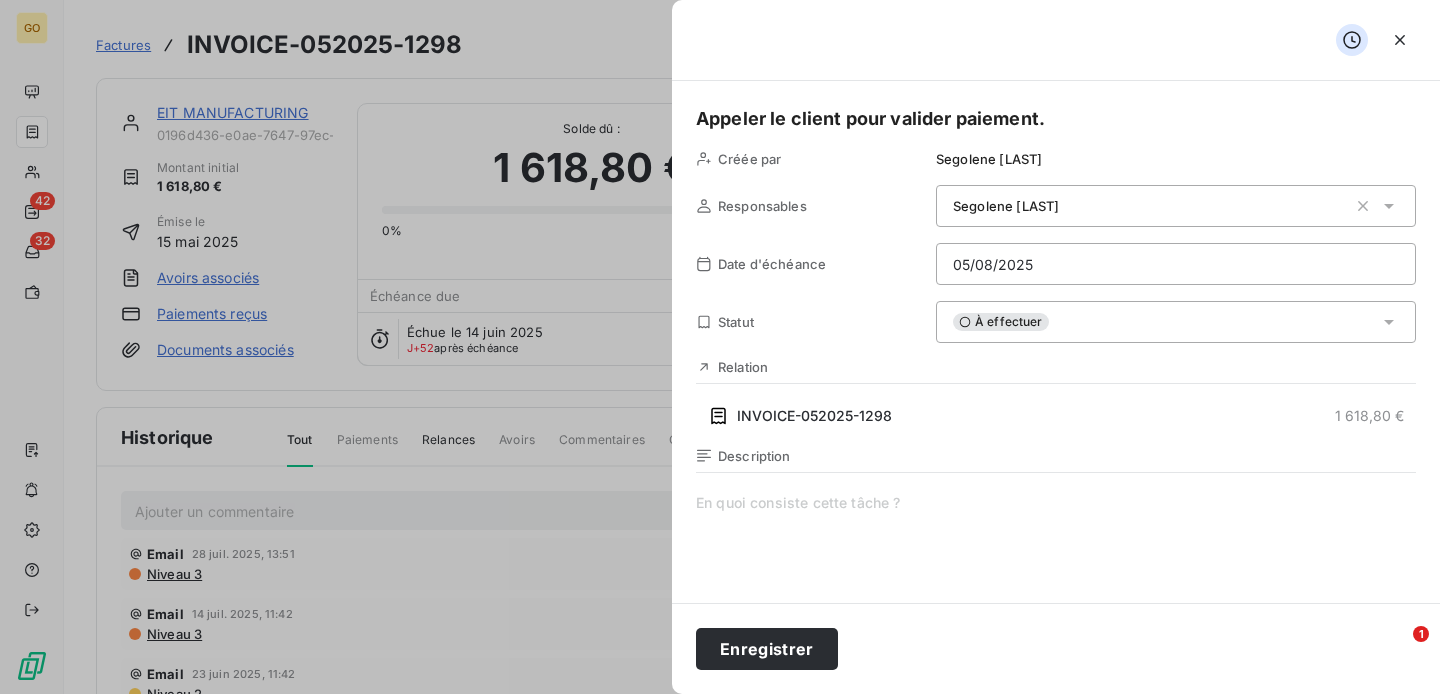 click on "Segolene   LORICHON" at bounding box center [1006, 206] 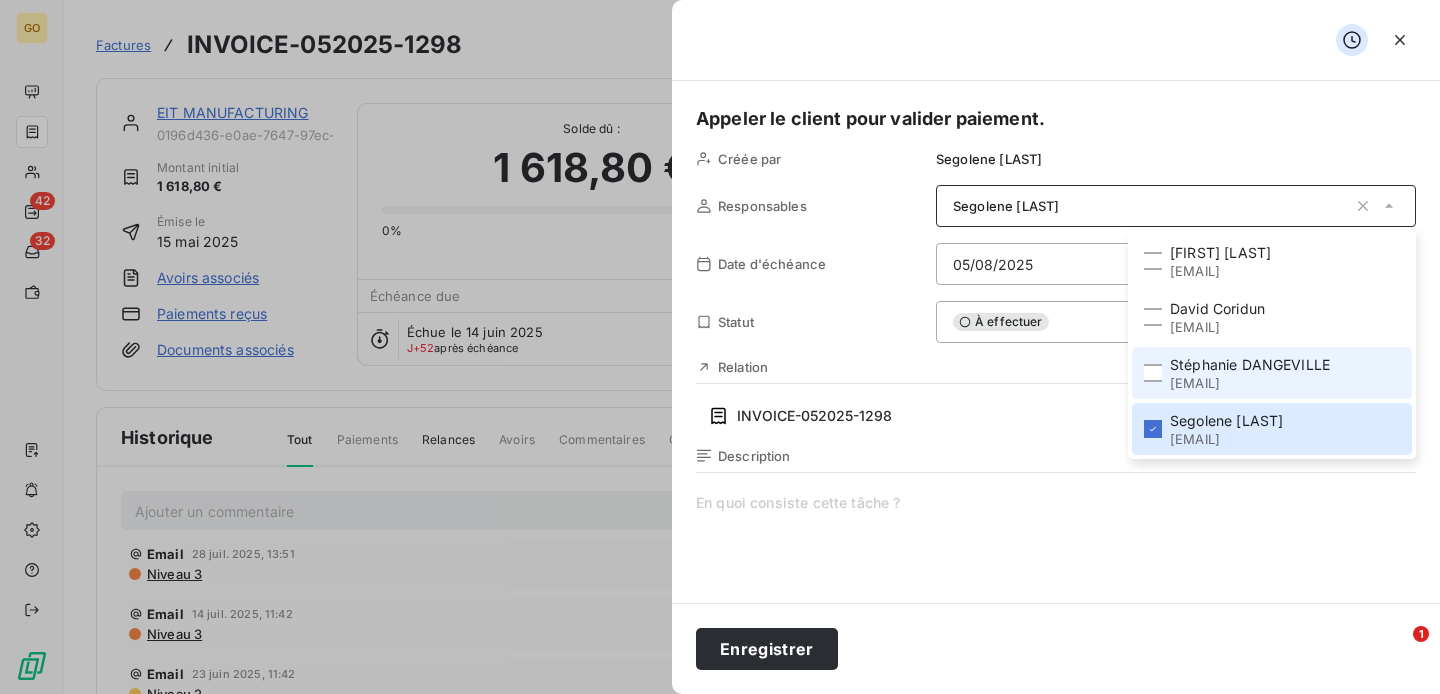click on "Stéphanie   DANGEVILLE stephanie.dangeville@goodflag.com" at bounding box center (1272, 373) 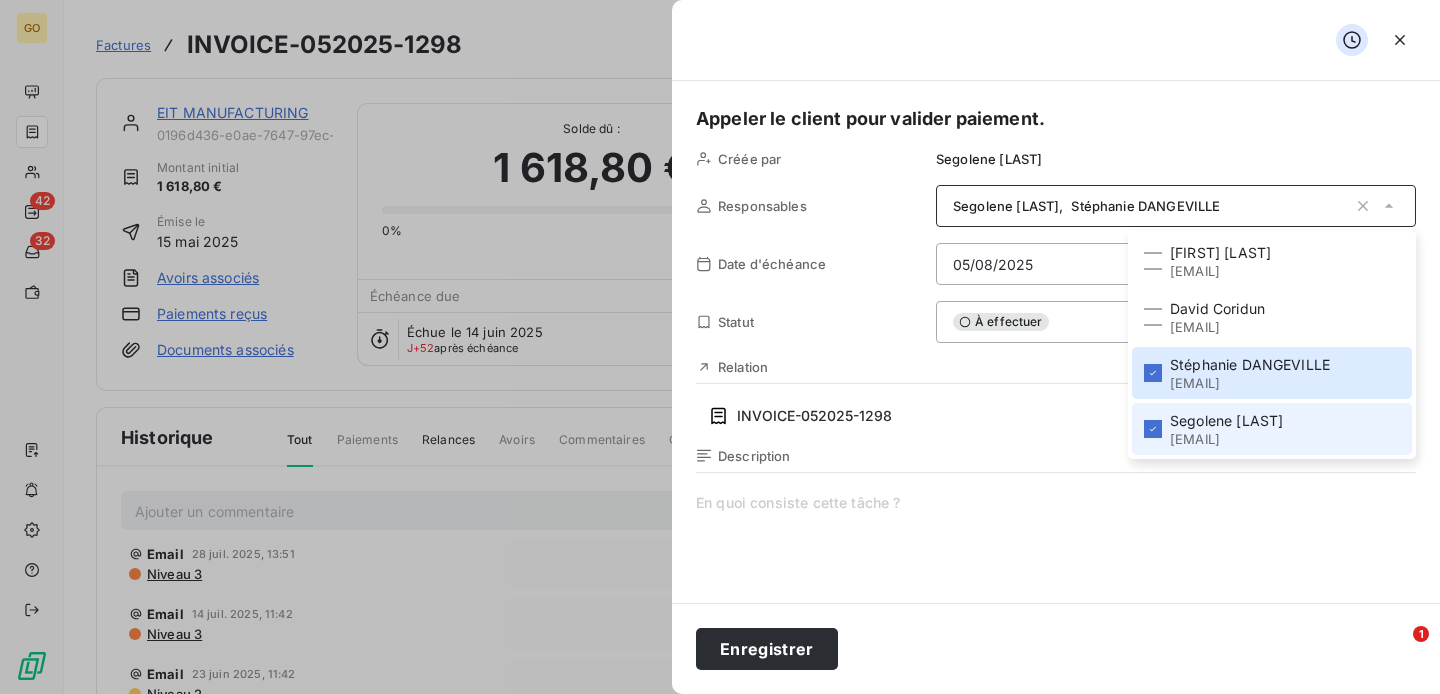 click on "Segolene   LORICHON segolene.lorichon@goodflag.com" at bounding box center [1272, 429] 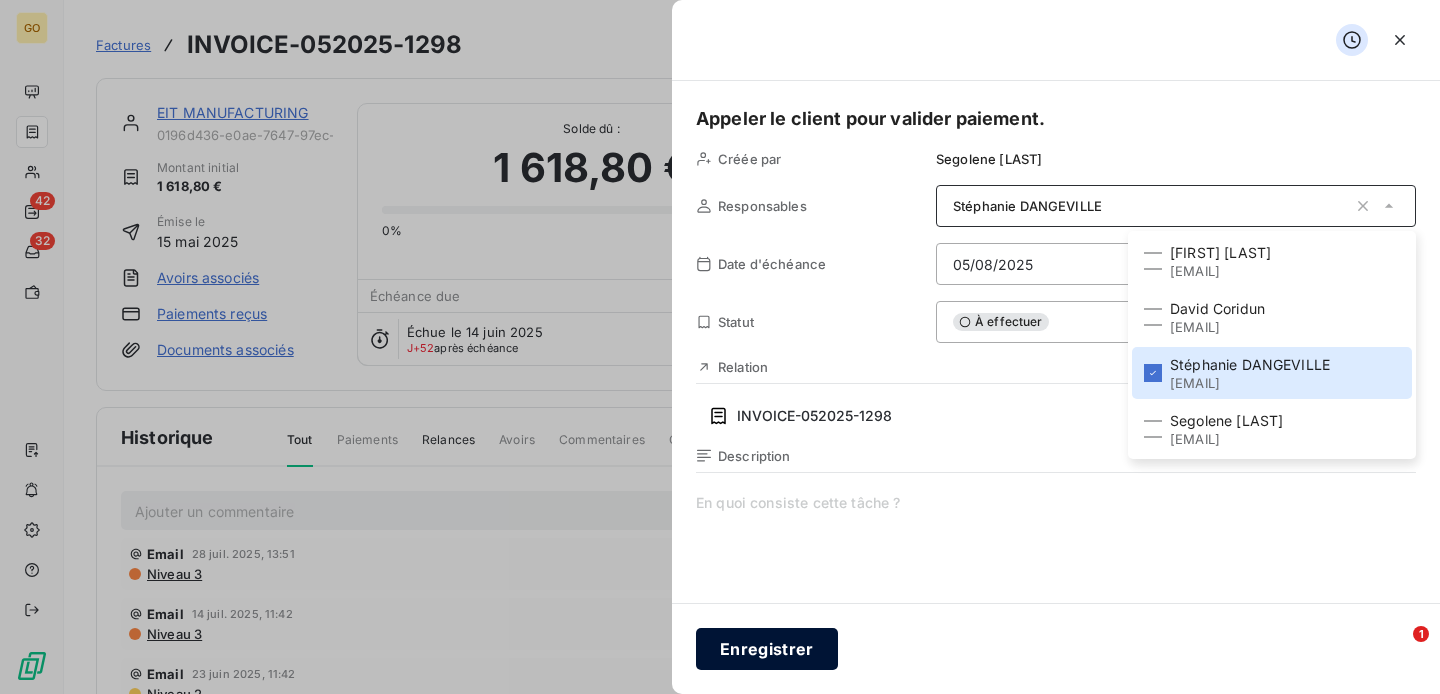 click on "Enregistrer" at bounding box center [767, 649] 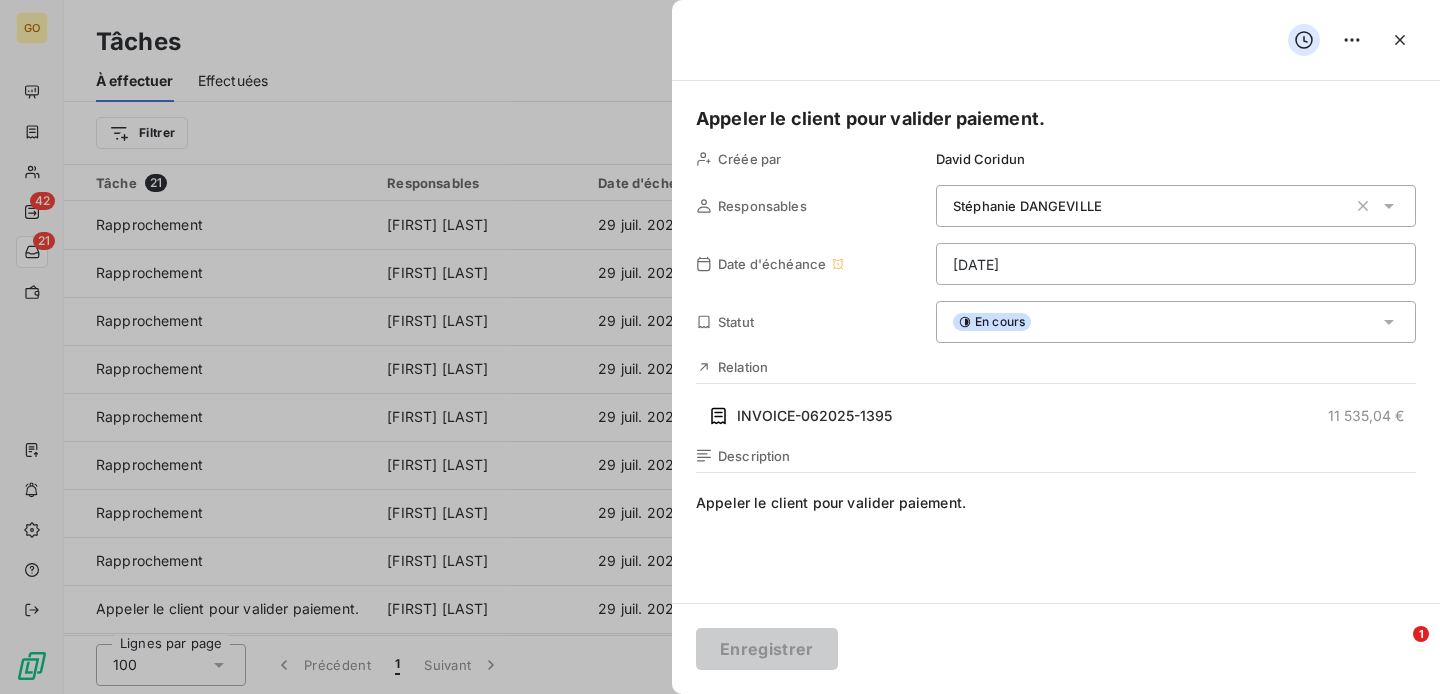 scroll, scrollTop: 0, scrollLeft: 0, axis: both 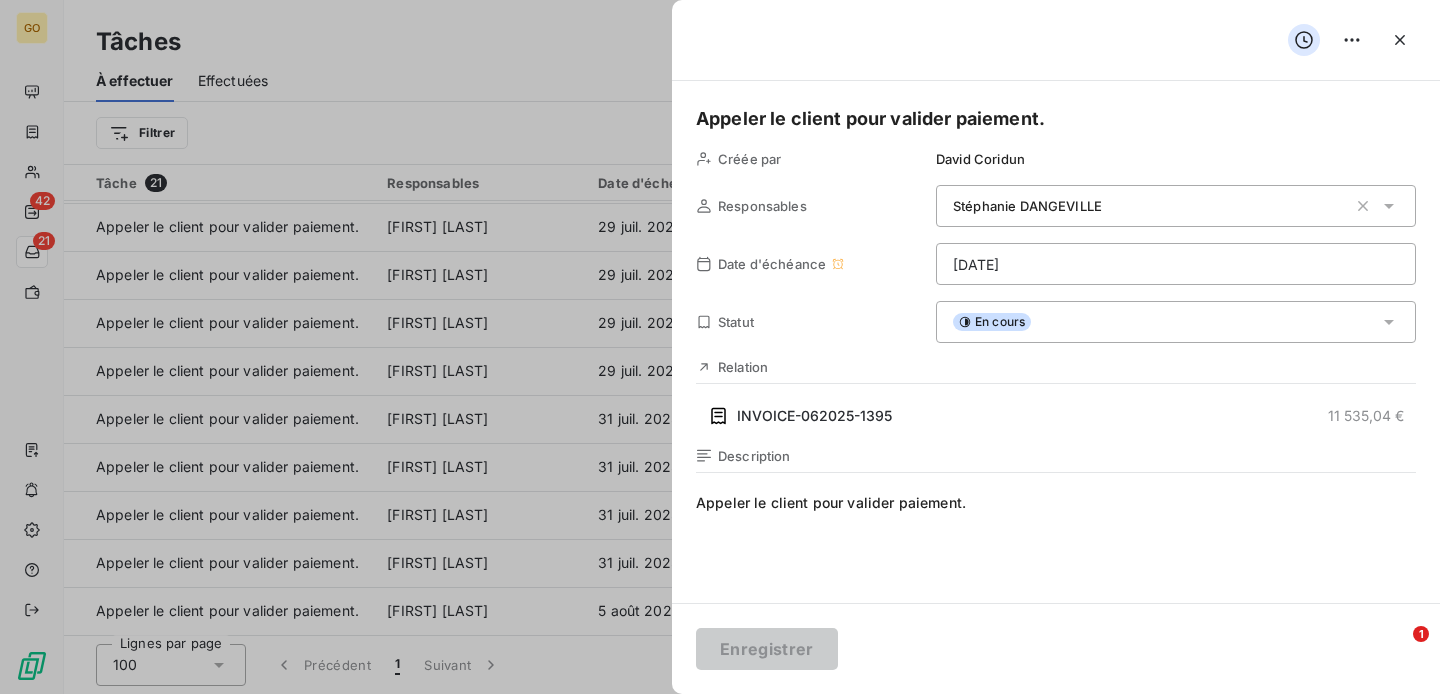click on "Appeler le client pour valider paiement." at bounding box center (1056, 119) 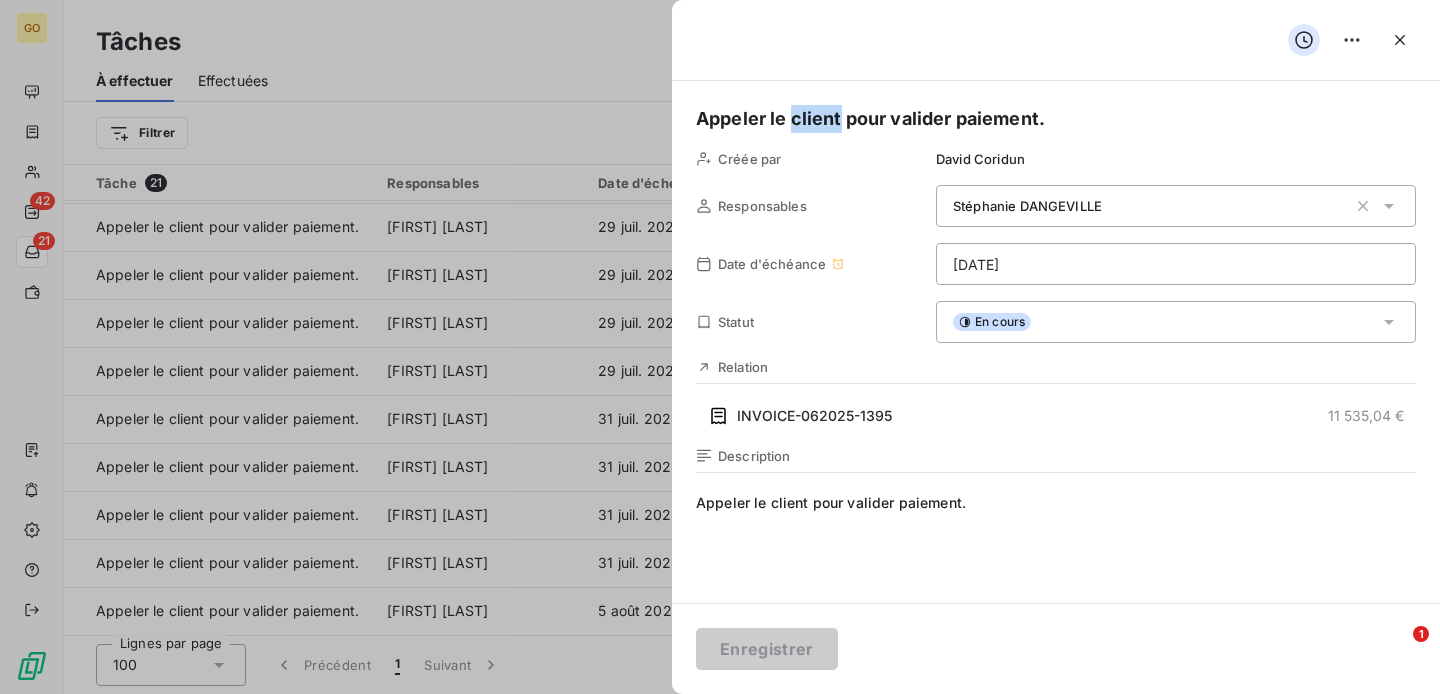 click on "Appeler le client pour valider paiement." at bounding box center (1056, 119) 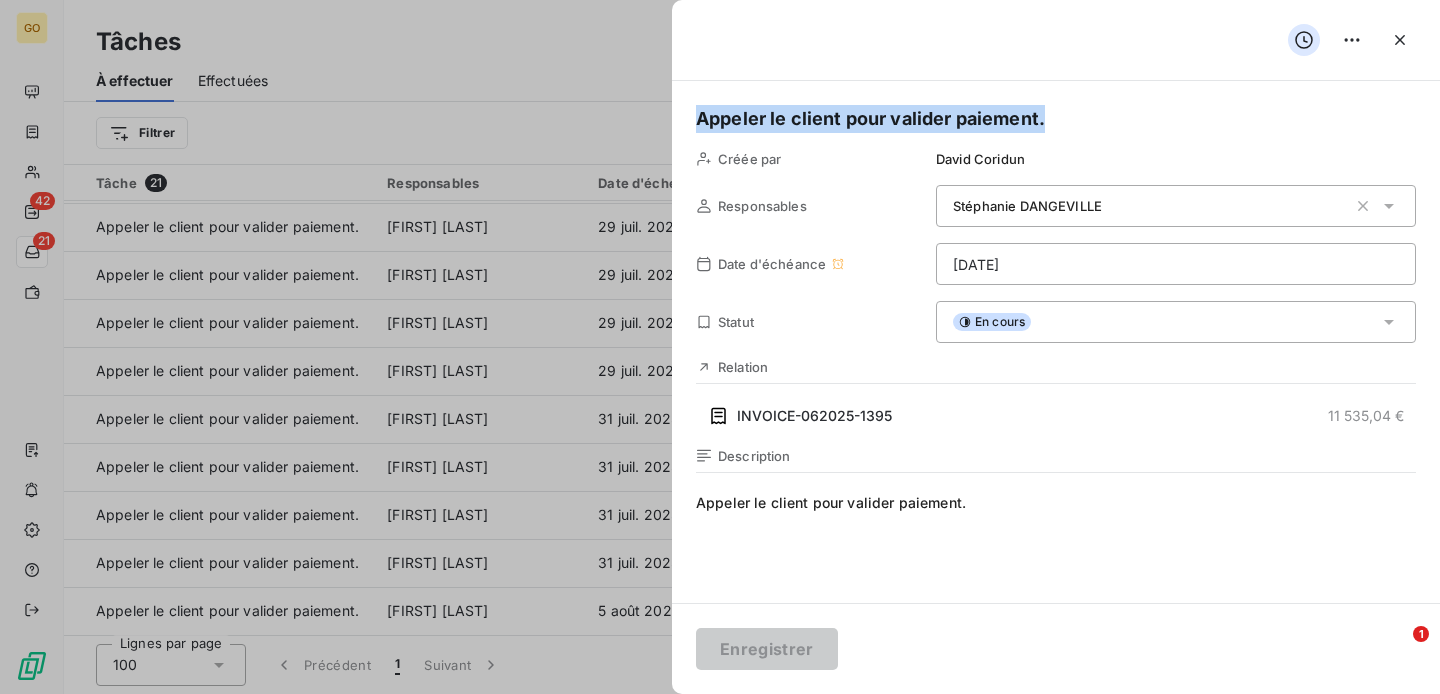 click on "Appeler le client pour valider paiement." at bounding box center (1056, 119) 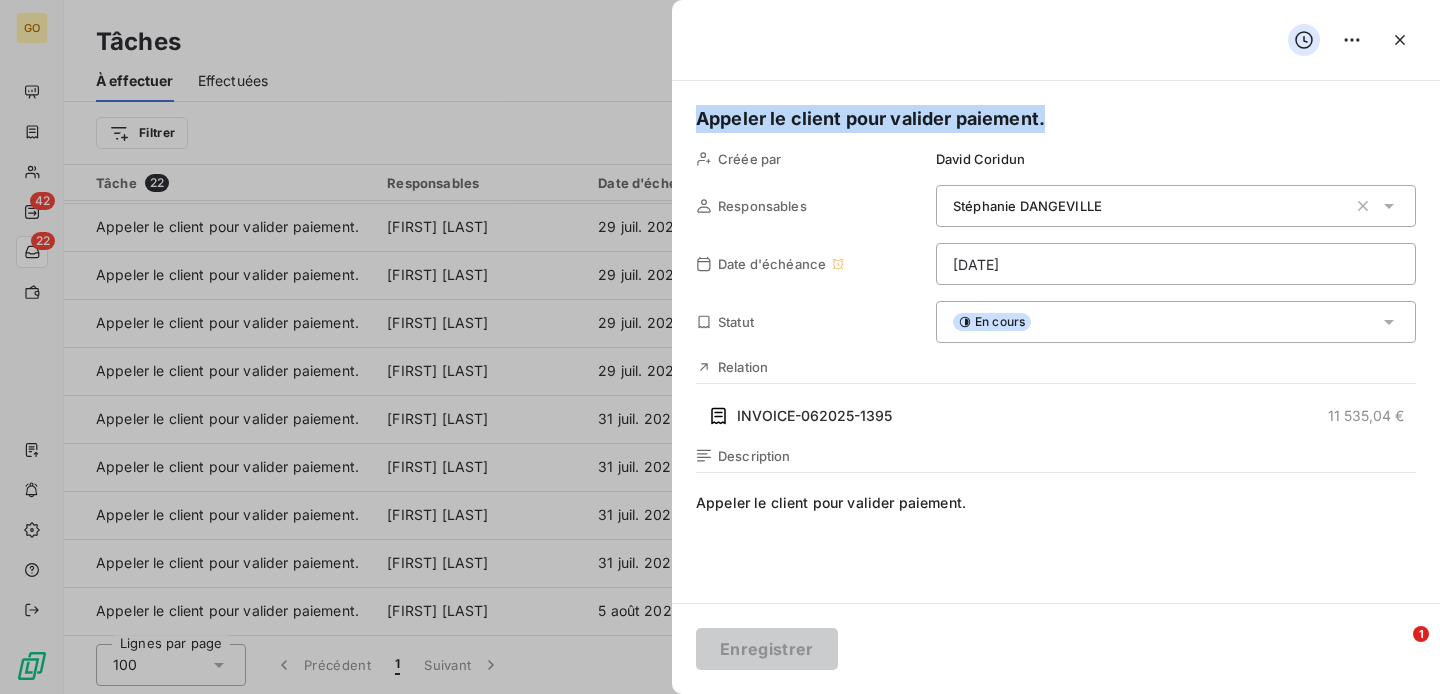 click on "Appeler le client pour valider paiement. Créée par [FIRST]   [LAST]  Responsables [FIRST]   [LAST] Date d'échéance [DATE] Statut En cours Relation INVOICE-062025-1395 11 535,04 € Description Appeler le client pour valider paiement." at bounding box center [1056, 342] 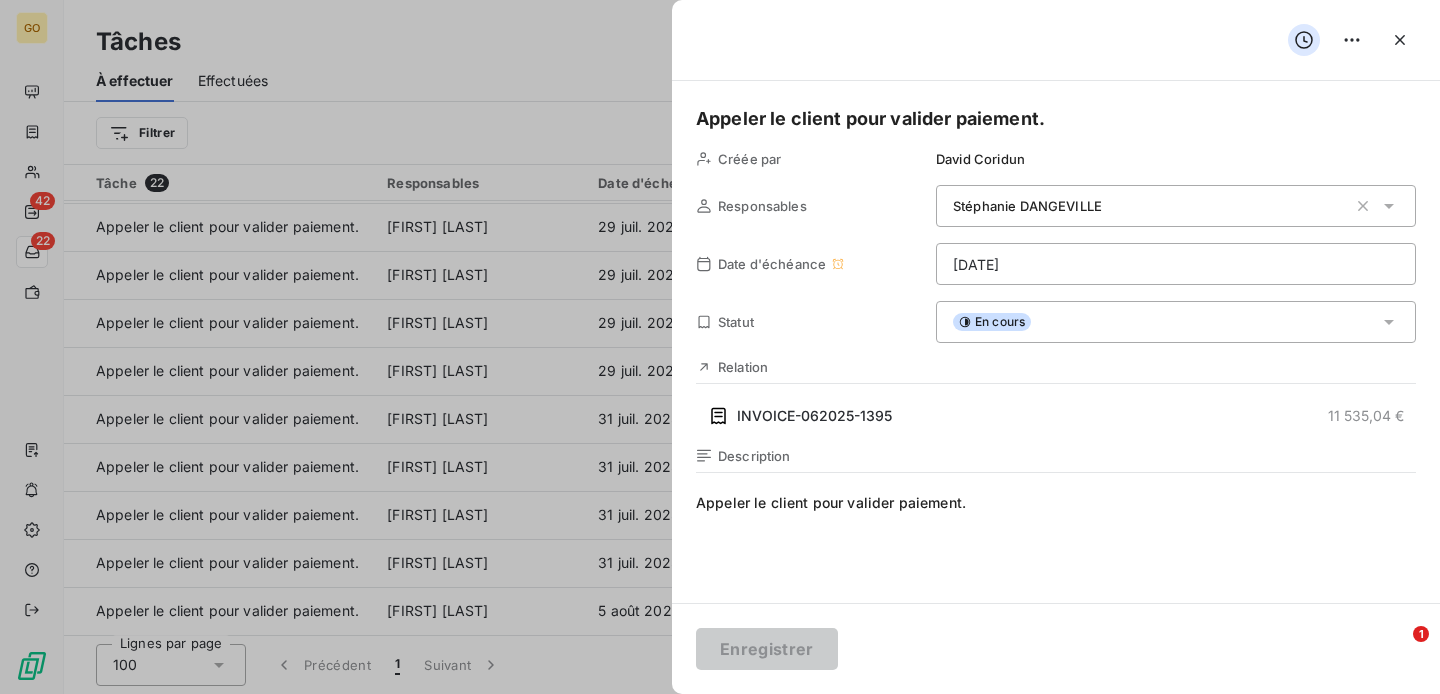 click on "Appeler le client pour valider paiement. Créée par [FIRST]   [LAST]  Responsables [FIRST]   [LAST] Date d'échéance [DATE] Statut En cours Relation INVOICE-062025-1395 11 535,04 € Description Appeler le client pour valider paiement." at bounding box center [1056, 342] 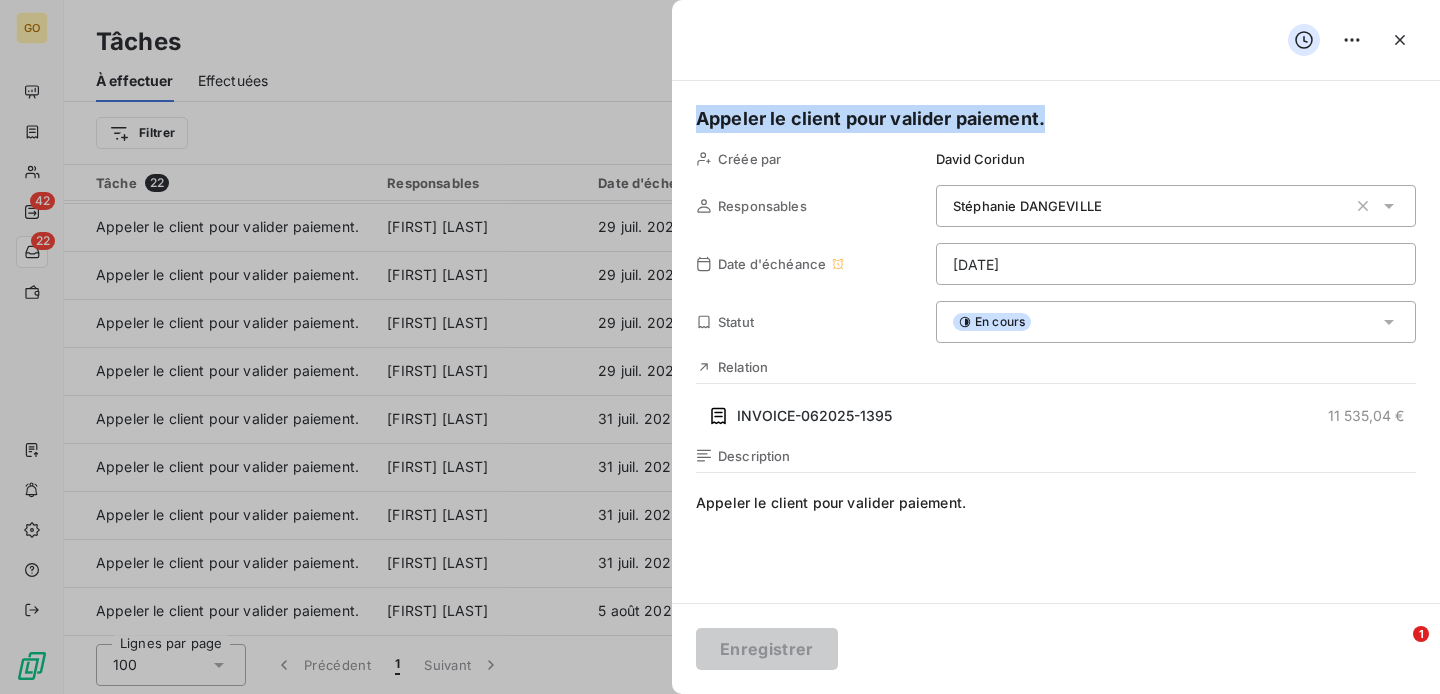 click on "Appeler le client pour valider paiement. Créée par [FIRST]   [LAST]  Responsables [FIRST]   [LAST] Date d'échéance [DATE] Statut En cours Relation INVOICE-062025-1395 11 535,04 € Description Appeler le client pour valider paiement." at bounding box center [1056, 342] 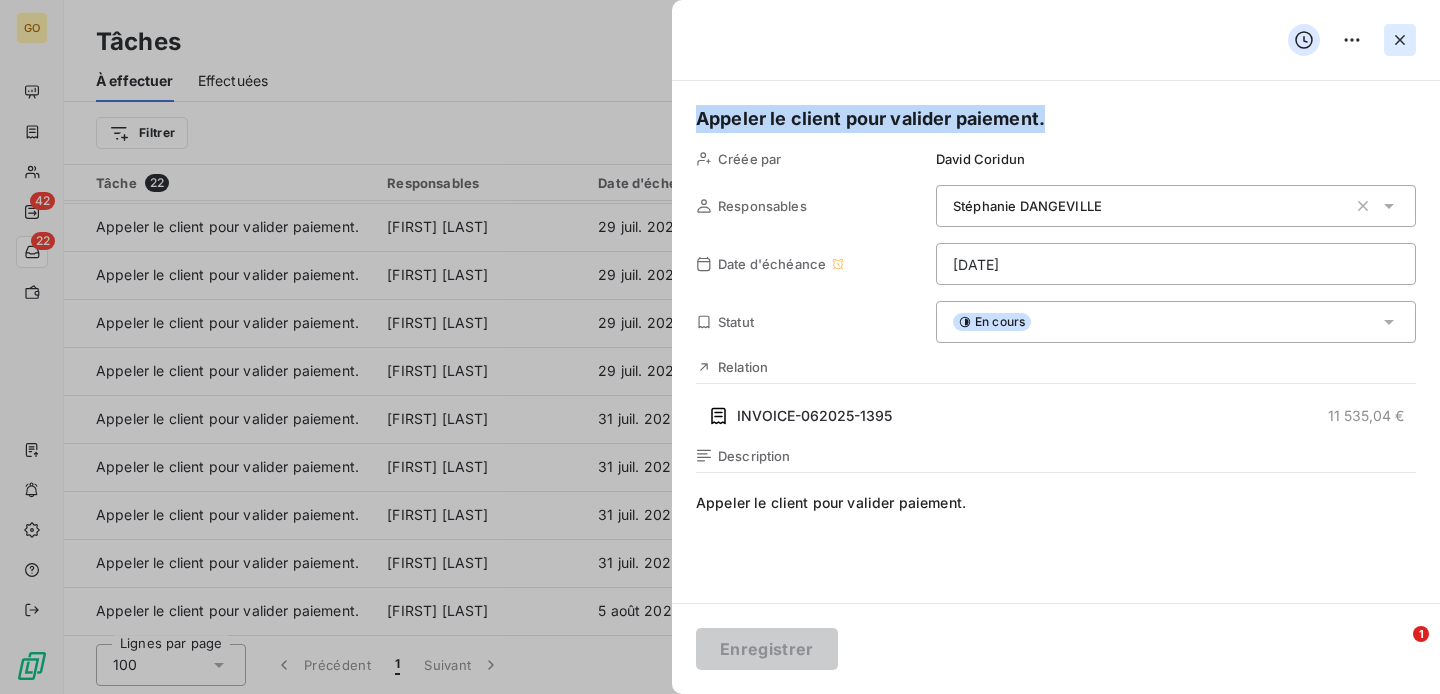 click 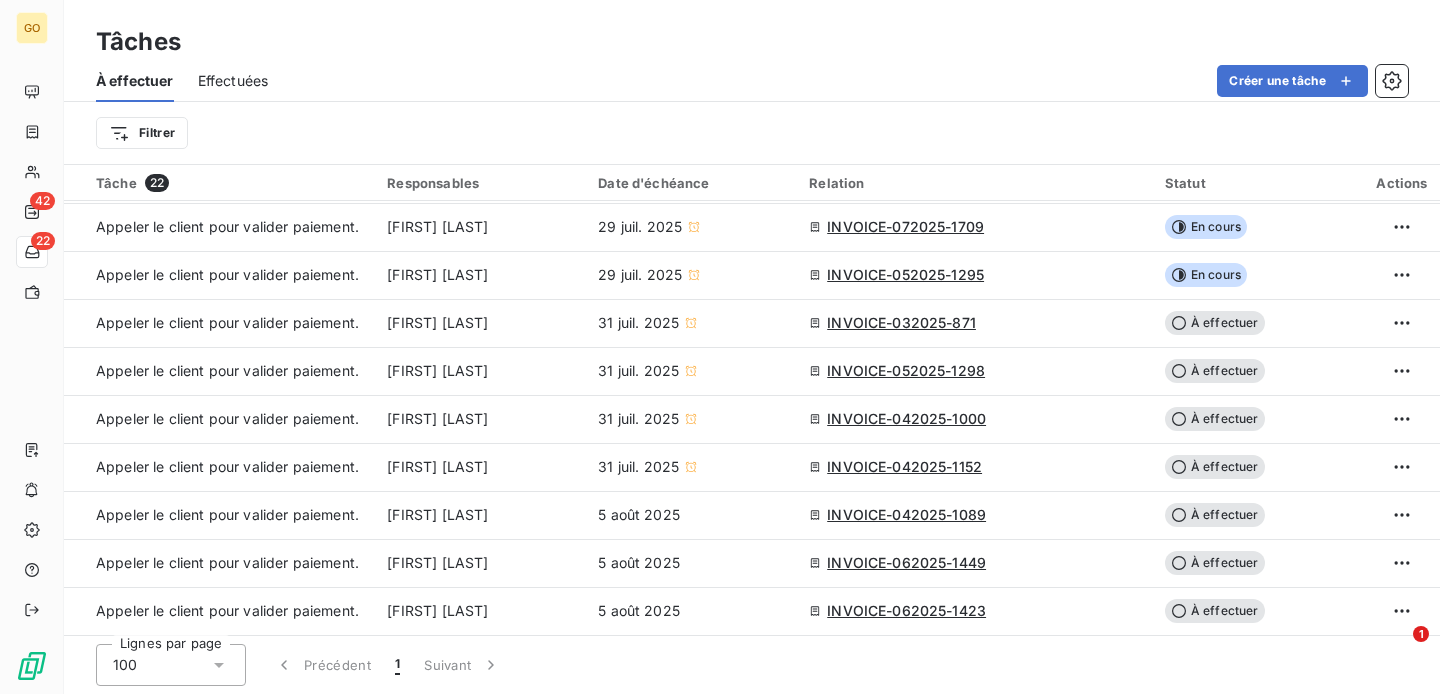 scroll, scrollTop: 622, scrollLeft: 0, axis: vertical 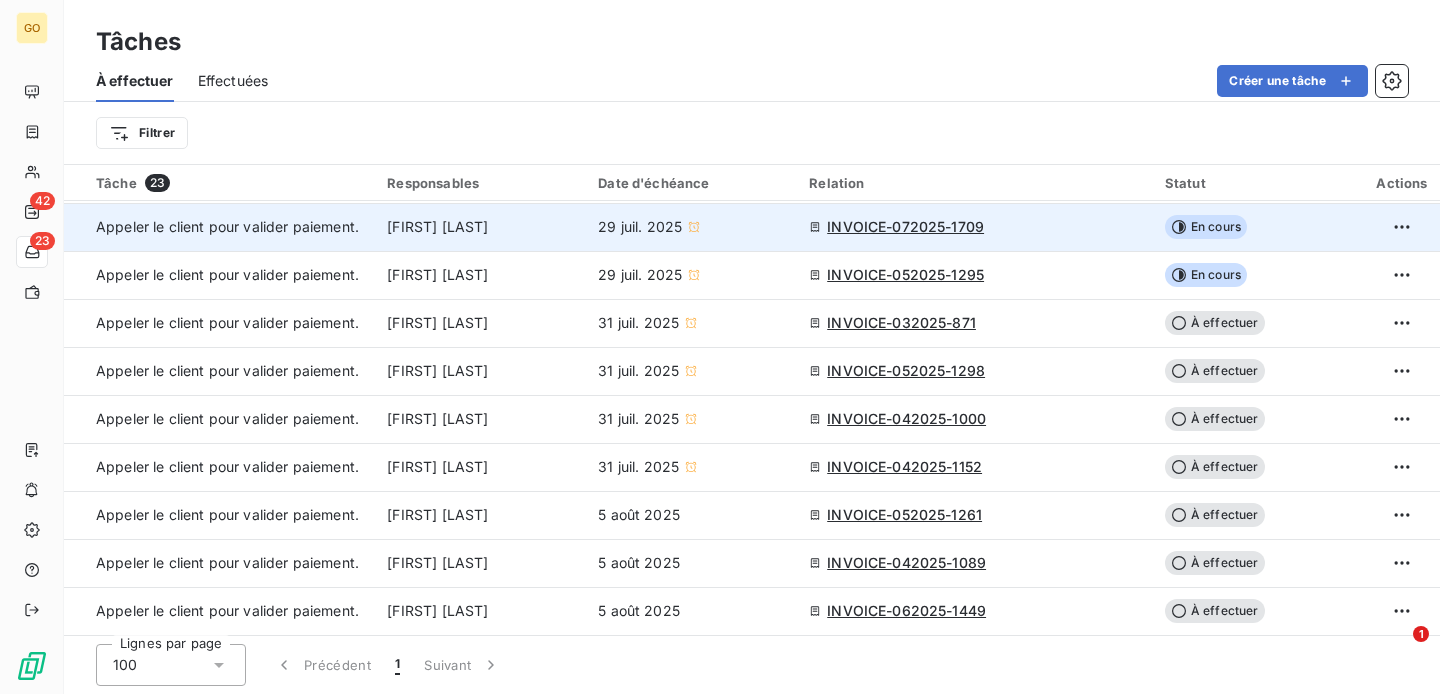 click on "INVOICE-072025-1709" at bounding box center [905, 227] 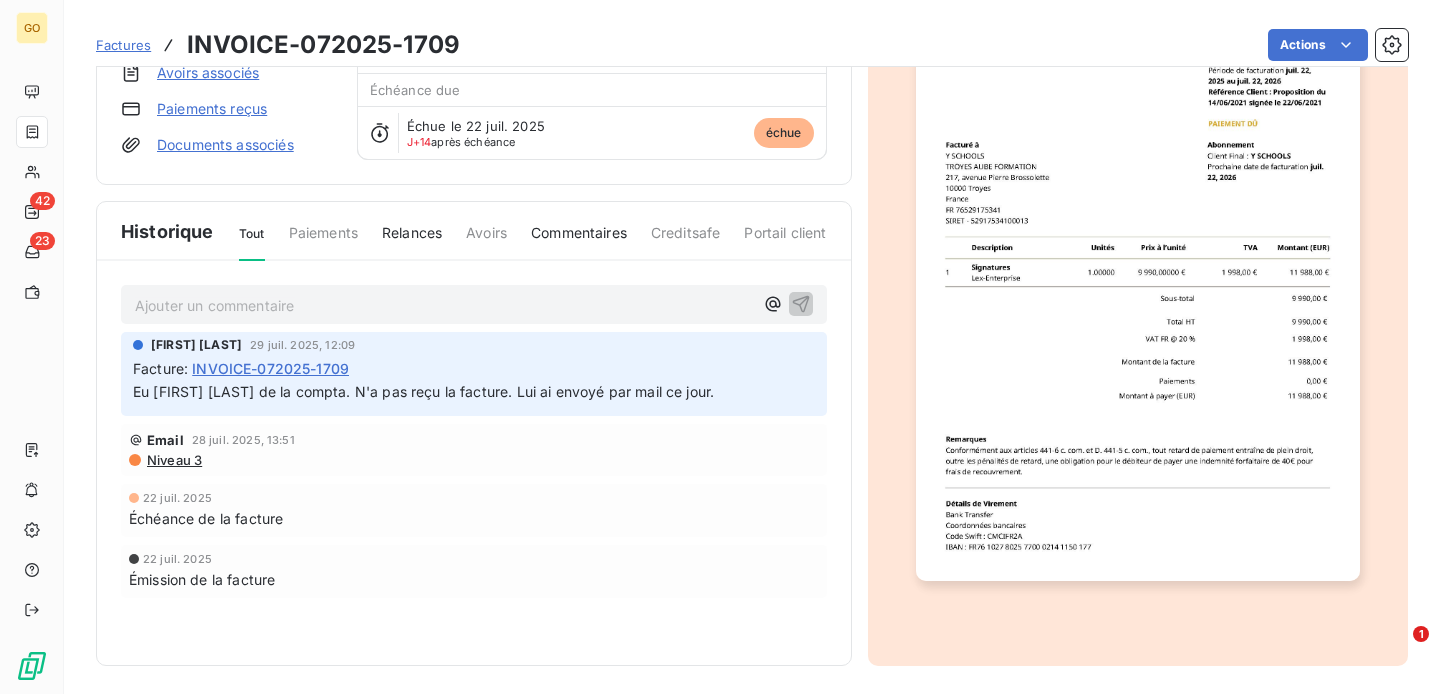 scroll, scrollTop: 0, scrollLeft: 0, axis: both 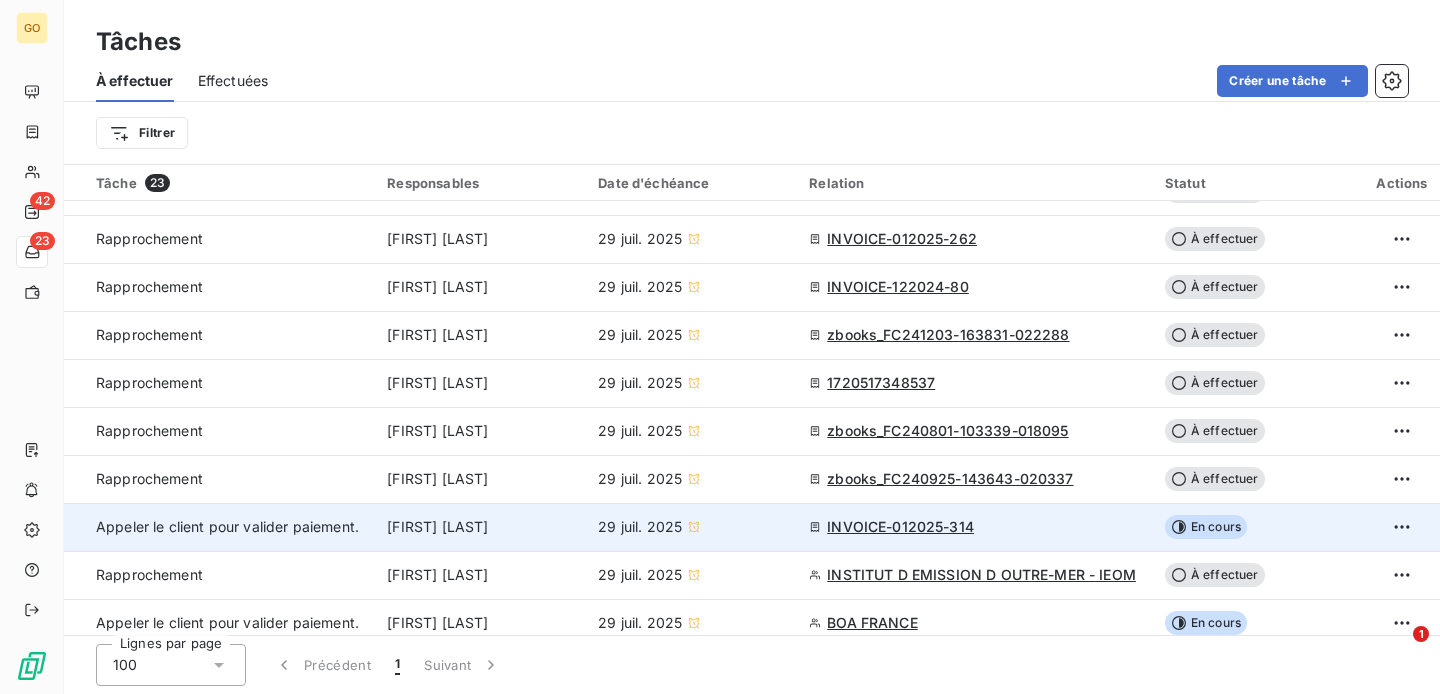 click on "INVOICE-012025-314" at bounding box center (900, 527) 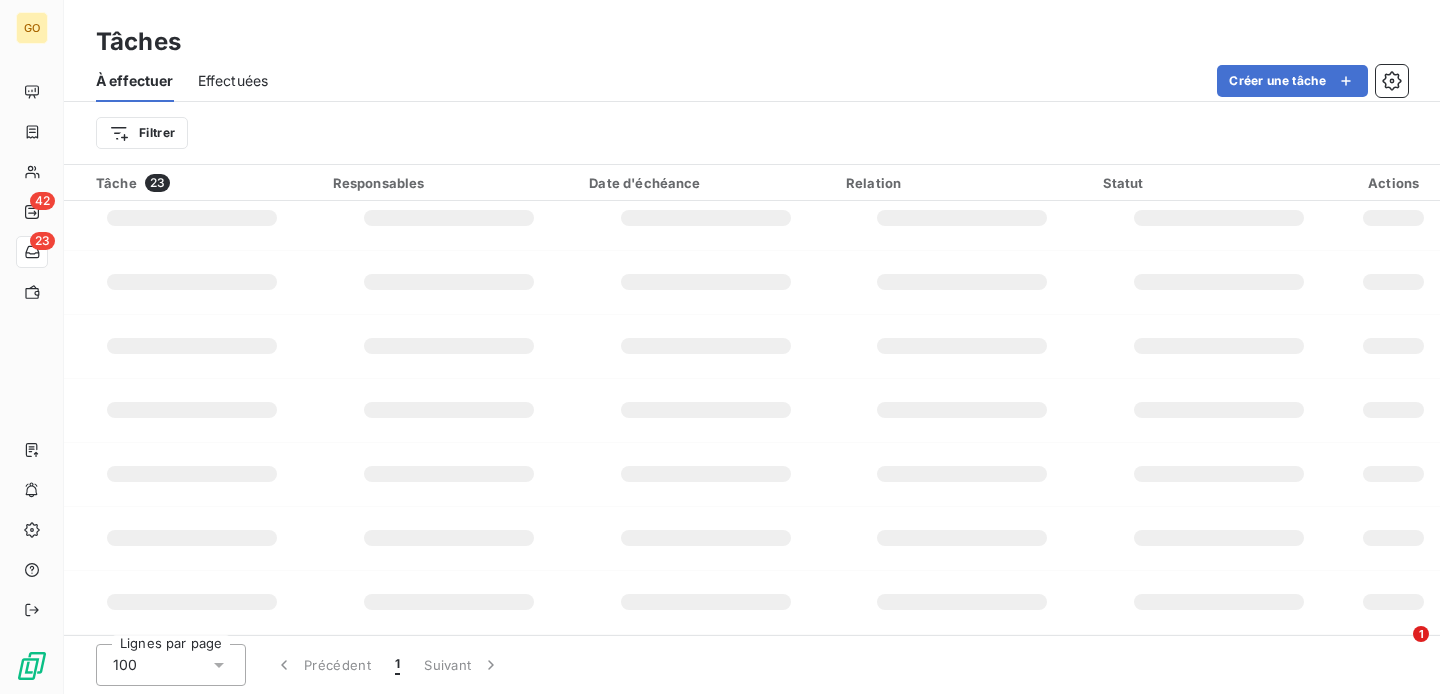 scroll, scrollTop: 670, scrollLeft: 0, axis: vertical 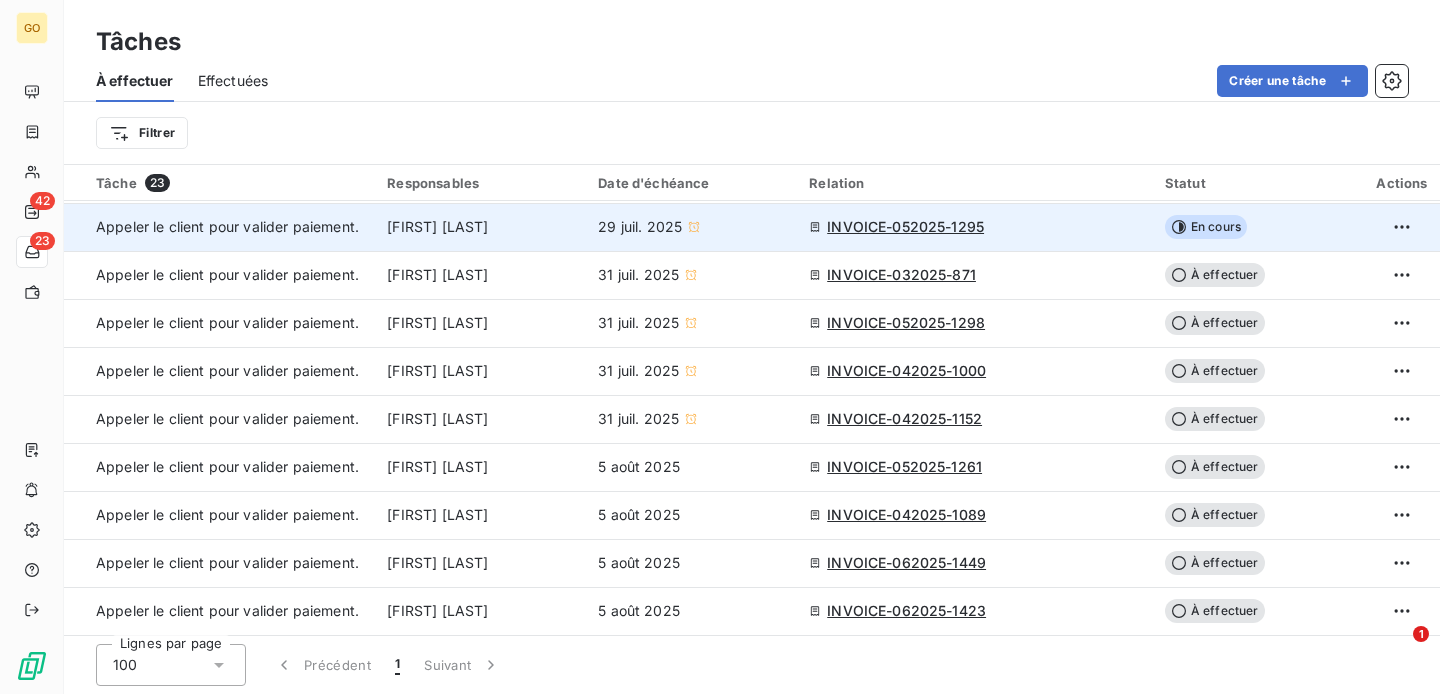click on "Appeler le client pour valider paiement." at bounding box center (227, 226) 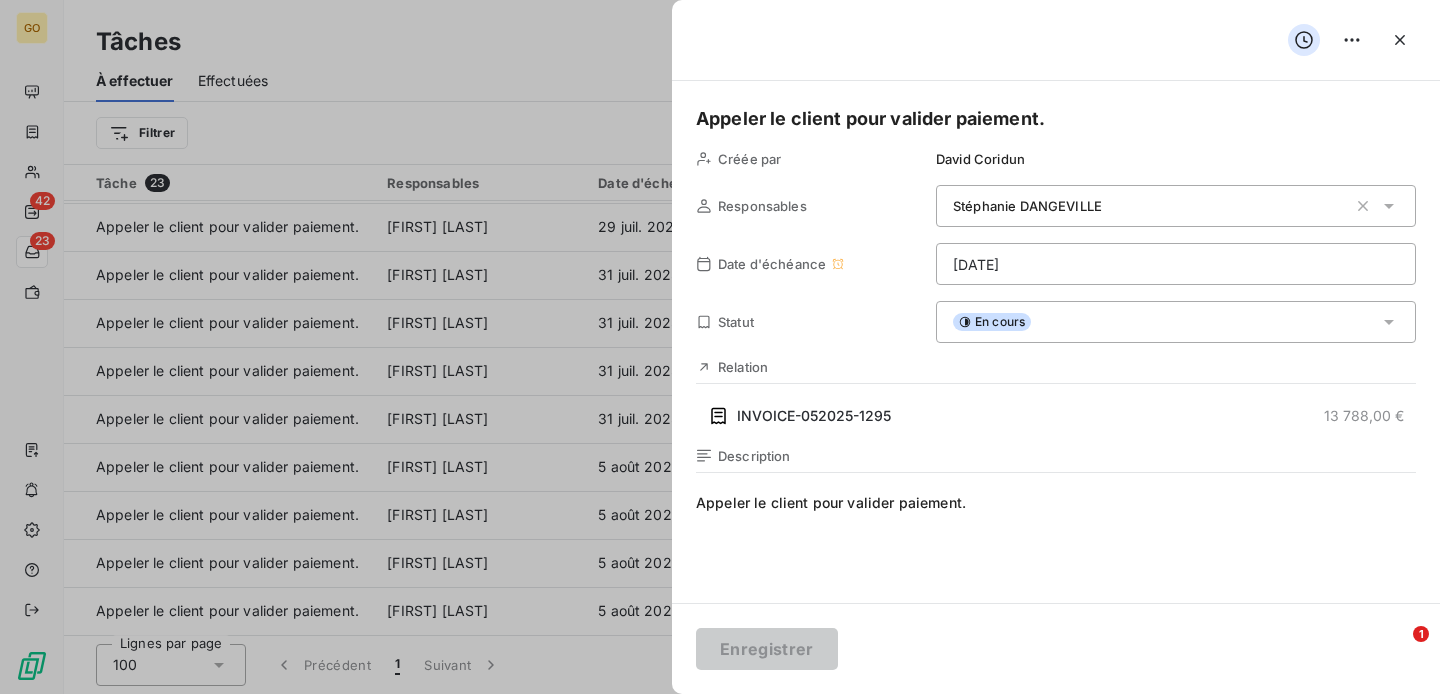 click on "Appeler le client pour valider paiement." at bounding box center [1056, 119] 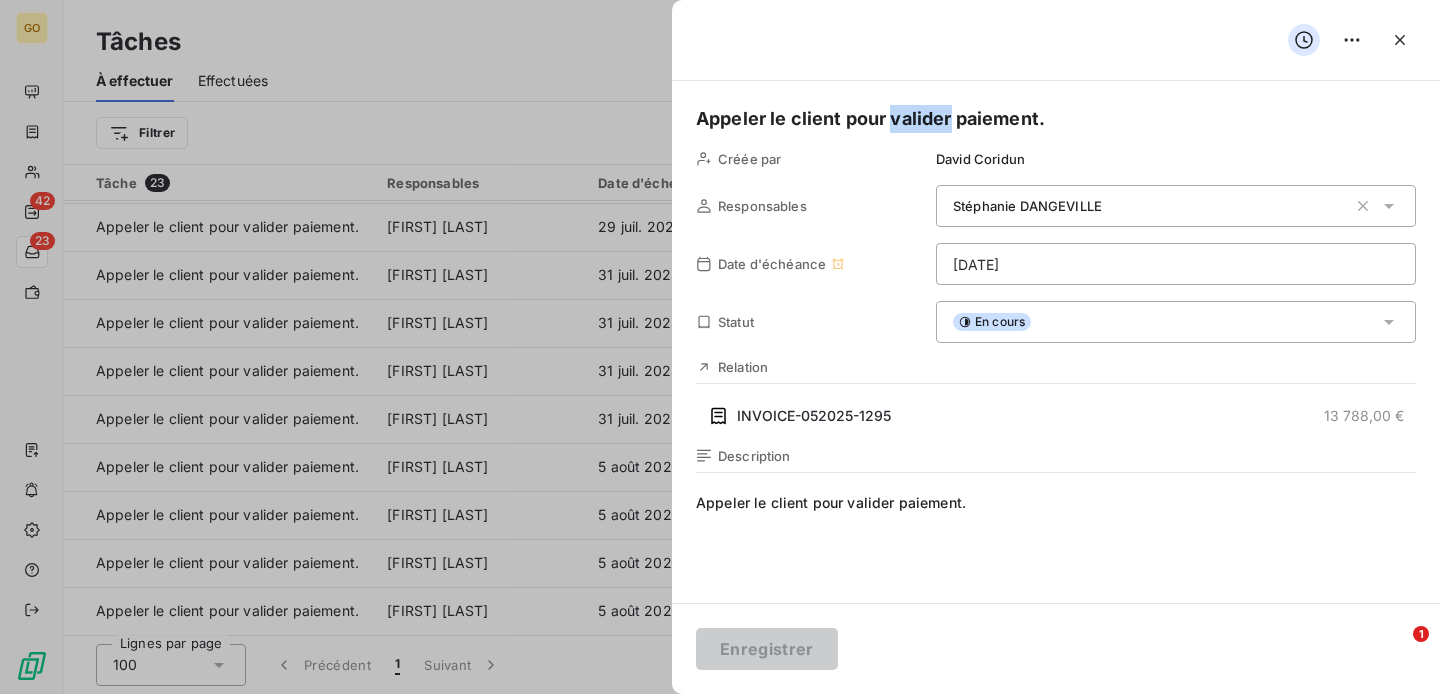 click on "Appeler le client pour valider paiement." at bounding box center [1056, 119] 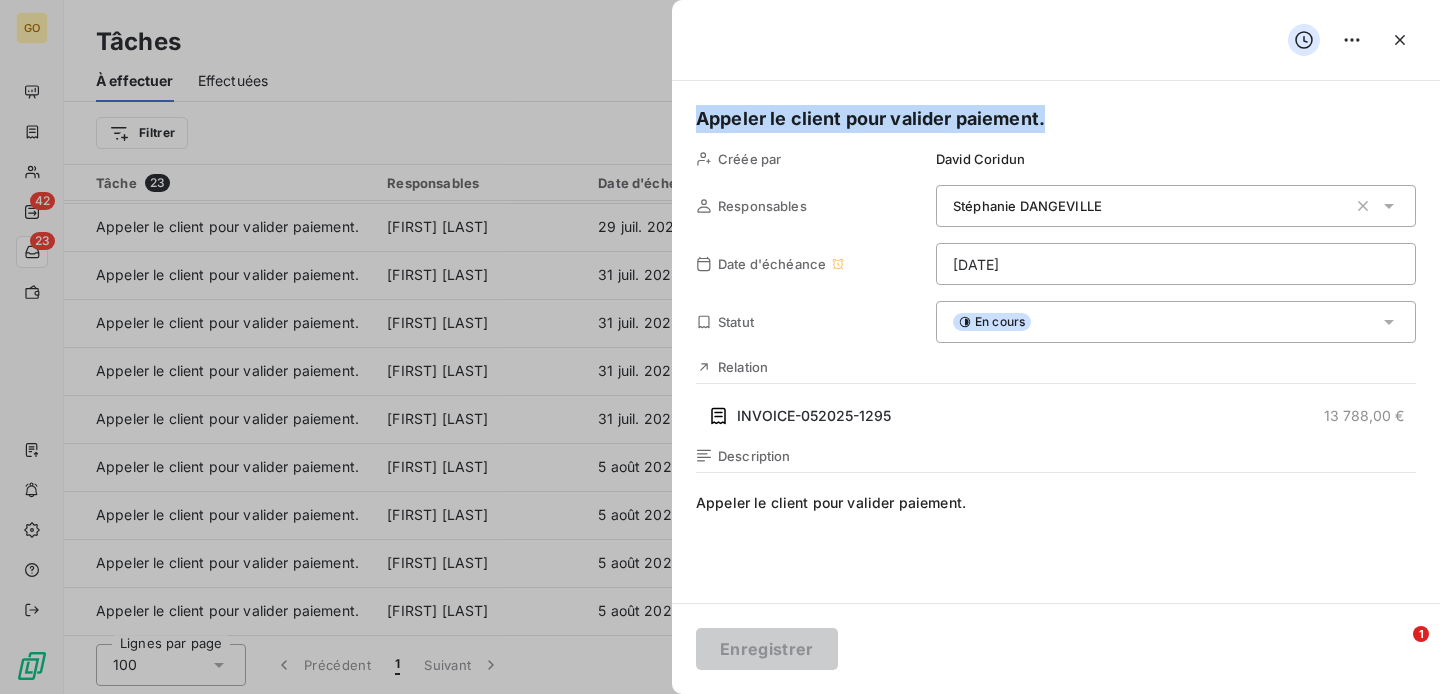 click on "Appeler le client pour valider paiement." at bounding box center (1056, 119) 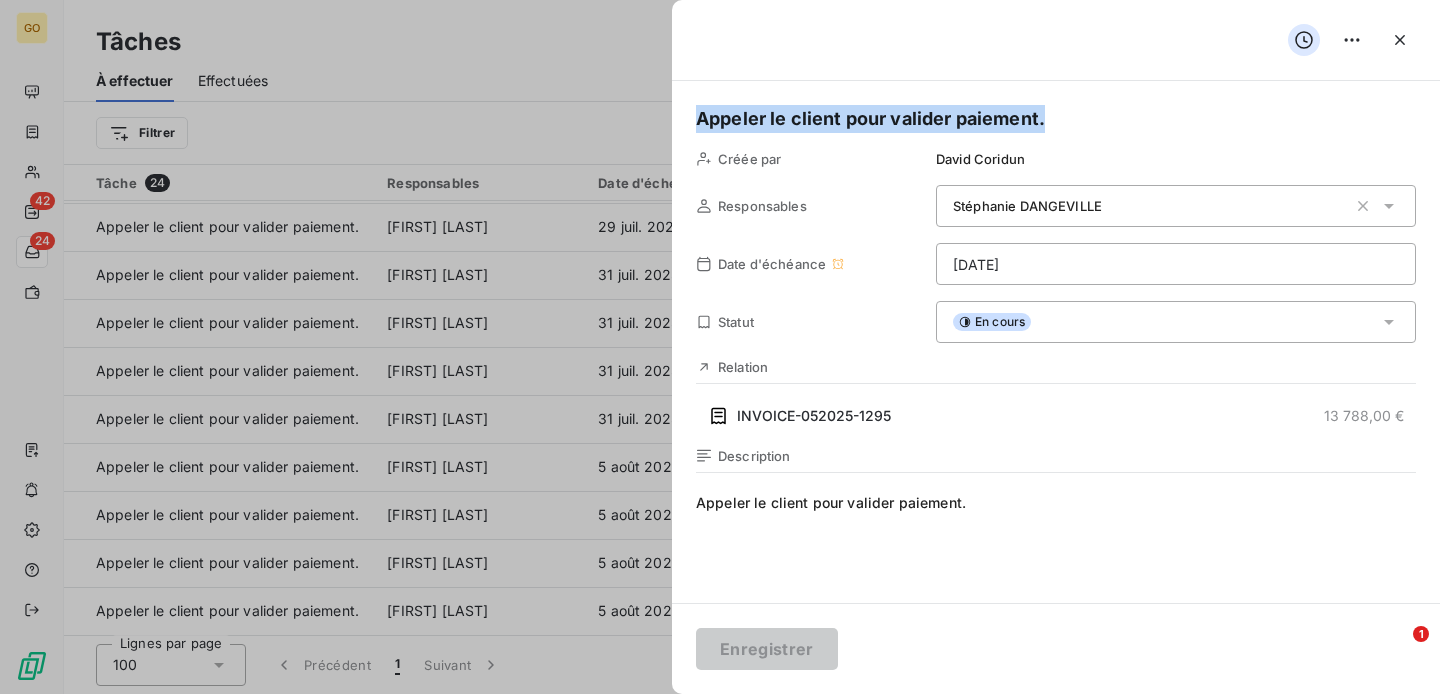 scroll, scrollTop: 670, scrollLeft: 0, axis: vertical 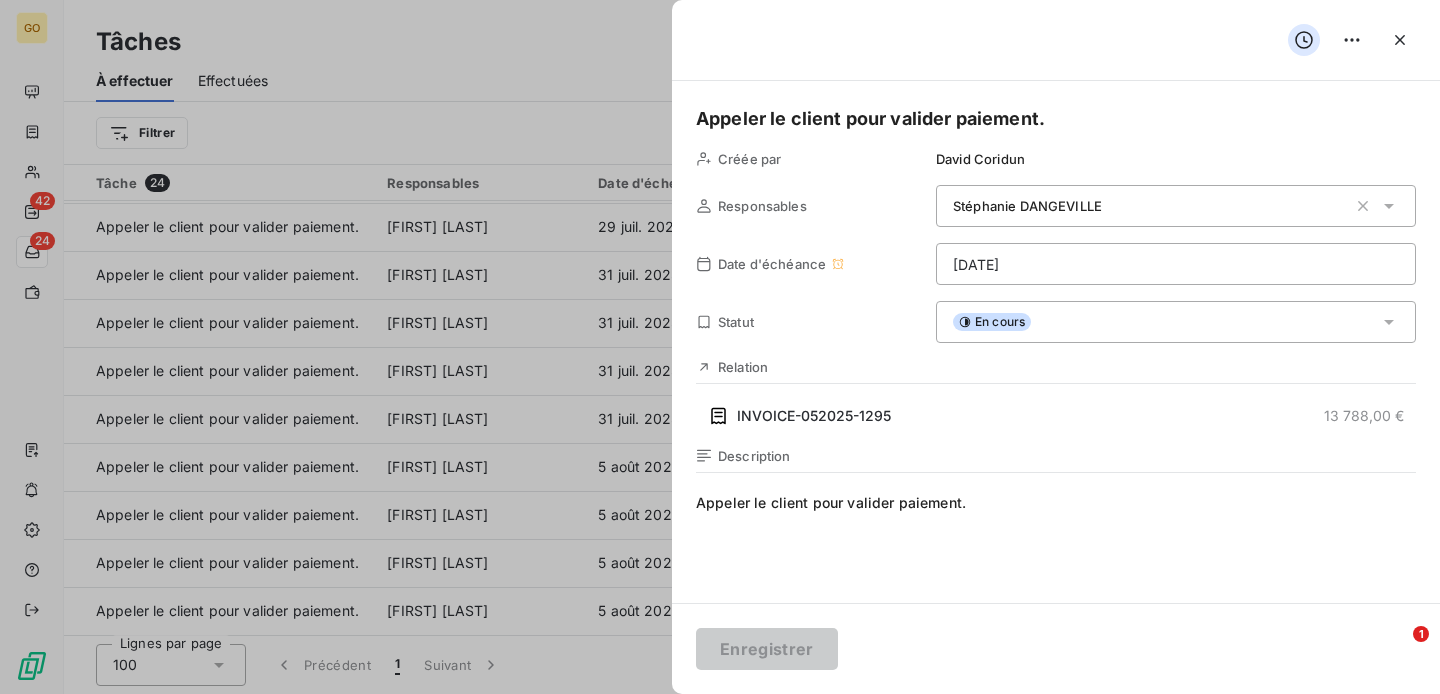 click on "Appeler le client pour valider paiement." at bounding box center [1056, 119] 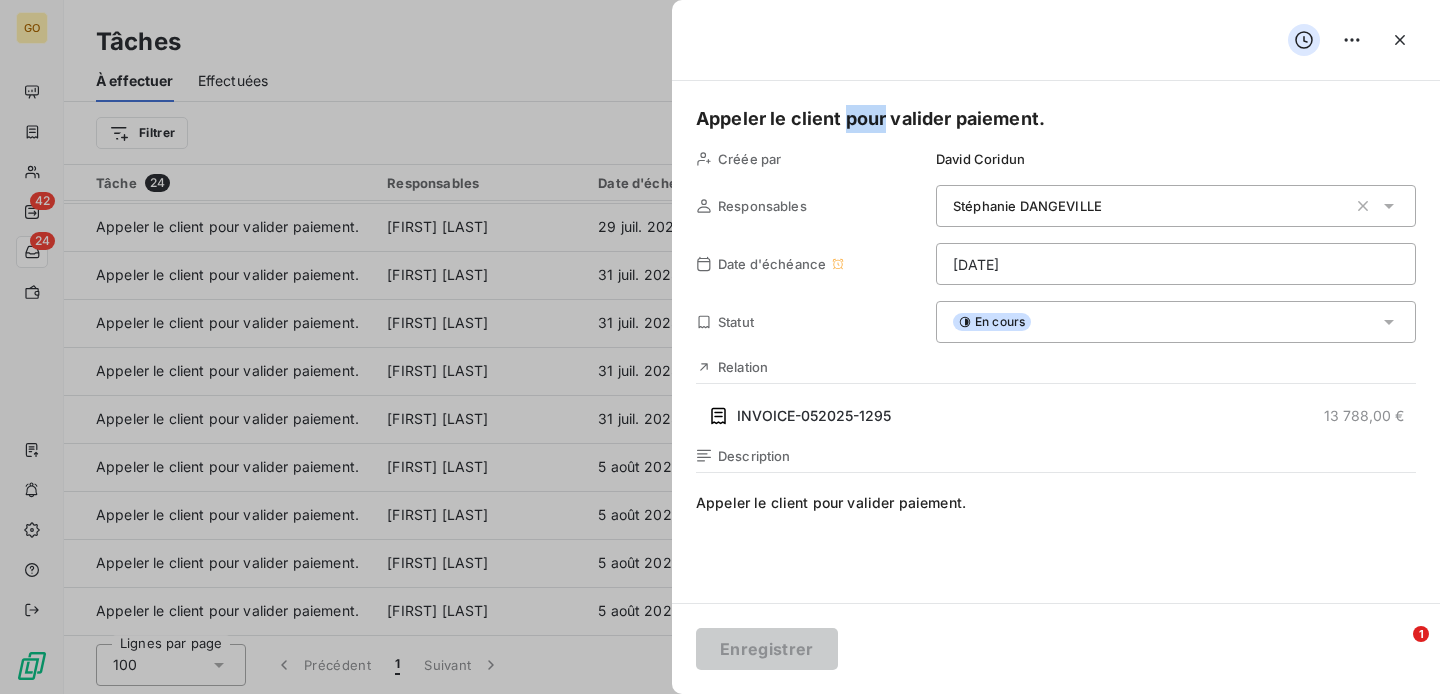 click on "Appeler le client pour valider paiement." at bounding box center (1056, 119) 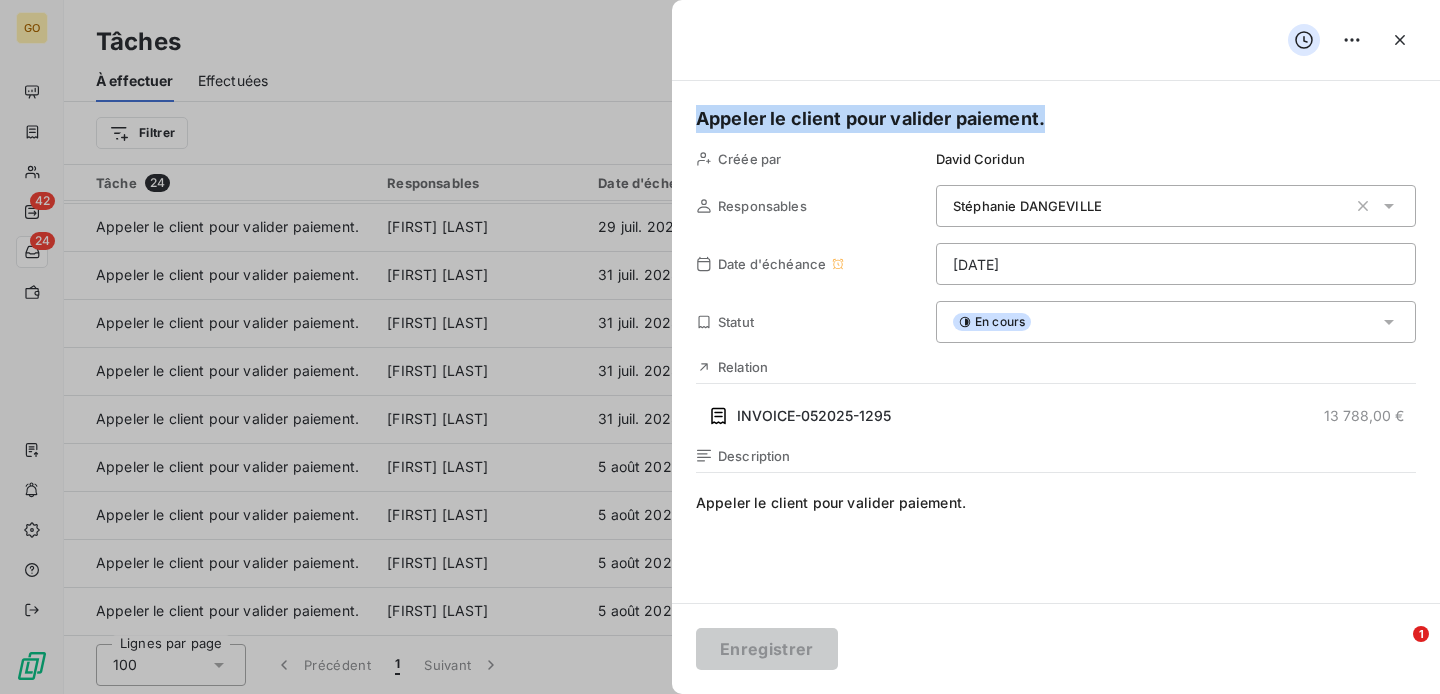 click on "Appeler le client pour valider paiement." at bounding box center [1056, 119] 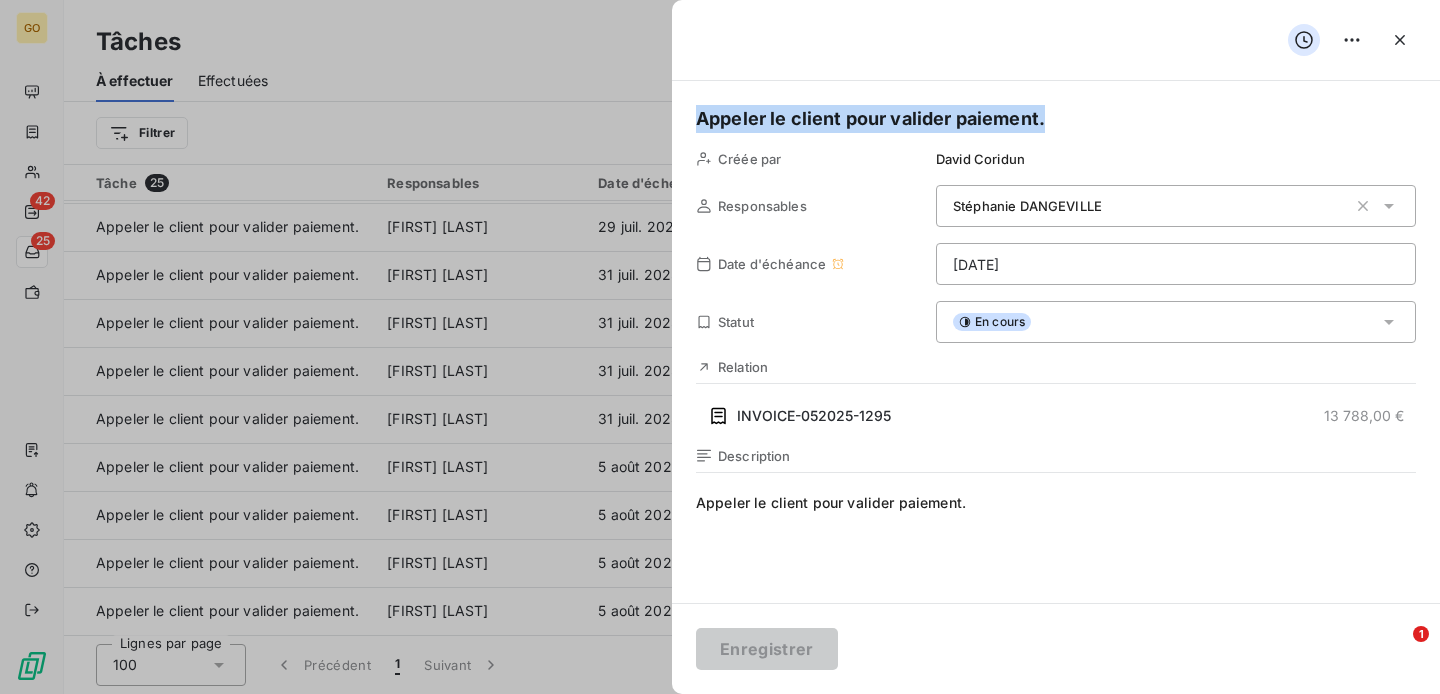 scroll, scrollTop: 670, scrollLeft: 0, axis: vertical 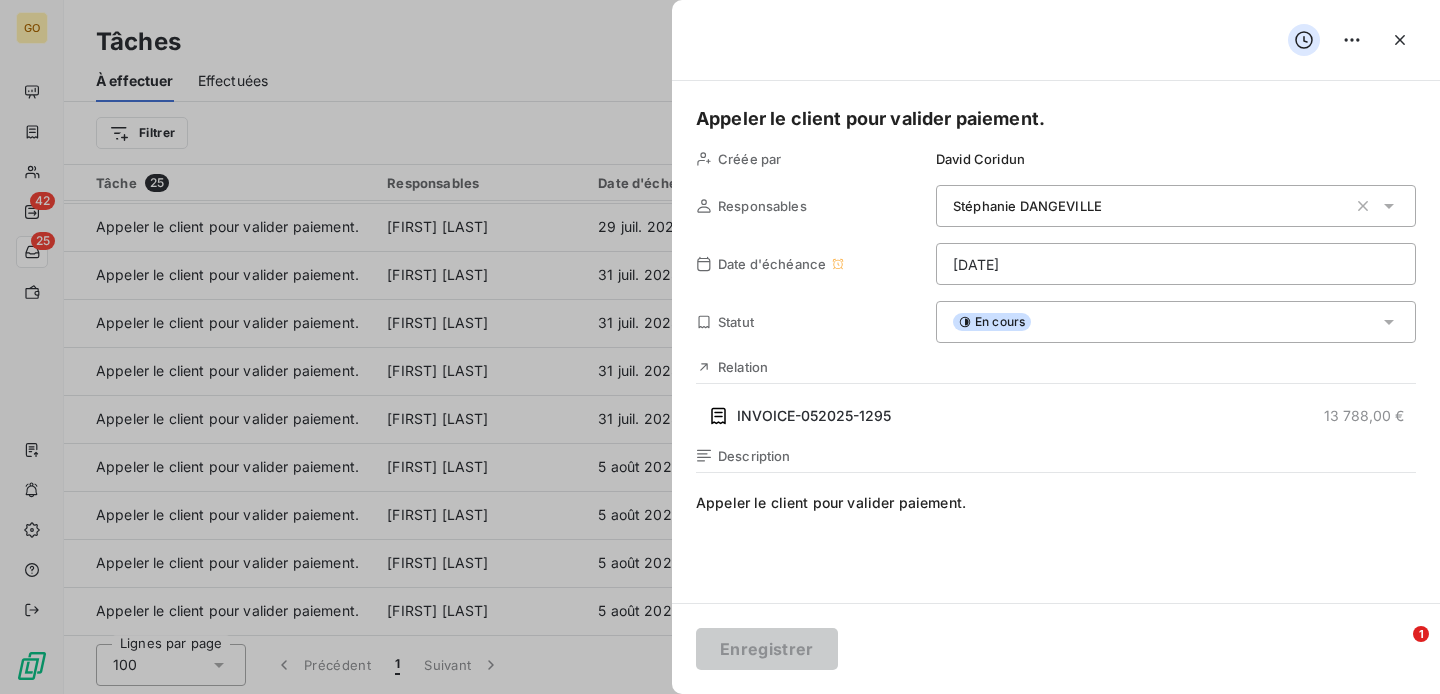 click on "Appeler le client pour valider paiement." at bounding box center [1056, 119] 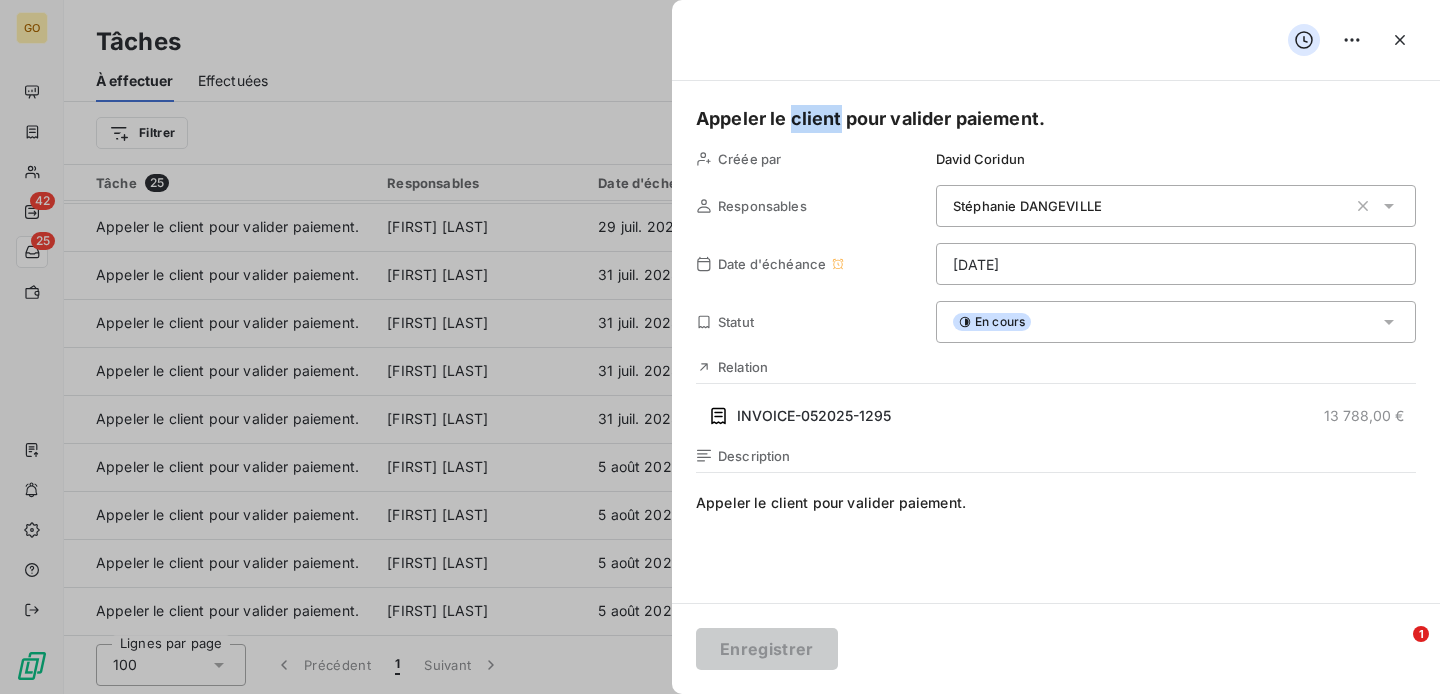 click on "Appeler le client pour valider paiement." at bounding box center (1056, 119) 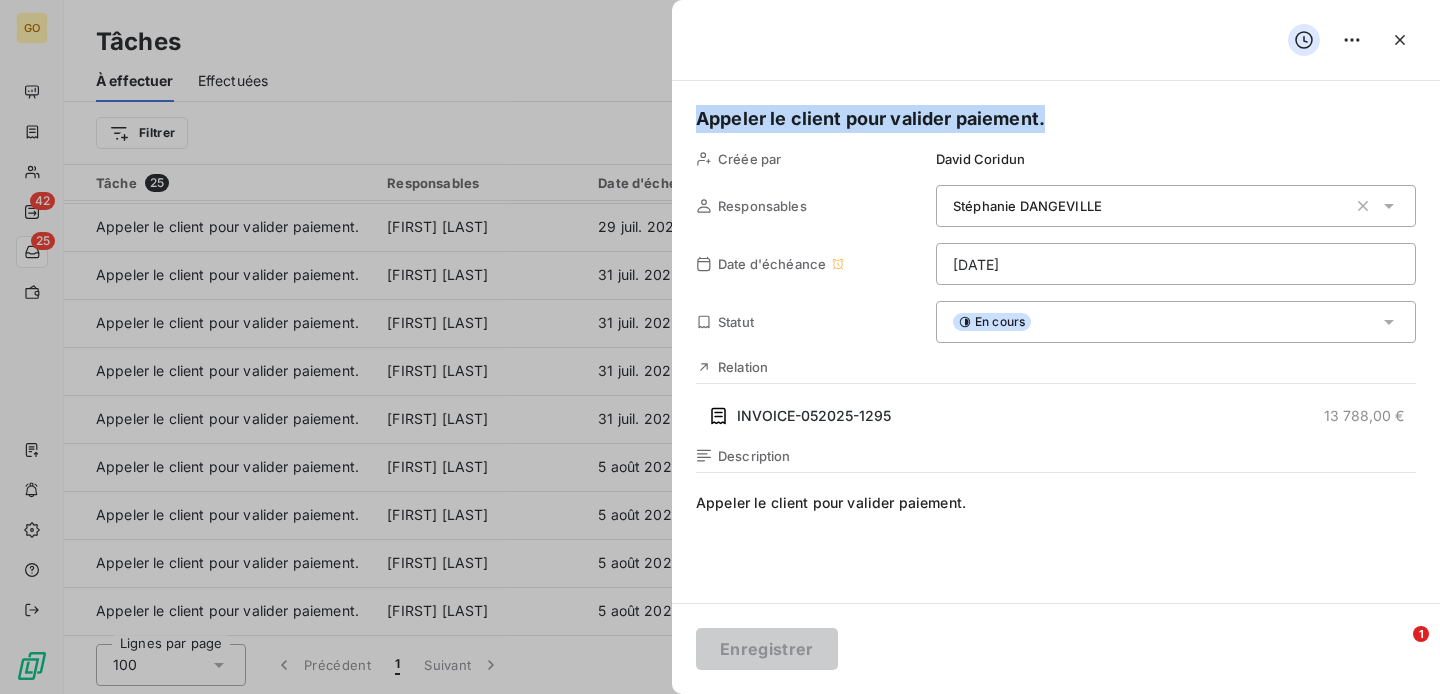 click on "Appeler le client pour valider paiement." at bounding box center (1056, 119) 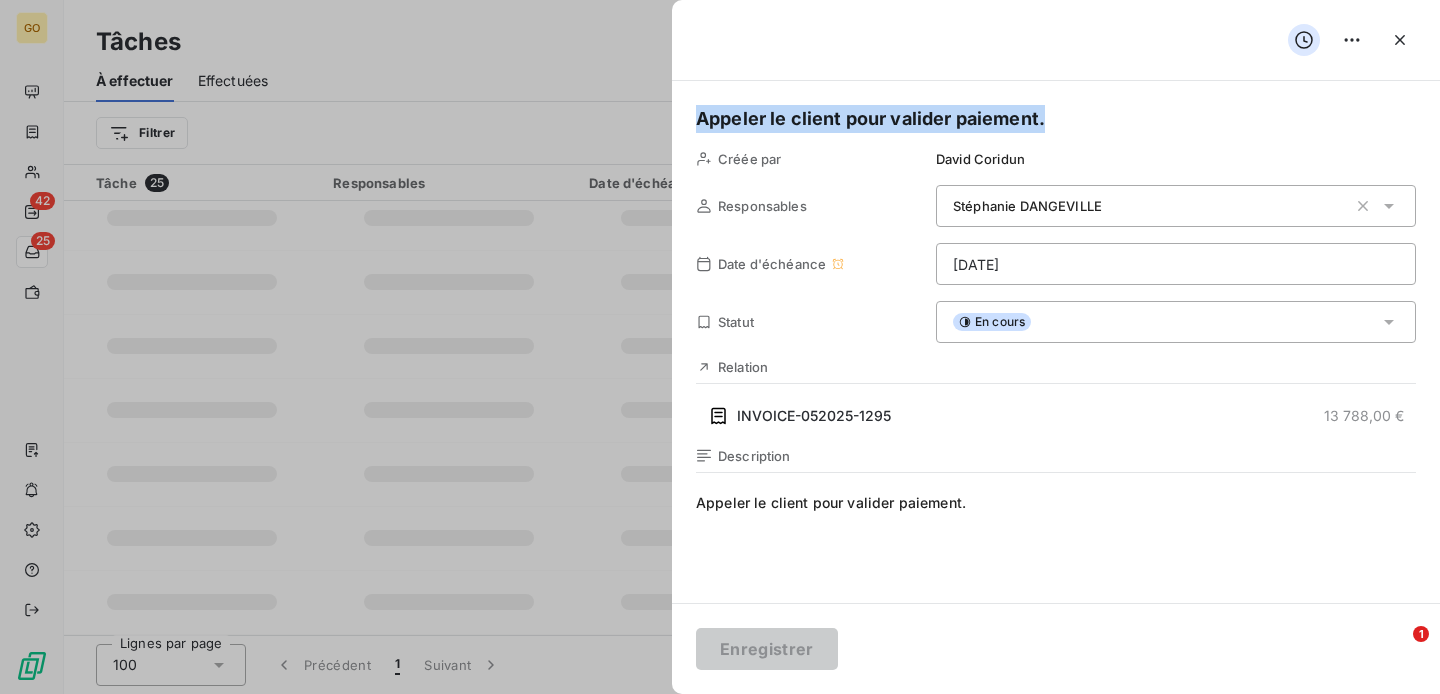 scroll, scrollTop: 670, scrollLeft: 0, axis: vertical 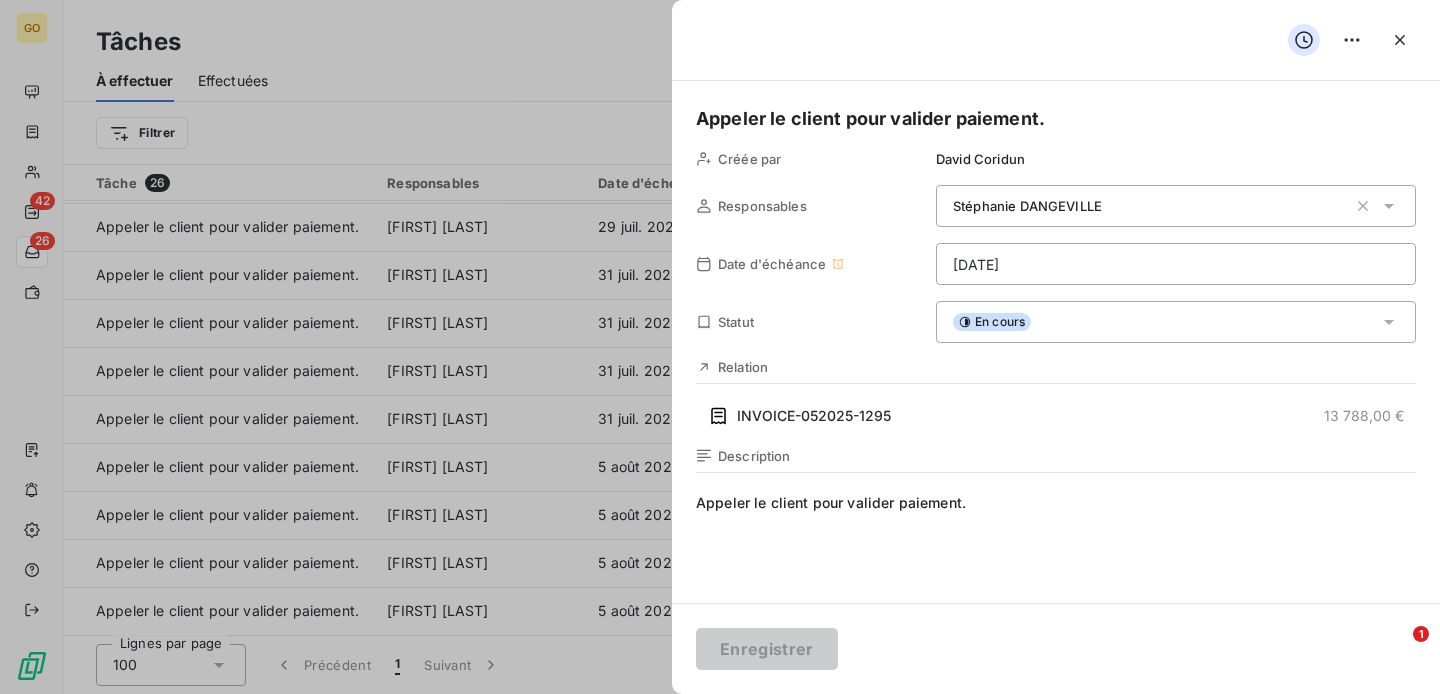 click on "Appeler le client pour valider paiement." at bounding box center [1056, 119] 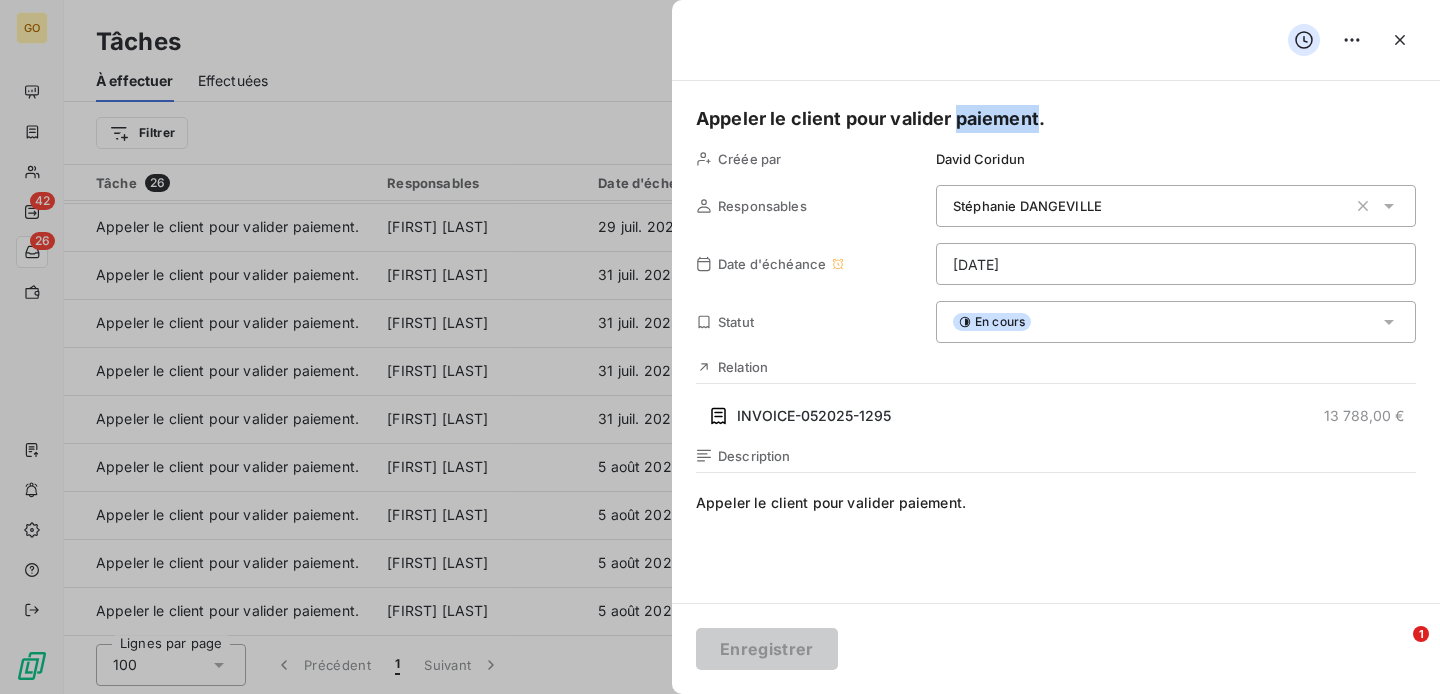 click on "Appeler le client pour valider paiement." at bounding box center [1056, 119] 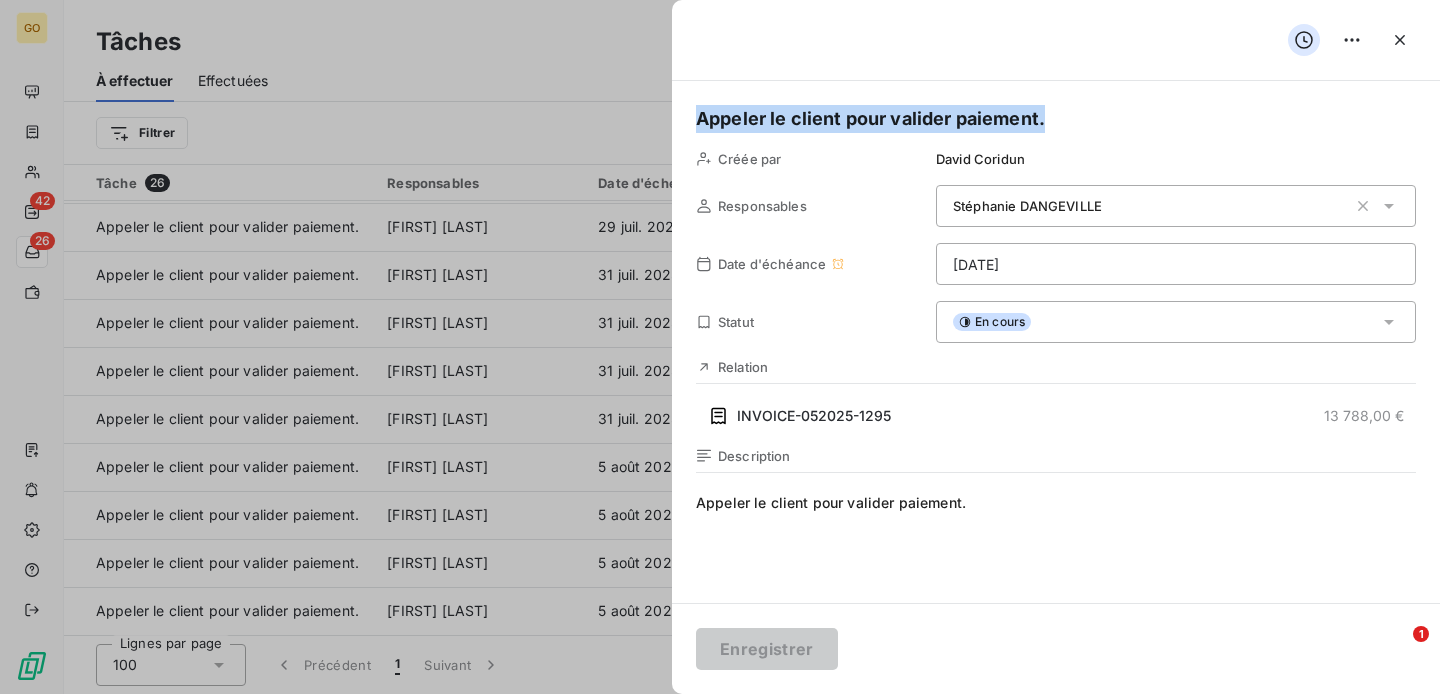 click on "Appeler le client pour valider paiement." at bounding box center [1056, 119] 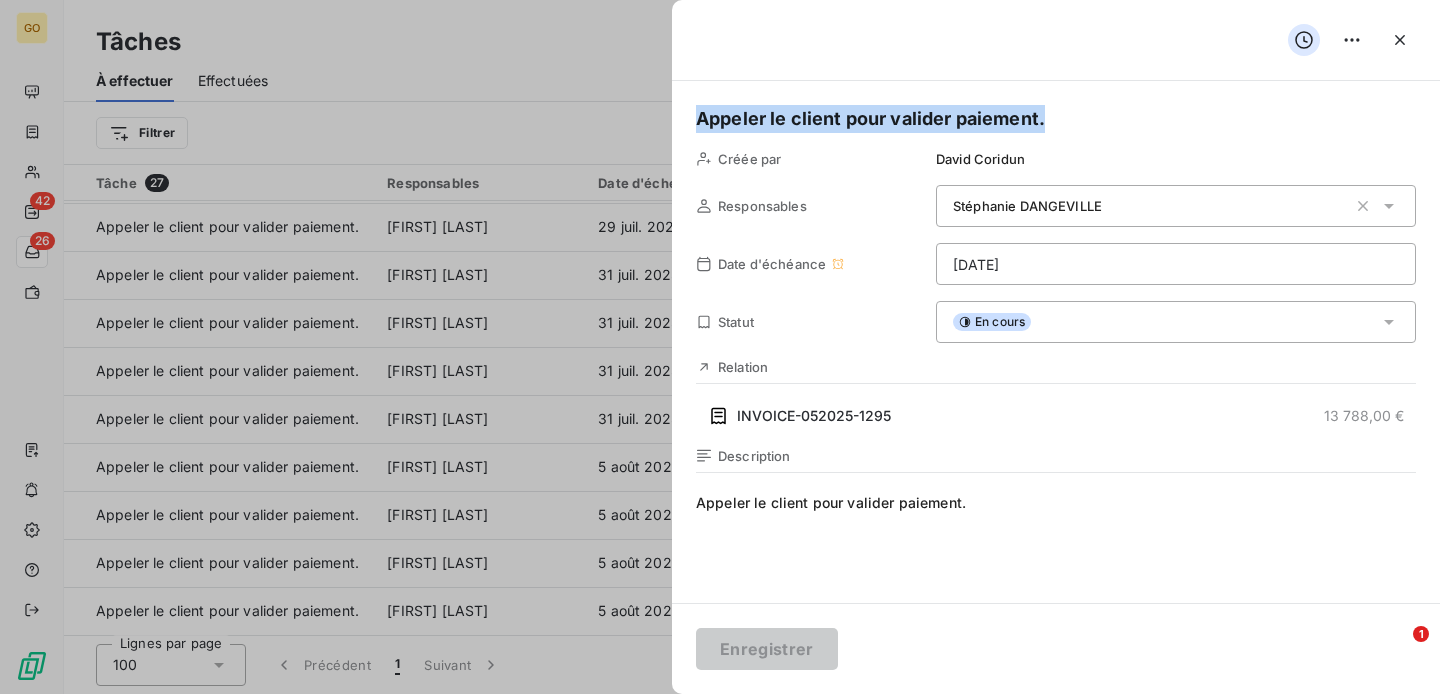 scroll, scrollTop: 670, scrollLeft: 0, axis: vertical 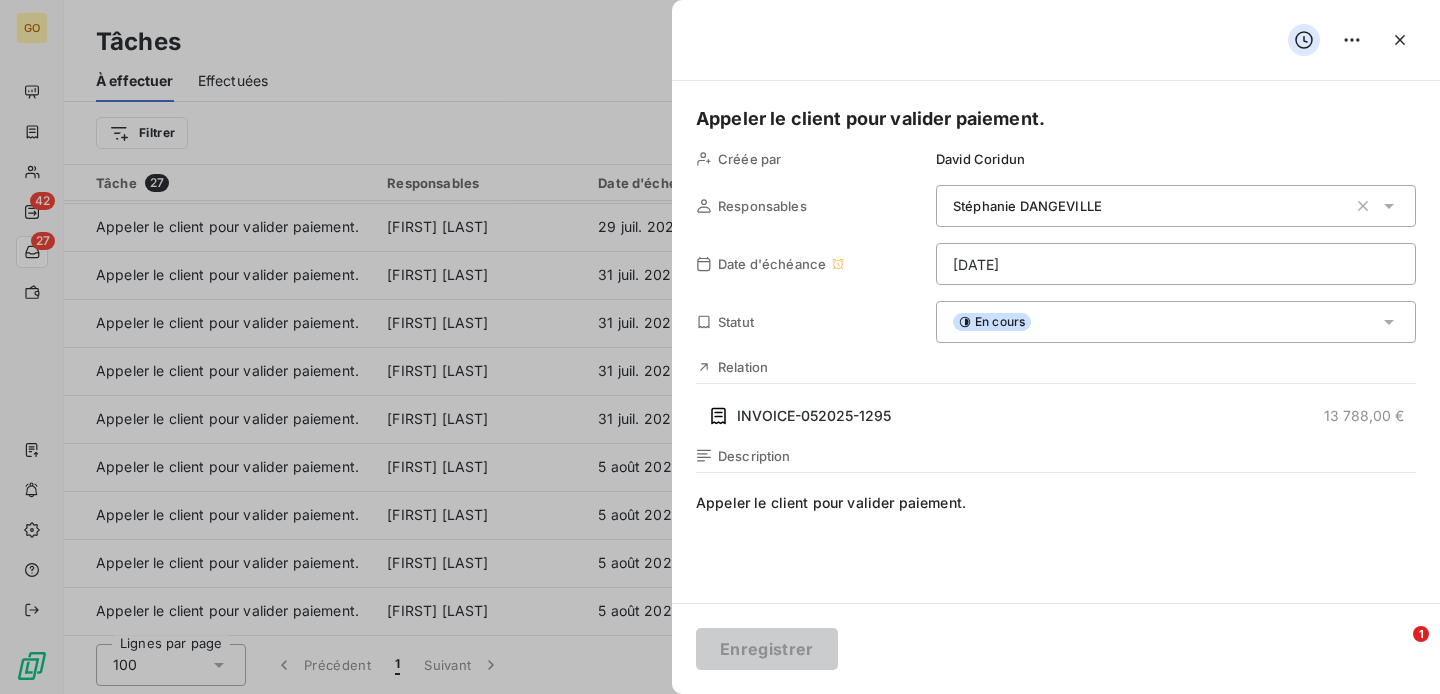 click on "Appeler le client pour valider paiement." at bounding box center (1056, 119) 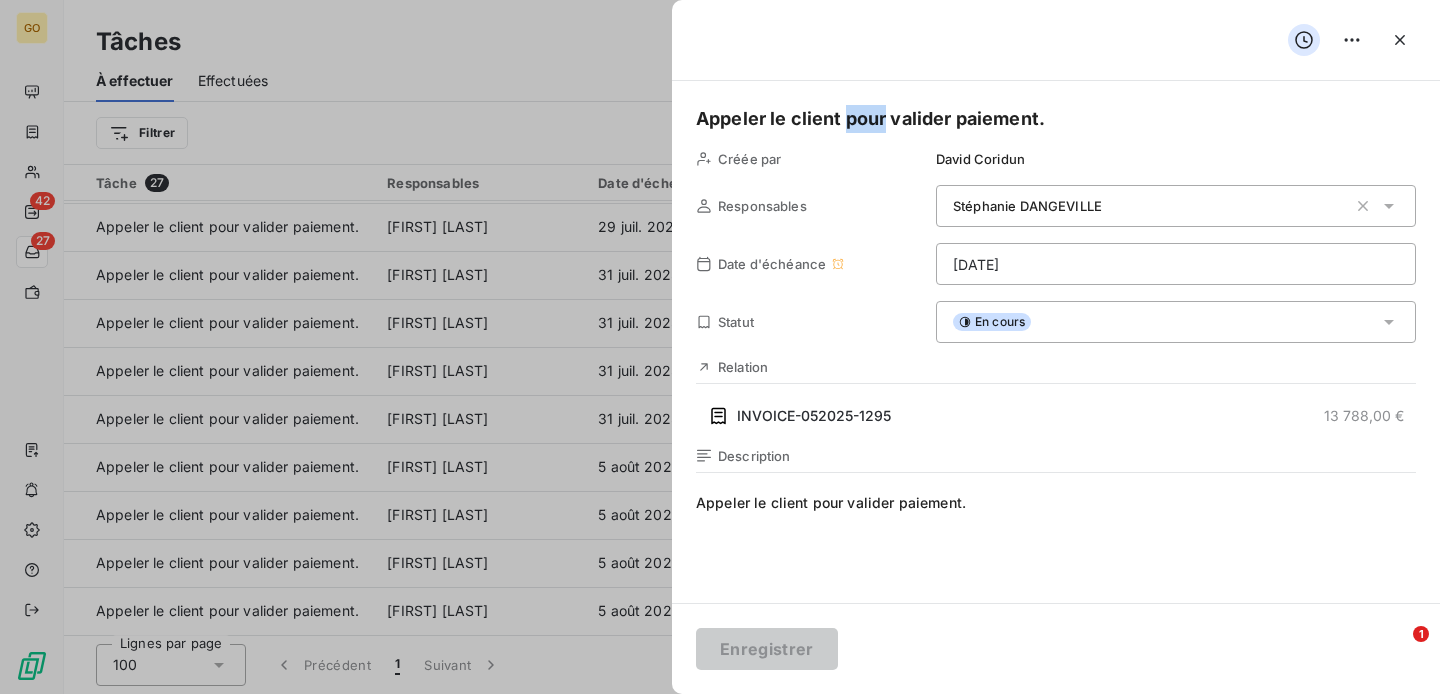 click on "Appeler le client pour valider paiement." at bounding box center [1056, 119] 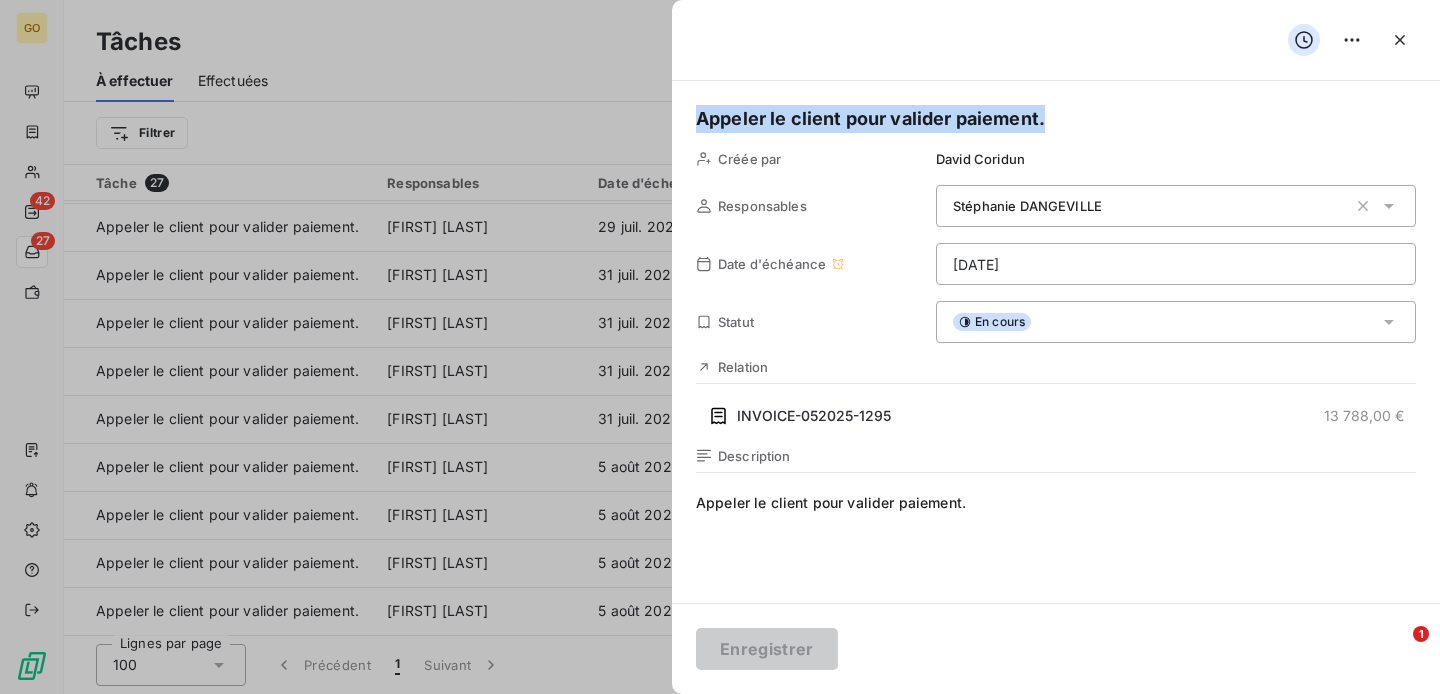 click on "Appeler le client pour valider paiement." at bounding box center (1056, 119) 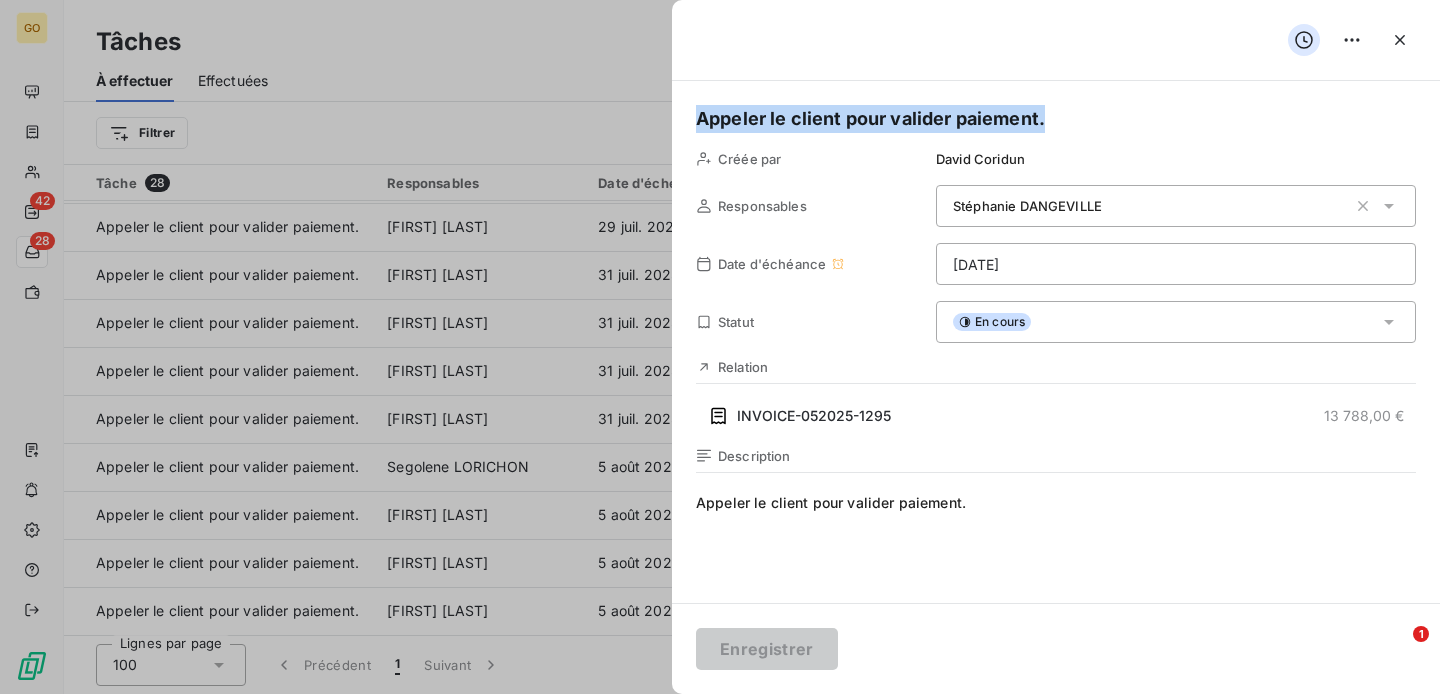 scroll, scrollTop: 670, scrollLeft: 0, axis: vertical 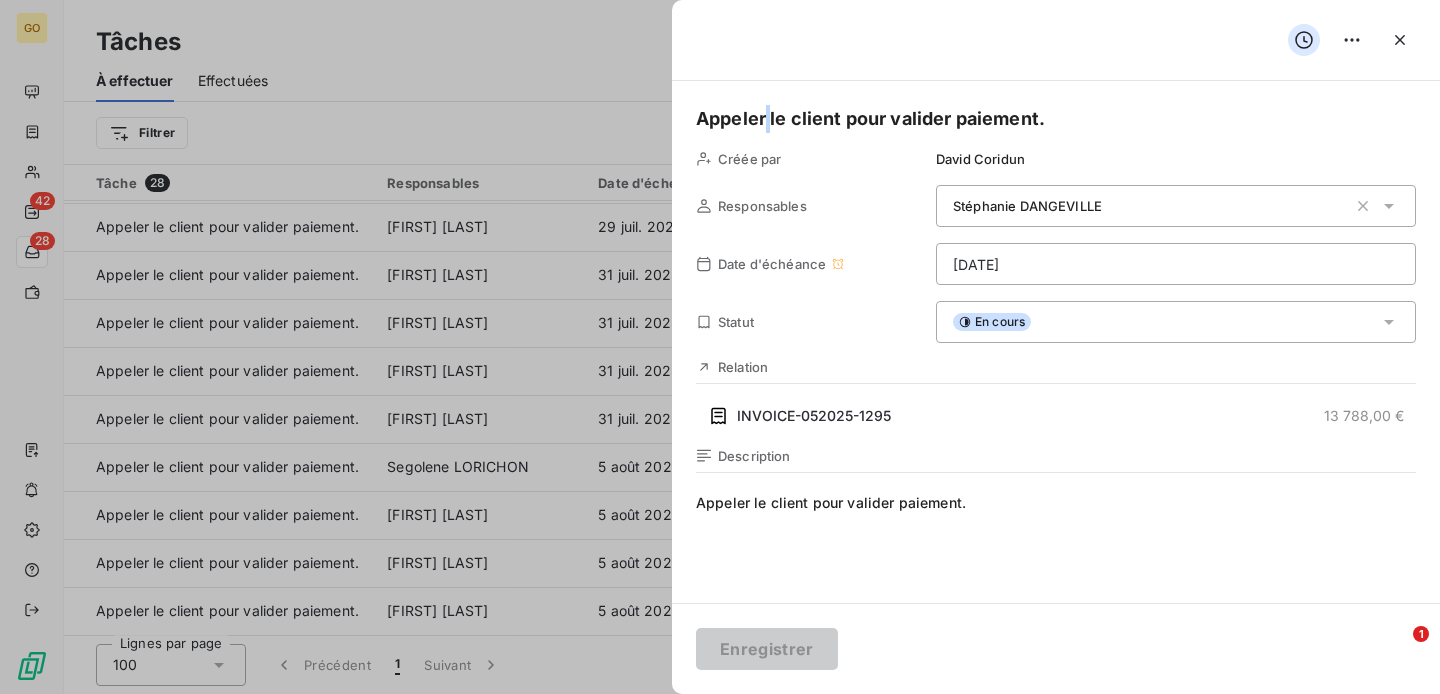 click on "Appeler le client pour valider paiement." at bounding box center (1056, 119) 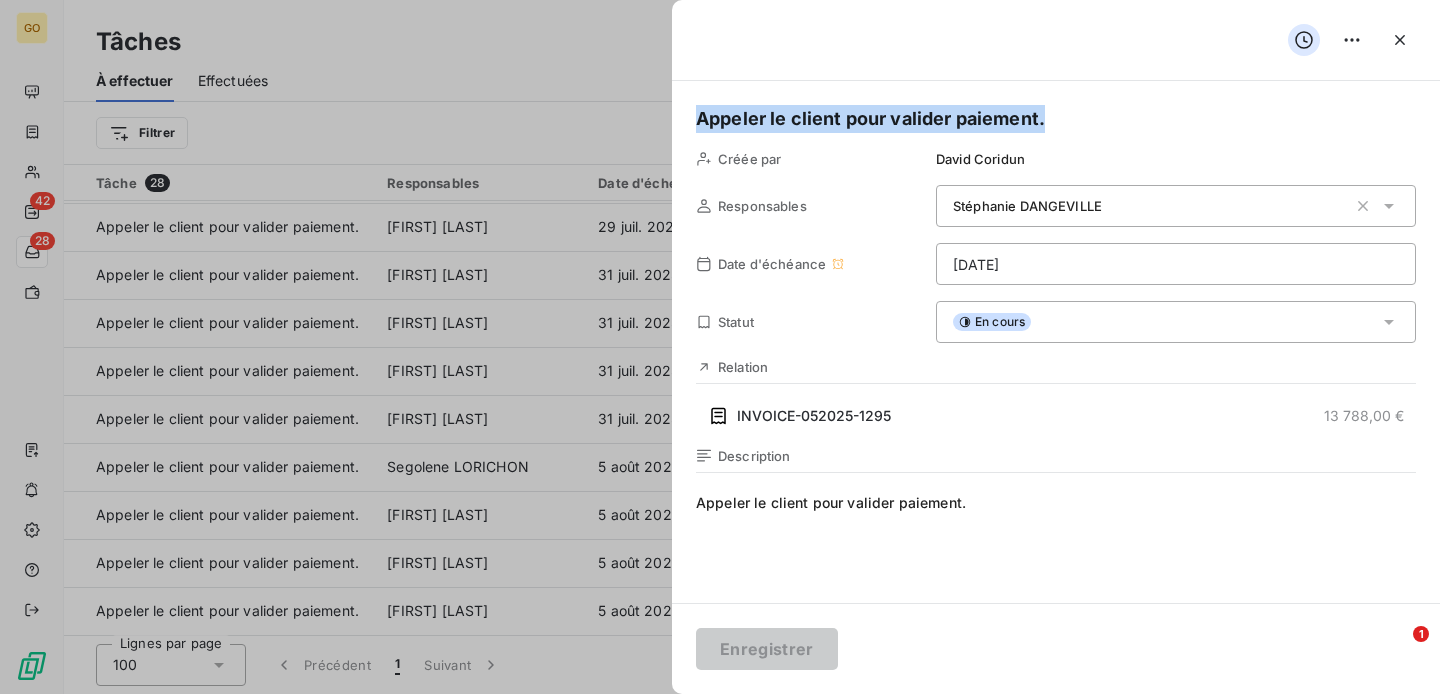click on "Appeler le client pour valider paiement." at bounding box center (1056, 119) 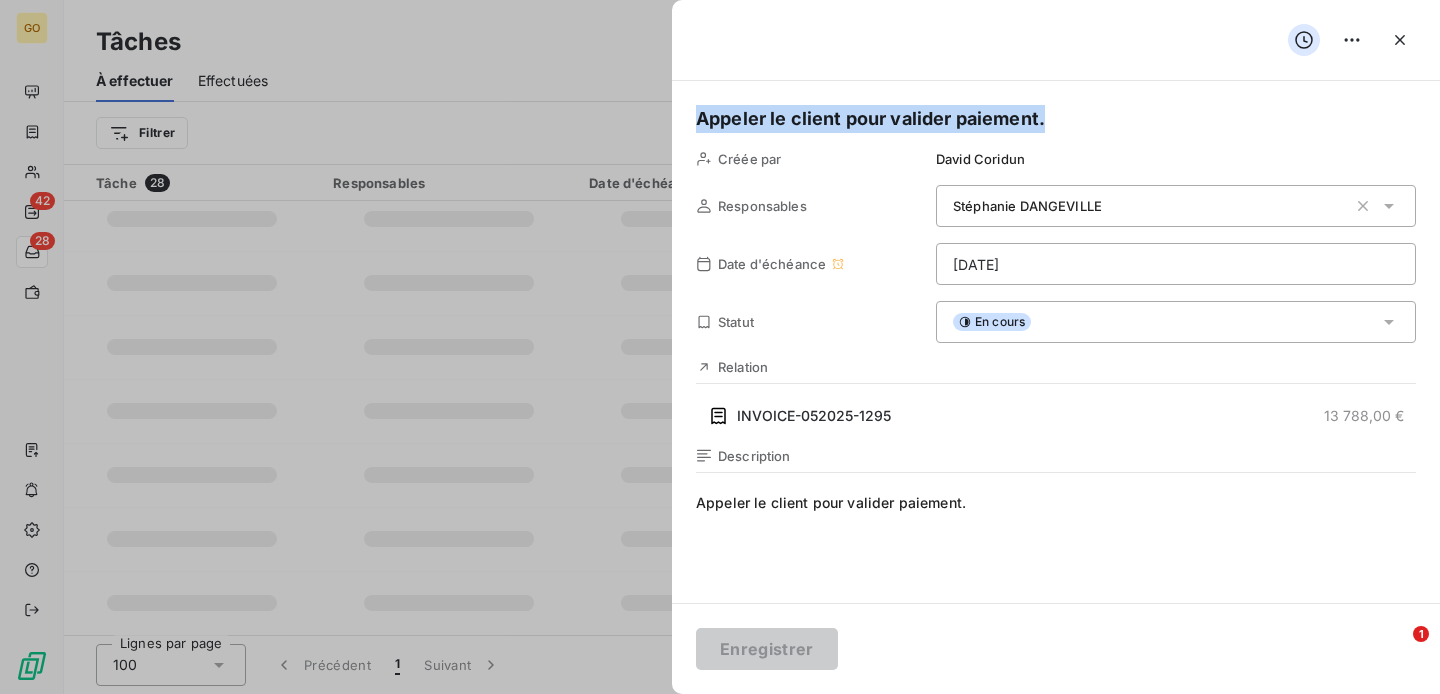 scroll, scrollTop: 670, scrollLeft: 0, axis: vertical 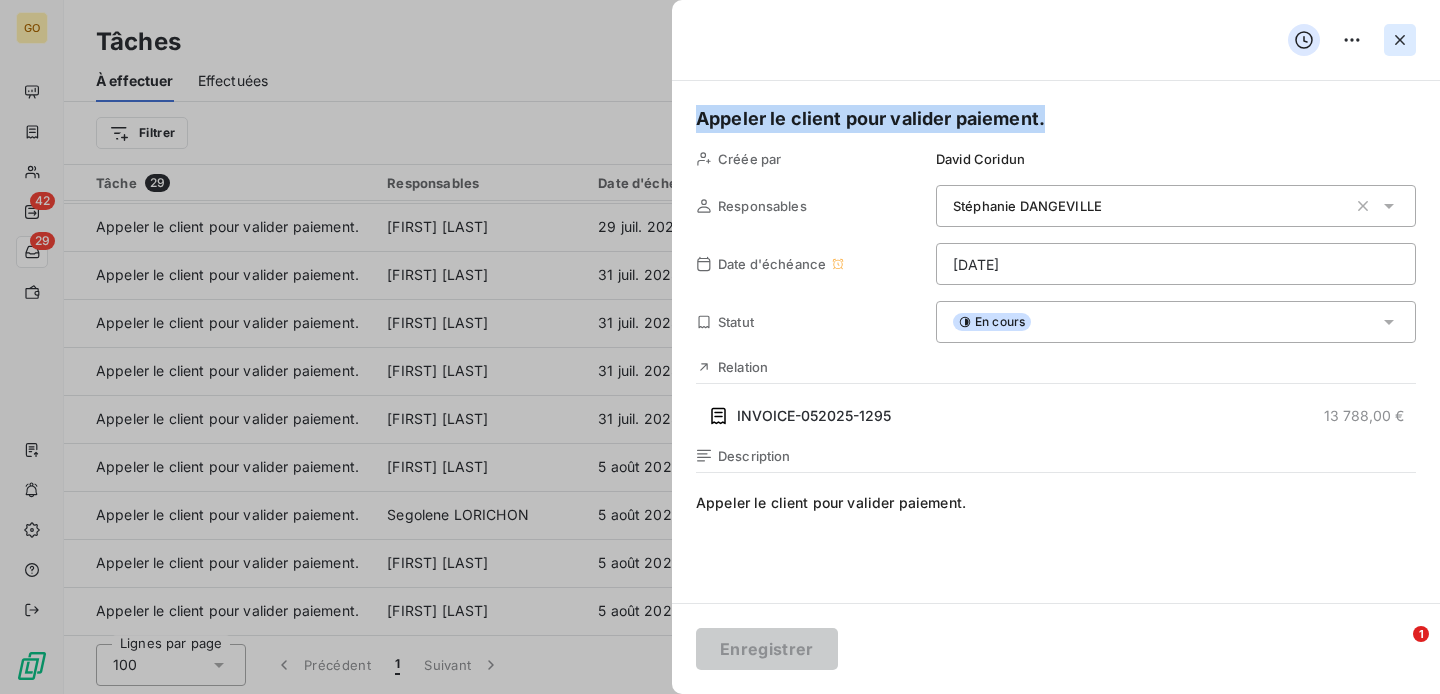click 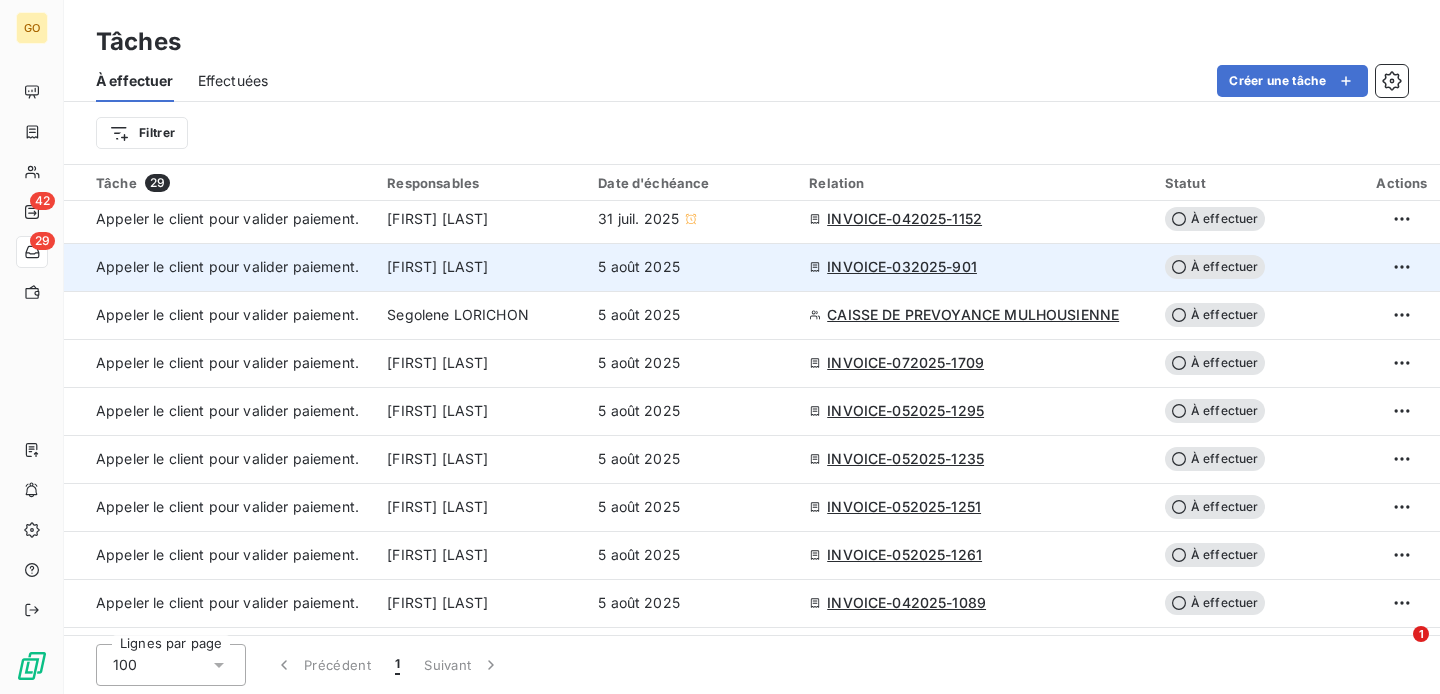 scroll, scrollTop: 958, scrollLeft: 0, axis: vertical 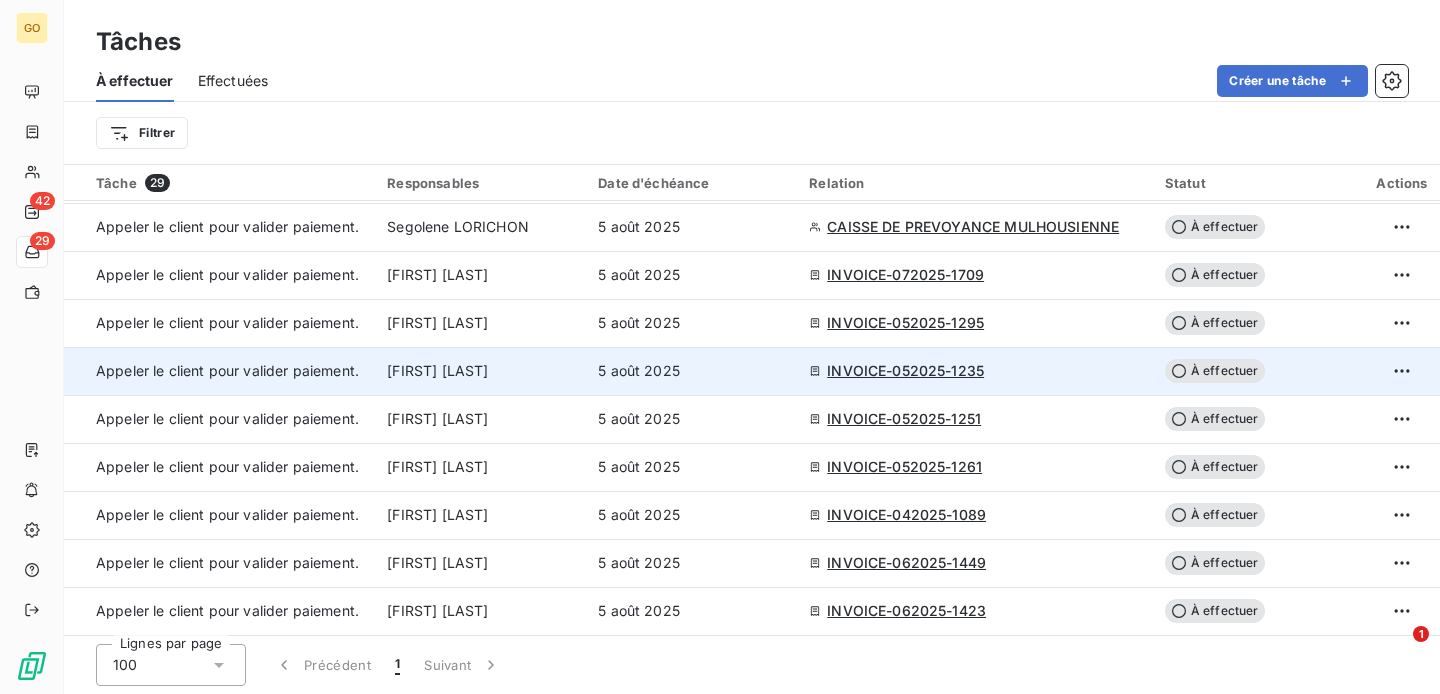 click on "5 août 2025" at bounding box center (691, 371) 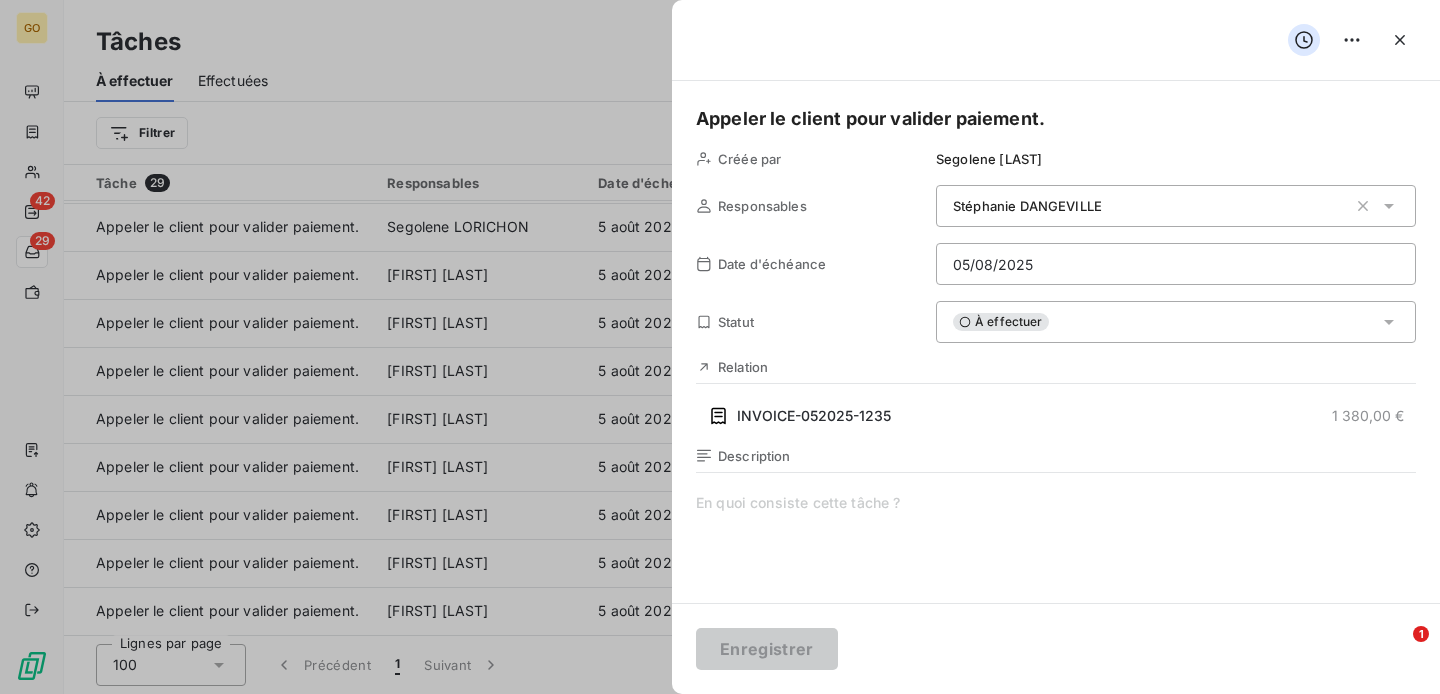 click on "Appeler le client pour valider paiement." at bounding box center (1056, 119) 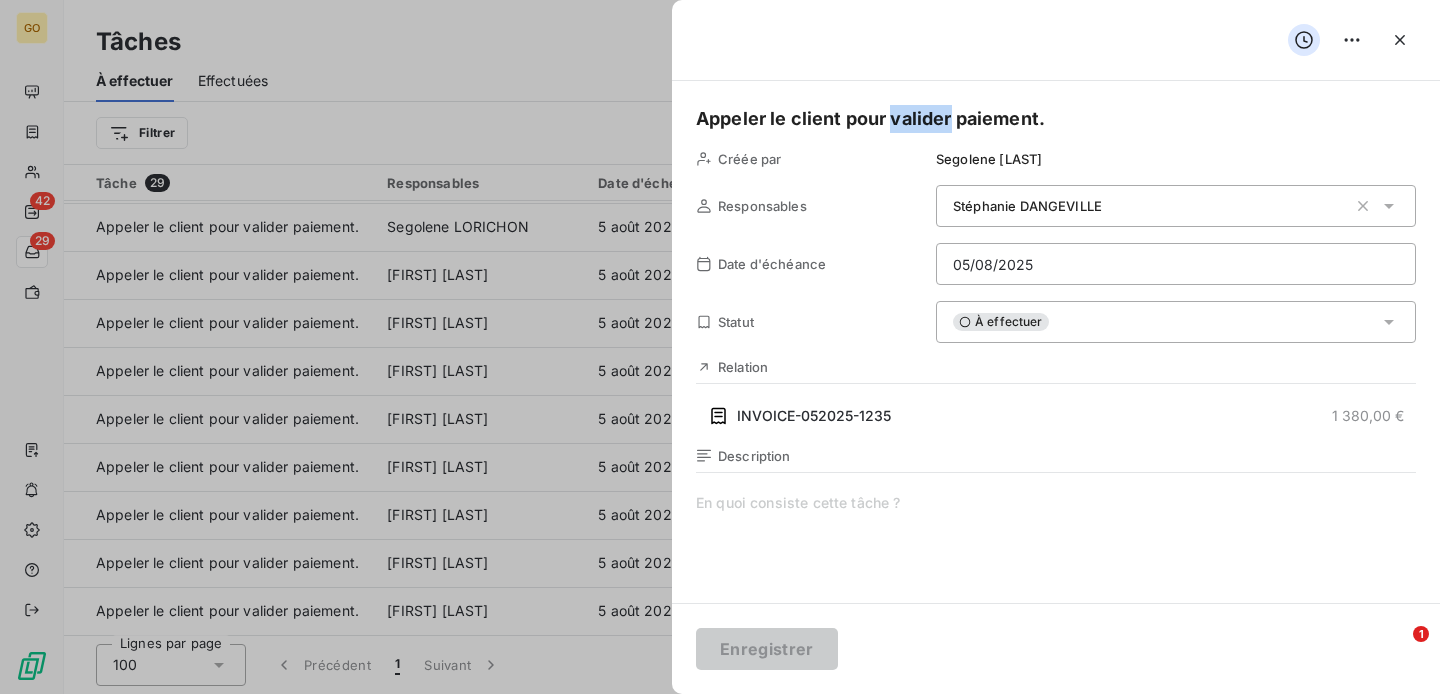 click on "Appeler le client pour valider paiement." at bounding box center [1056, 119] 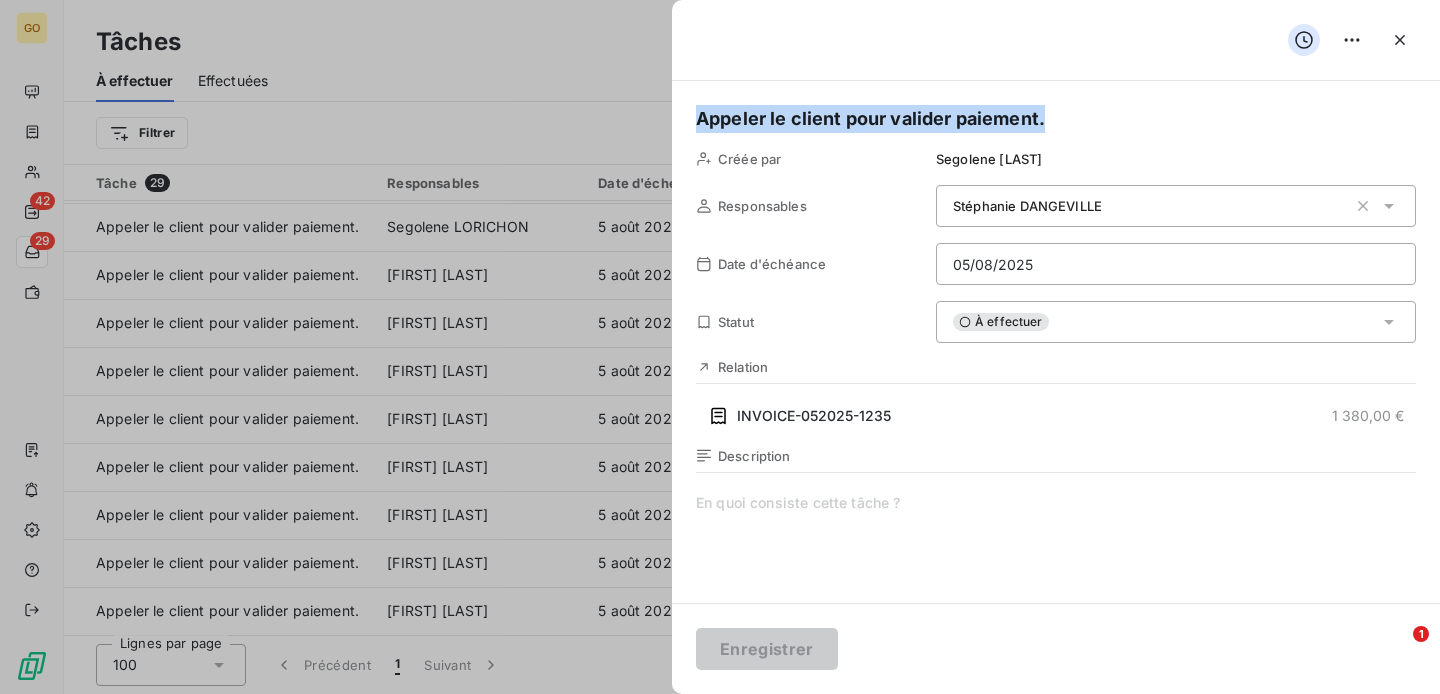 click on "Appeler le client pour valider paiement." at bounding box center [1056, 119] 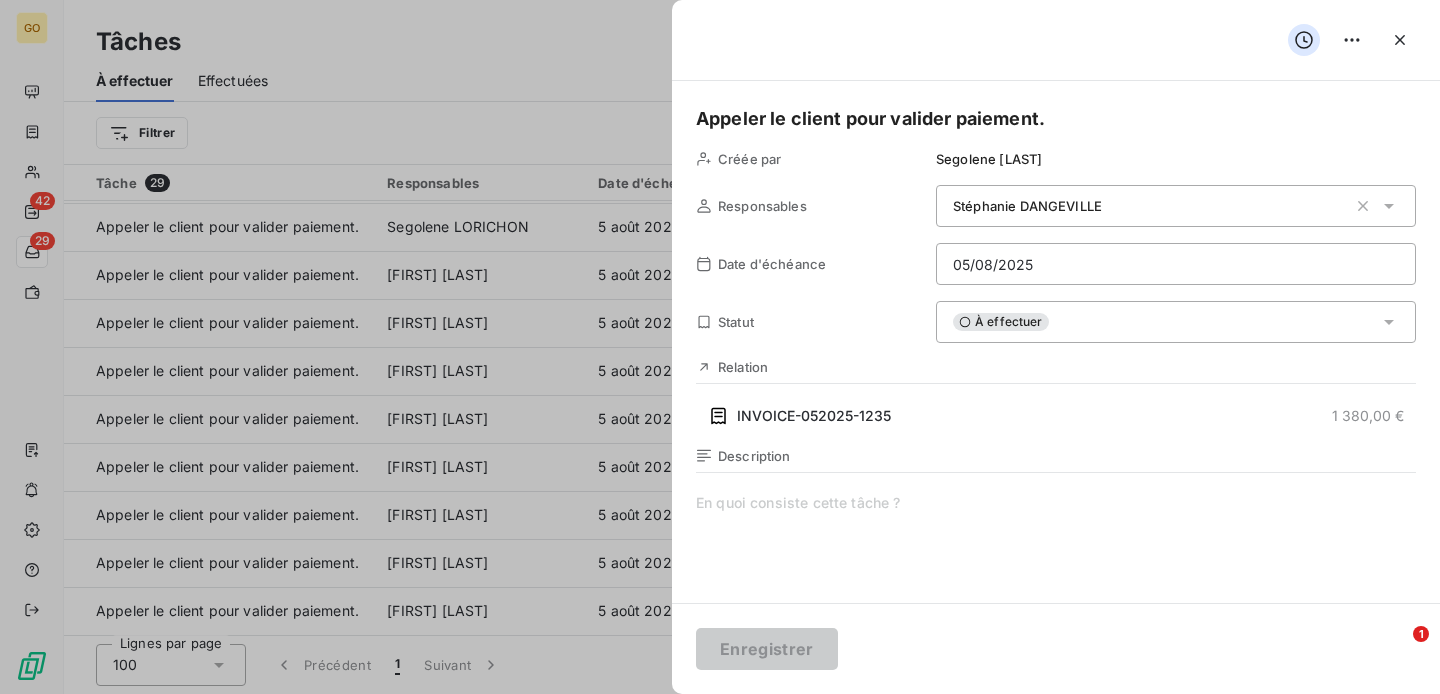 click on "Appeler le client pour valider paiement." at bounding box center [1056, 119] 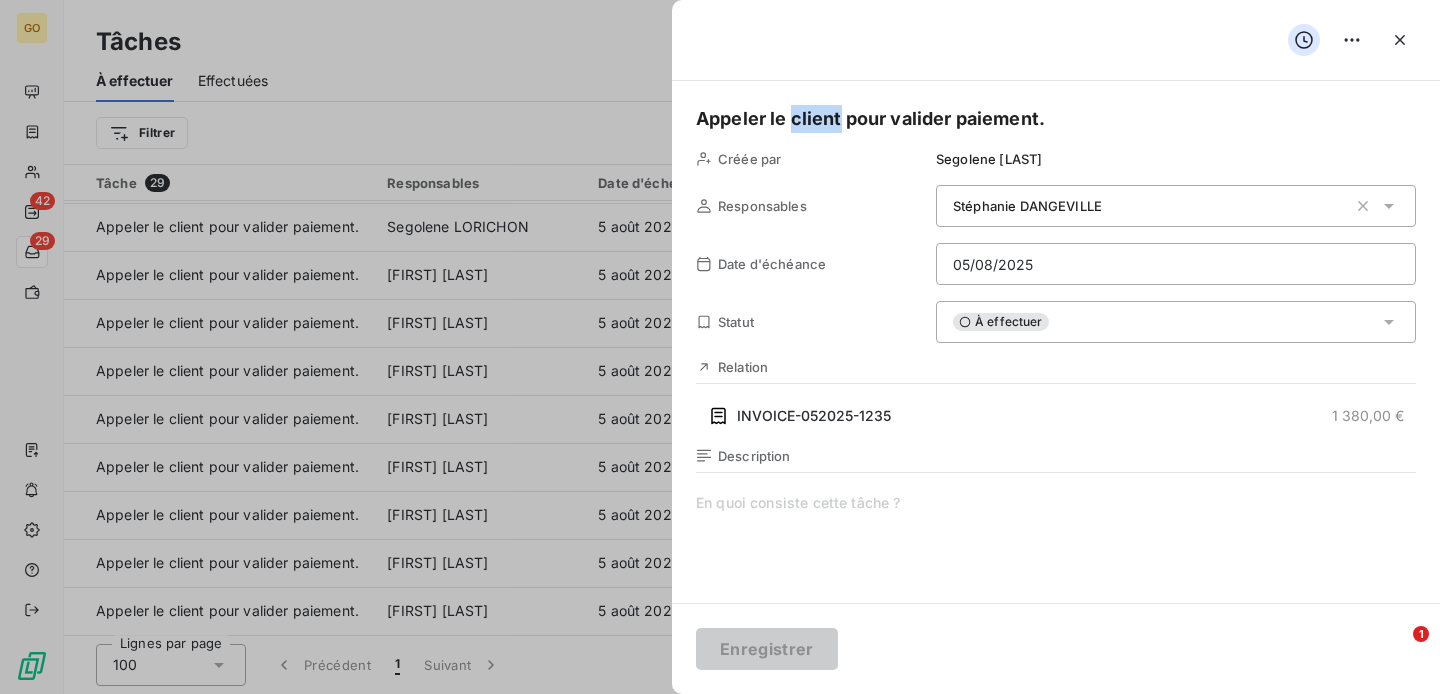 click on "Appeler le client pour valider paiement." at bounding box center (1056, 119) 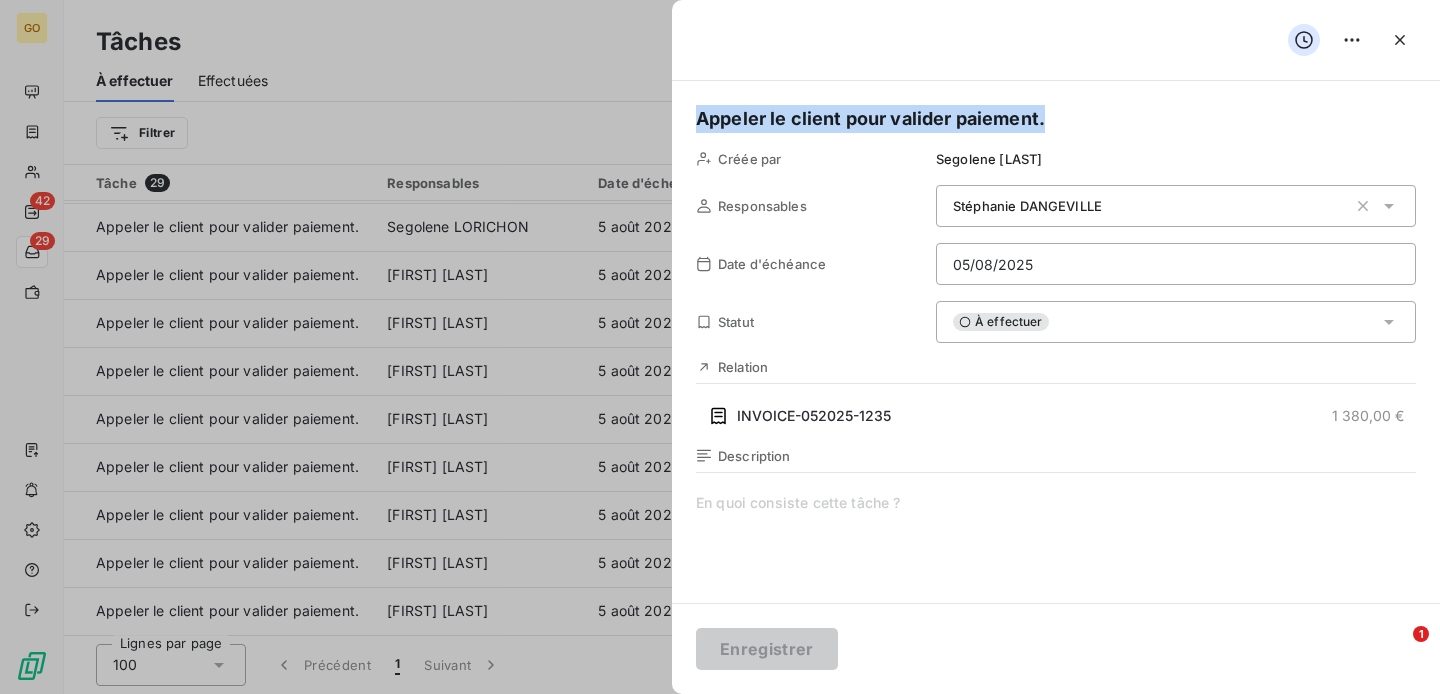 click on "Appeler le client pour valider paiement." at bounding box center (1056, 119) 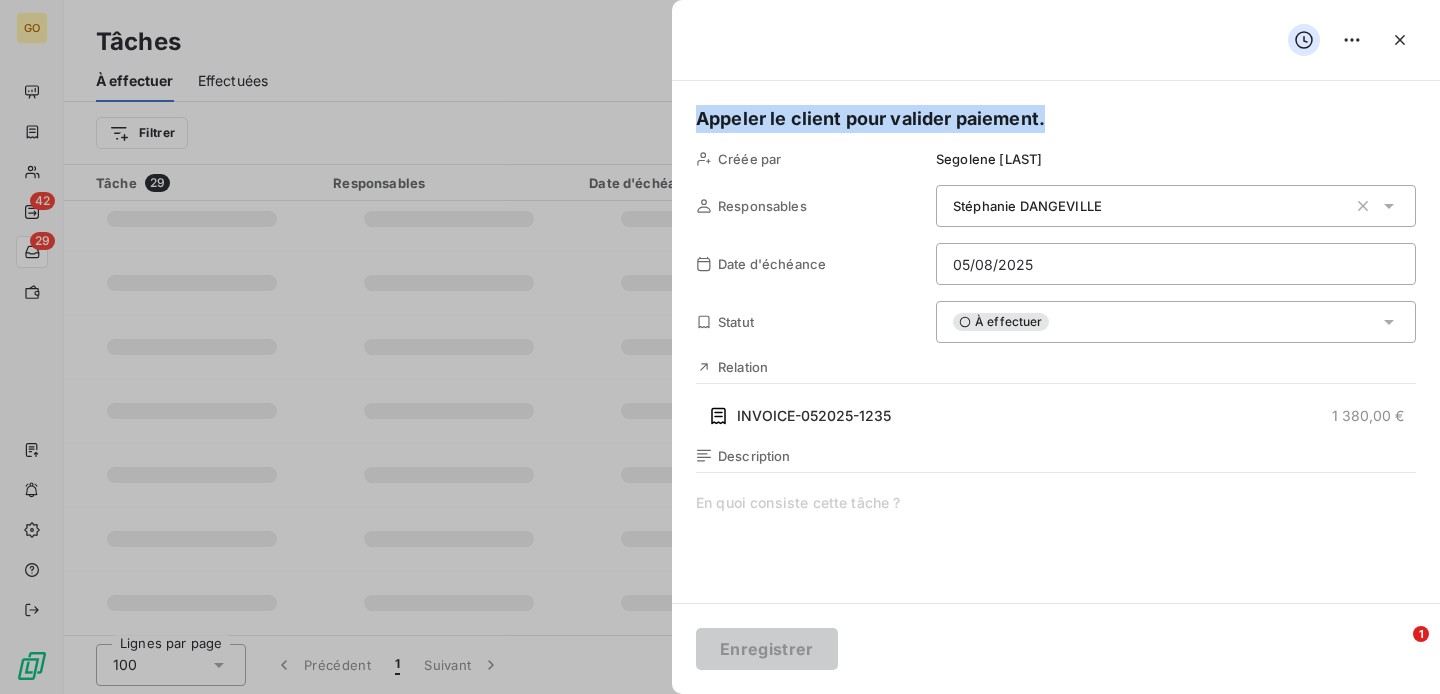 scroll, scrollTop: 958, scrollLeft: 0, axis: vertical 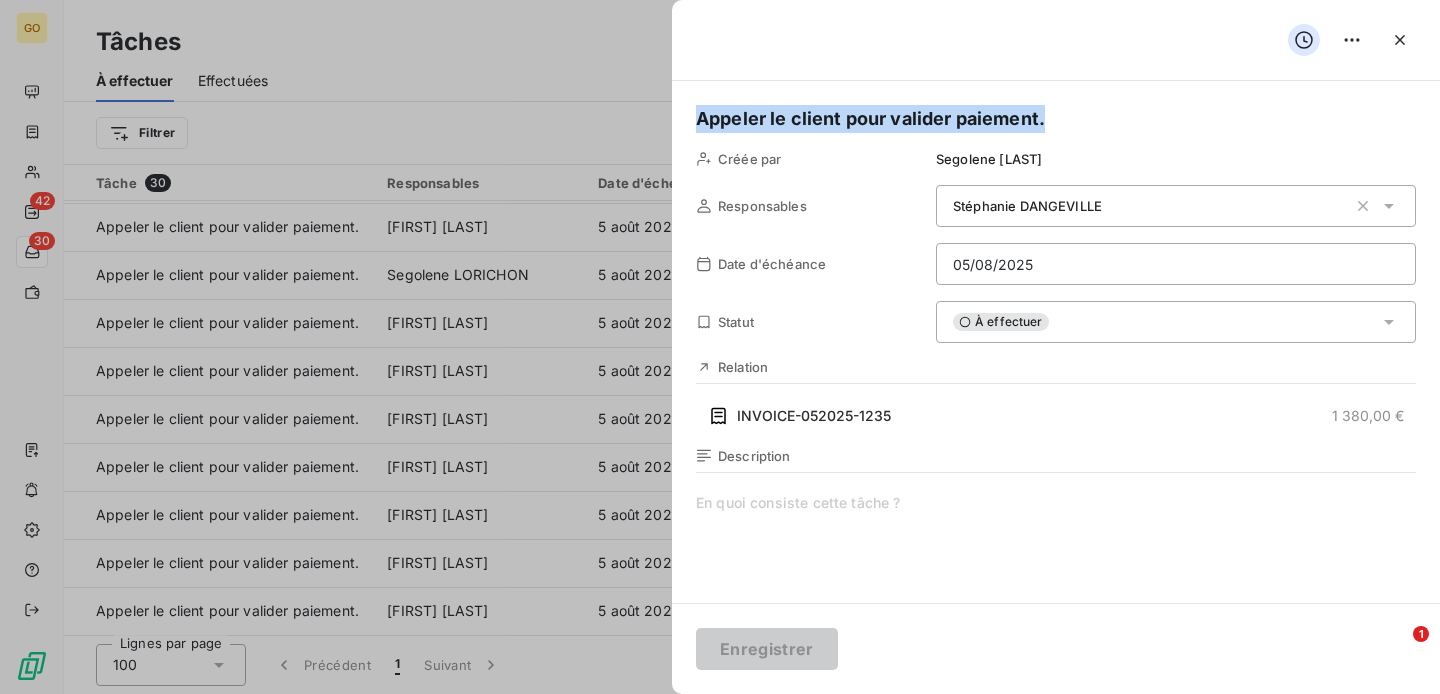 click on "Appeler le client pour valider paiement." at bounding box center (1056, 119) 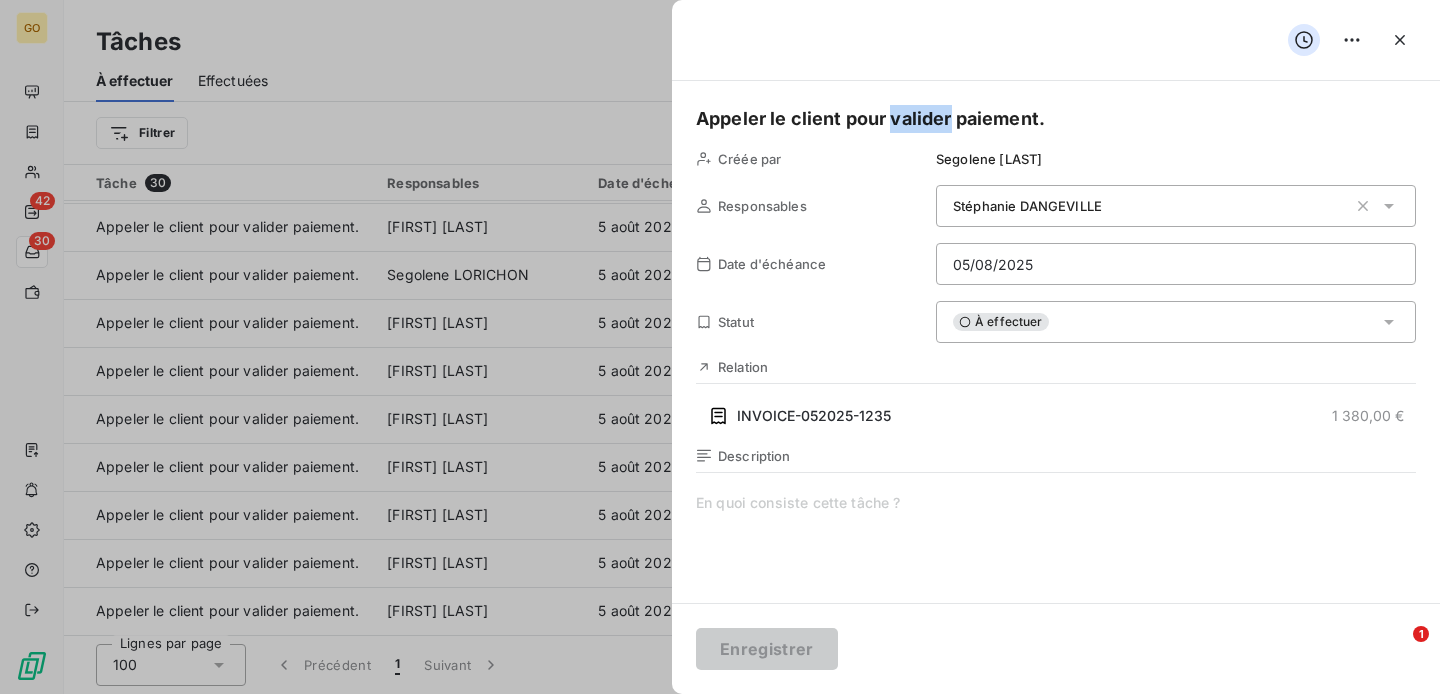 click on "Appeler le client pour valider paiement." at bounding box center [1056, 119] 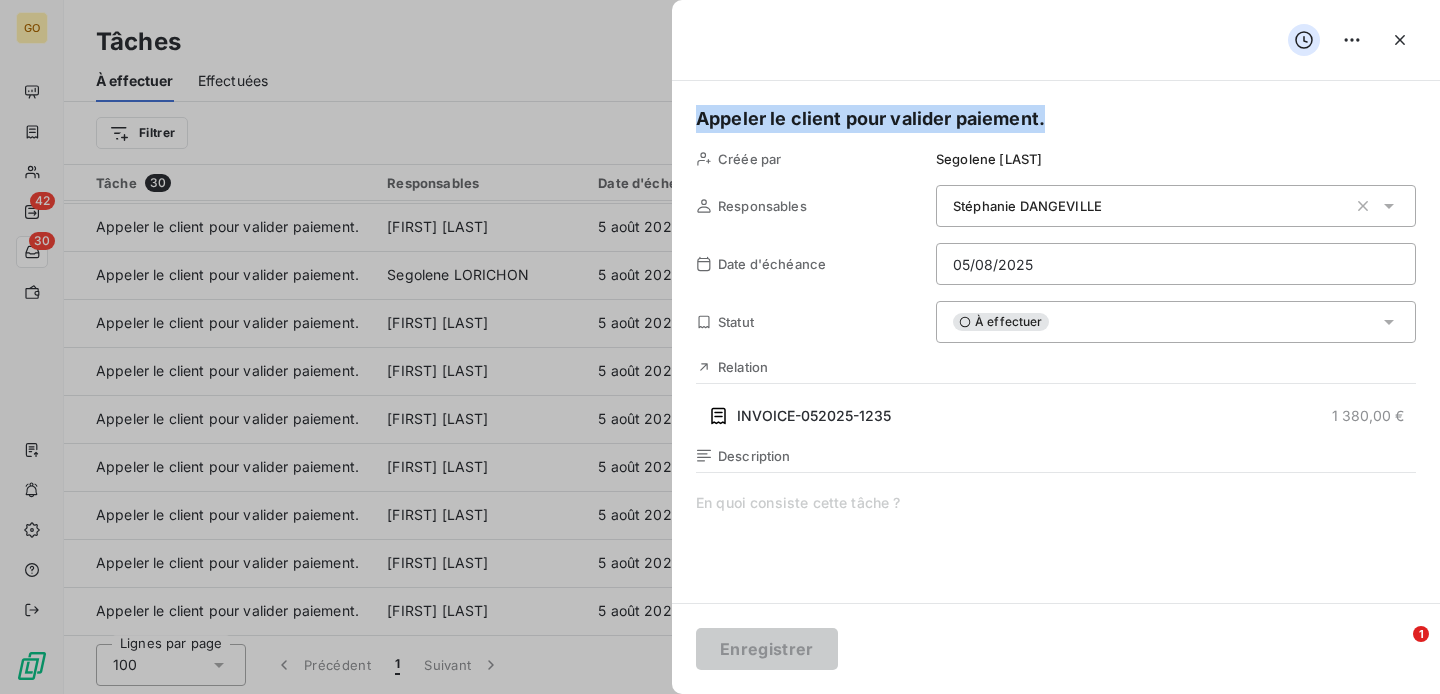 click on "Appeler le client pour valider paiement." at bounding box center [1056, 119] 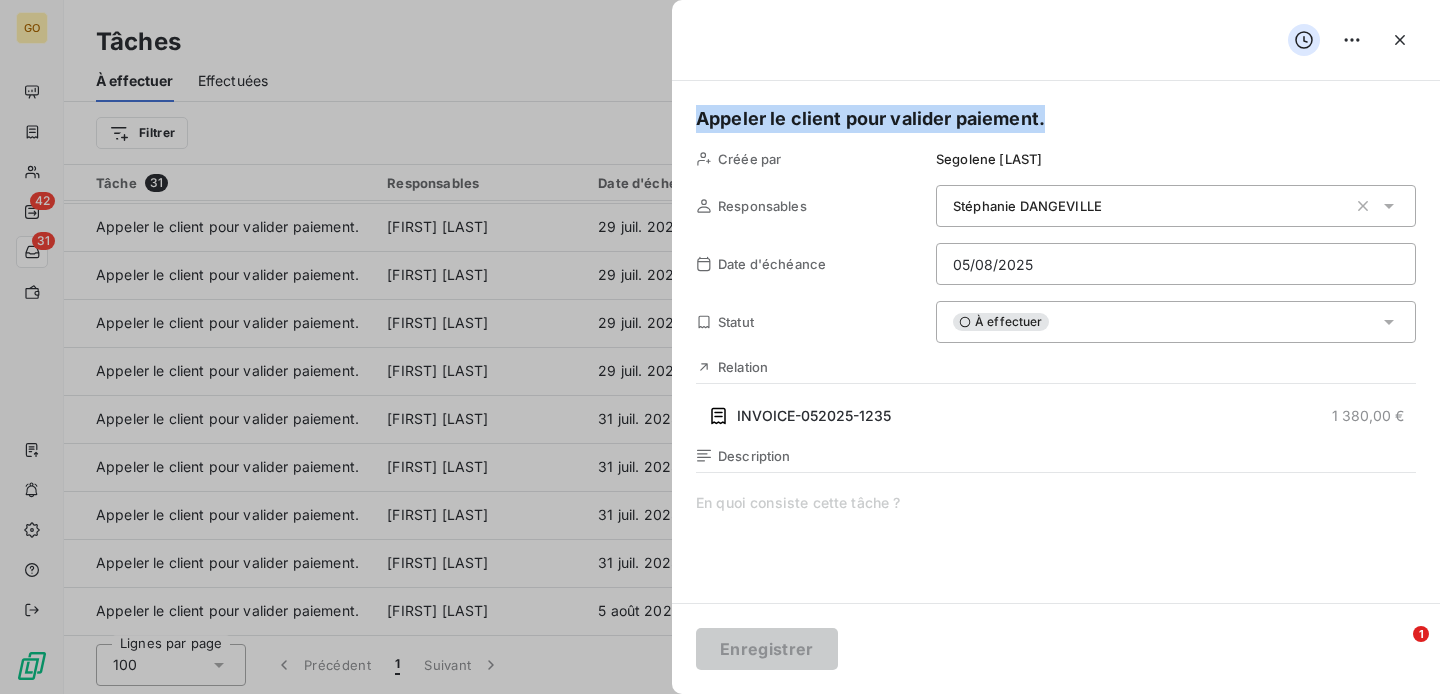 scroll, scrollTop: 958, scrollLeft: 0, axis: vertical 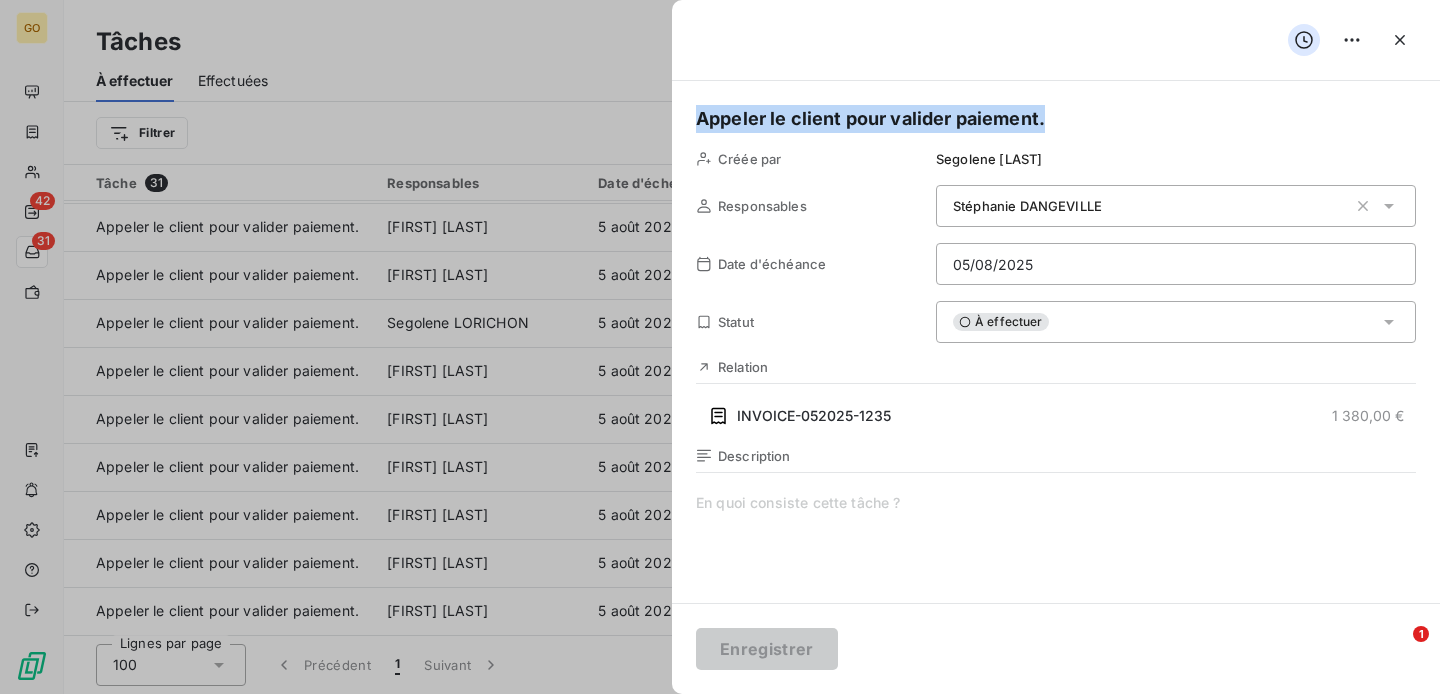click on "Appeler le client pour valider paiement." at bounding box center [1056, 119] 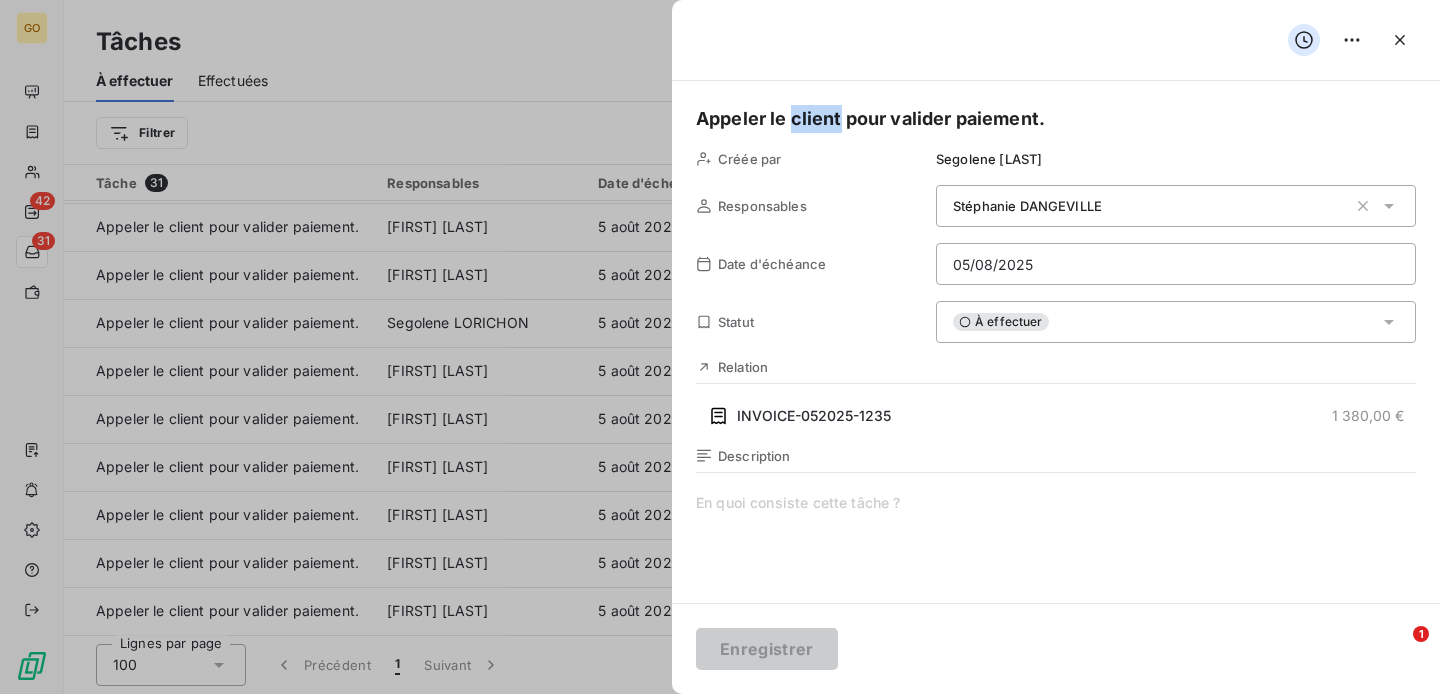 click on "Appeler le client pour valider paiement." at bounding box center [1056, 119] 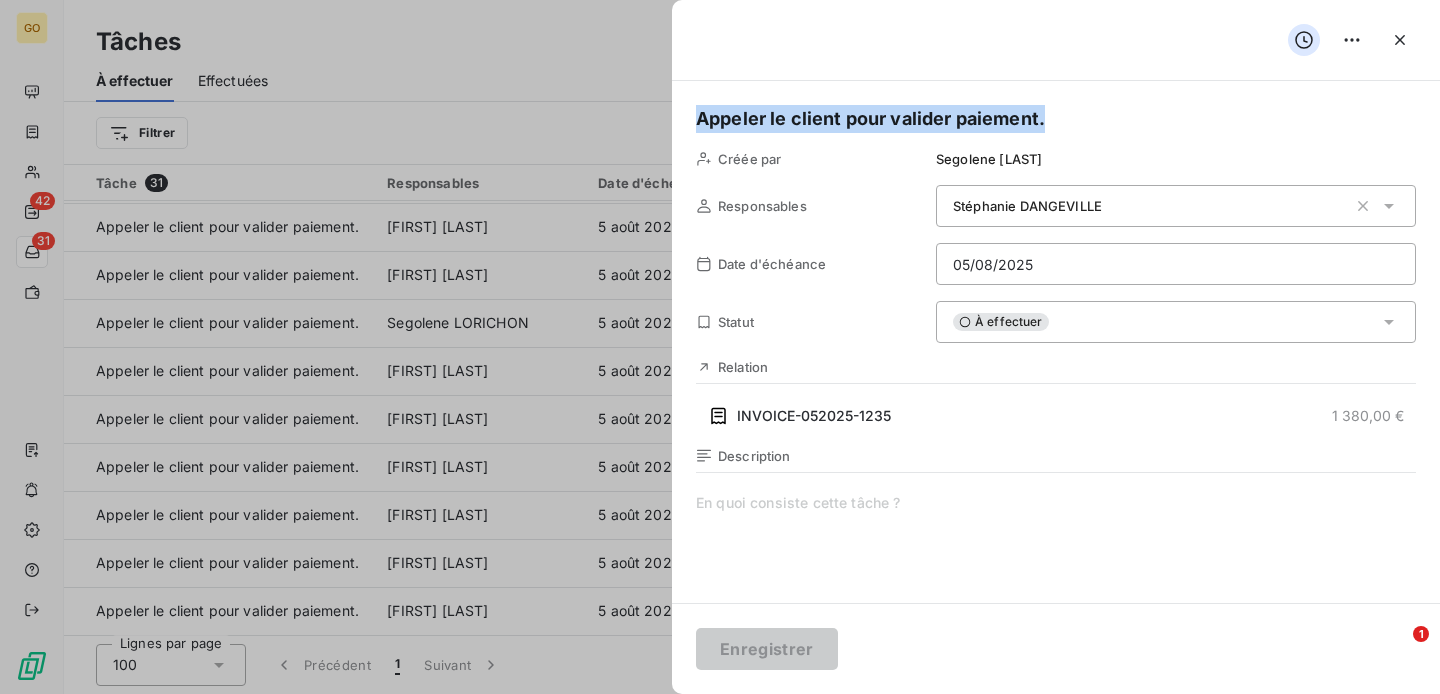 click on "Appeler le client pour valider paiement." at bounding box center [1056, 119] 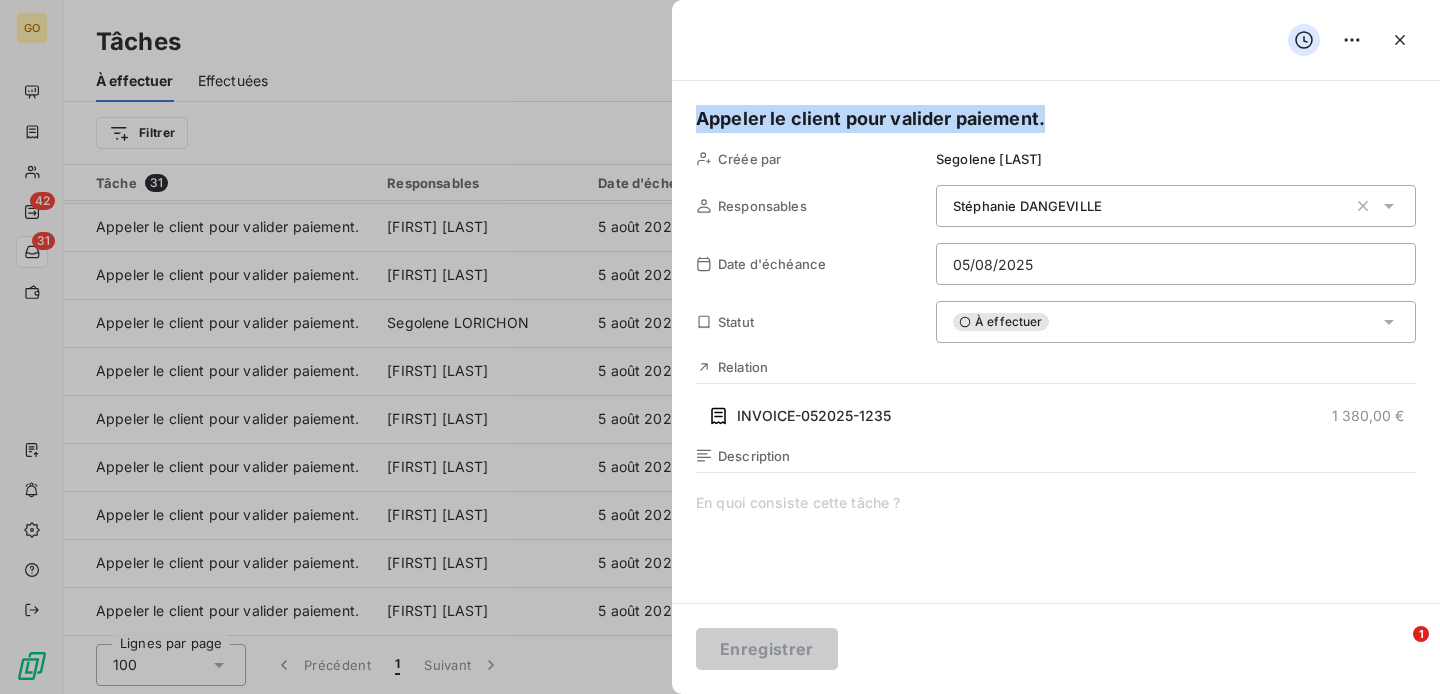 scroll, scrollTop: 958, scrollLeft: 0, axis: vertical 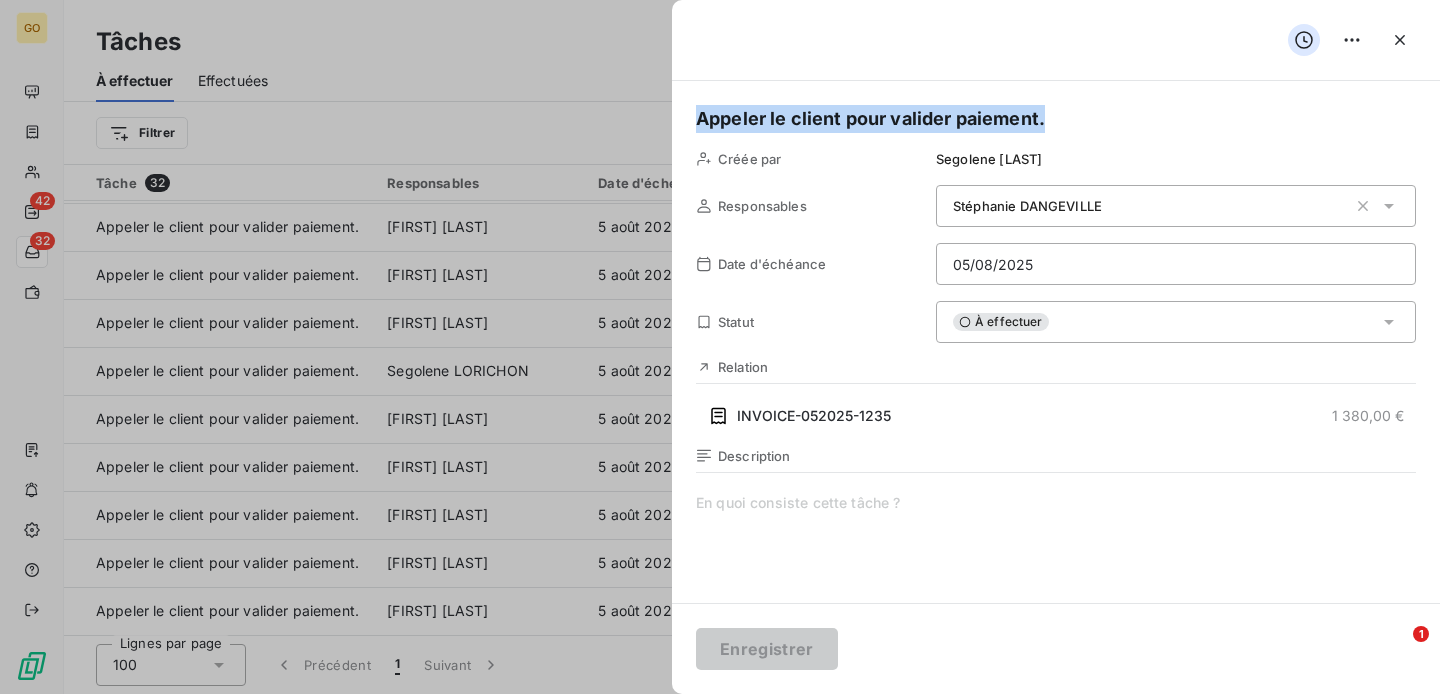 click on "Appeler le client pour valider paiement." at bounding box center (1056, 119) 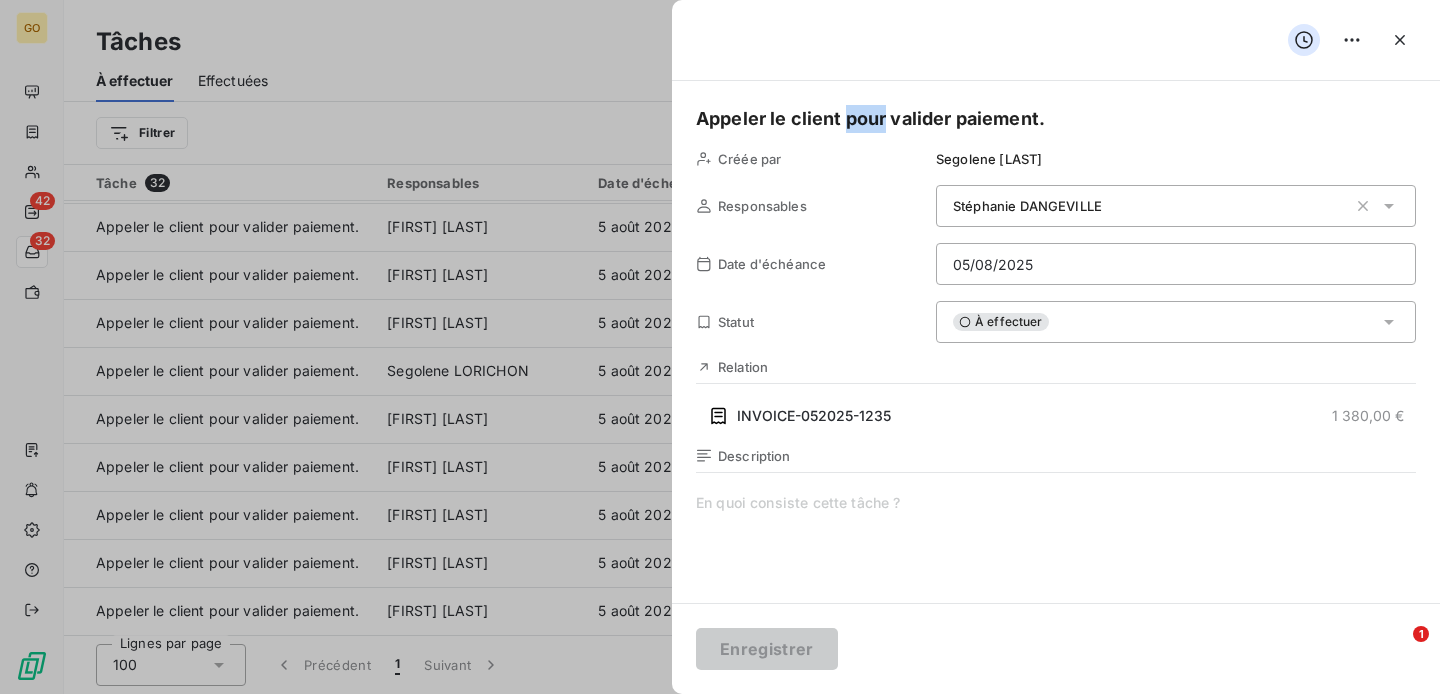 click on "Appeler le client pour valider paiement." at bounding box center [1056, 119] 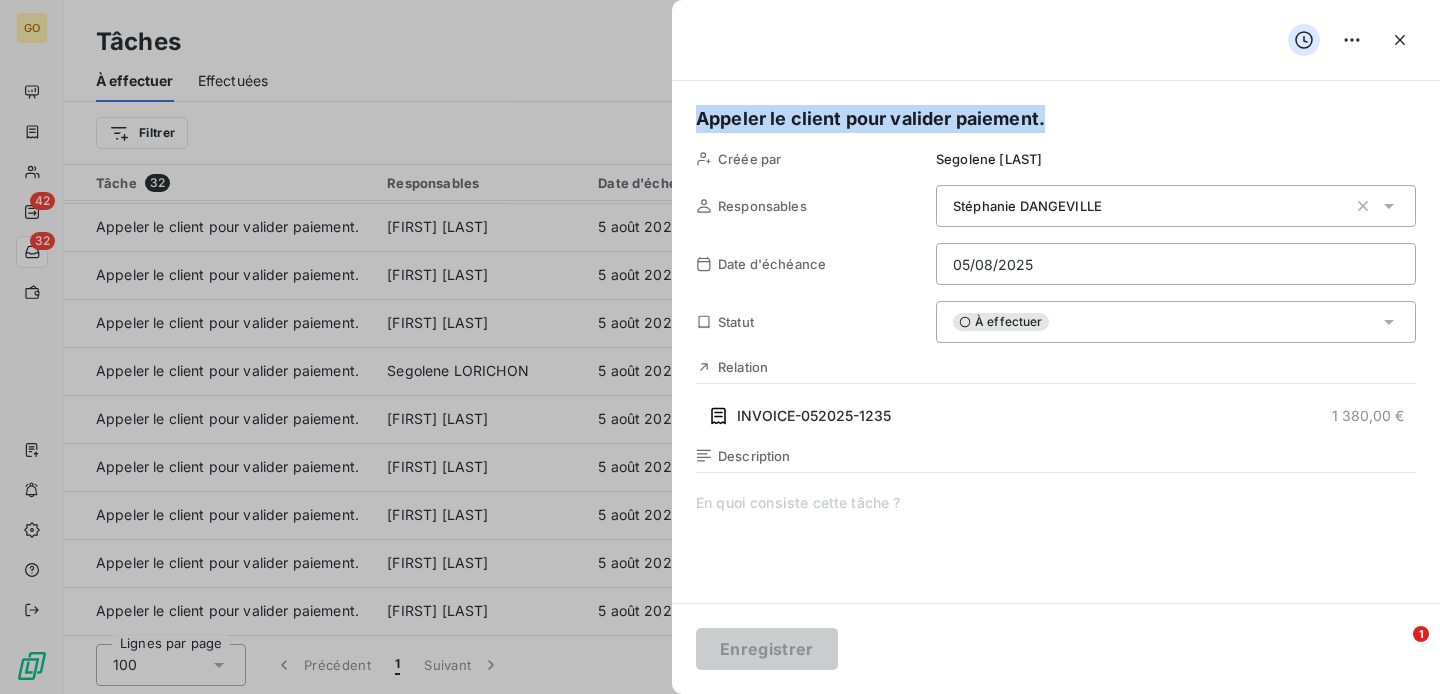click on "Appeler le client pour valider paiement." at bounding box center [1056, 119] 